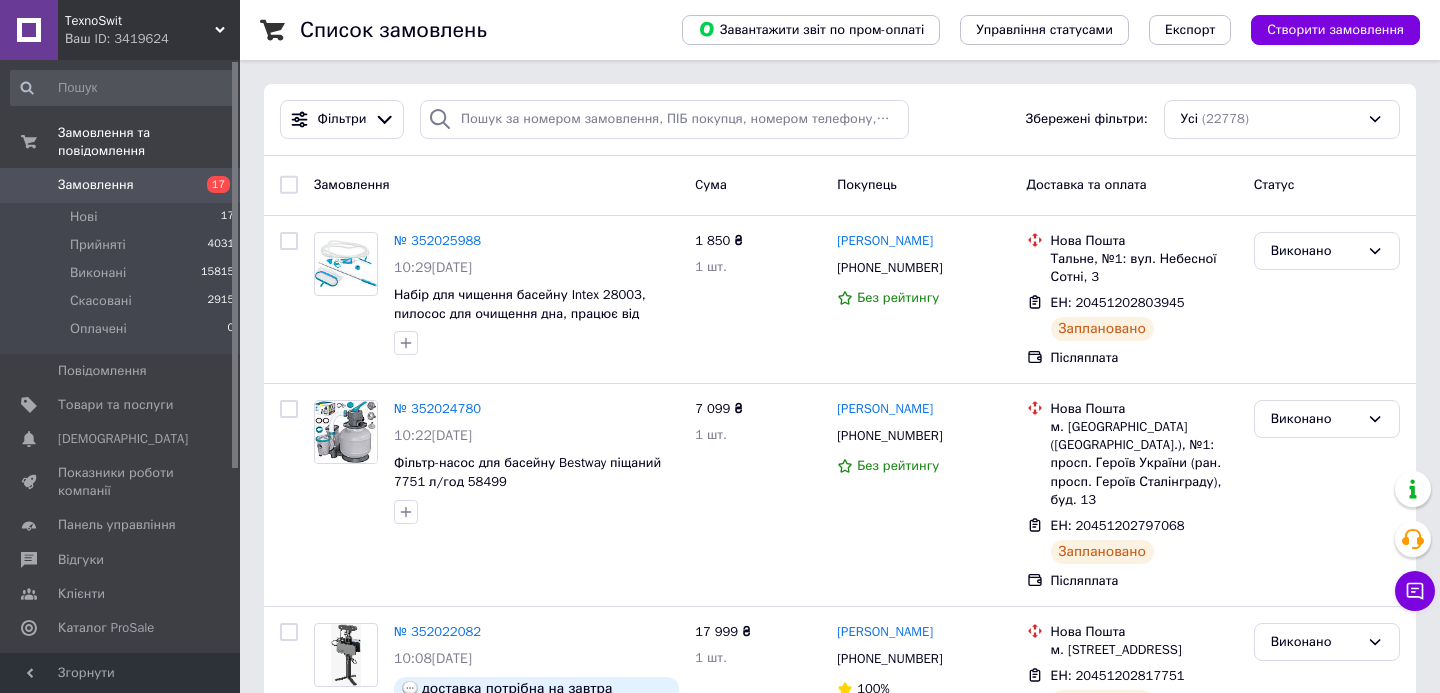 scroll, scrollTop: 0, scrollLeft: 0, axis: both 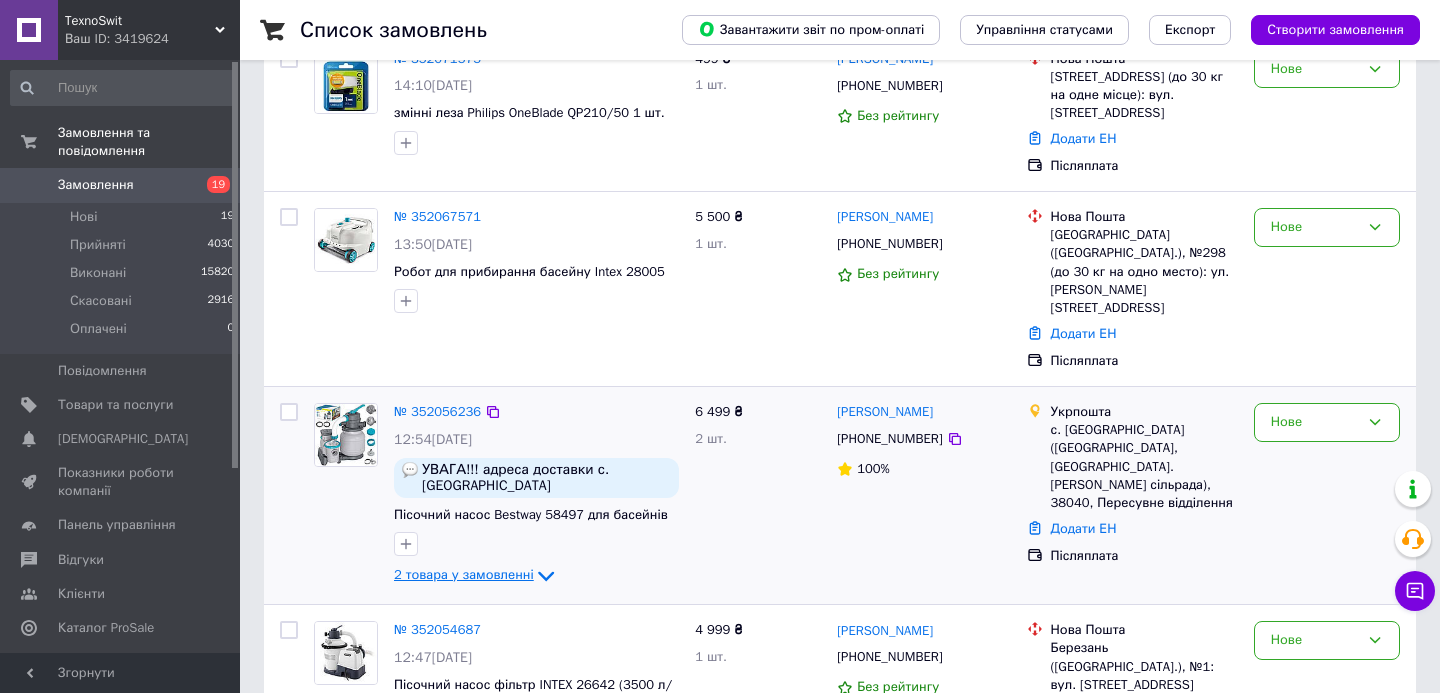 click on "2 товара у замовленні" at bounding box center [464, 575] 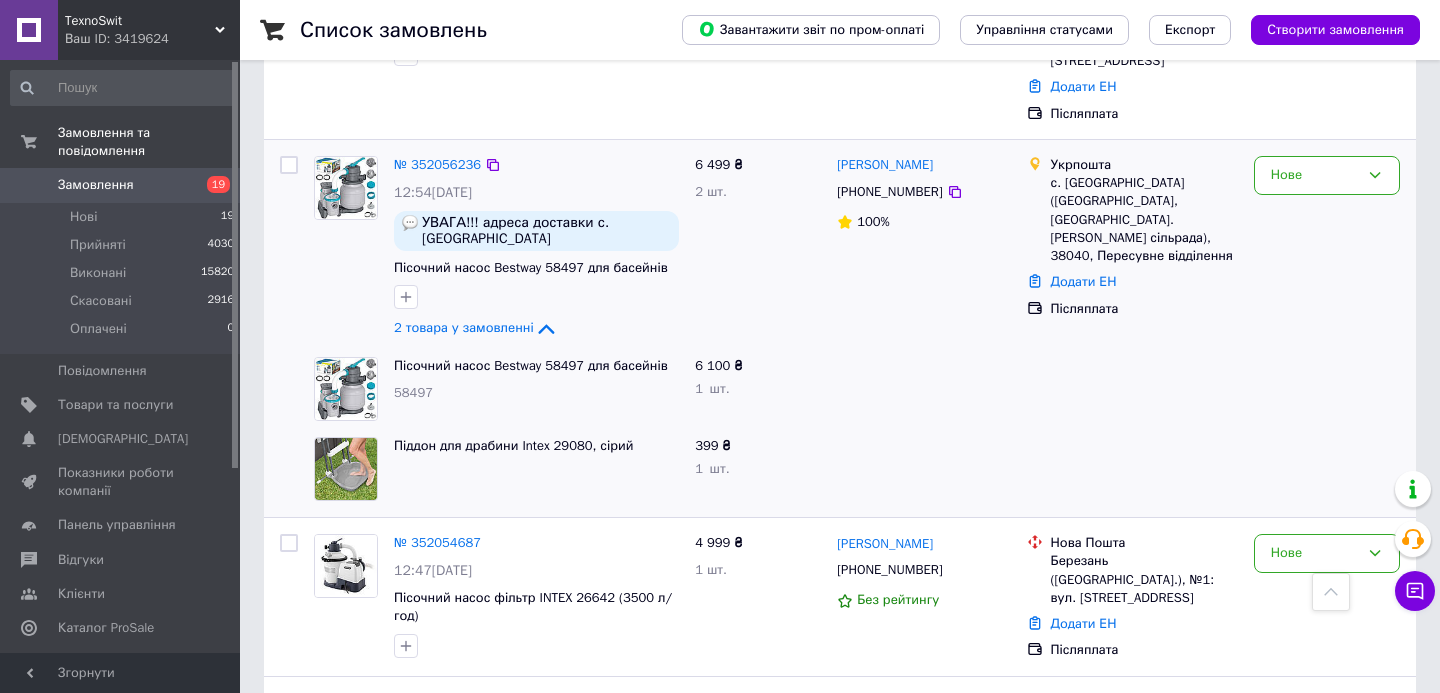 scroll, scrollTop: 0, scrollLeft: 0, axis: both 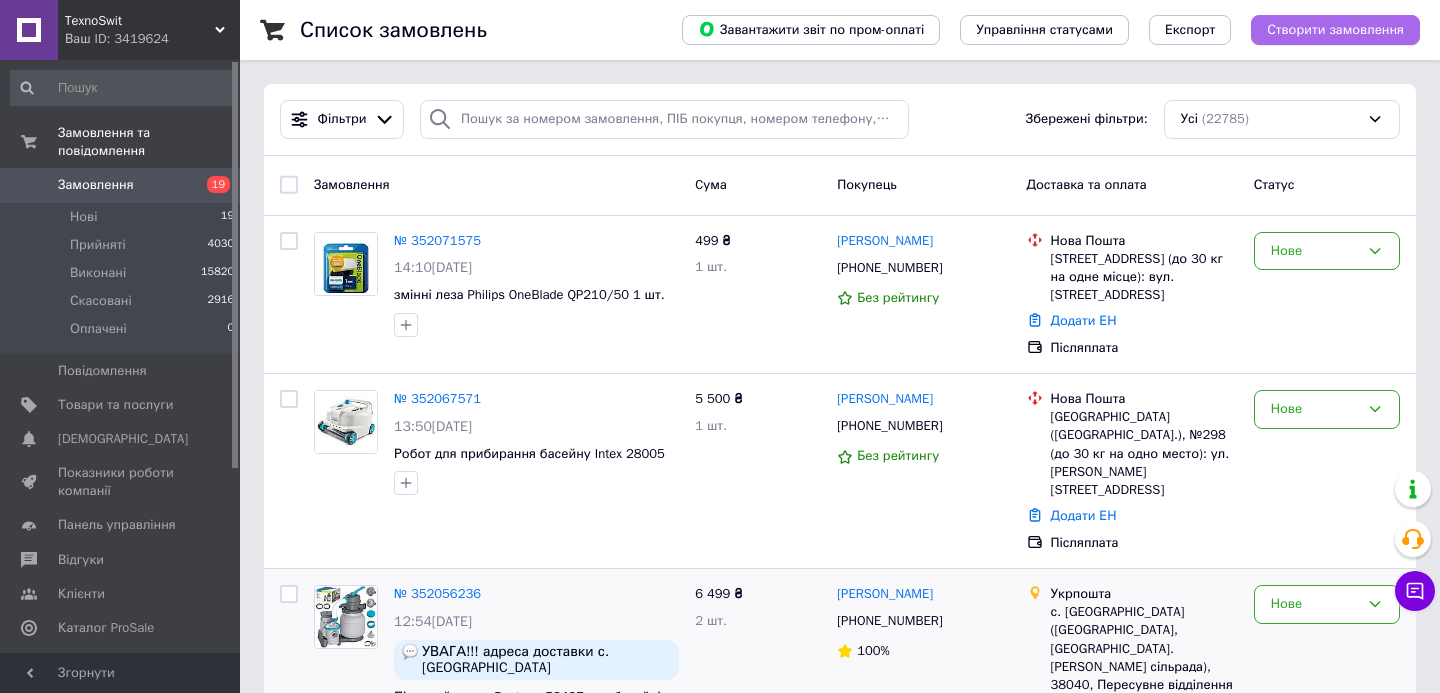 click on "Створити замовлення" at bounding box center (1335, 30) 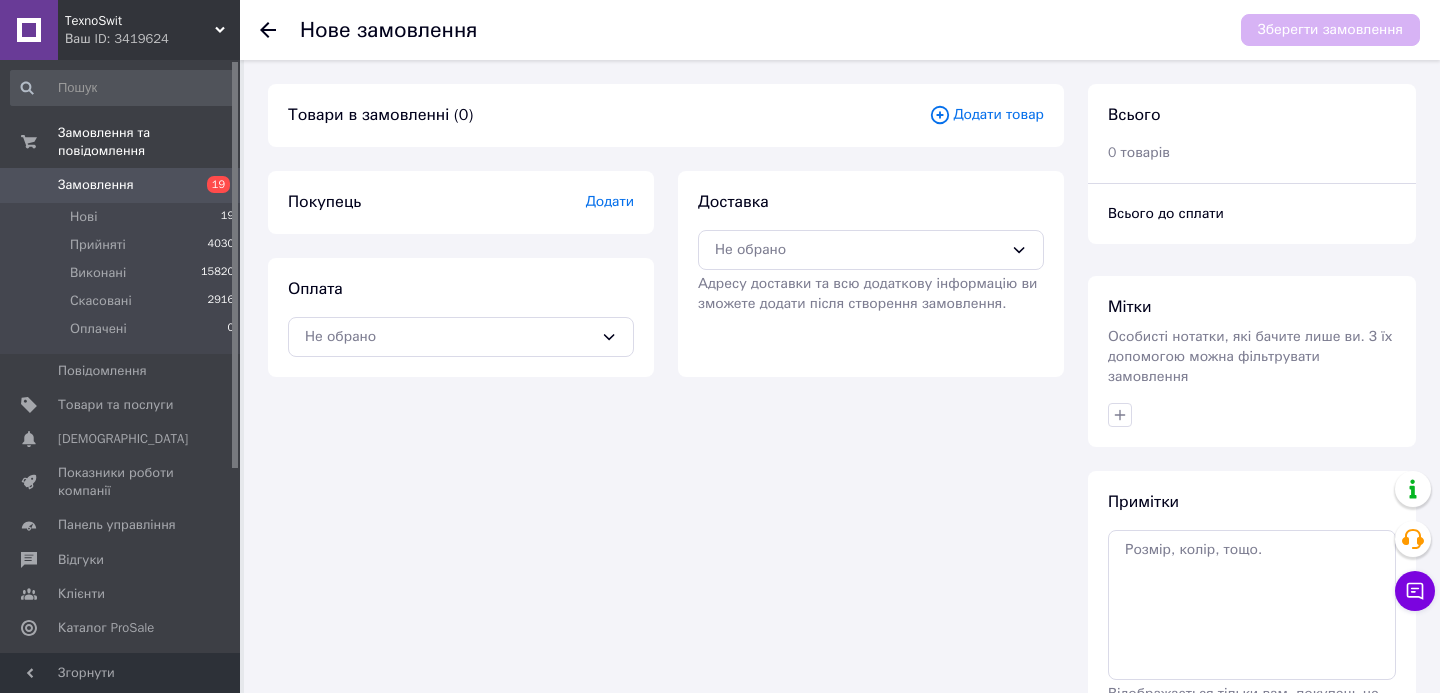 click on "Додати товар" at bounding box center [986, 115] 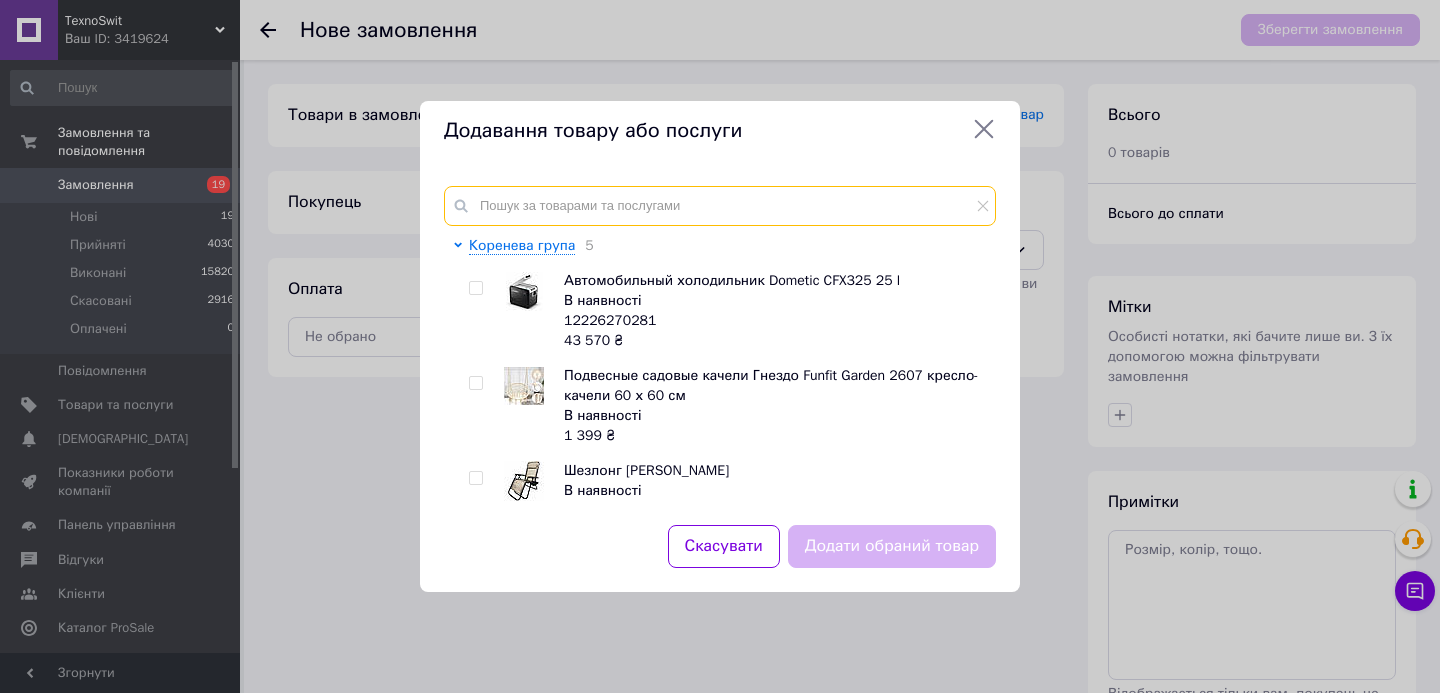 click at bounding box center (720, 206) 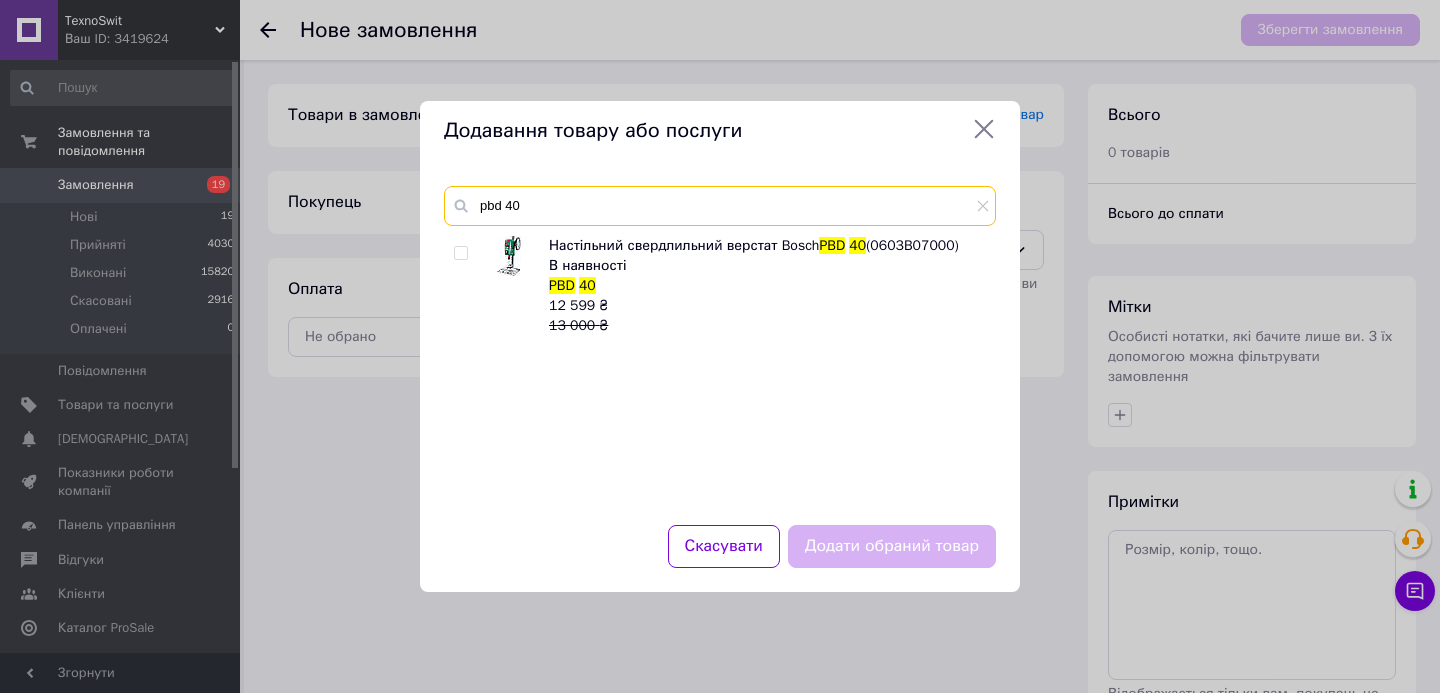 type on "pbd 40" 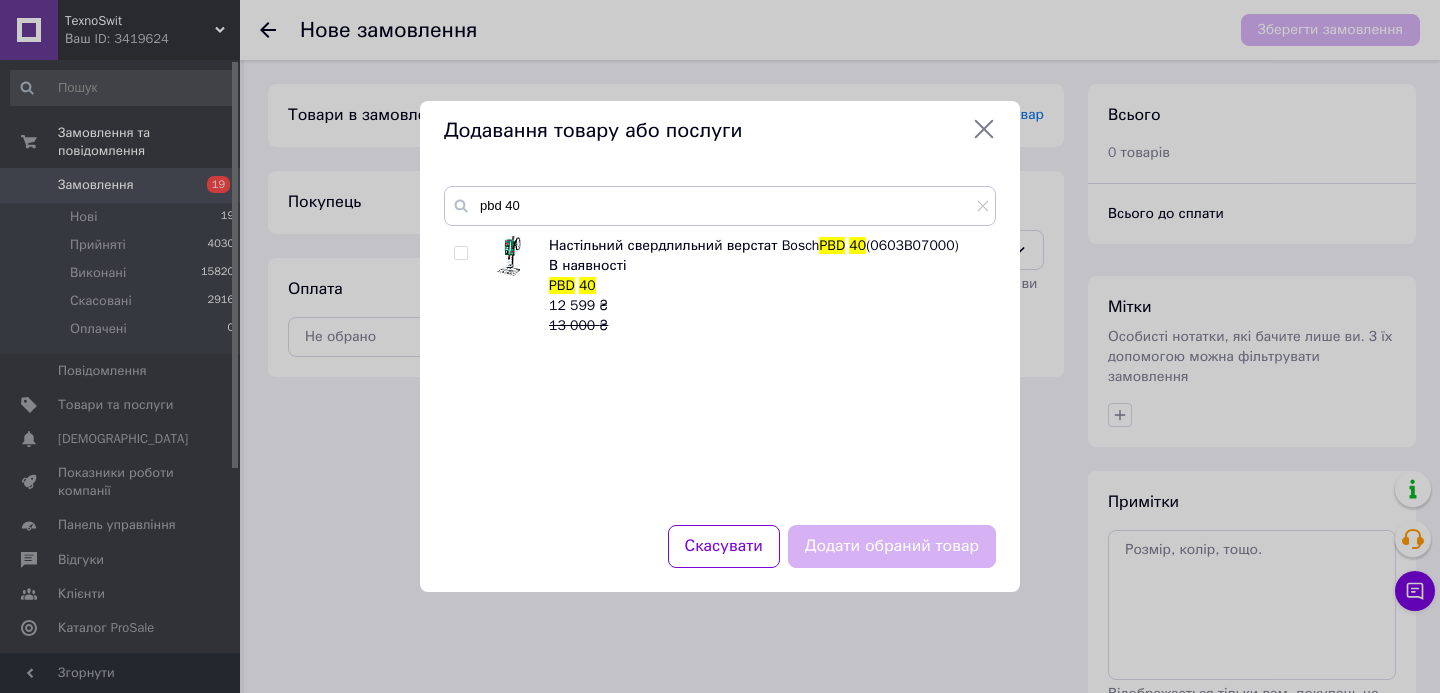 click at bounding box center [460, 253] 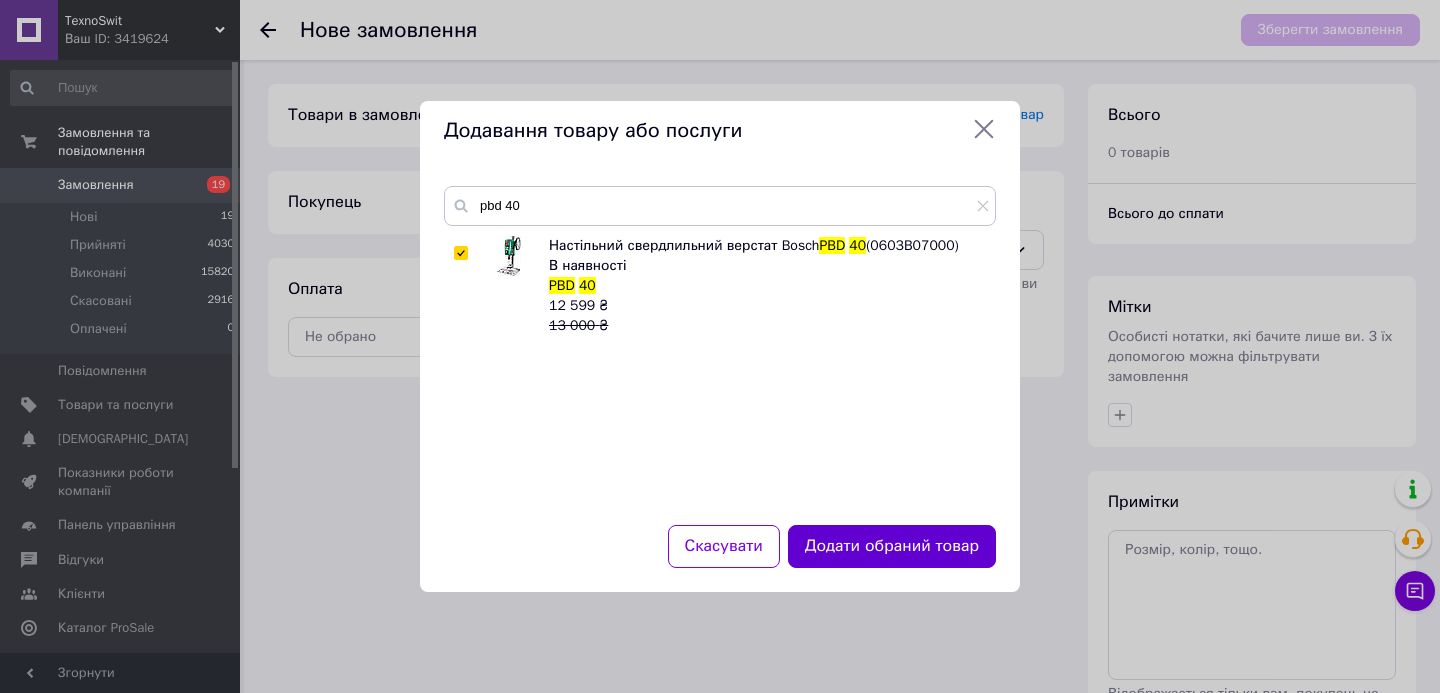 click on "Додати обраний товар" at bounding box center (892, 546) 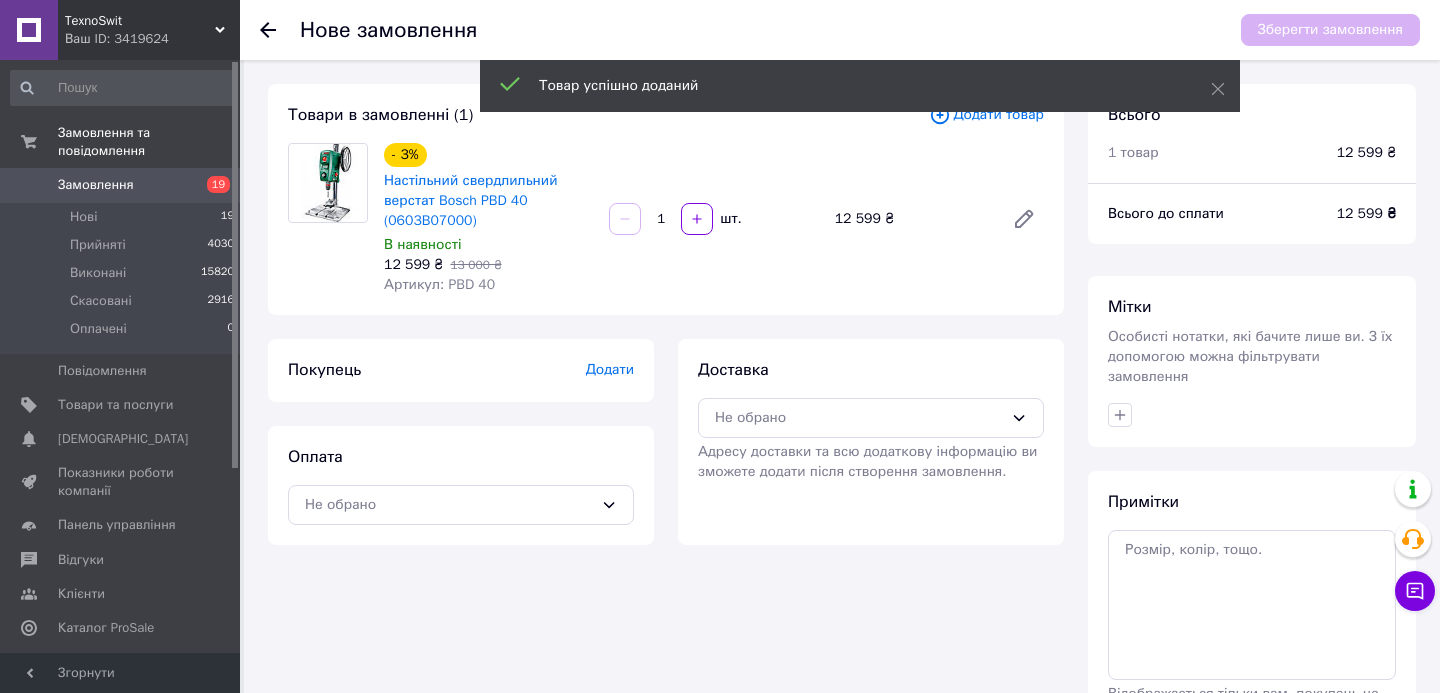 click on "Додати" at bounding box center [610, 369] 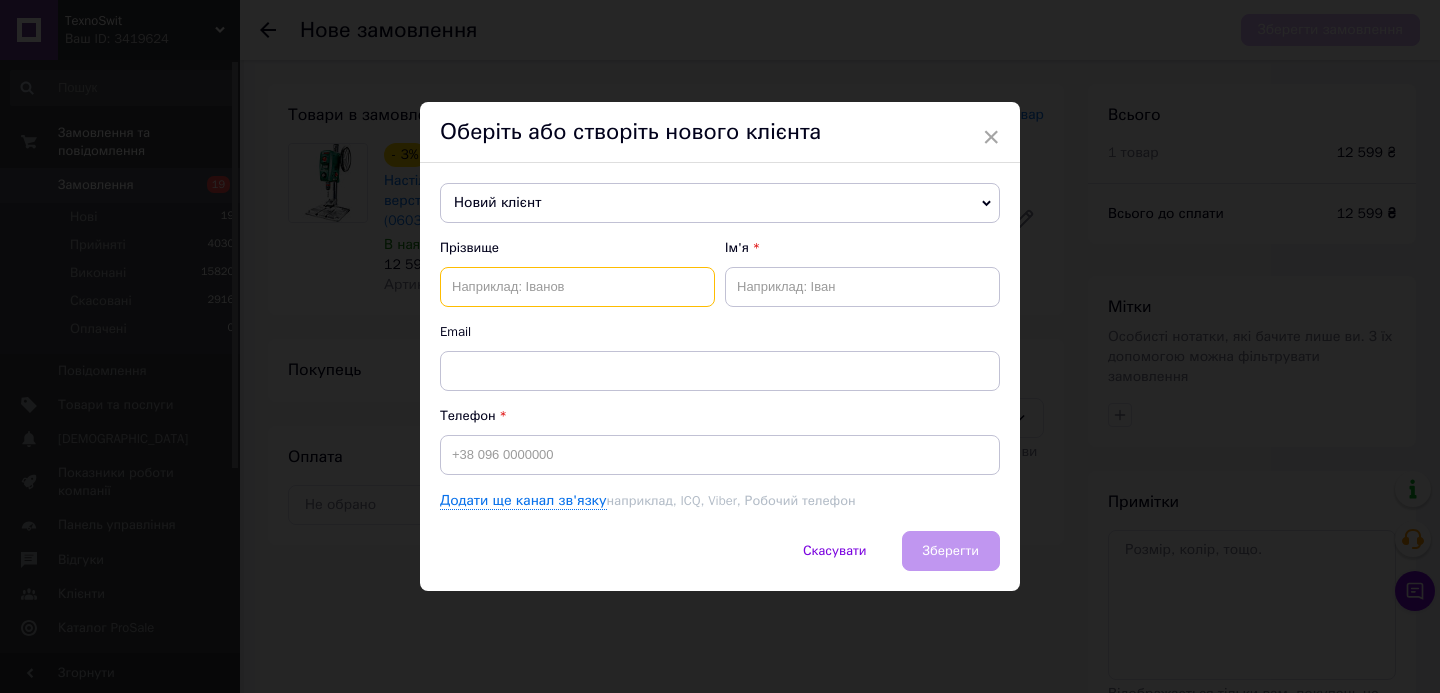 click at bounding box center [577, 287] 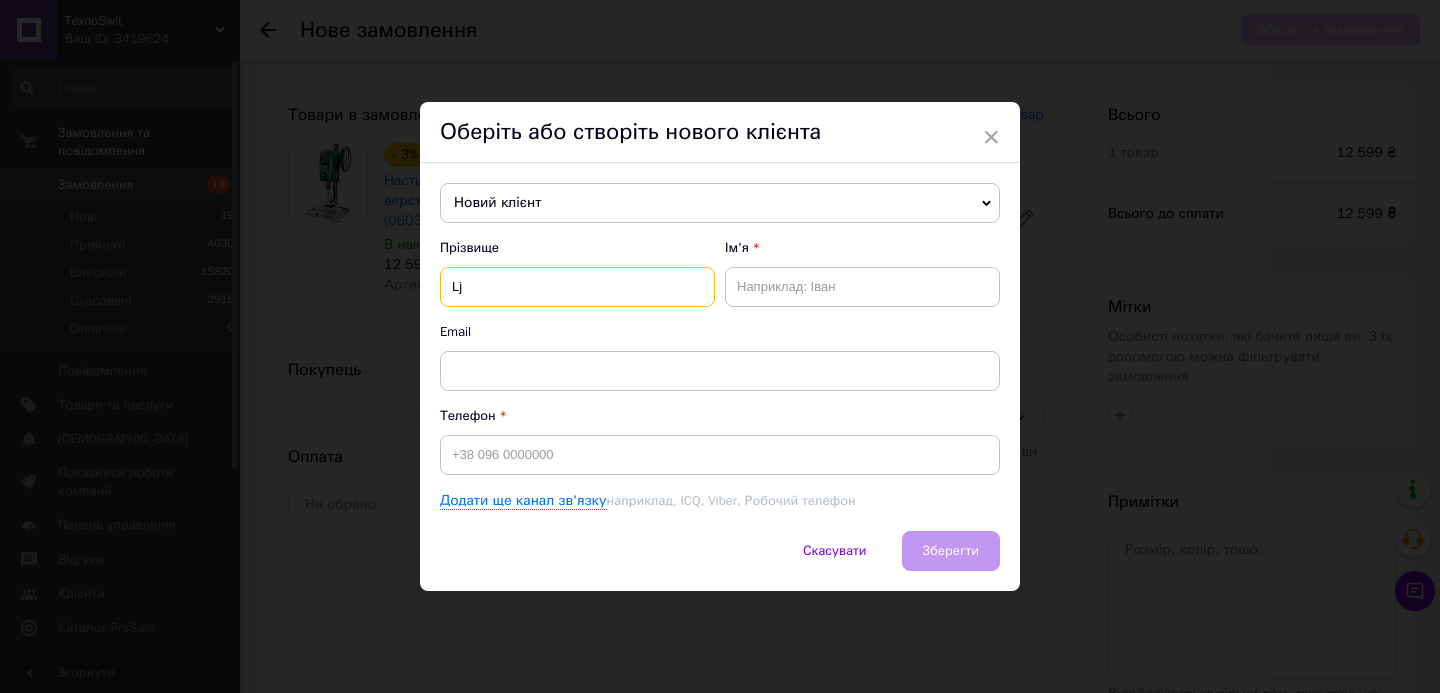 type on "L" 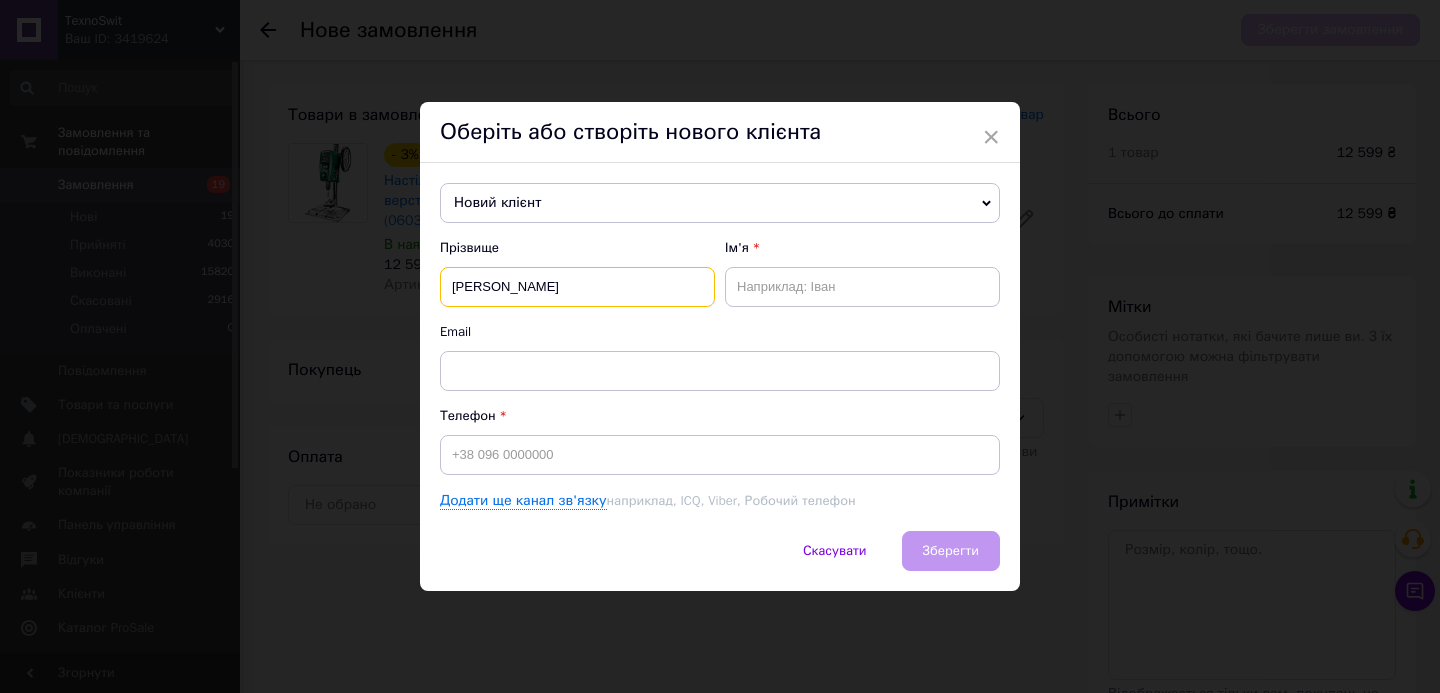 type on "Домбік" 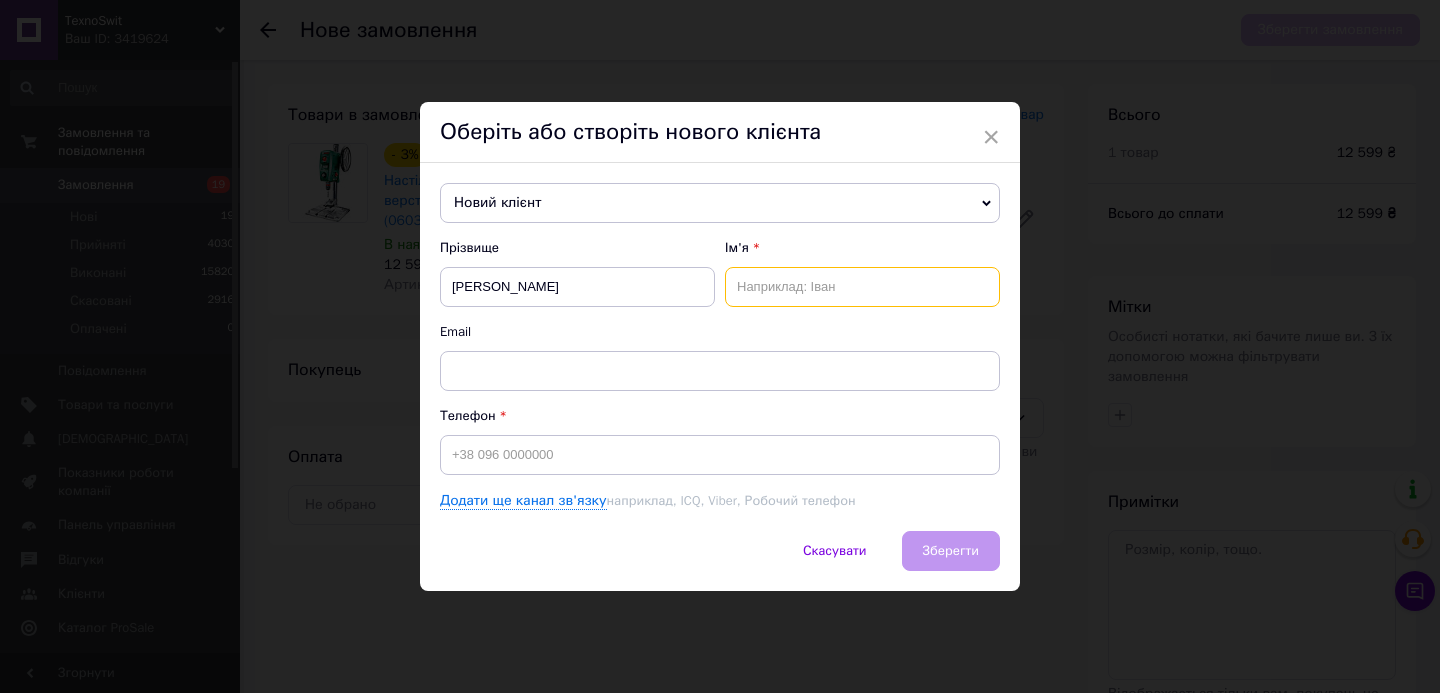 click at bounding box center [862, 287] 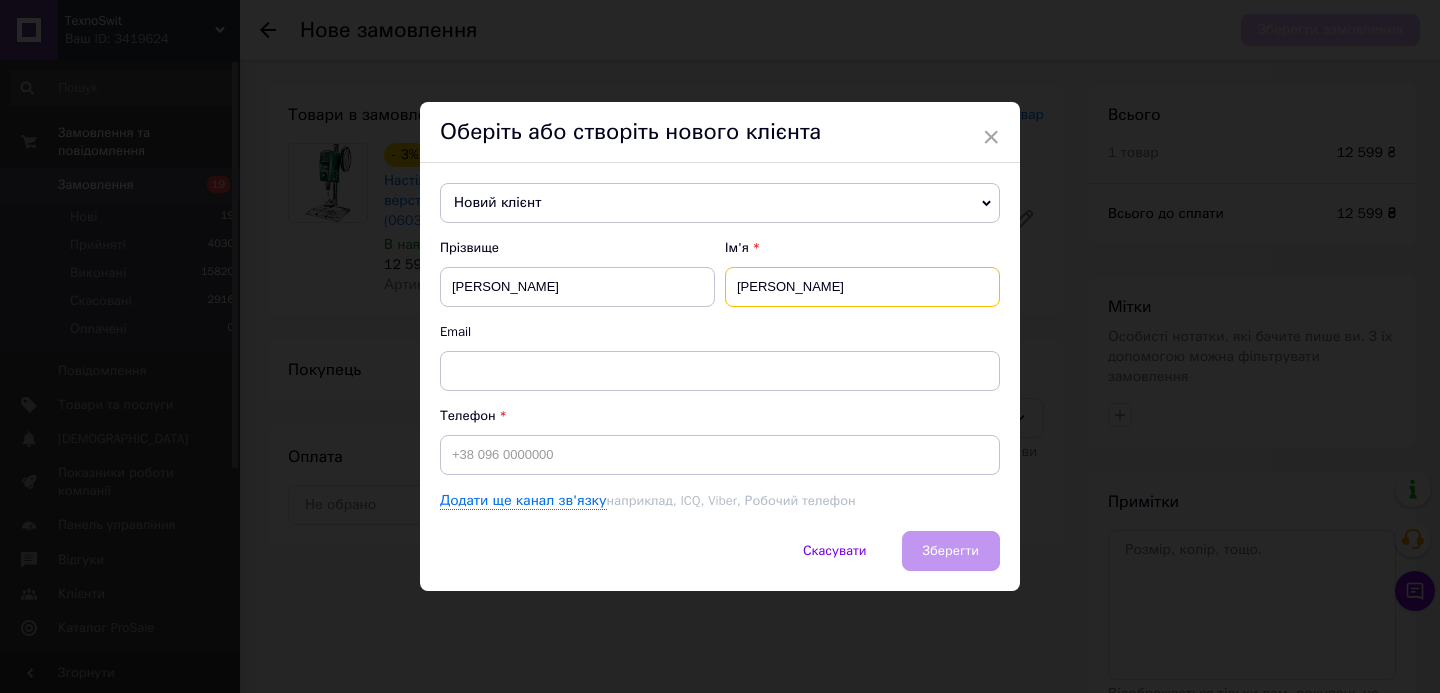 type on "Ігор" 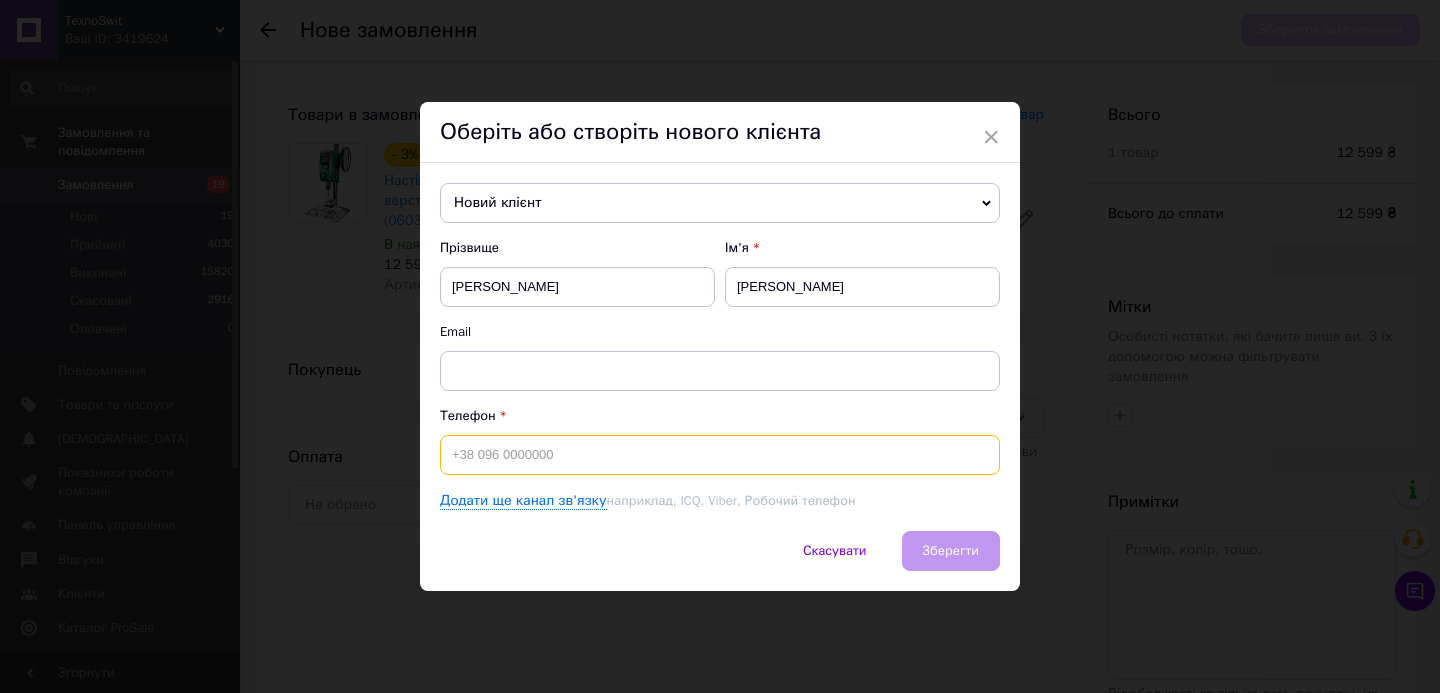 click at bounding box center [720, 455] 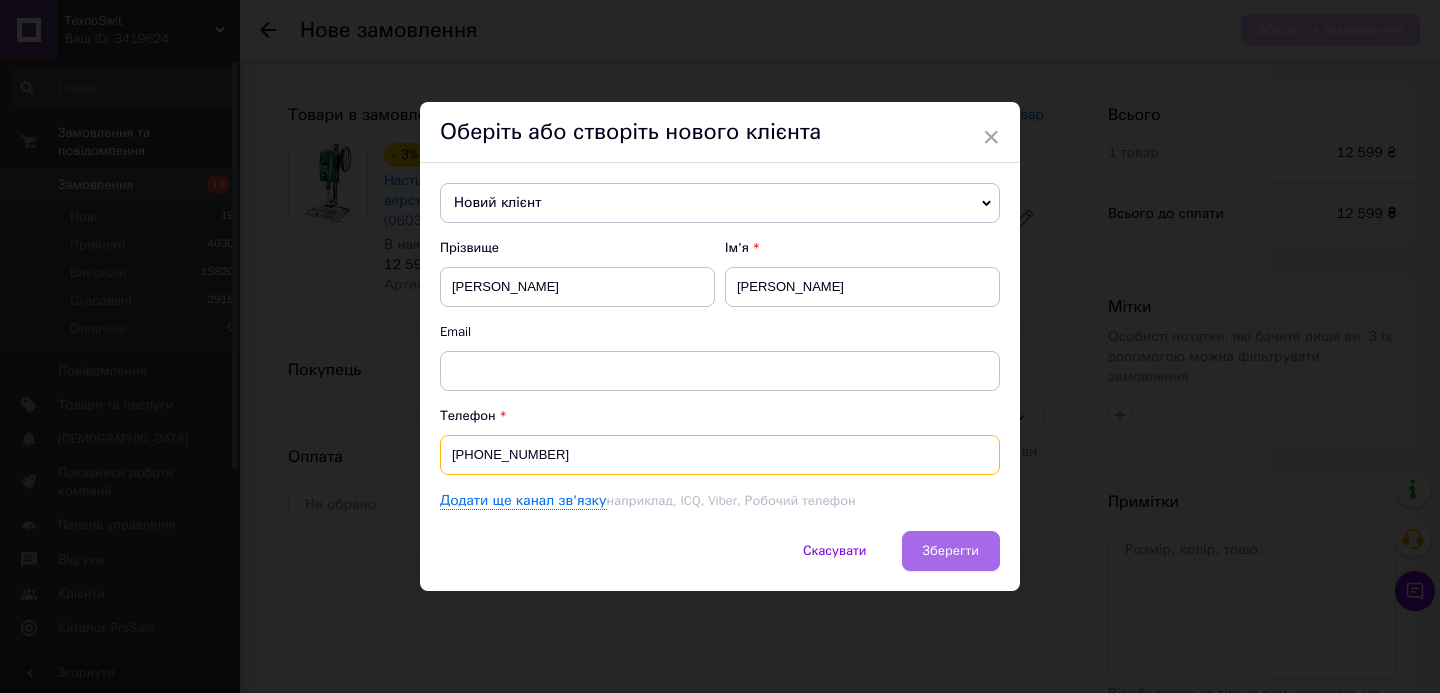 type on "+380974402730" 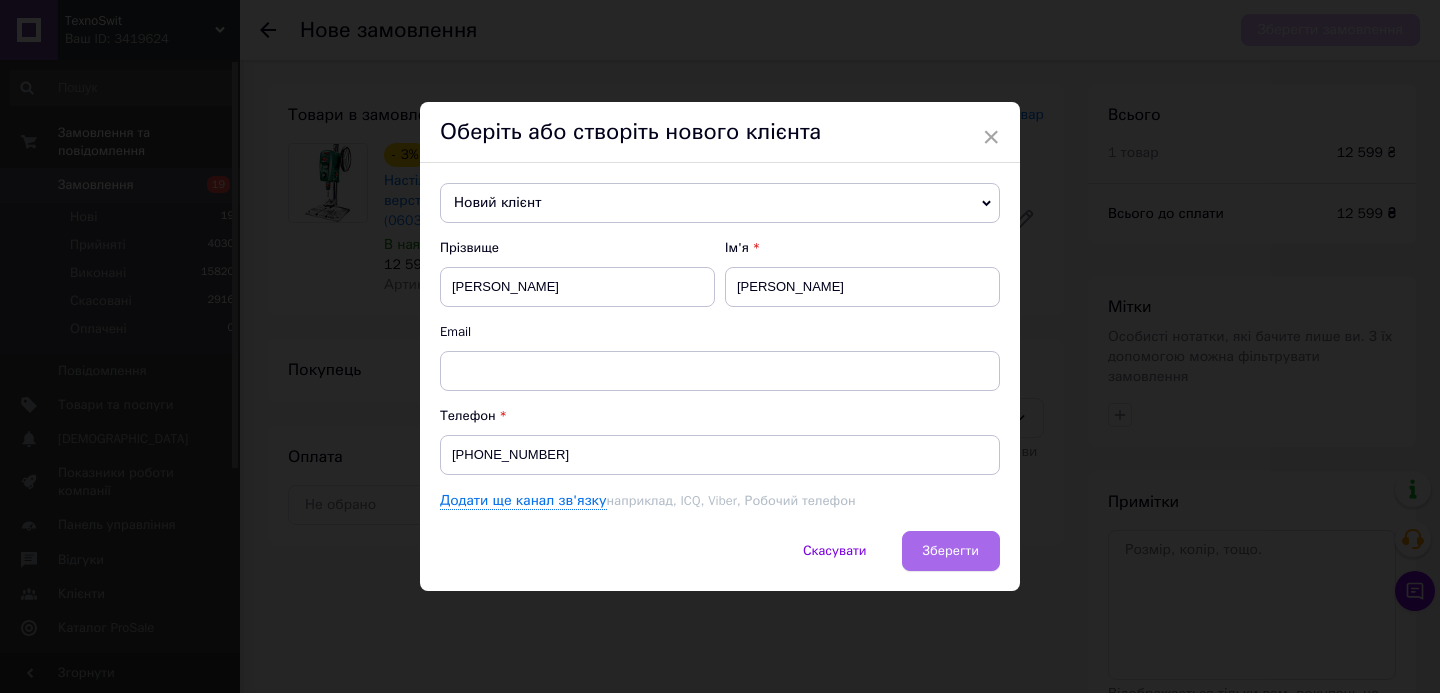 click on "Зберегти" at bounding box center [951, 550] 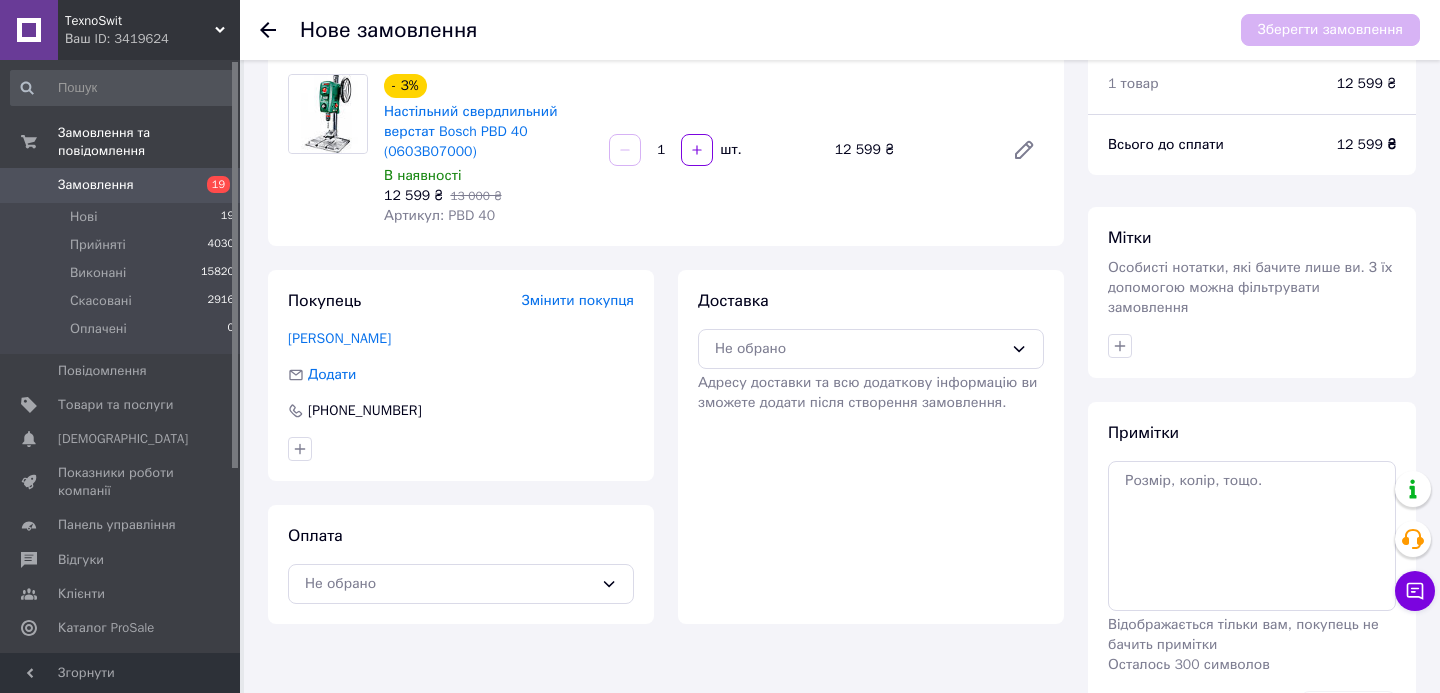 scroll, scrollTop: 57, scrollLeft: 0, axis: vertical 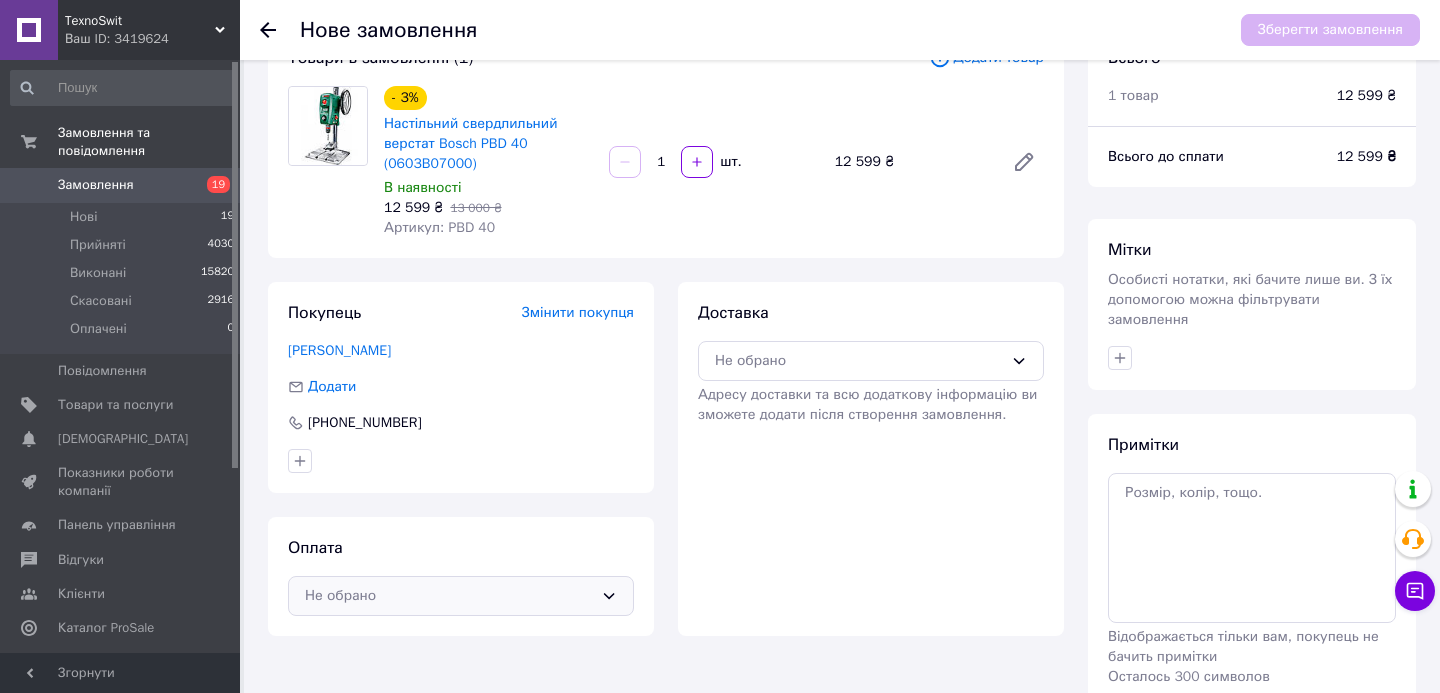 click on "Не обрано" at bounding box center (461, 596) 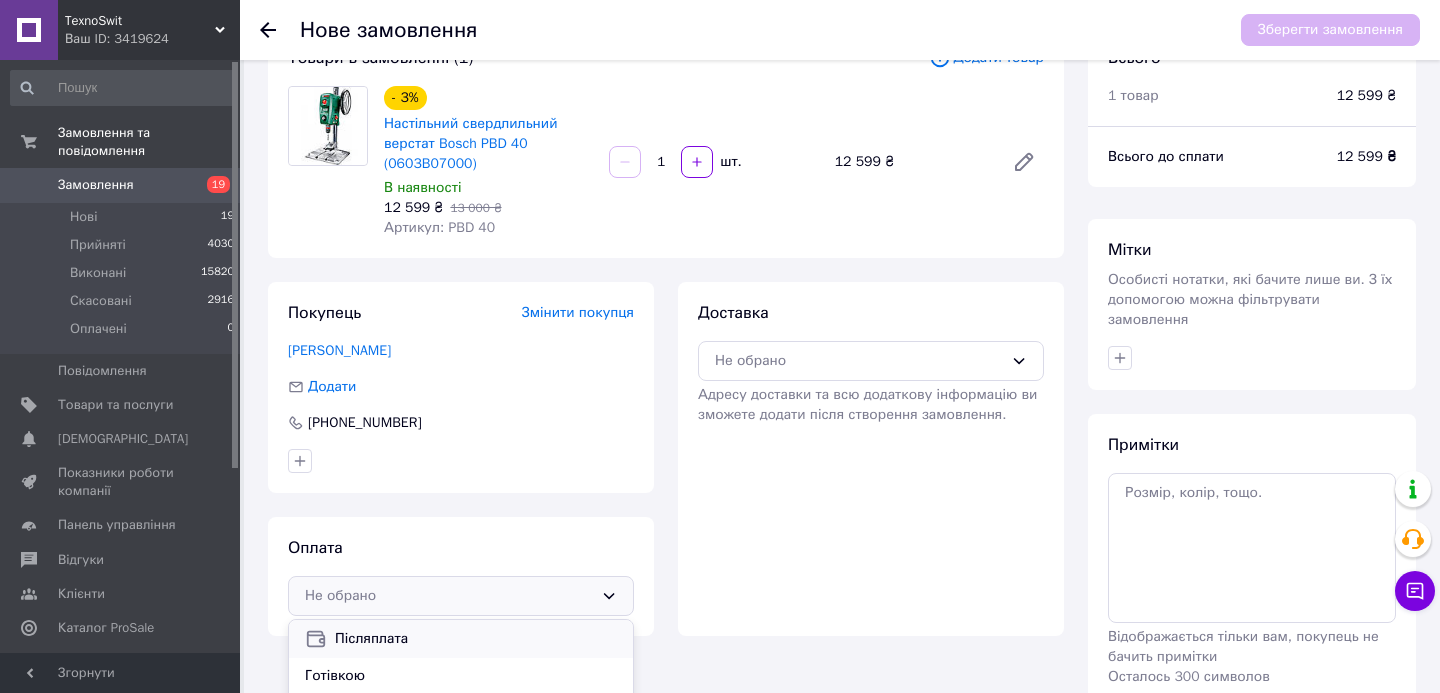 click on "Післяплата" at bounding box center (461, 639) 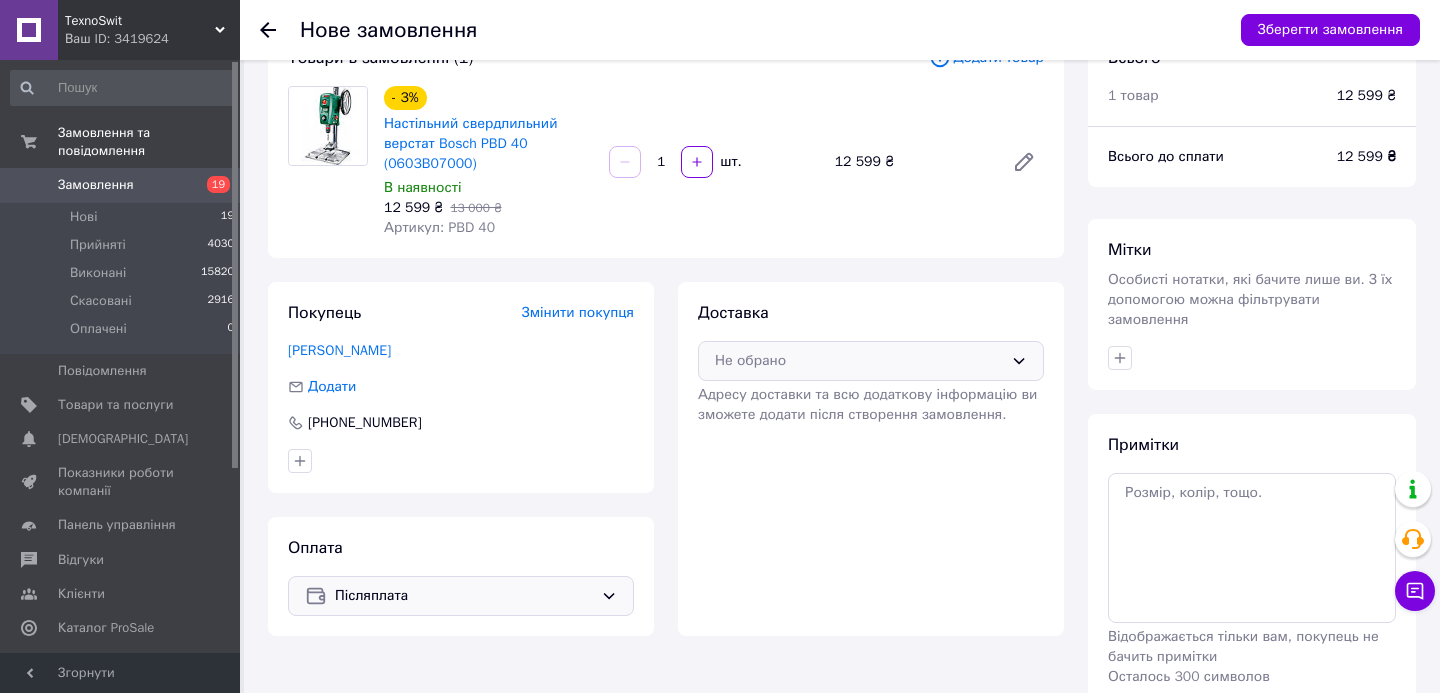 click on "Не обрано" at bounding box center (859, 361) 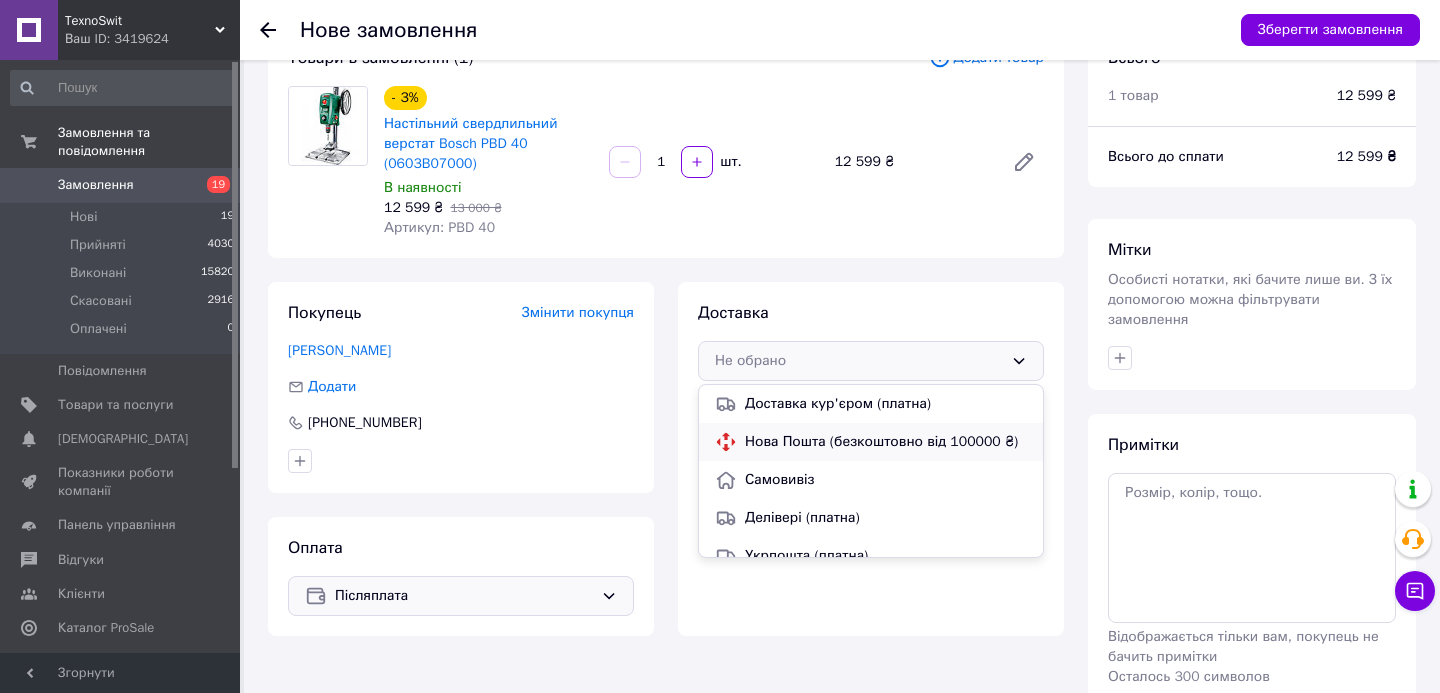 click on "Нова Пошта (безкоштовно від 100000 ₴)" at bounding box center [886, 442] 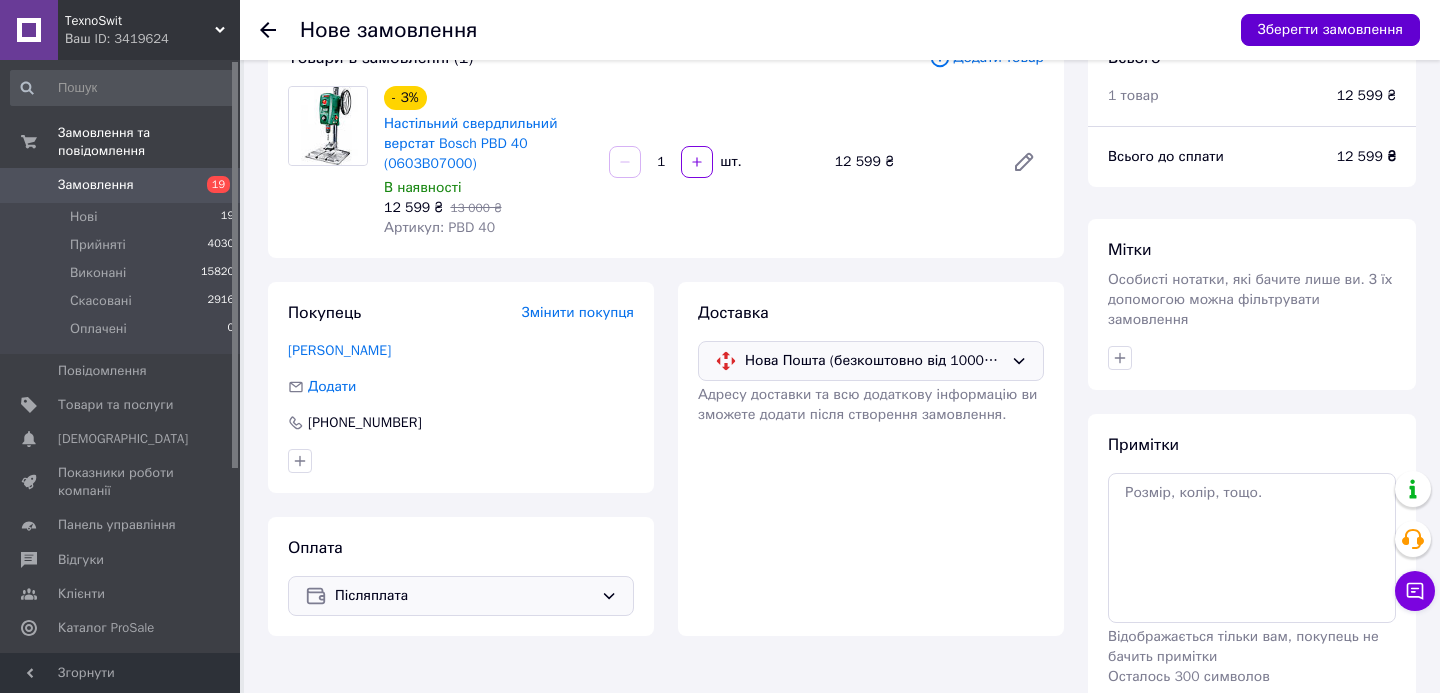 click on "Зберегти замовлення" at bounding box center [1330, 30] 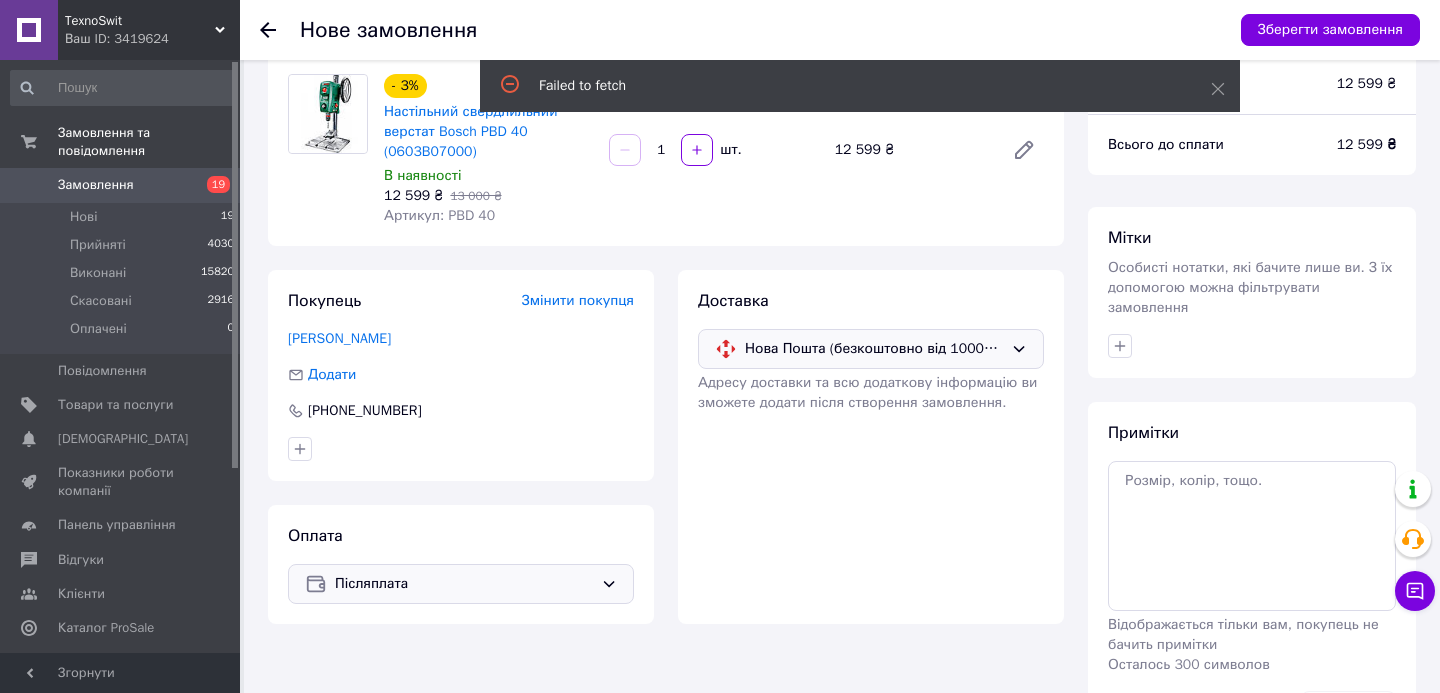 scroll, scrollTop: 68, scrollLeft: 0, axis: vertical 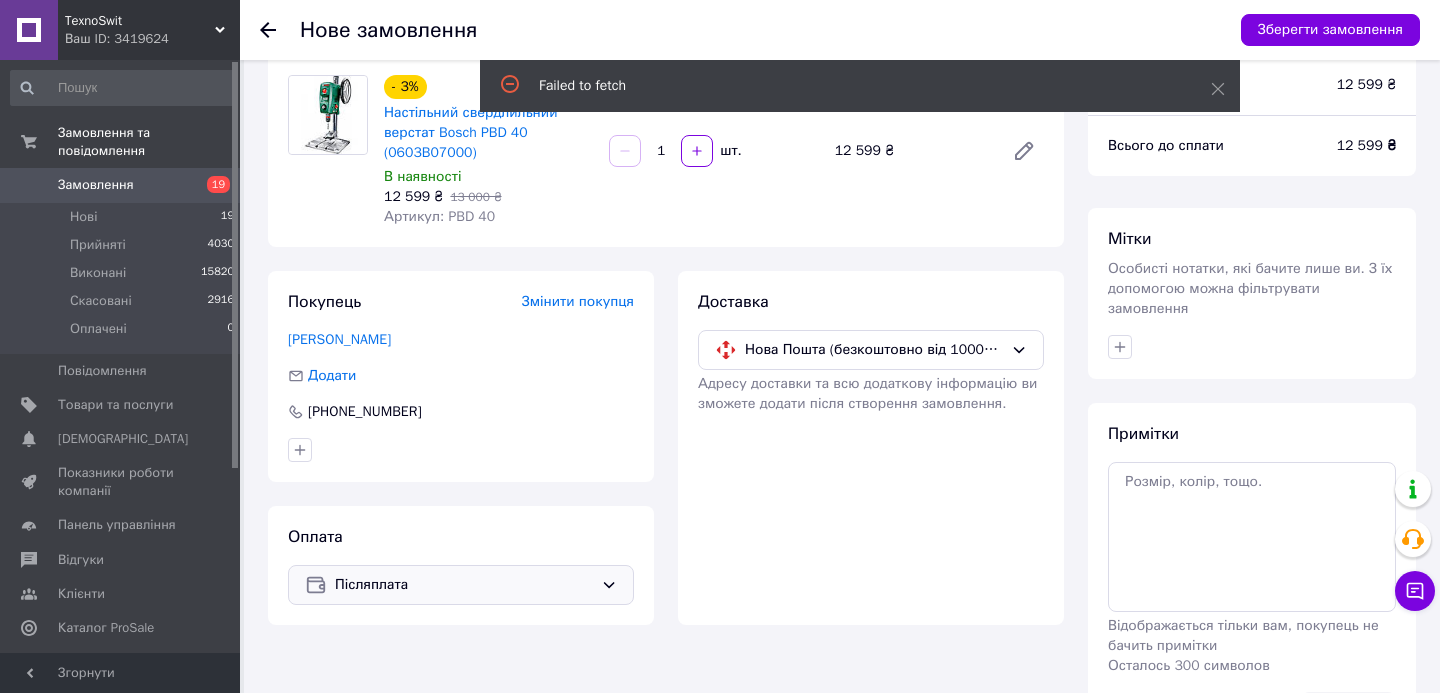 click on "Післяплата" at bounding box center [464, 585] 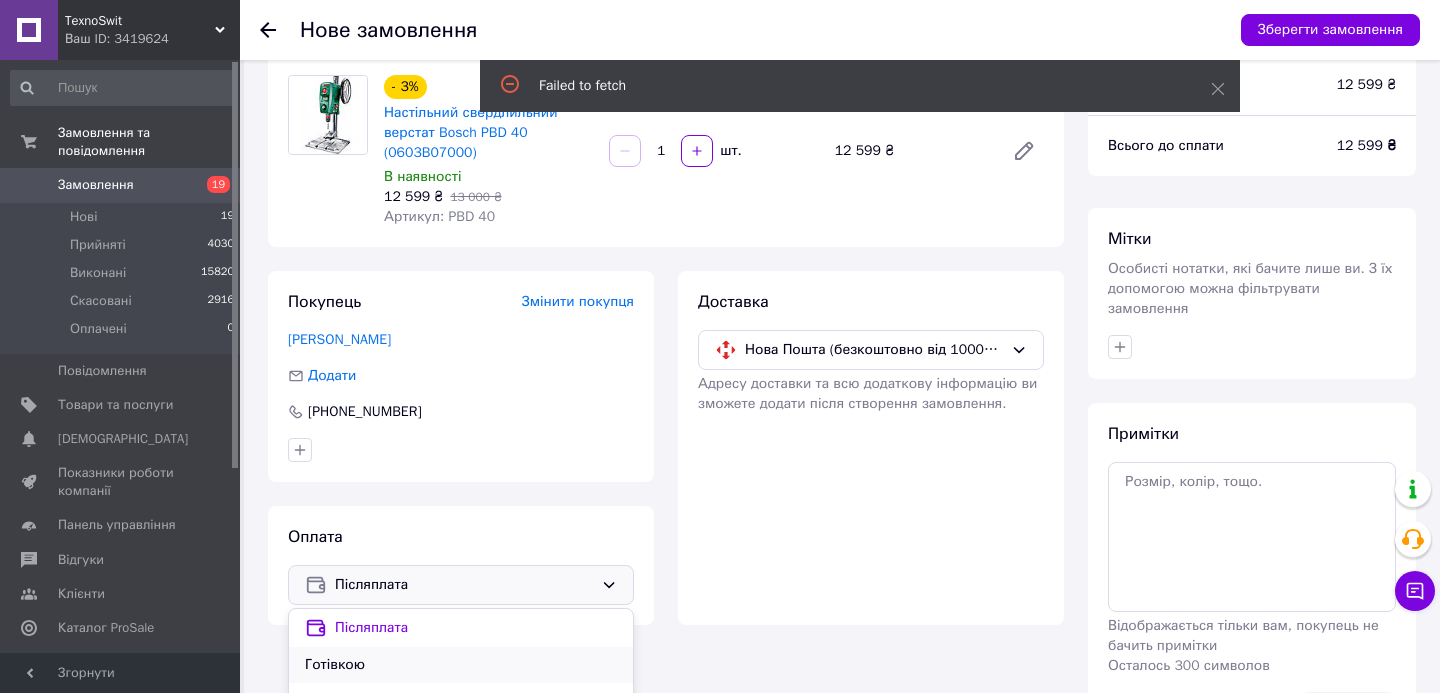 scroll, scrollTop: 150, scrollLeft: 0, axis: vertical 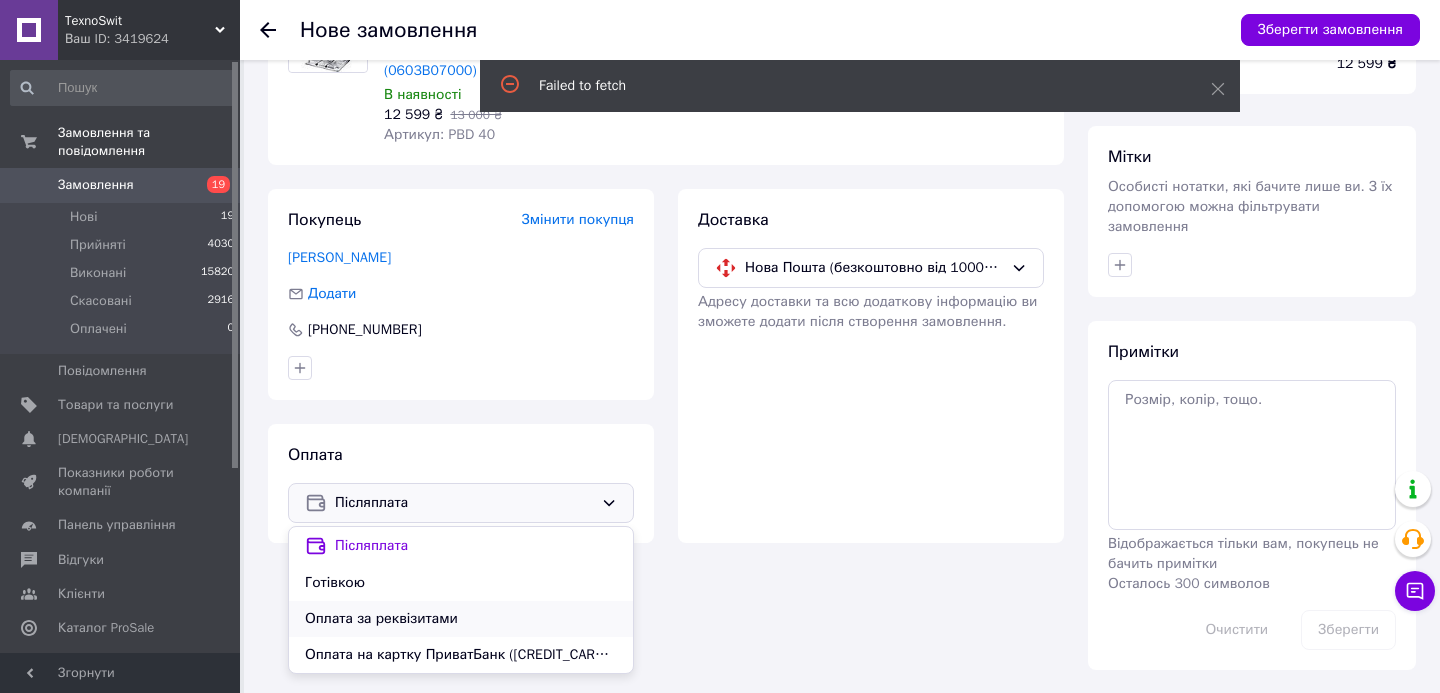 click on "Оплата за реквізитами" at bounding box center (461, 619) 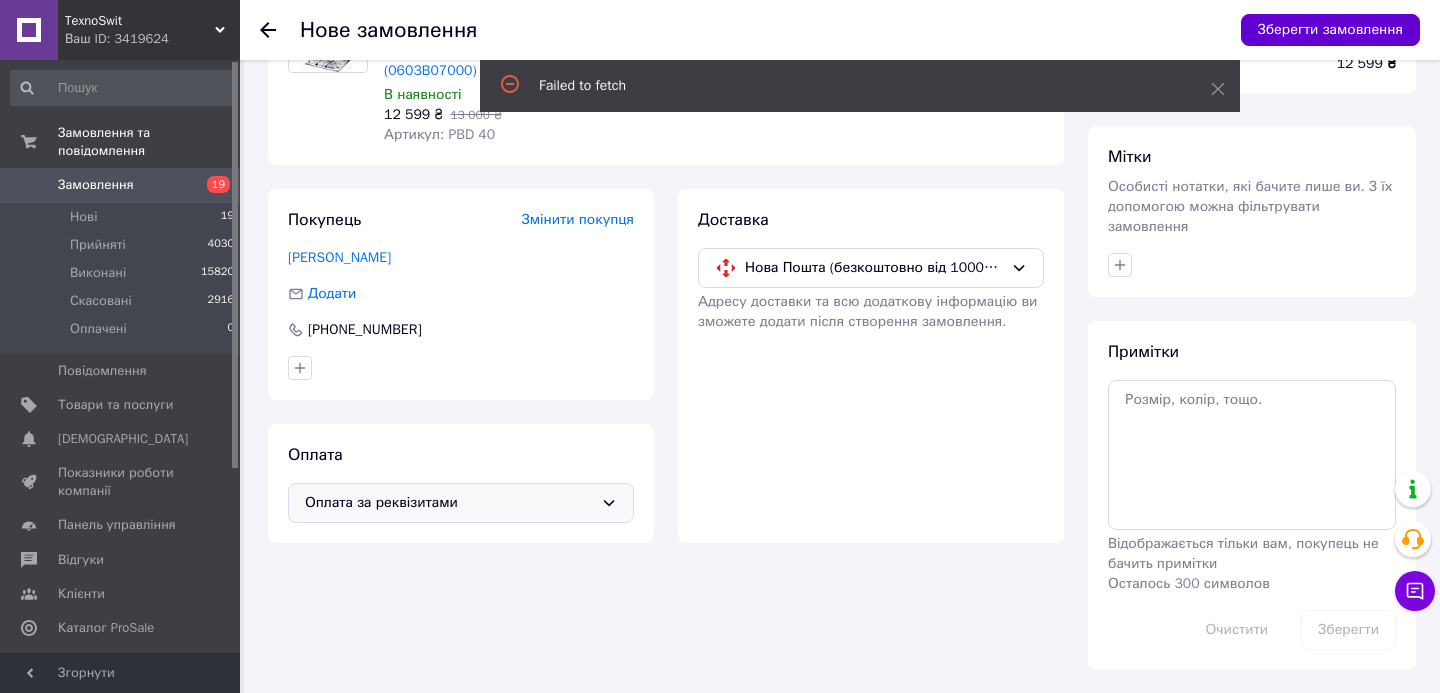 click on "Зберегти замовлення" at bounding box center [1330, 30] 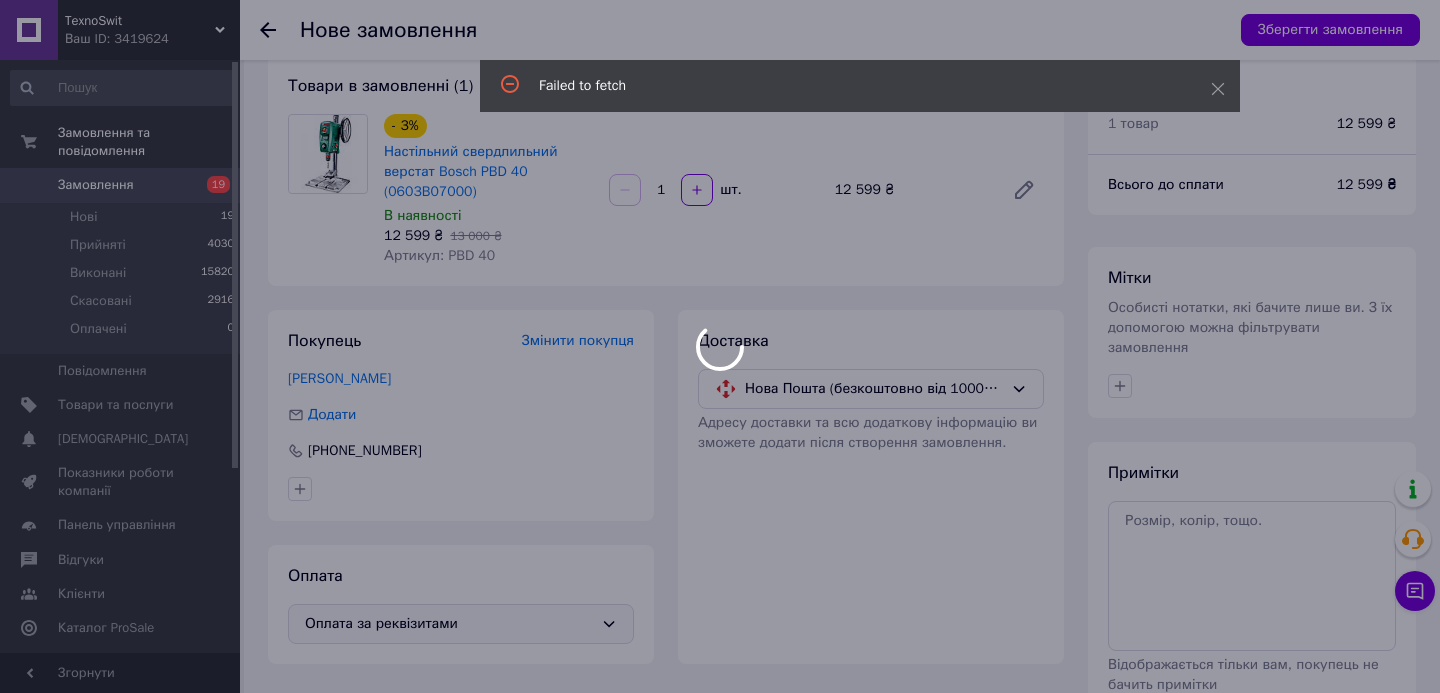 scroll, scrollTop: 0, scrollLeft: 0, axis: both 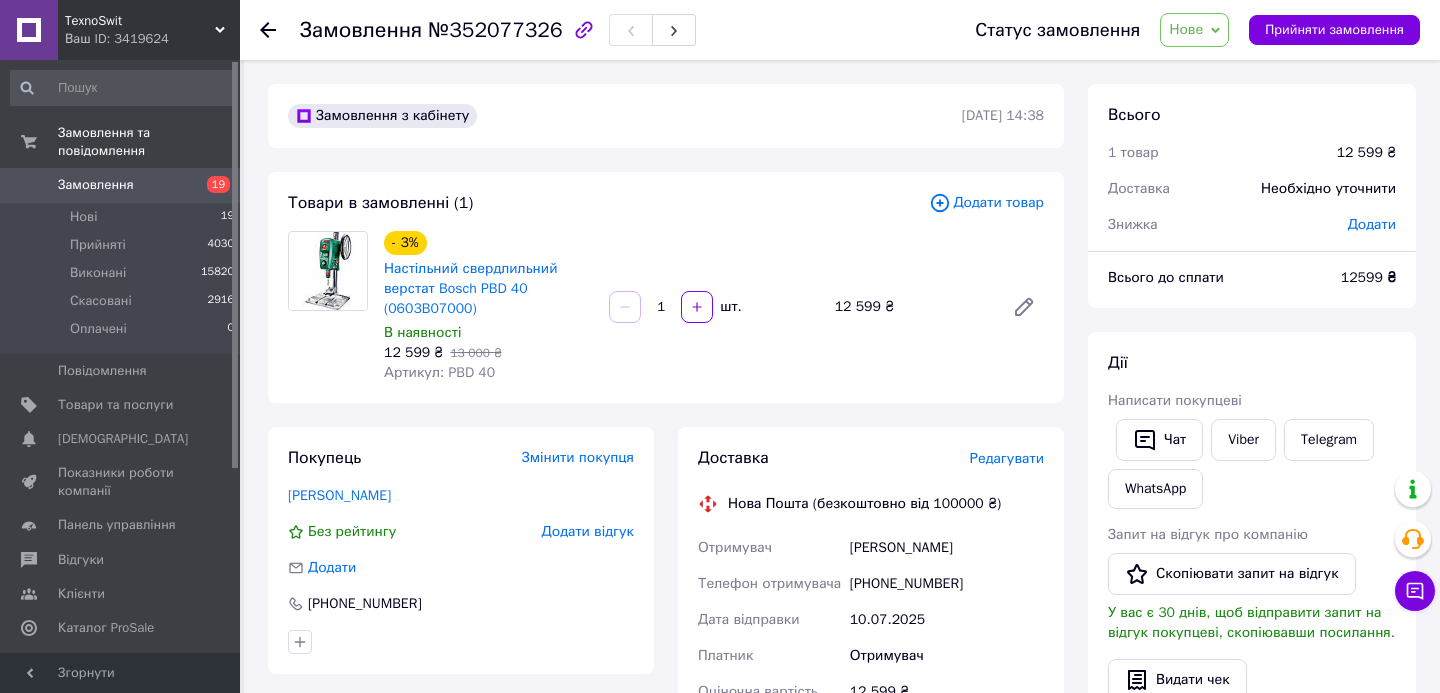click on "Редагувати" at bounding box center (1007, 458) 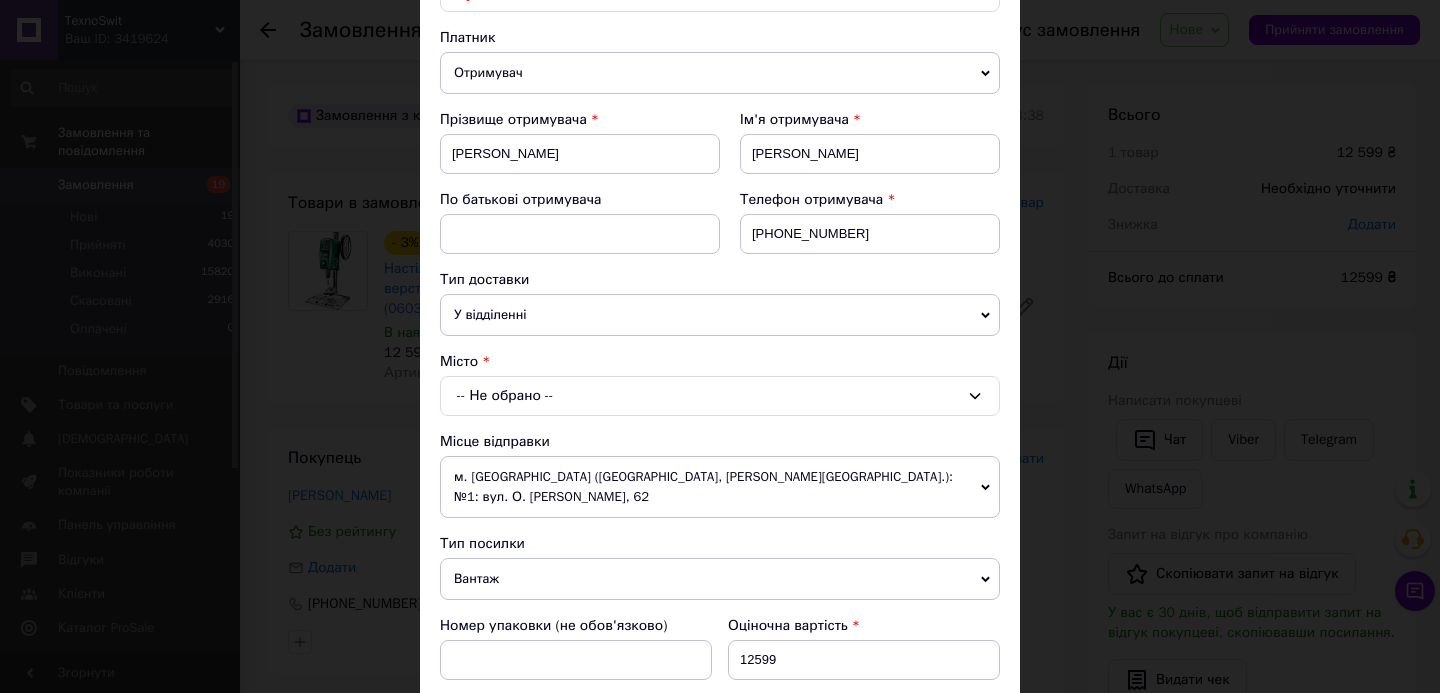 scroll, scrollTop: 301, scrollLeft: 0, axis: vertical 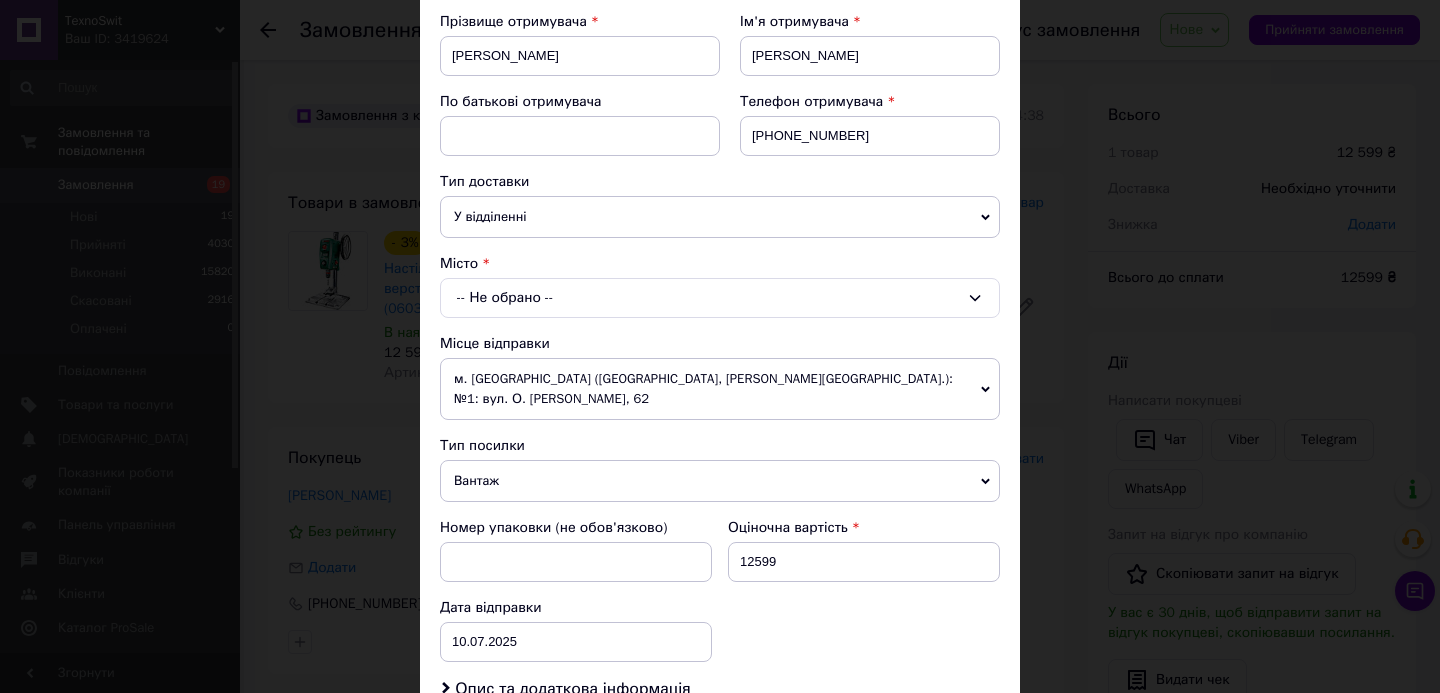 click on "-- Не обрано --" at bounding box center [720, 298] 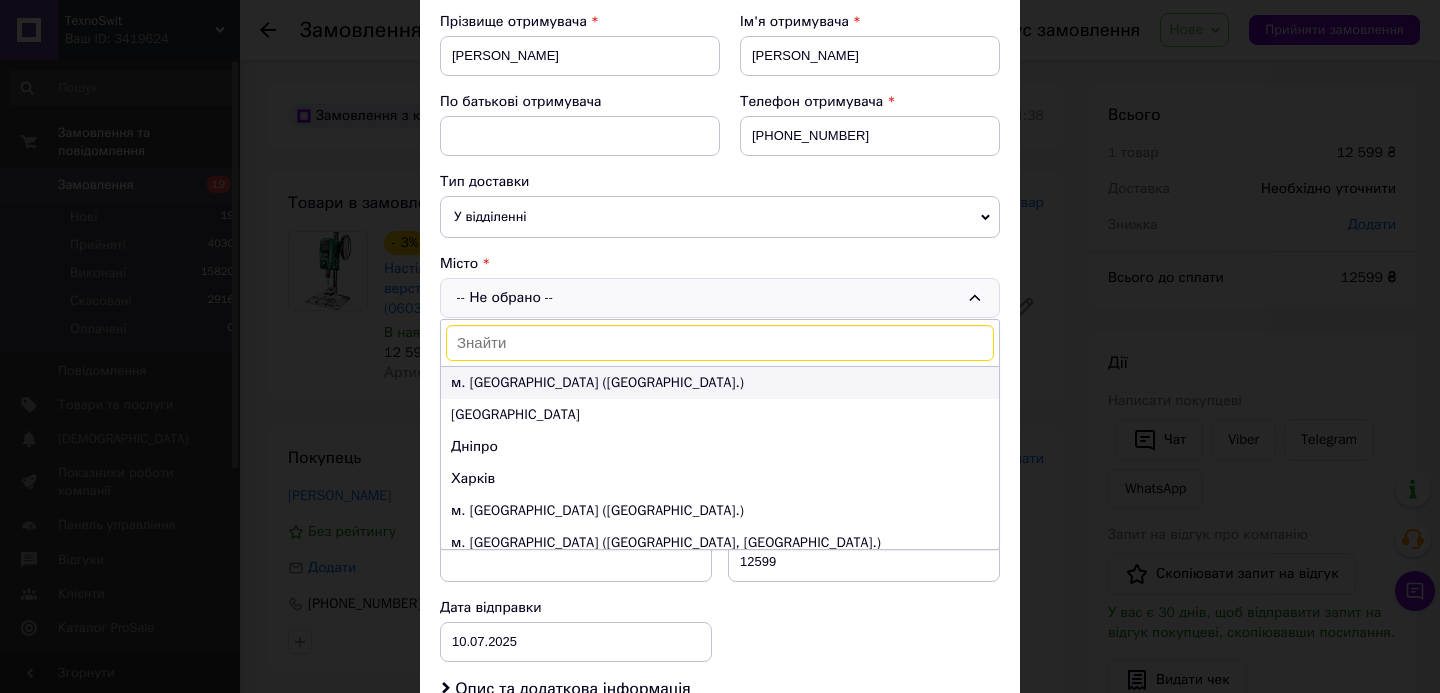 click on "м. Київ (Київська обл.)" at bounding box center (720, 383) 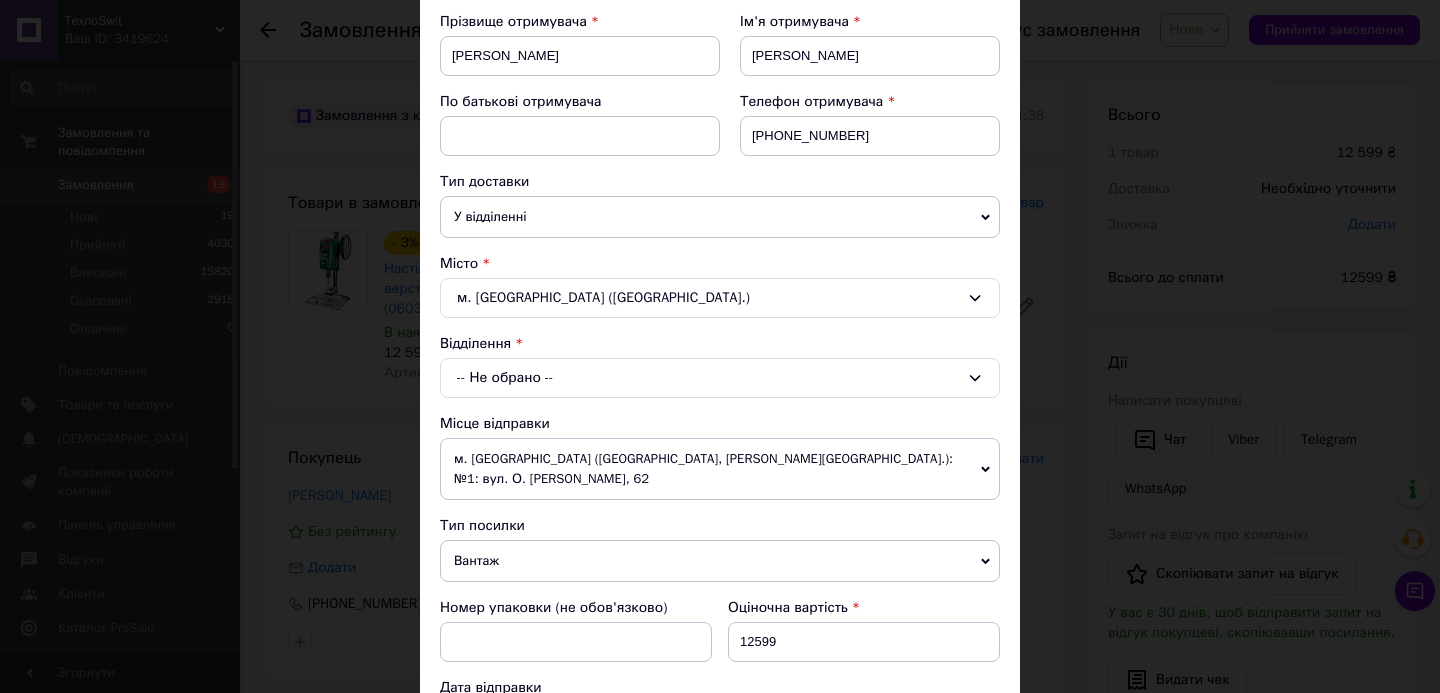 click on "-- Не обрано --" at bounding box center (720, 378) 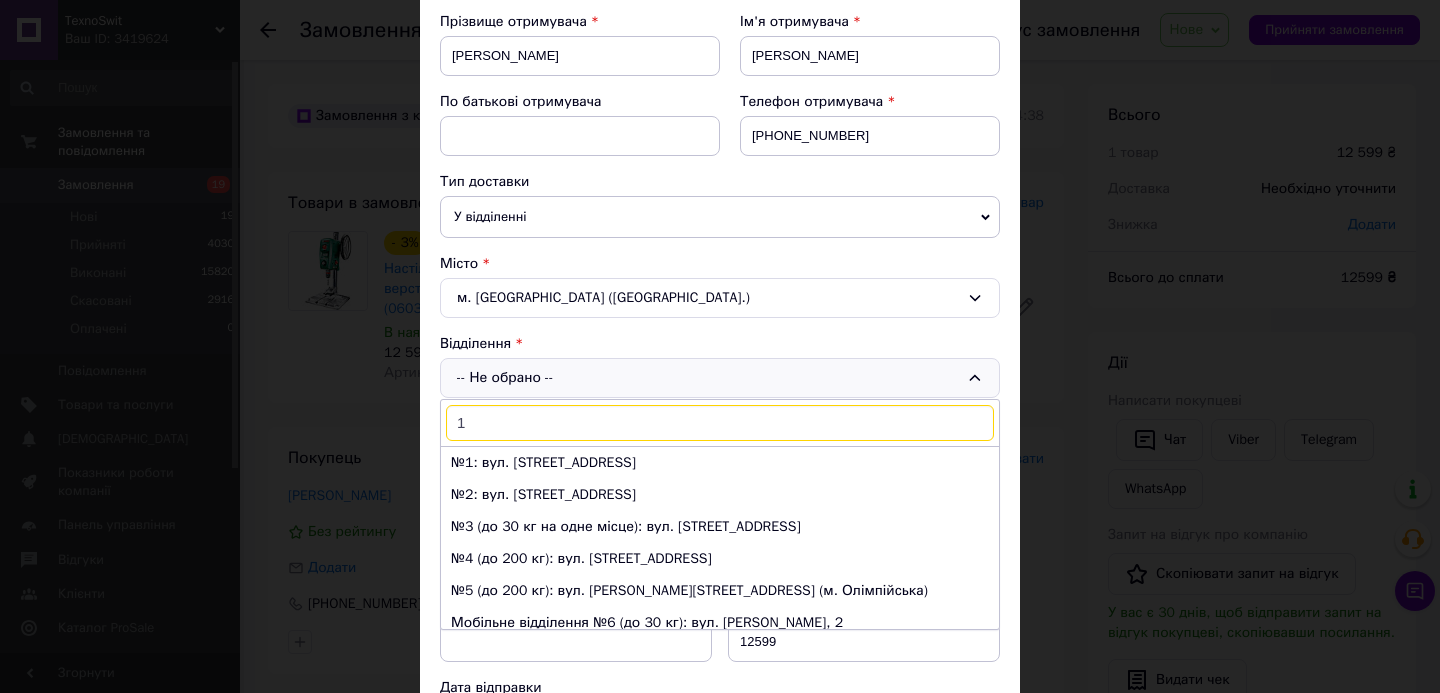 type on "18" 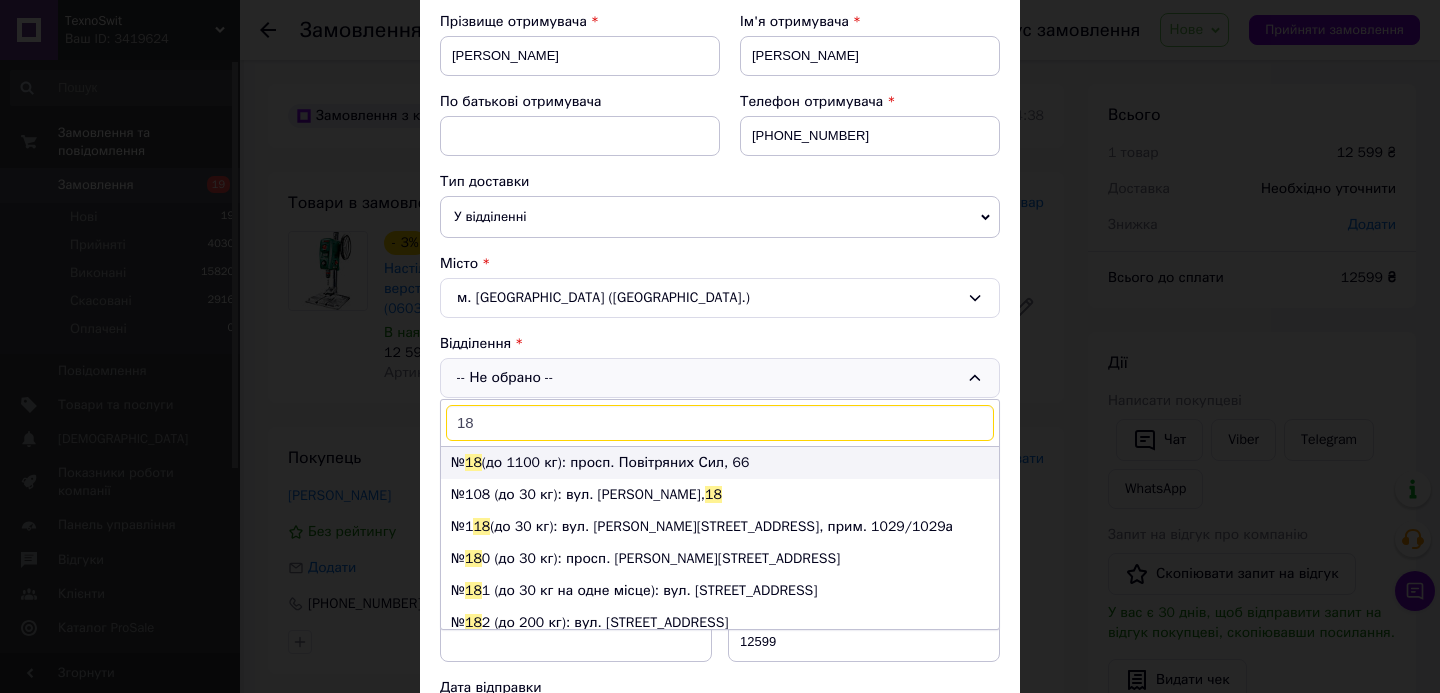 scroll, scrollTop: 6, scrollLeft: 0, axis: vertical 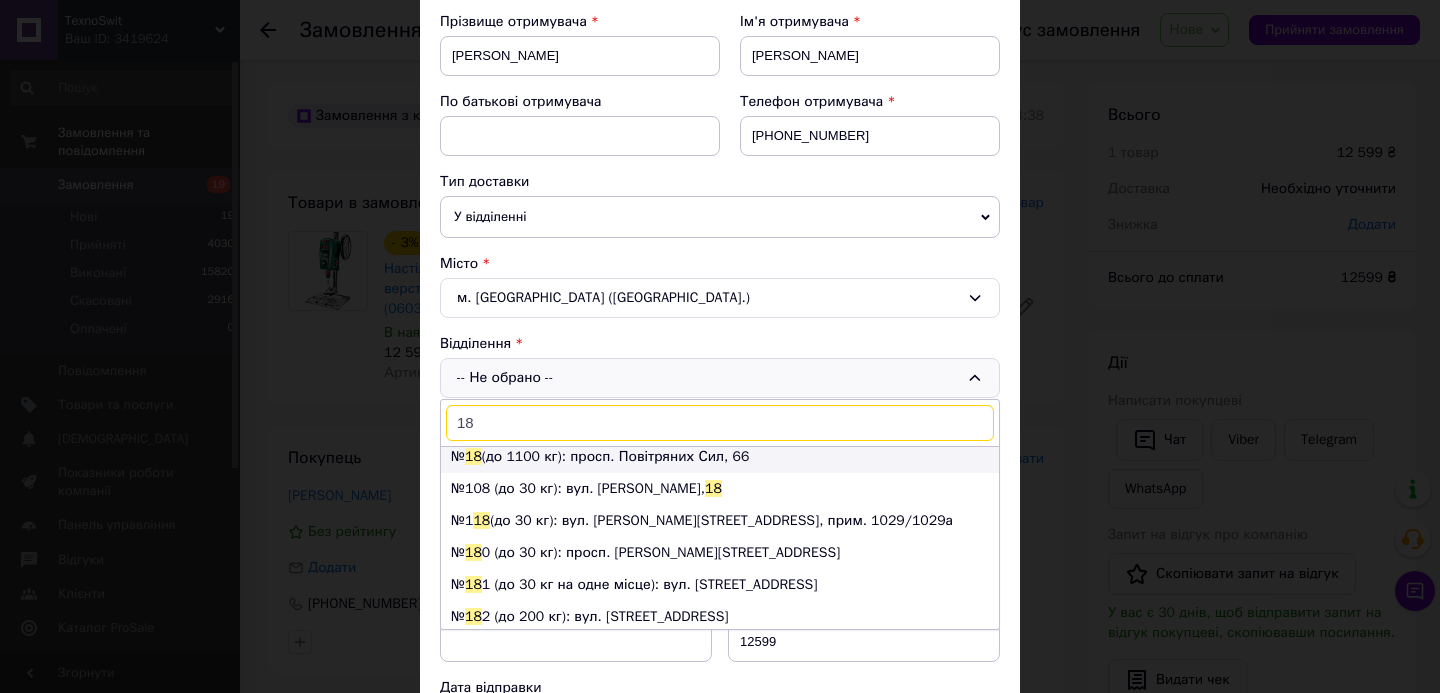click on "№ 18  (до 1100 кг): просп. Повітряних Сил, 66" at bounding box center (720, 457) 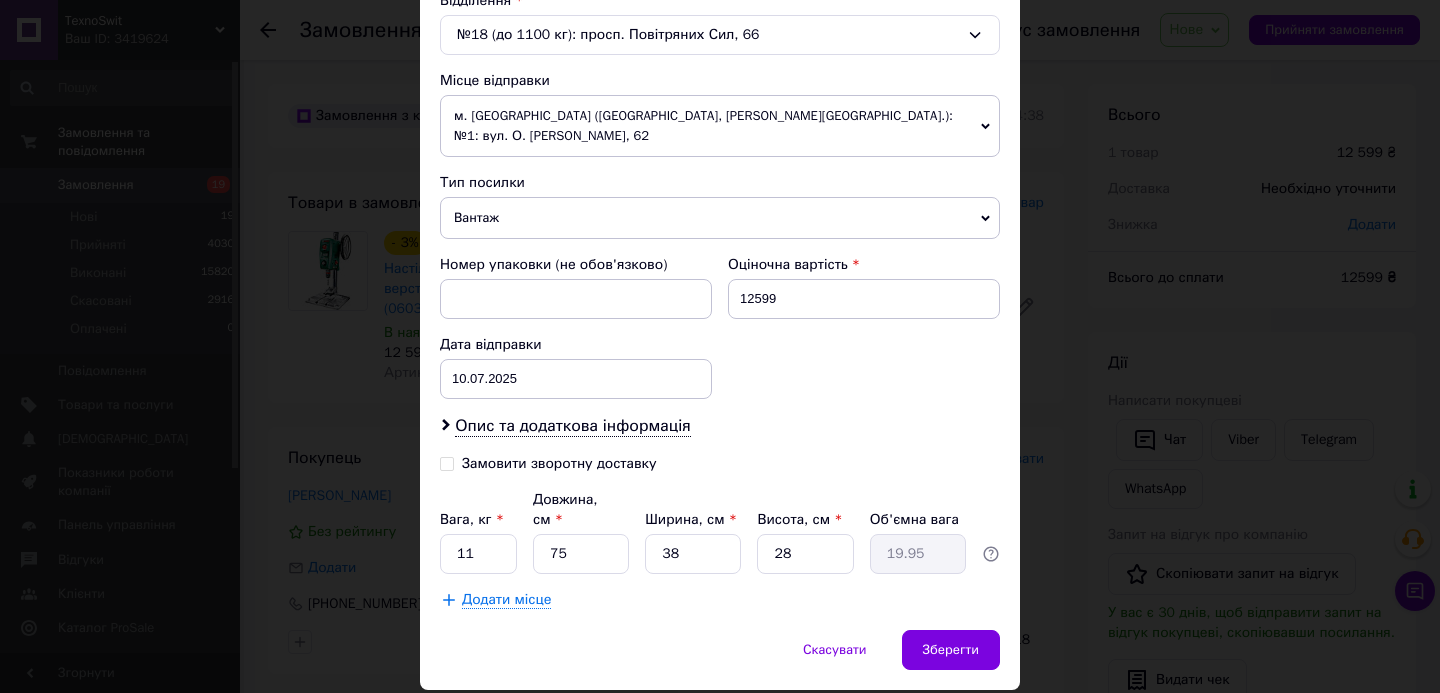 scroll, scrollTop: 663, scrollLeft: 0, axis: vertical 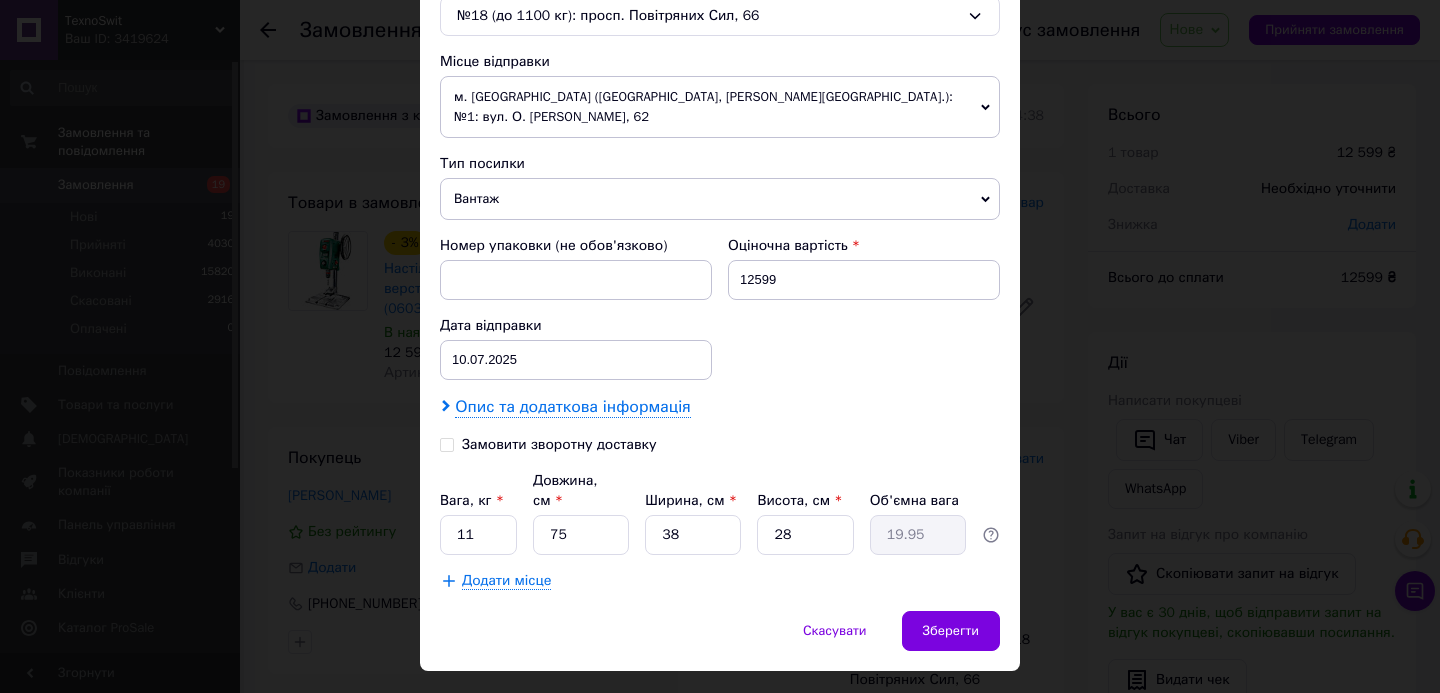 click on "Опис та додаткова інформація" at bounding box center [572, 407] 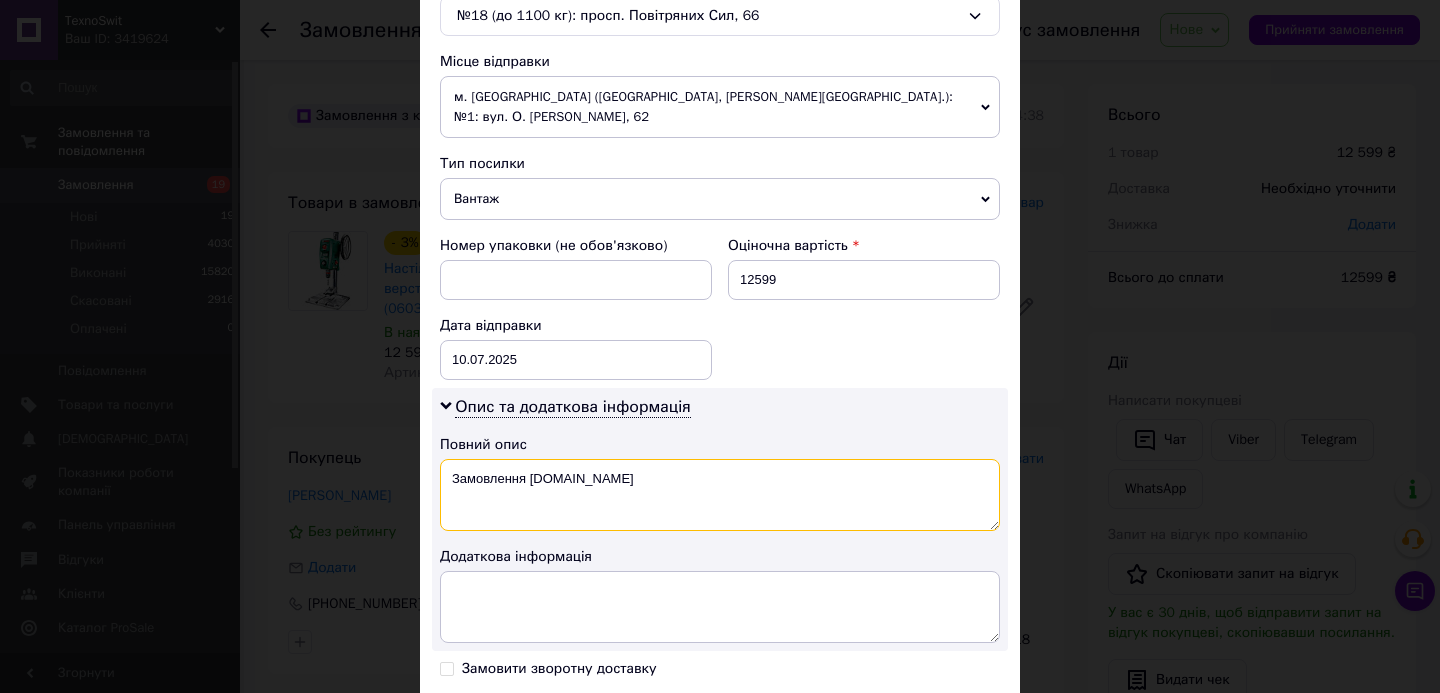click on "Замовлення Prom.ua" at bounding box center [720, 495] 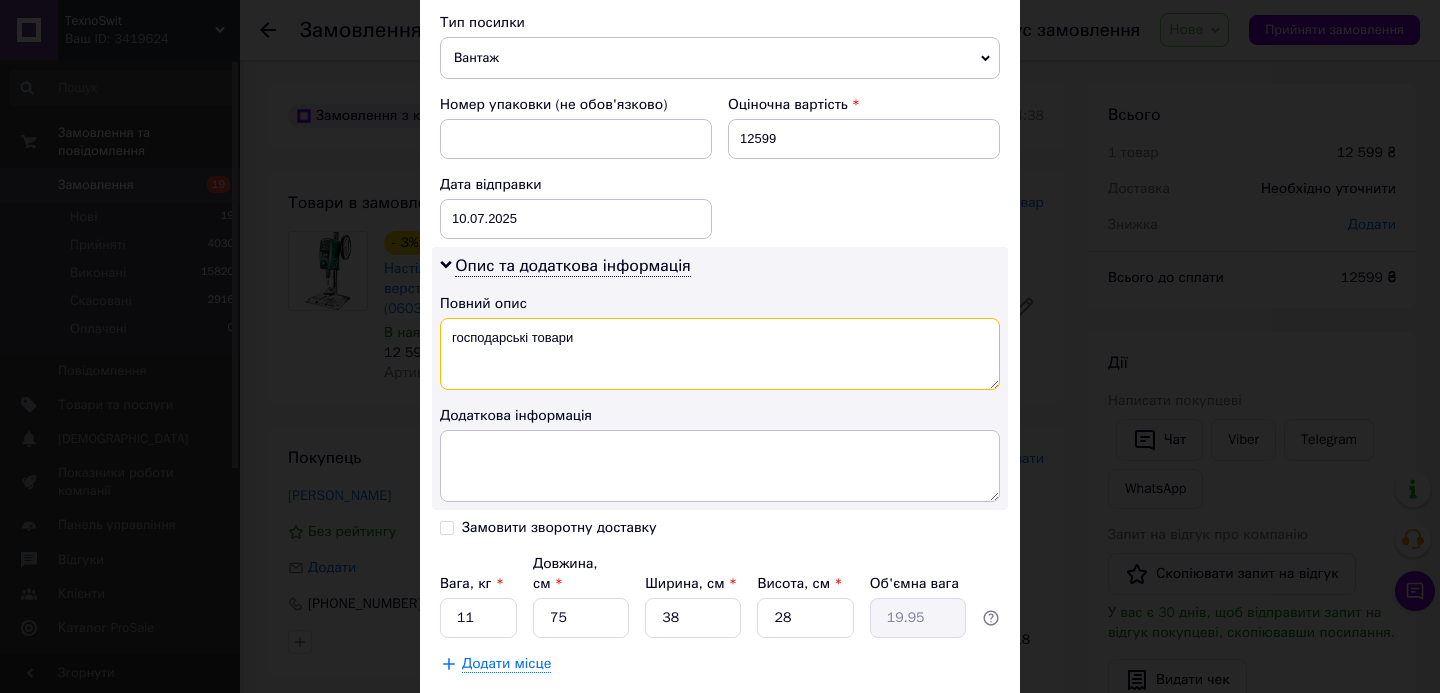 scroll, scrollTop: 915, scrollLeft: 0, axis: vertical 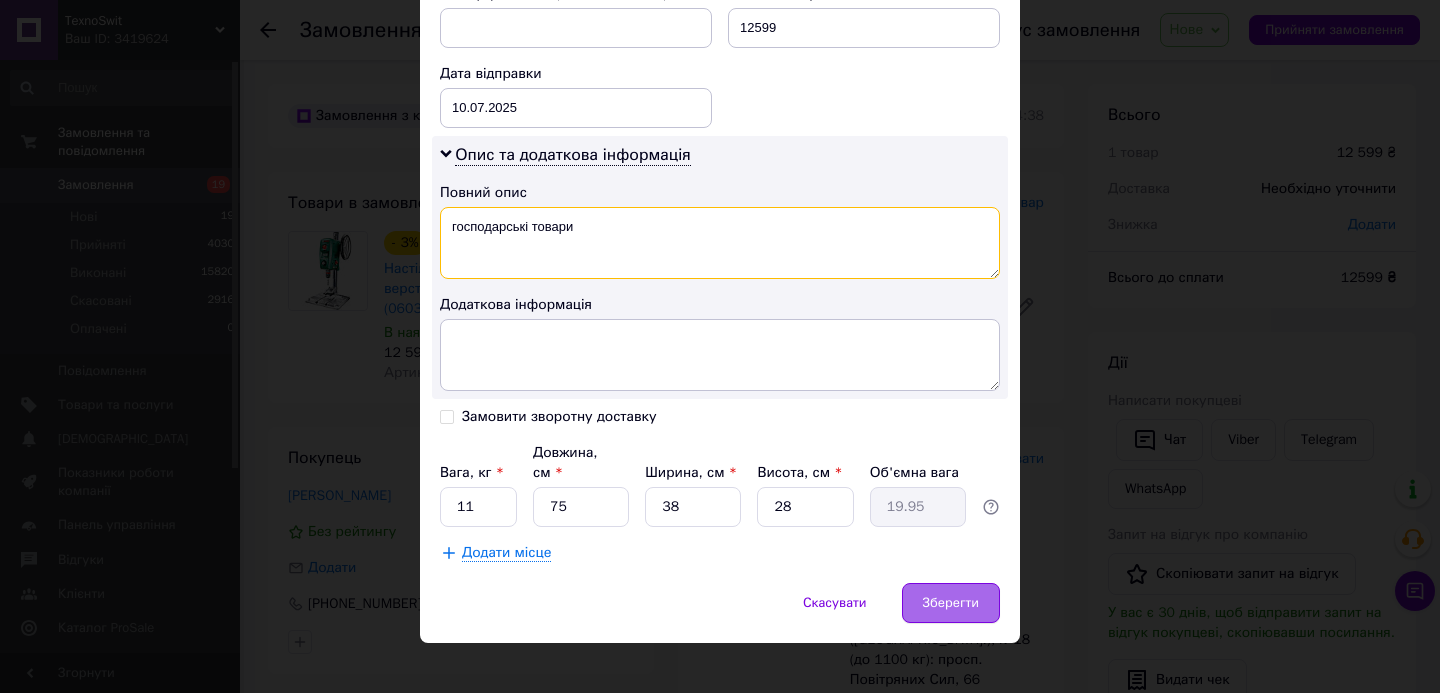 type on "господарські товари" 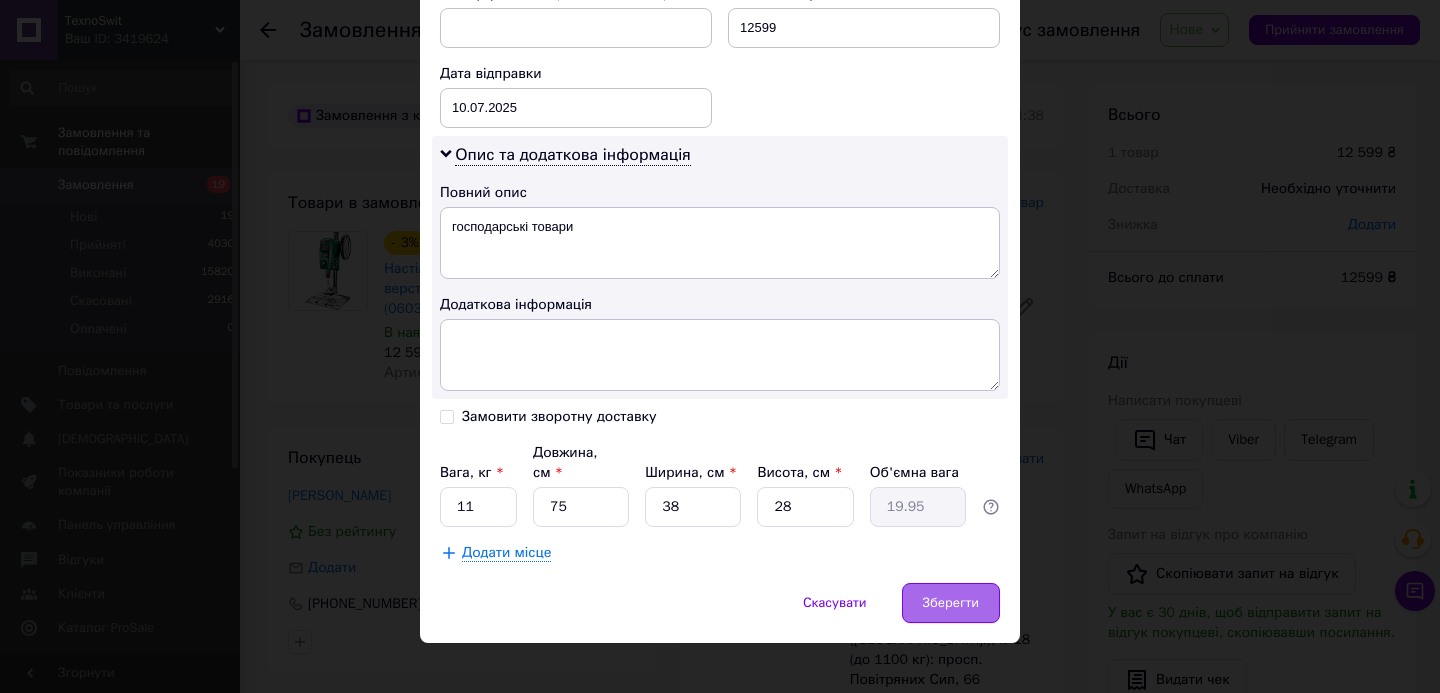 click on "Зберегти" at bounding box center (951, 603) 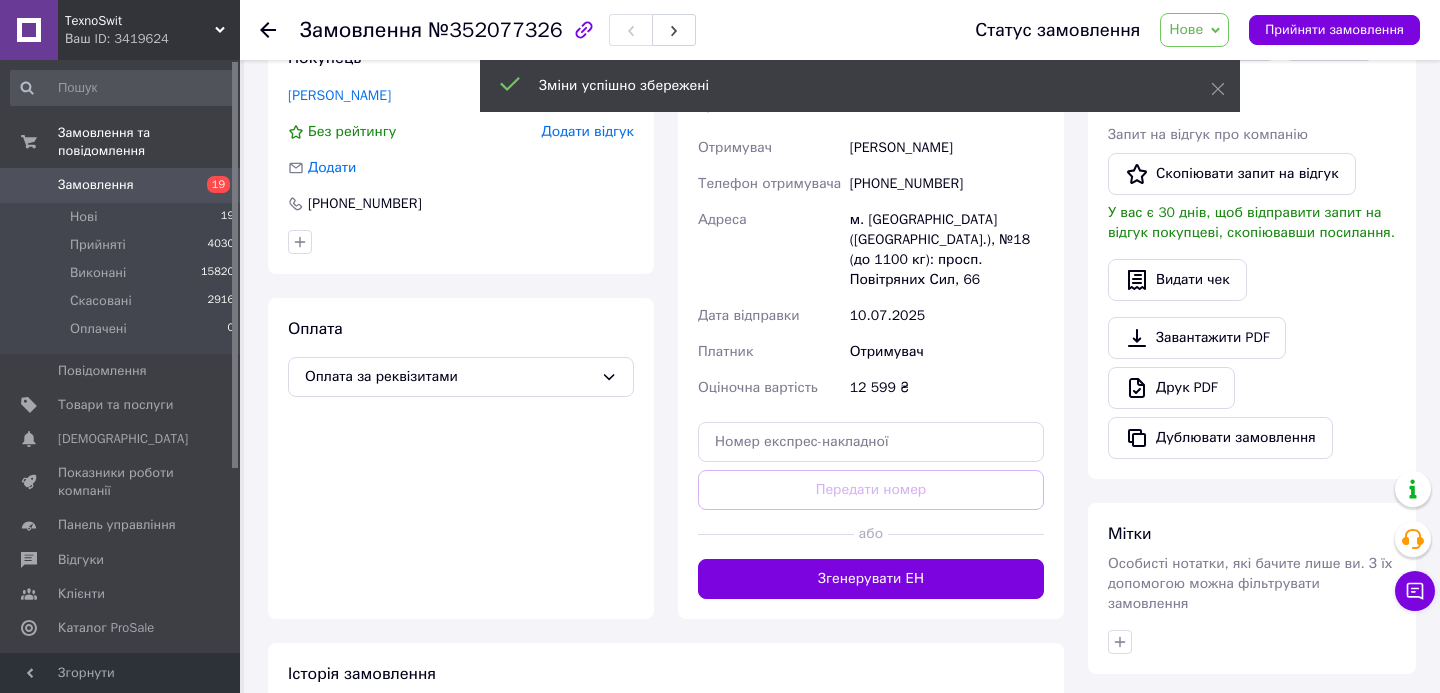 scroll, scrollTop: 402, scrollLeft: 0, axis: vertical 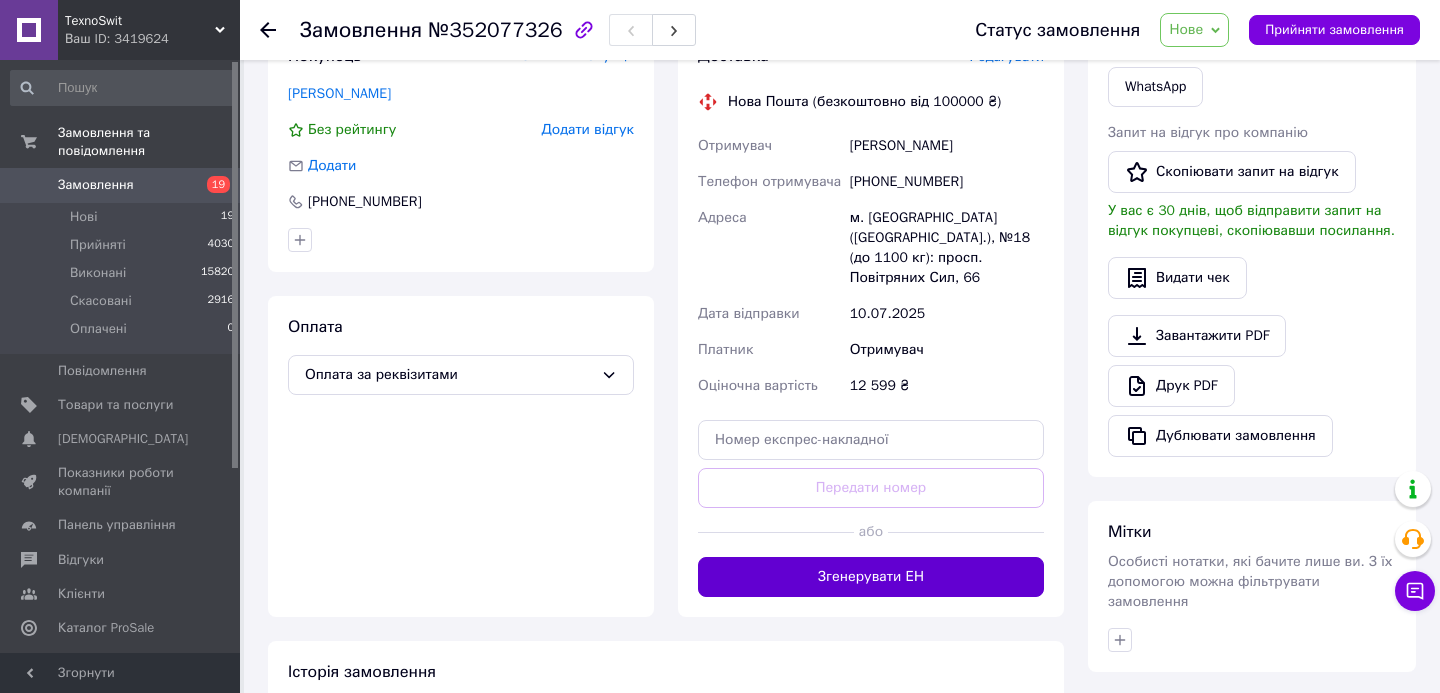 click on "Згенерувати ЕН" at bounding box center (871, 577) 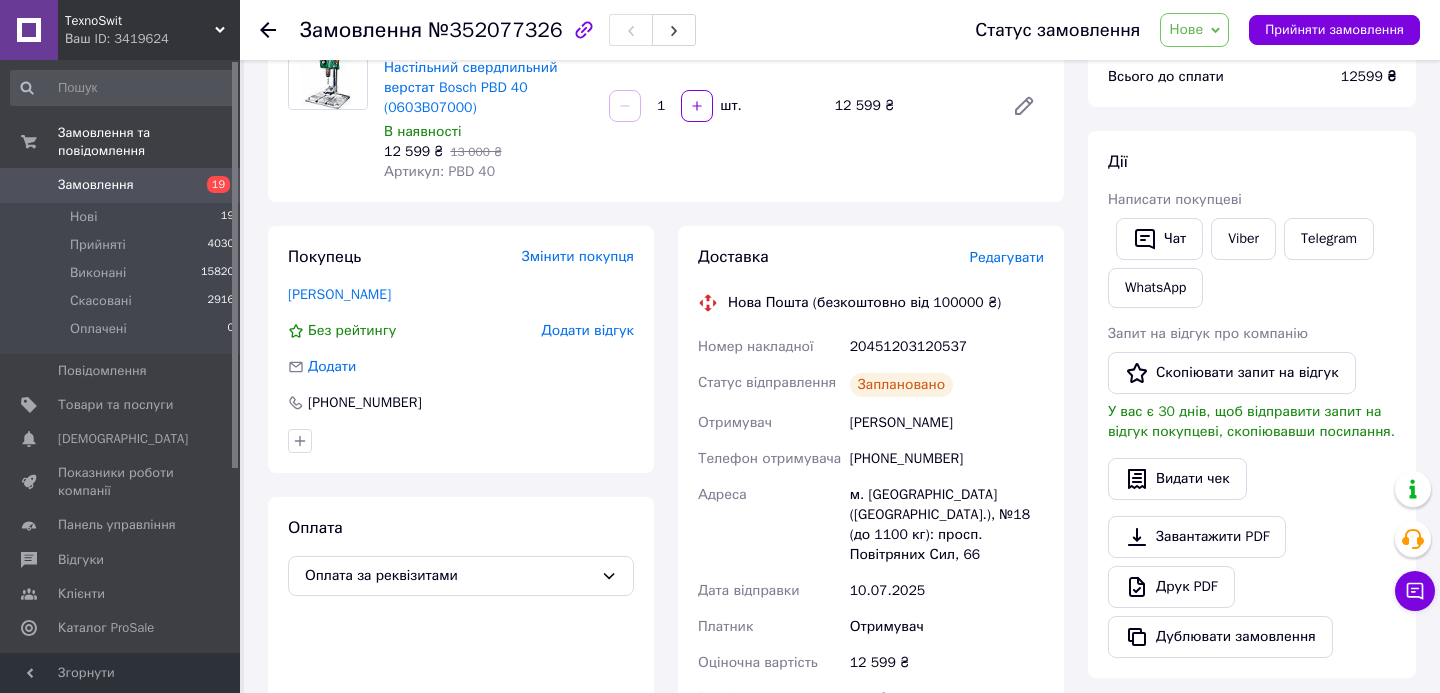 scroll, scrollTop: 200, scrollLeft: 0, axis: vertical 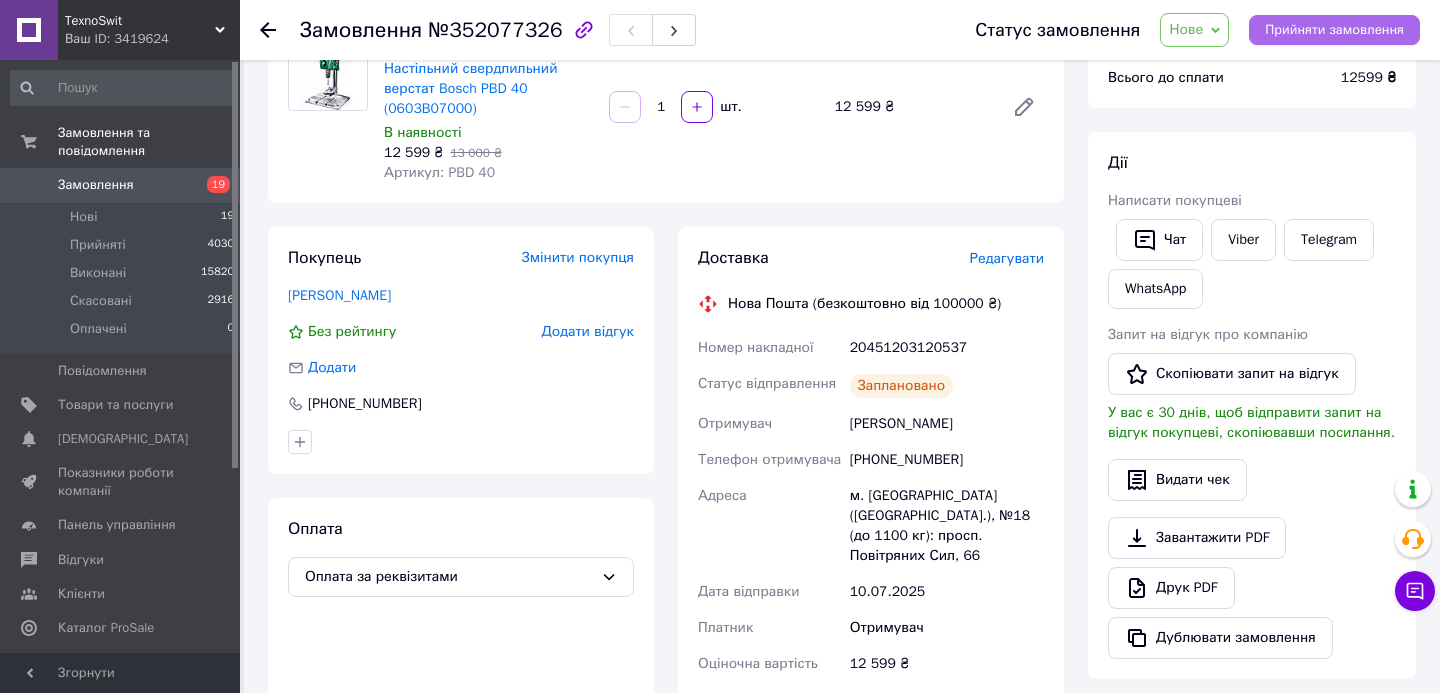 click on "Прийняти замовлення" at bounding box center (1334, 30) 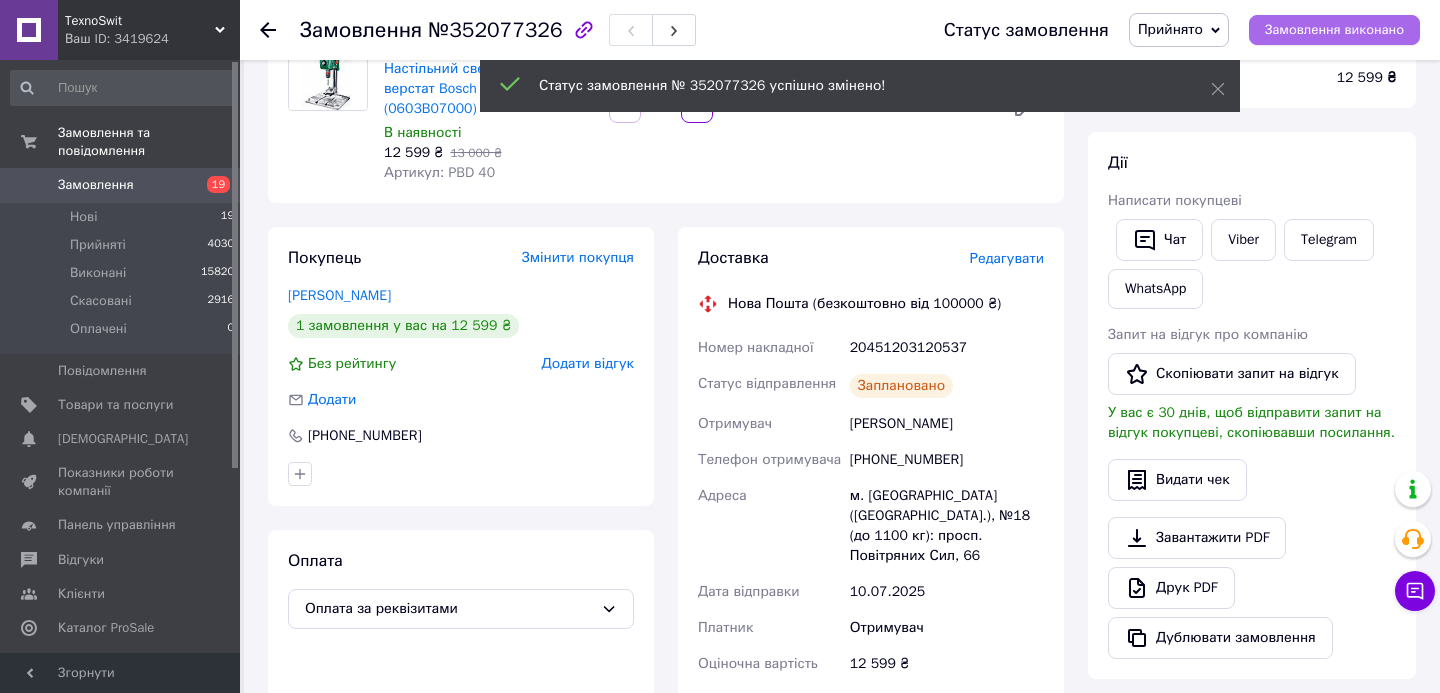 click on "Замовлення виконано" at bounding box center (1334, 30) 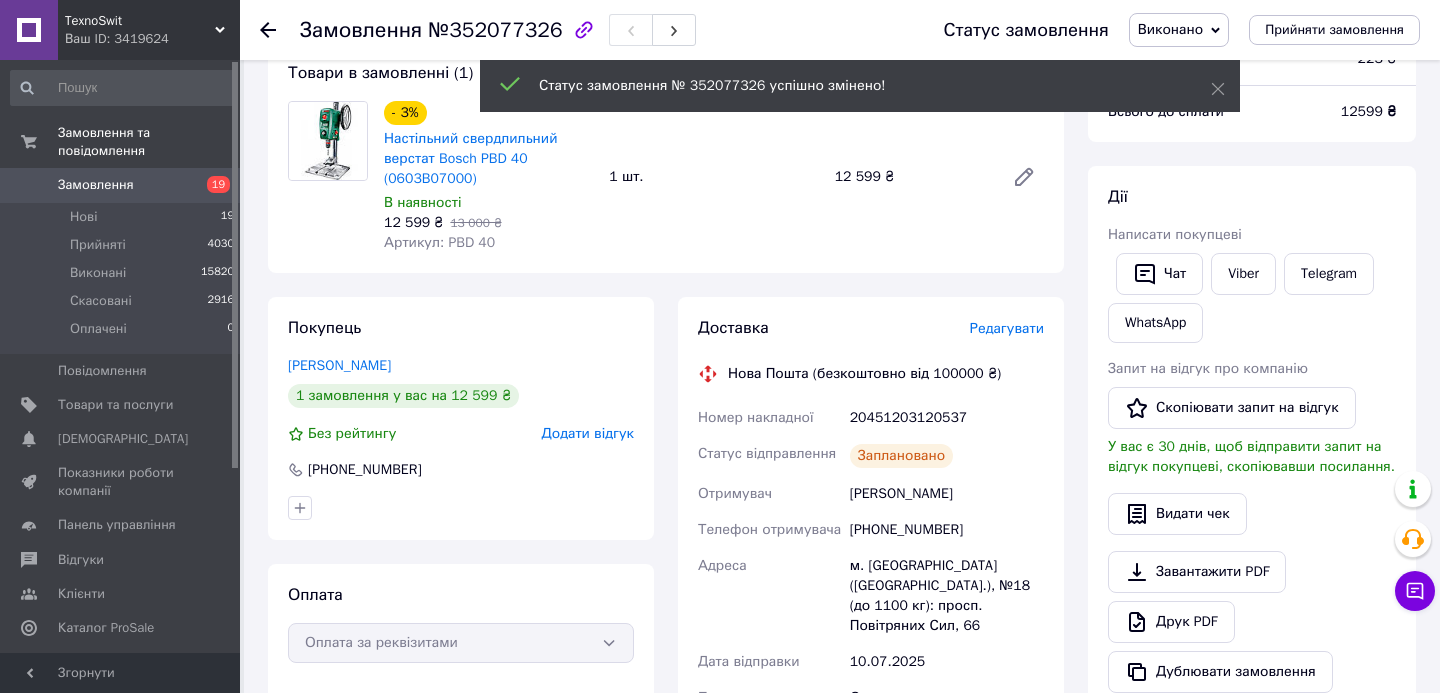 scroll, scrollTop: 0, scrollLeft: 0, axis: both 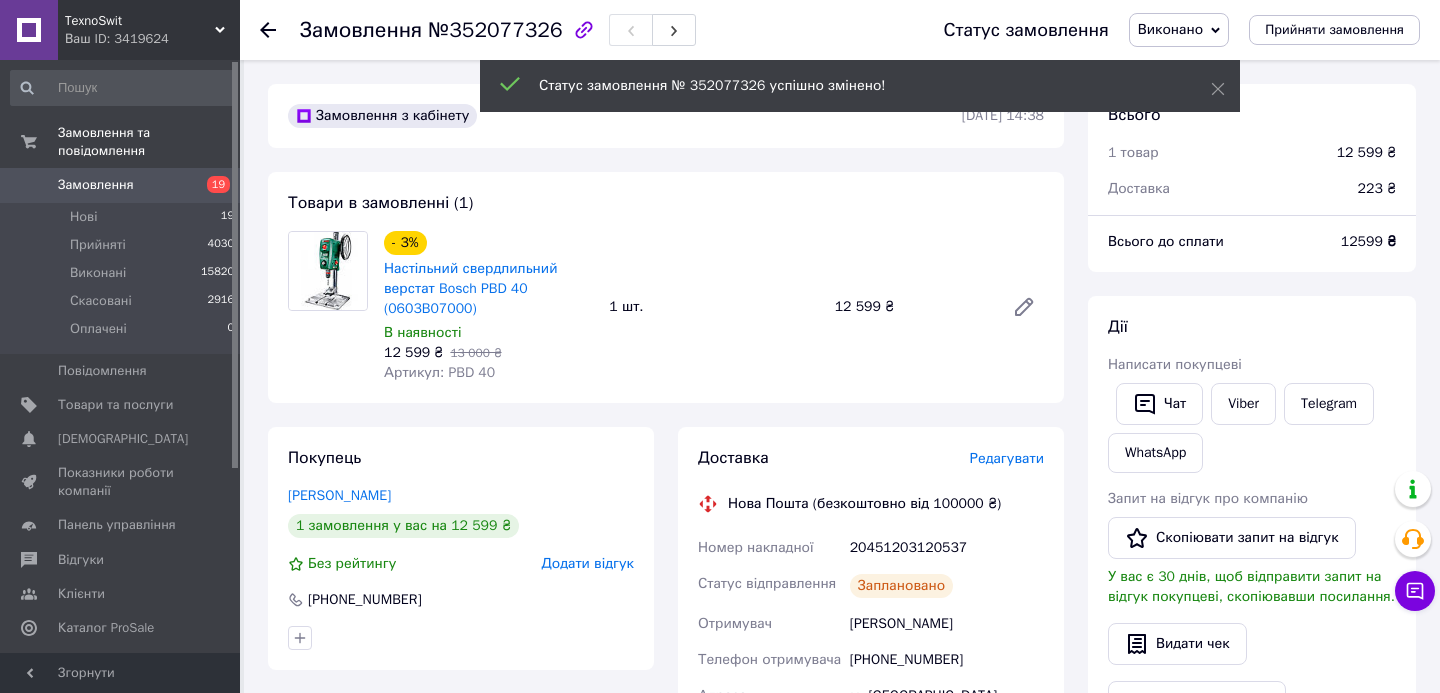 click on "Замовлення" at bounding box center [96, 185] 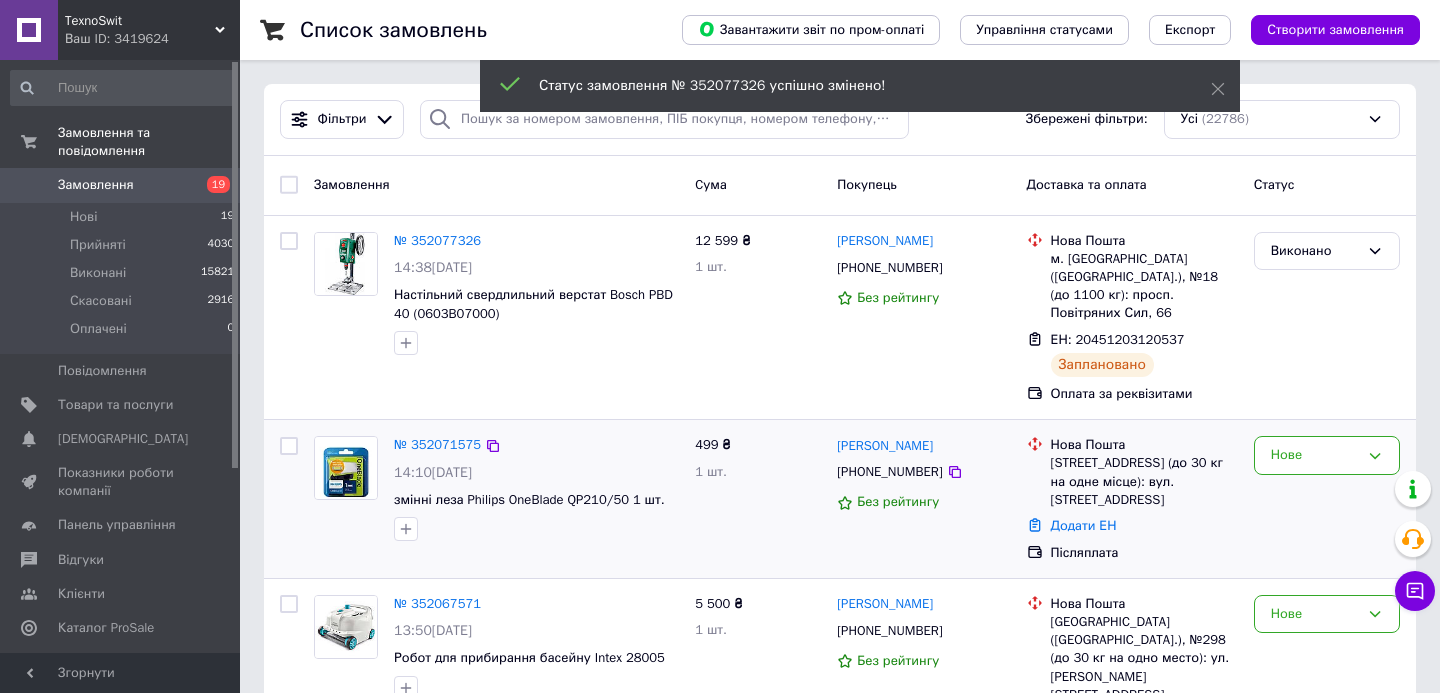 click on "№ 352071575" at bounding box center [437, 445] 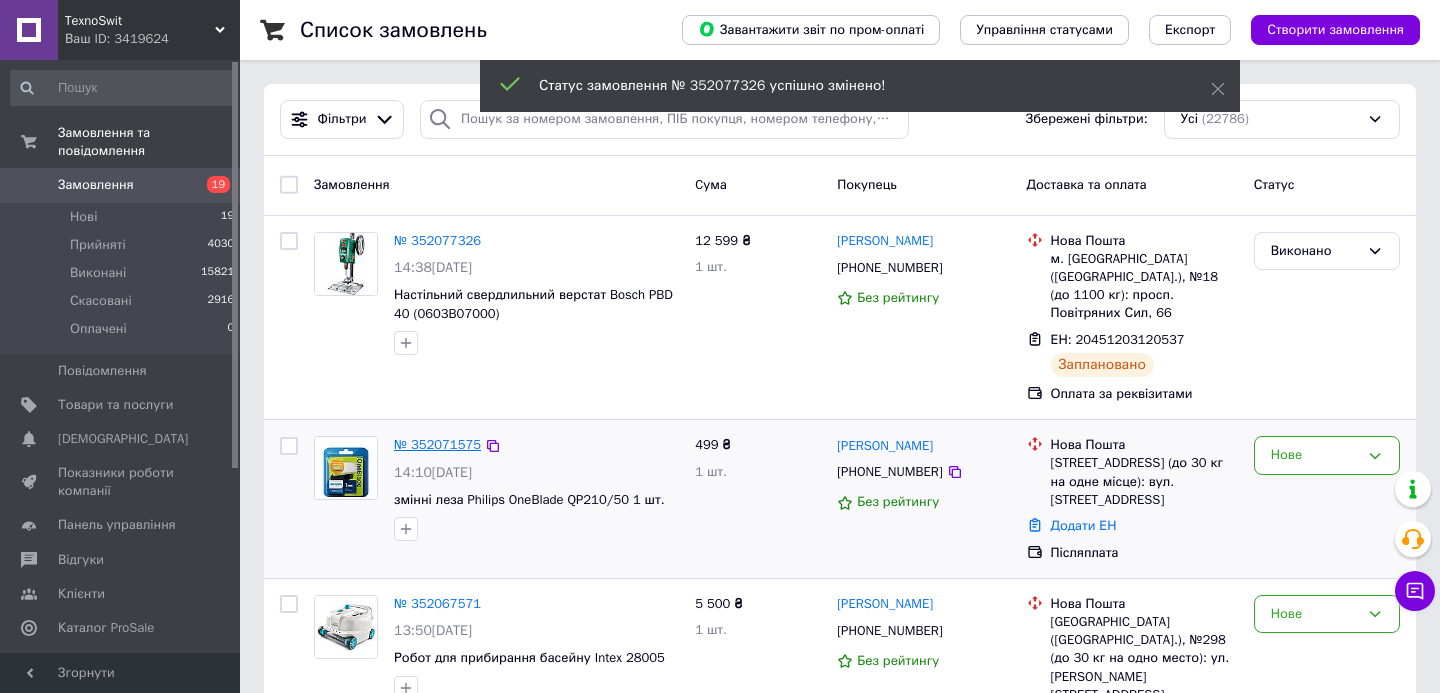 click on "№ 352071575" at bounding box center [437, 444] 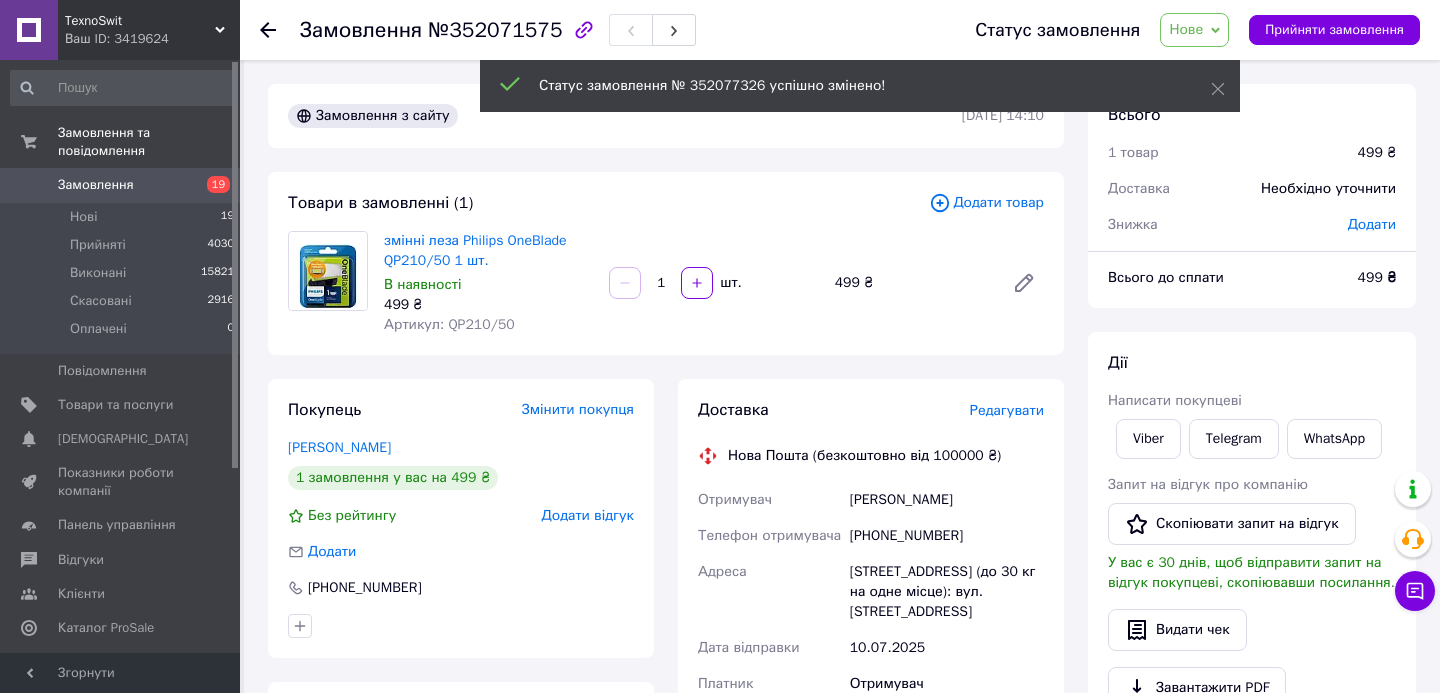 click on "Редагувати" at bounding box center [1007, 410] 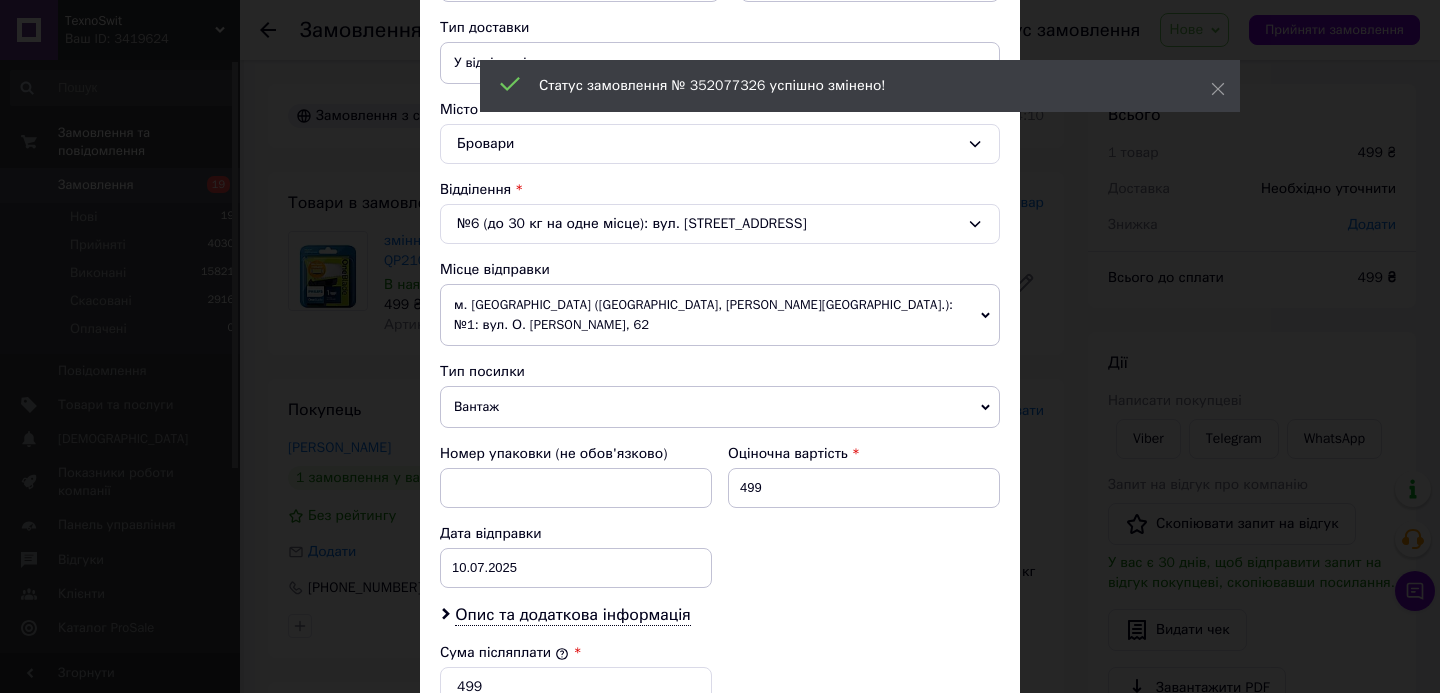 scroll, scrollTop: 465, scrollLeft: 0, axis: vertical 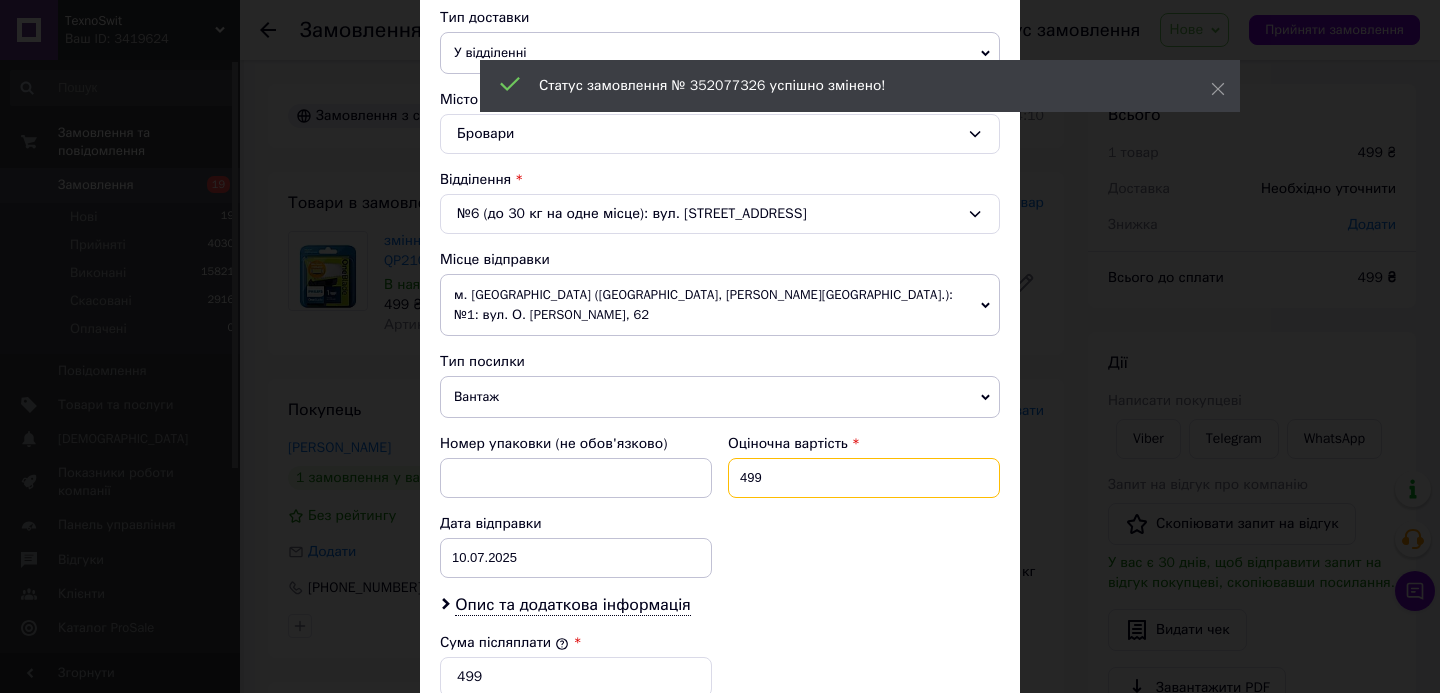 click on "499" at bounding box center (864, 478) 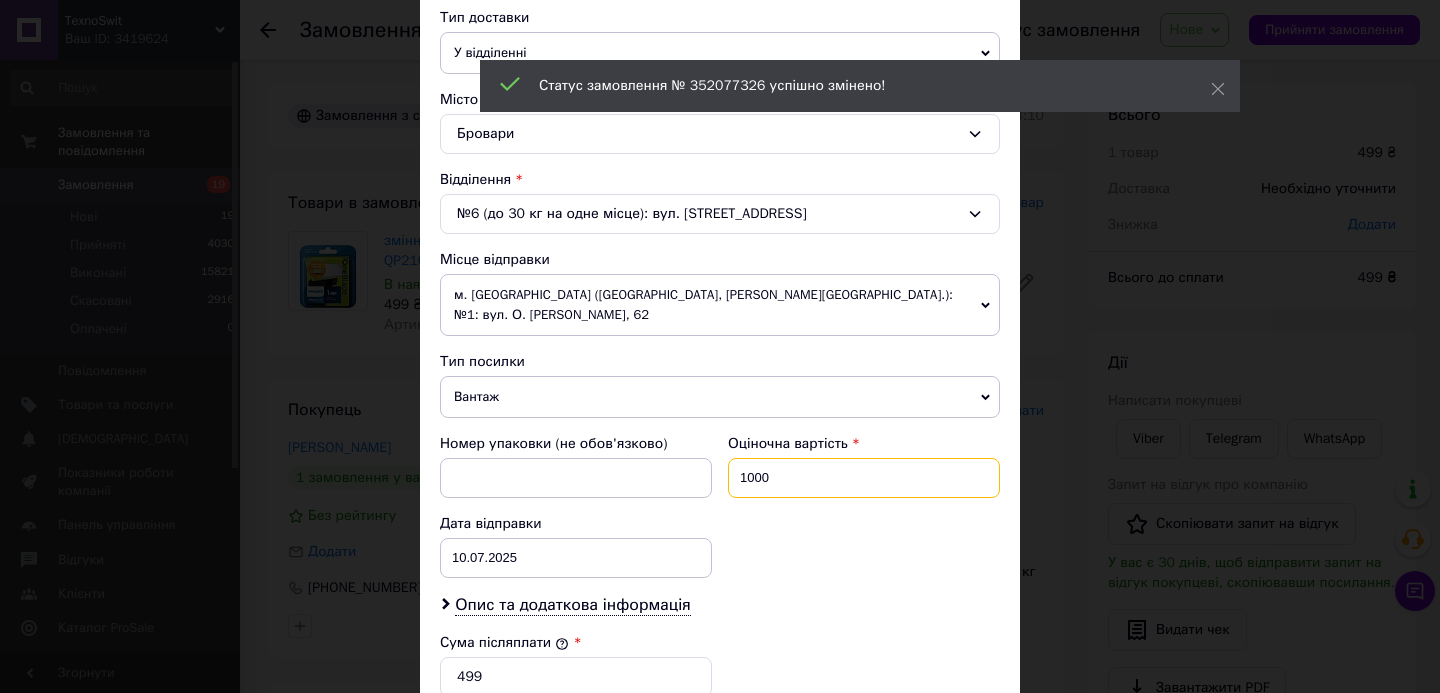 type on "1000" 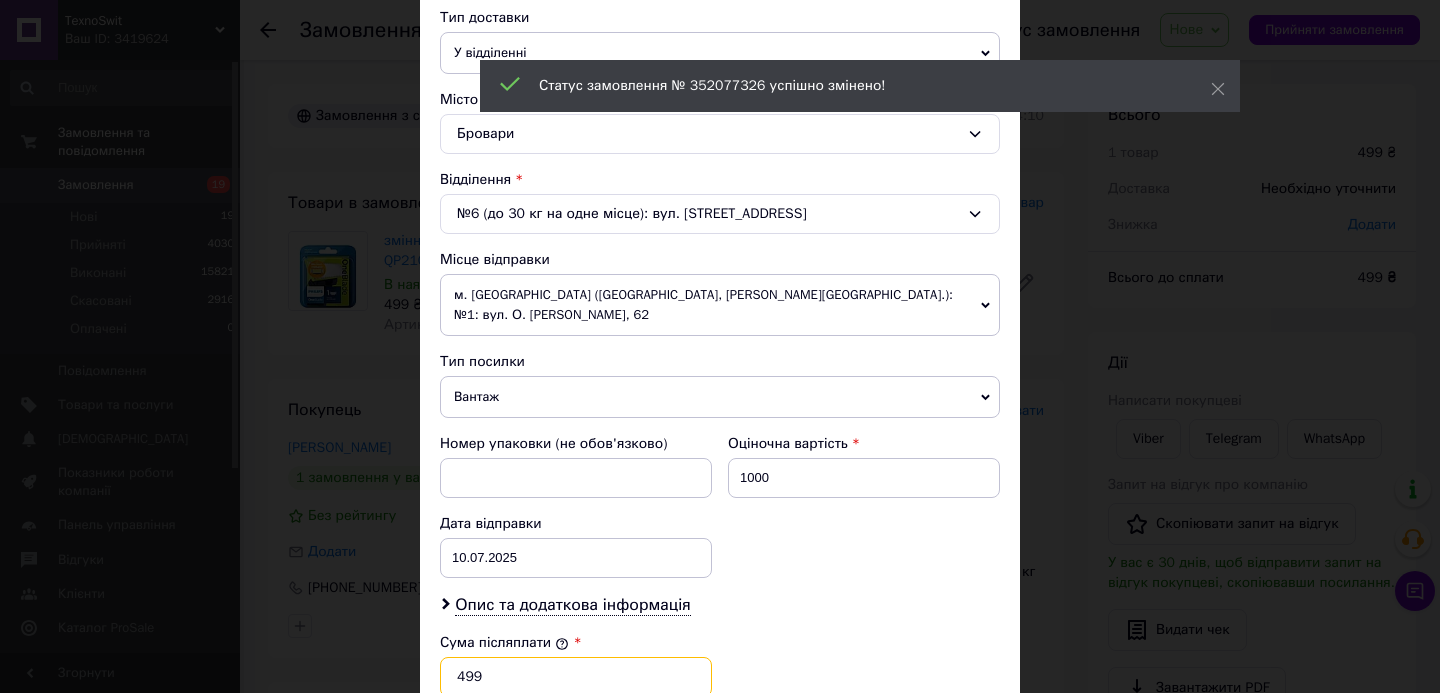 click on "499" at bounding box center [576, 677] 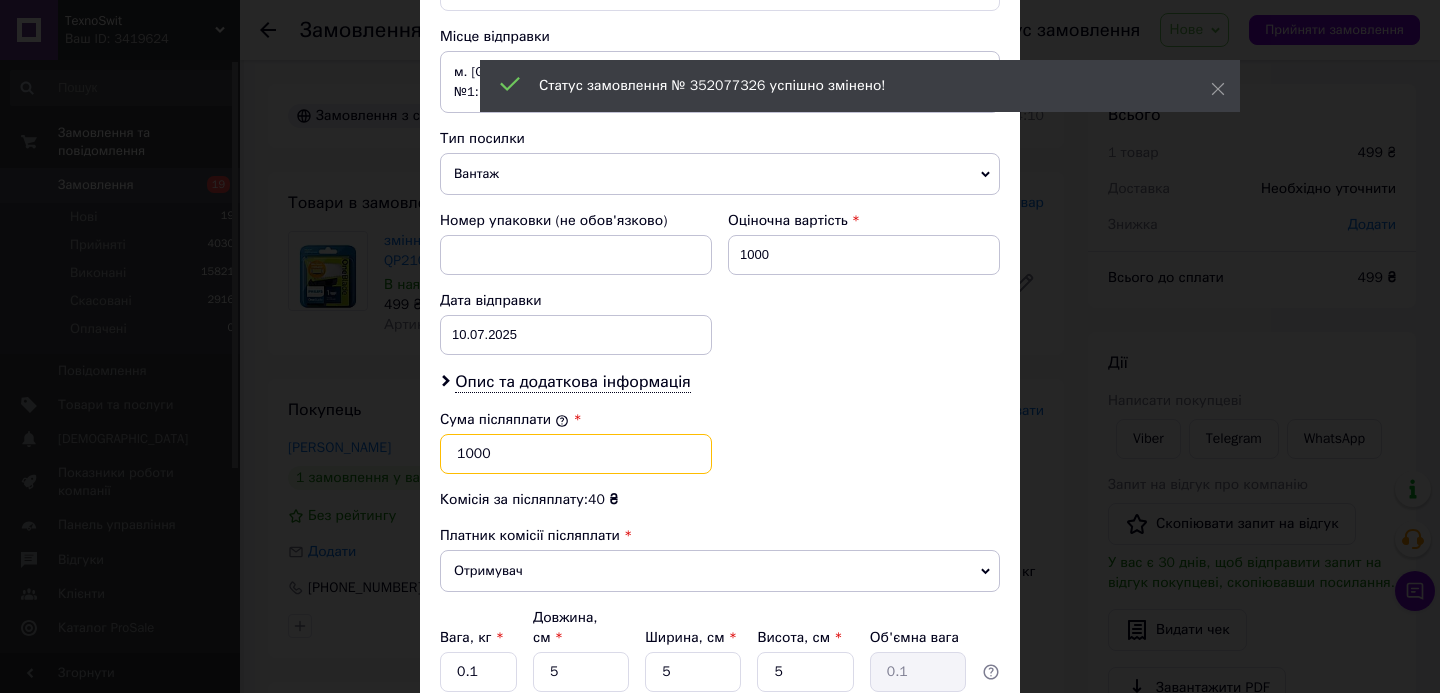 scroll, scrollTop: 853, scrollLeft: 0, axis: vertical 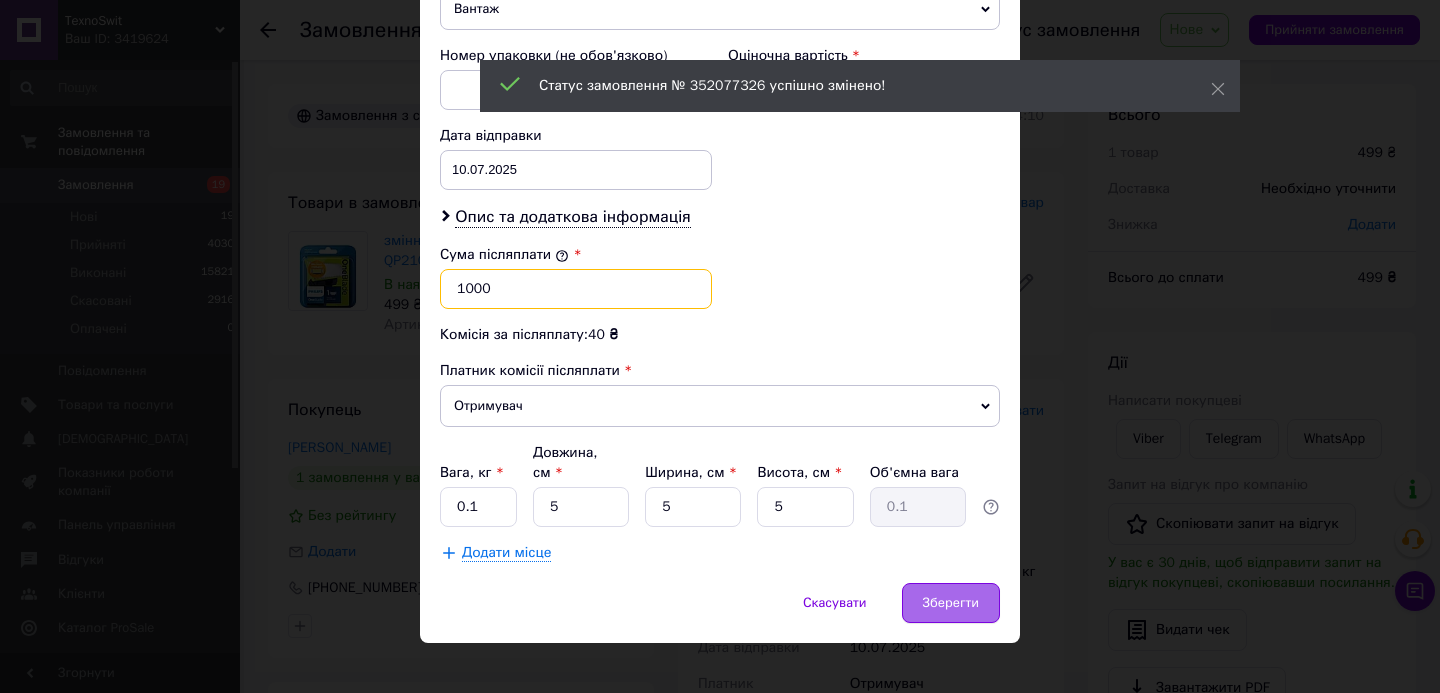 type on "1000" 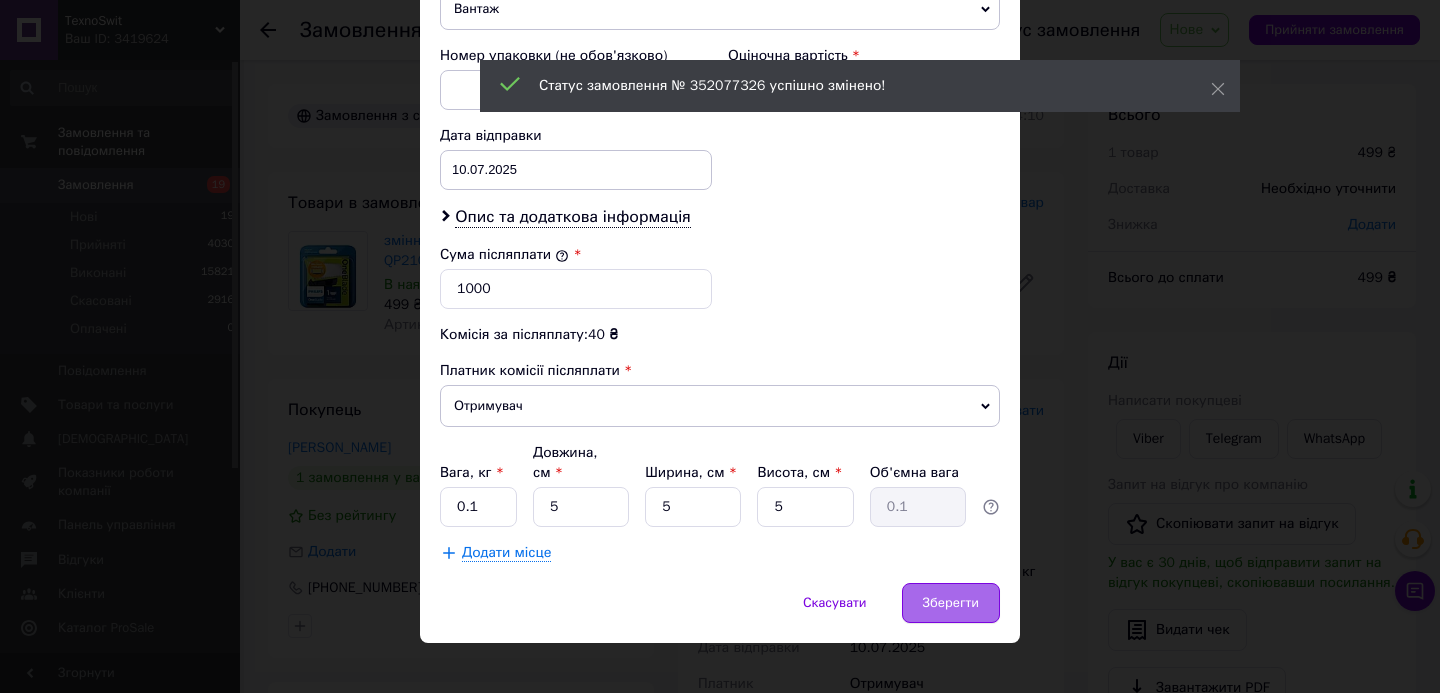 click on "Зберегти" at bounding box center [951, 603] 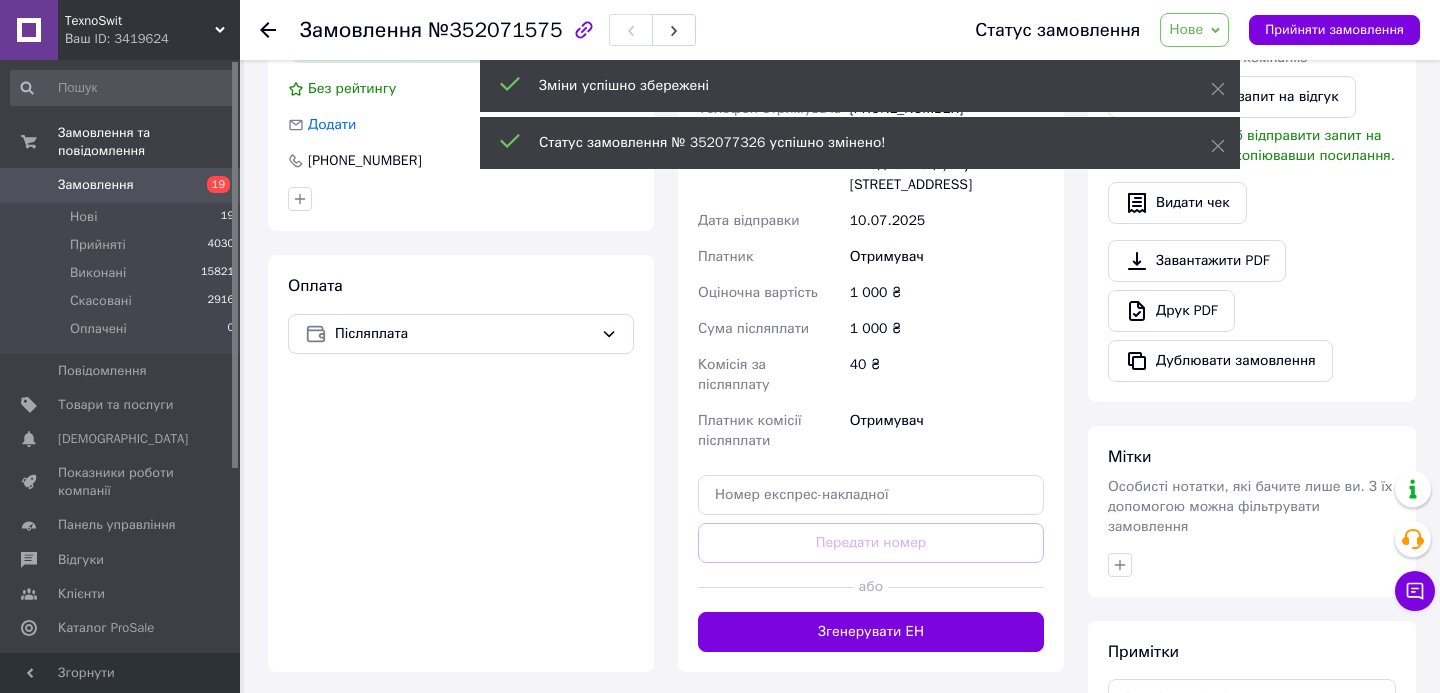 scroll, scrollTop: 471, scrollLeft: 0, axis: vertical 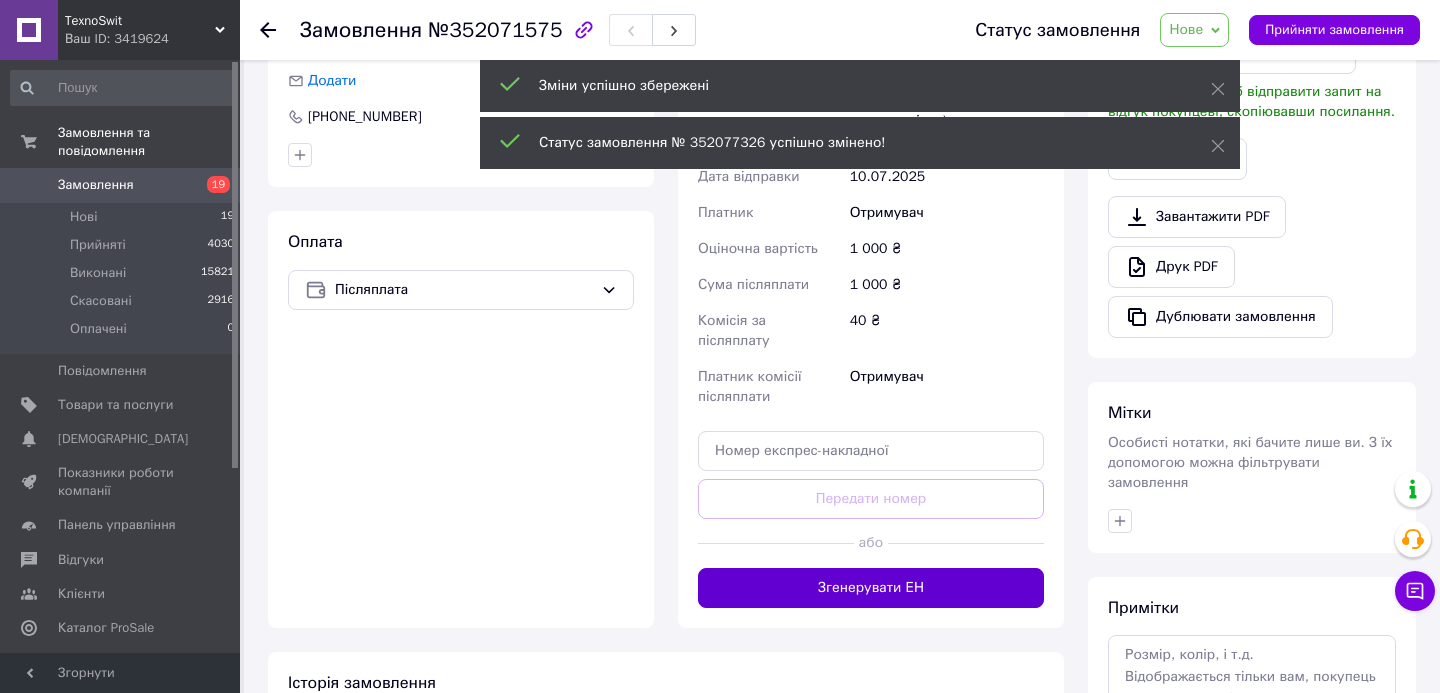 click on "Згенерувати ЕН" at bounding box center [871, 588] 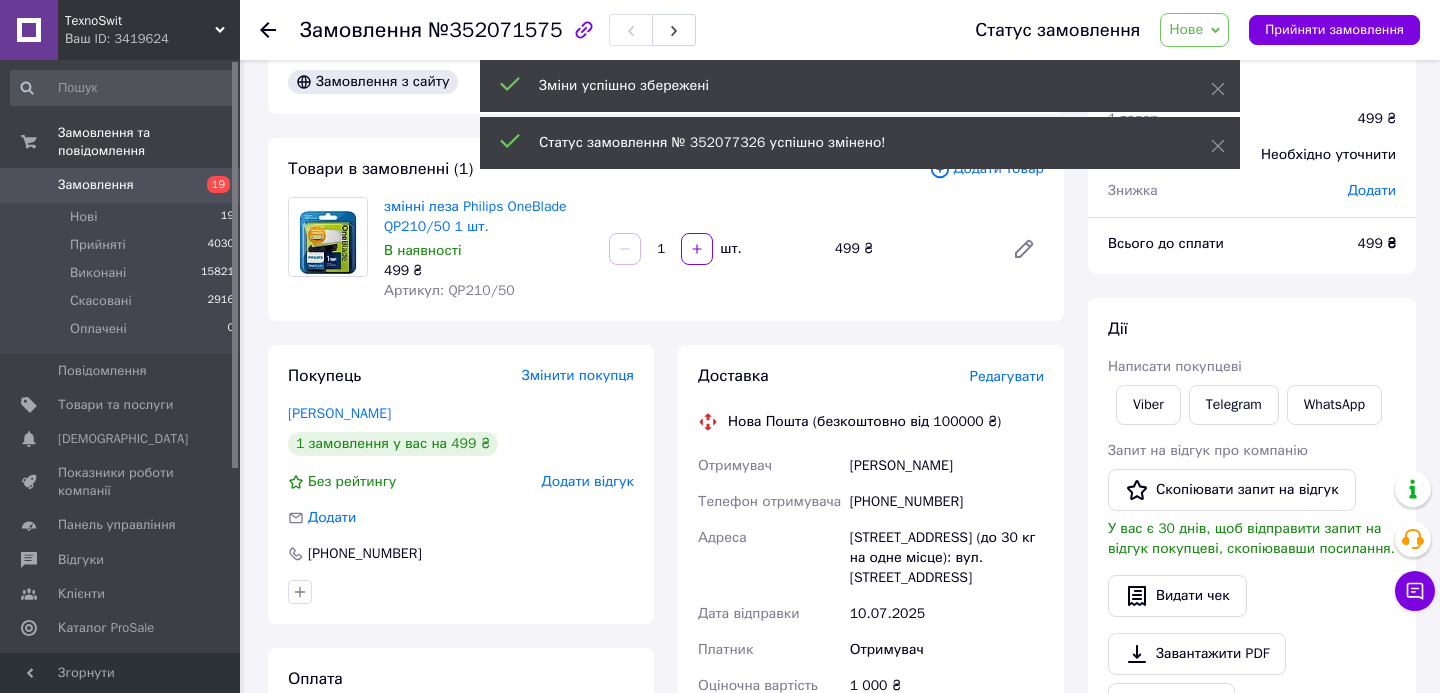 scroll, scrollTop: 31, scrollLeft: 0, axis: vertical 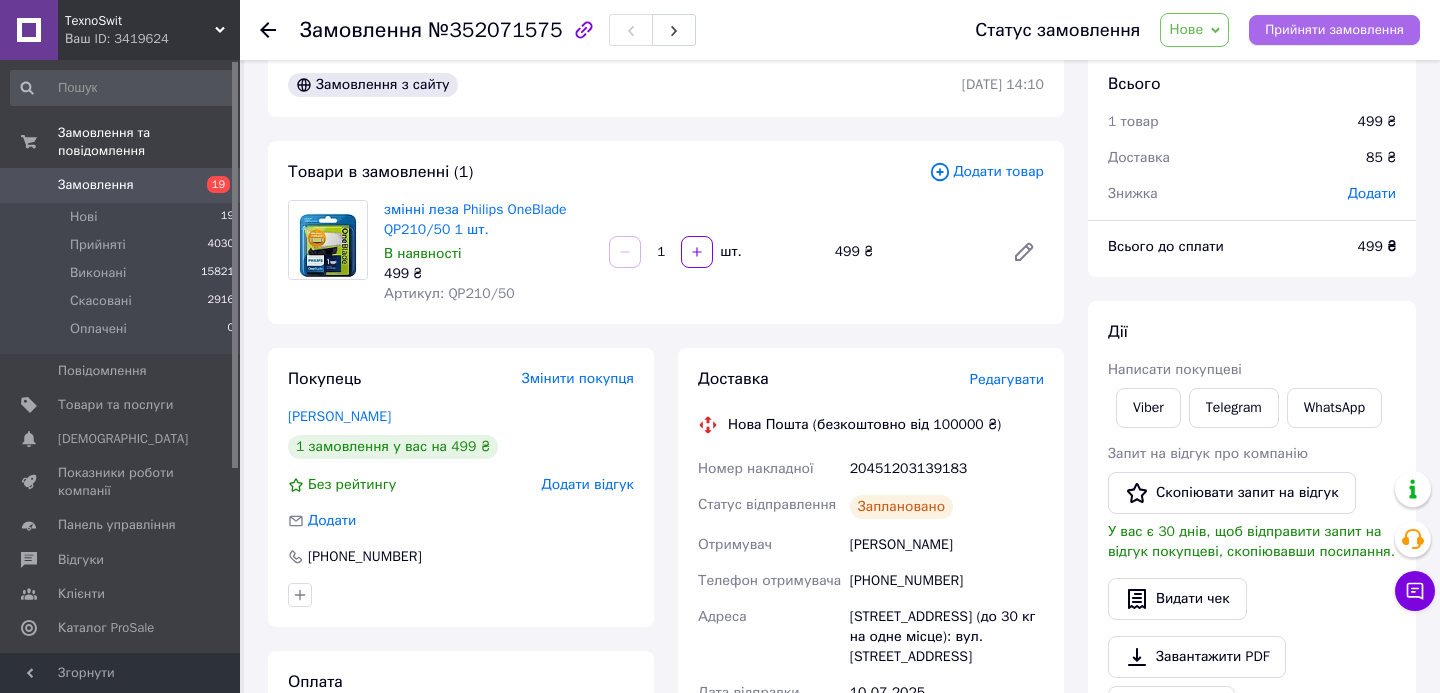 click on "Прийняти замовлення" at bounding box center [1334, 30] 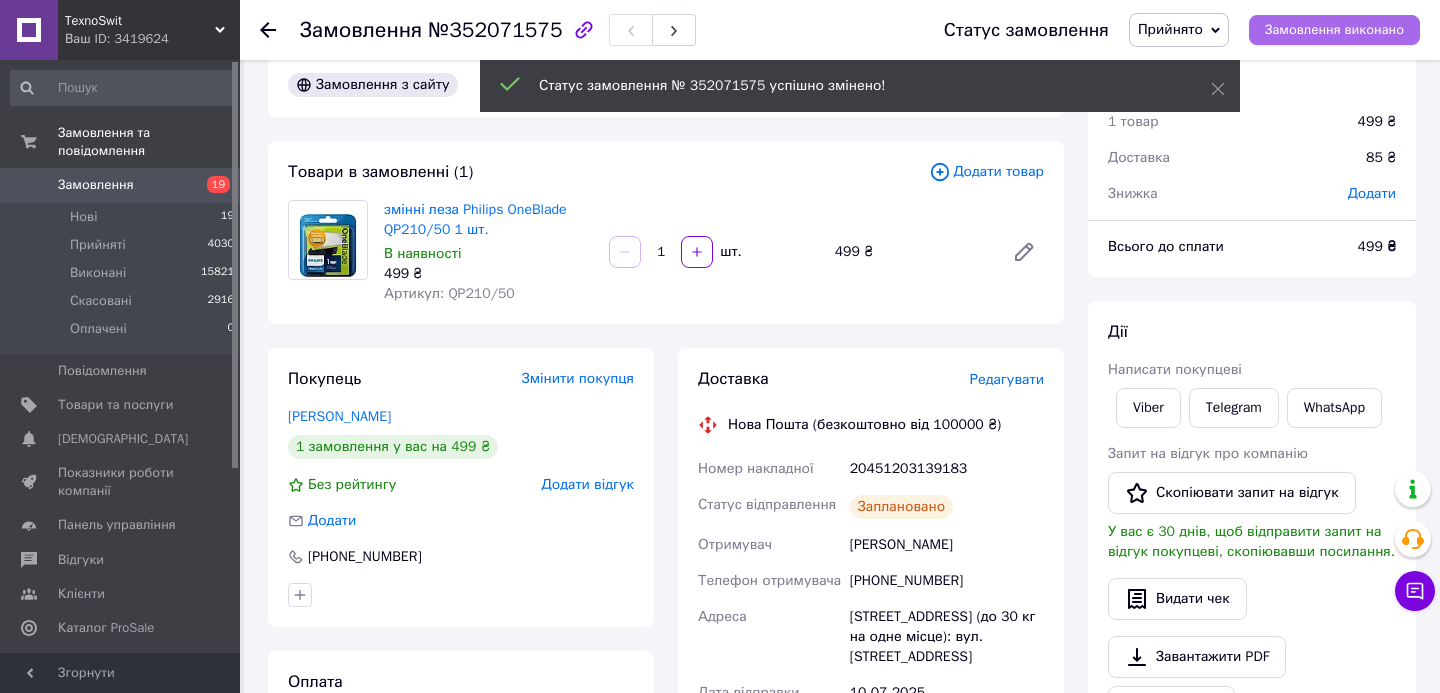 click on "Замовлення виконано" at bounding box center (1334, 30) 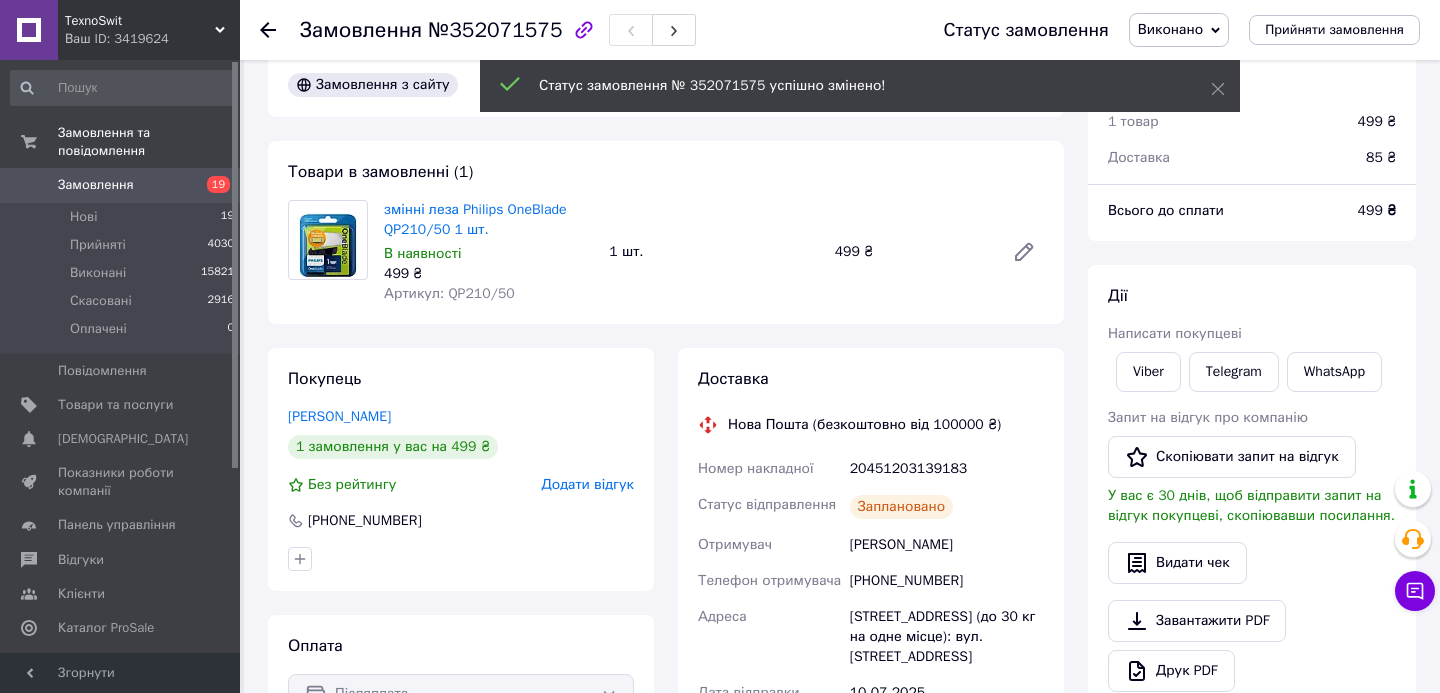click 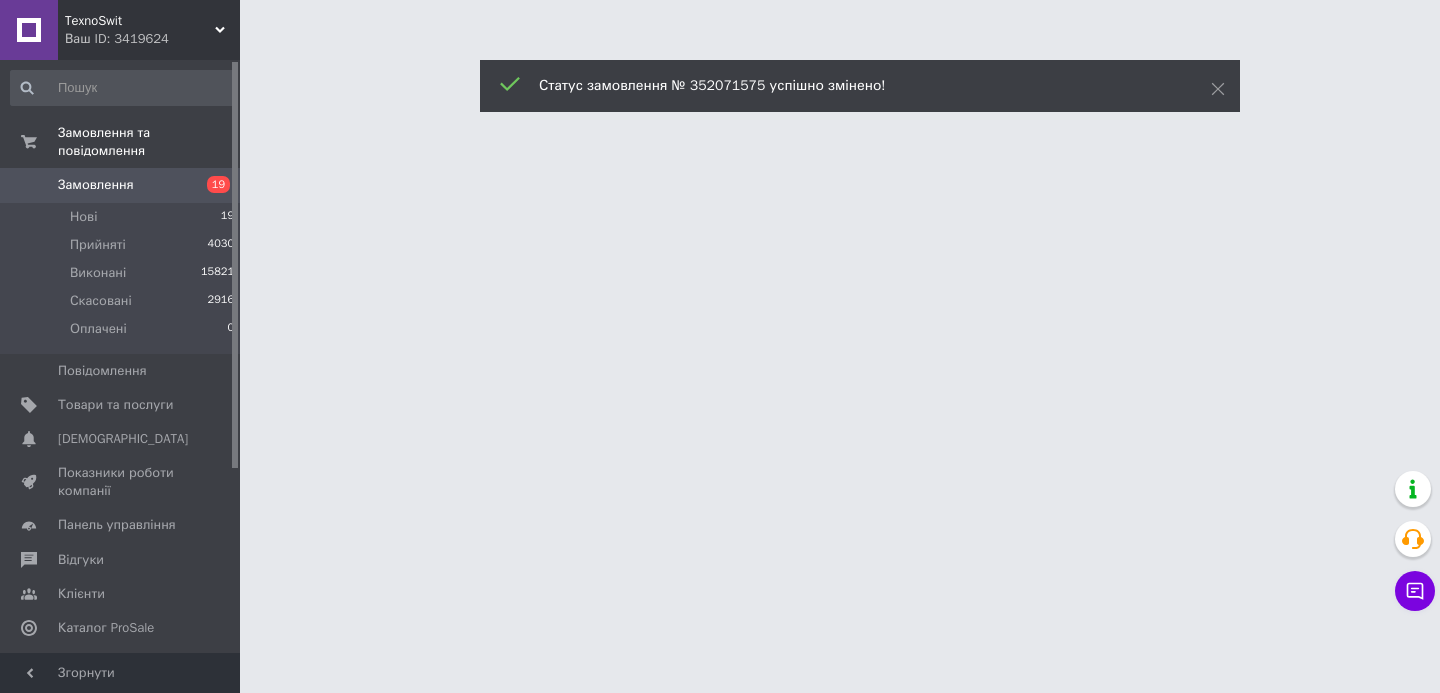 scroll, scrollTop: 0, scrollLeft: 0, axis: both 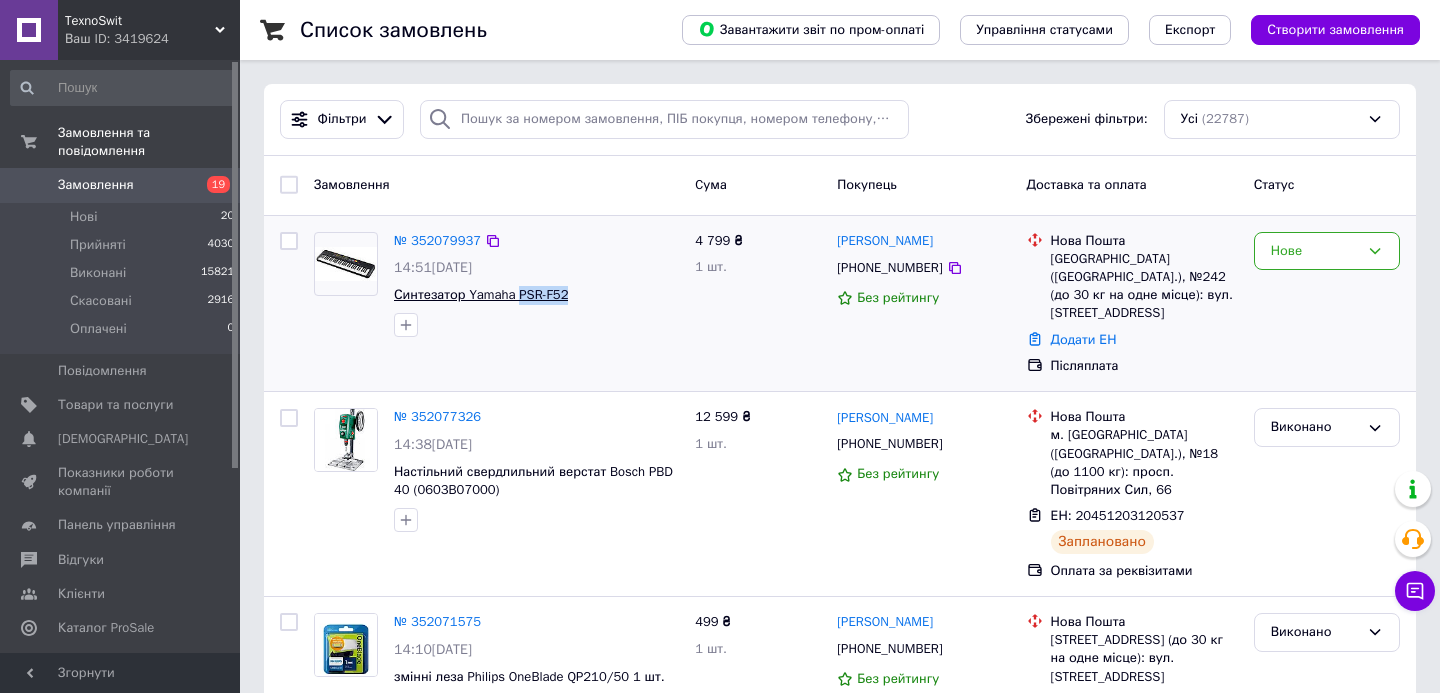 drag, startPoint x: 584, startPoint y: 292, endPoint x: 523, endPoint y: 298, distance: 61.294373 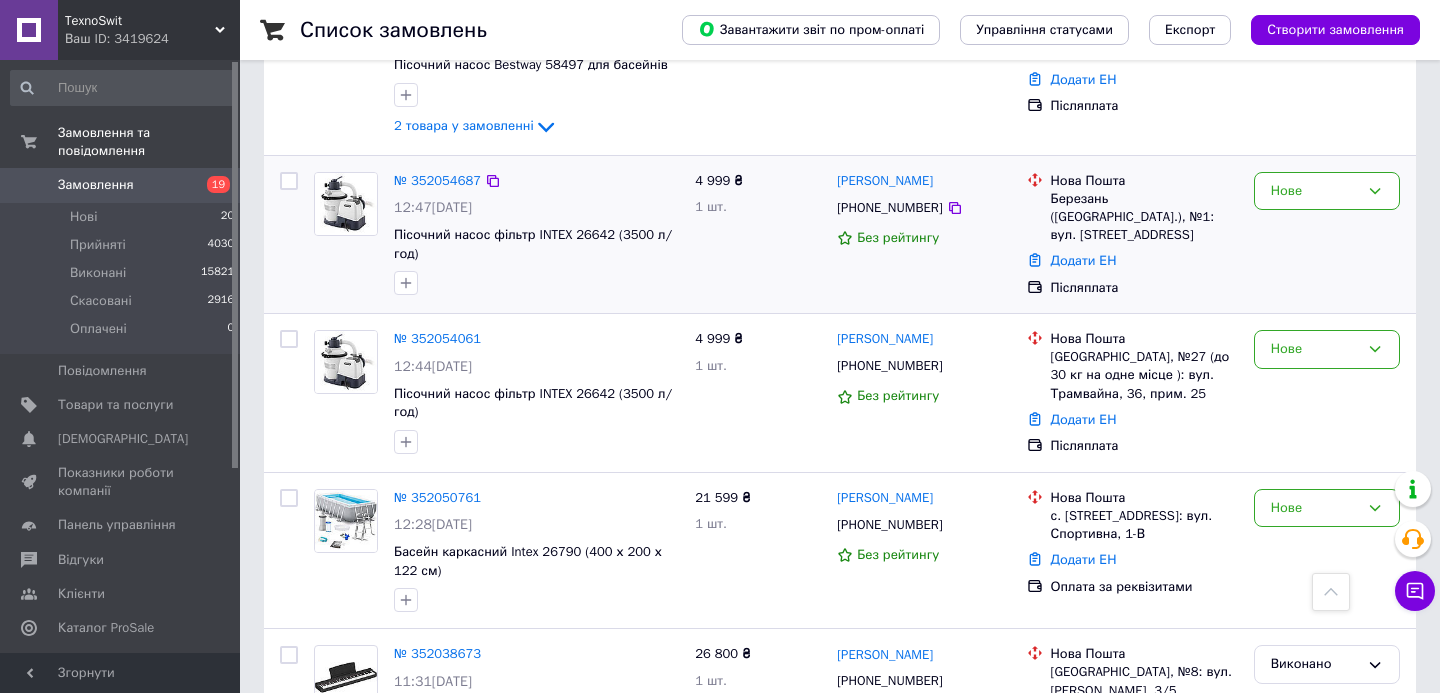 scroll, scrollTop: 1070, scrollLeft: 0, axis: vertical 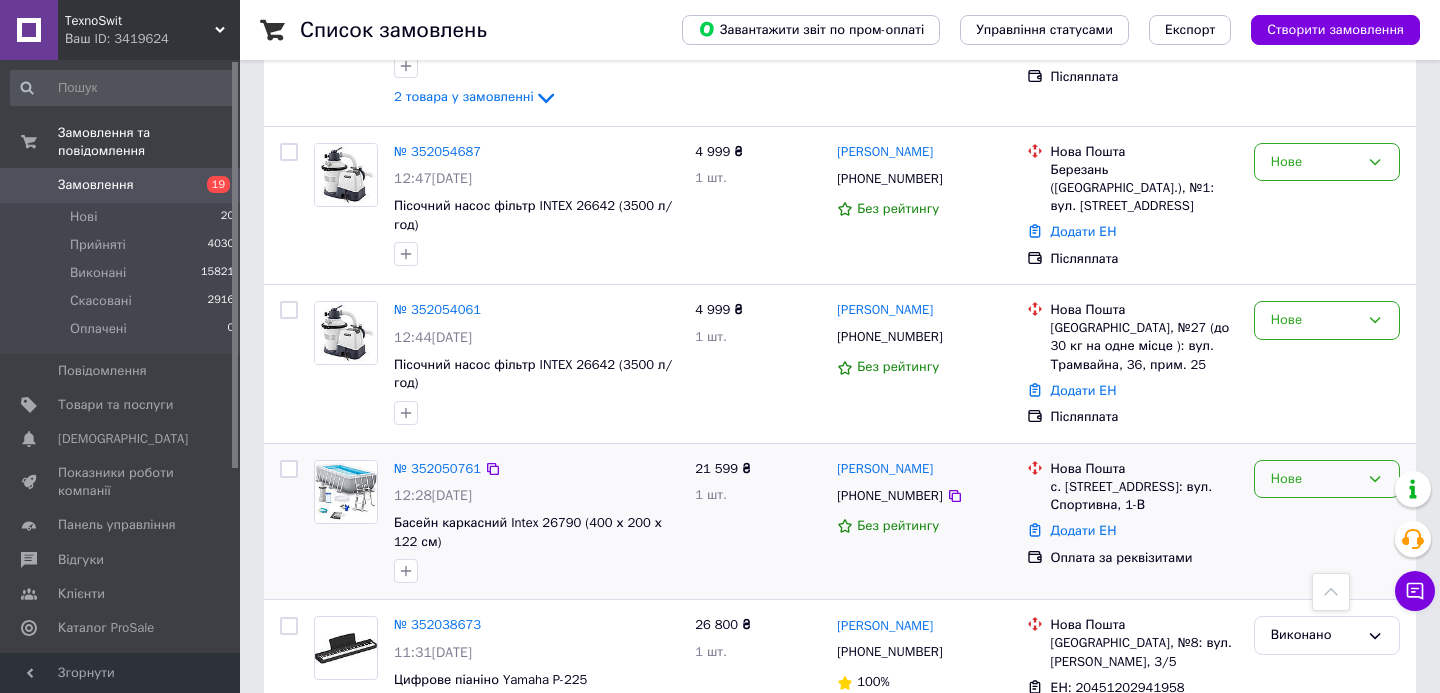 click on "Нове" at bounding box center [1327, 479] 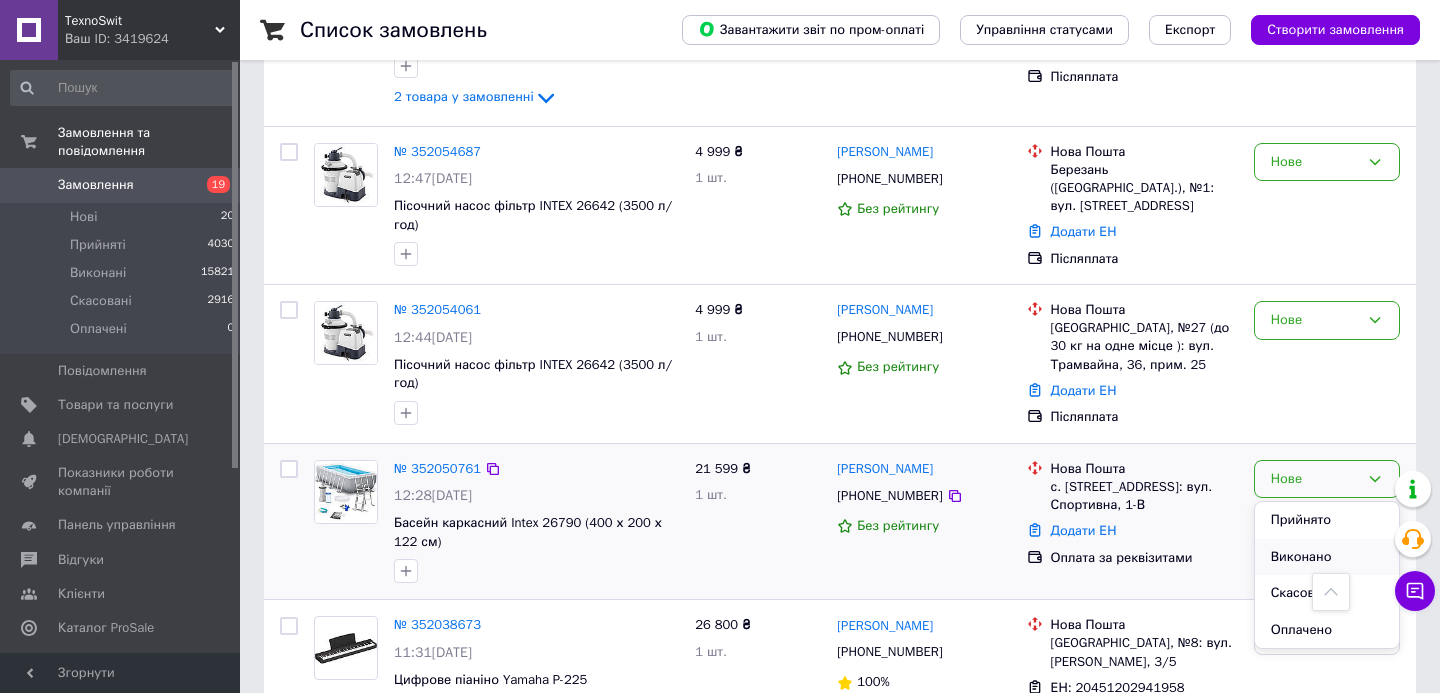 click on "Виконано" at bounding box center [1327, 557] 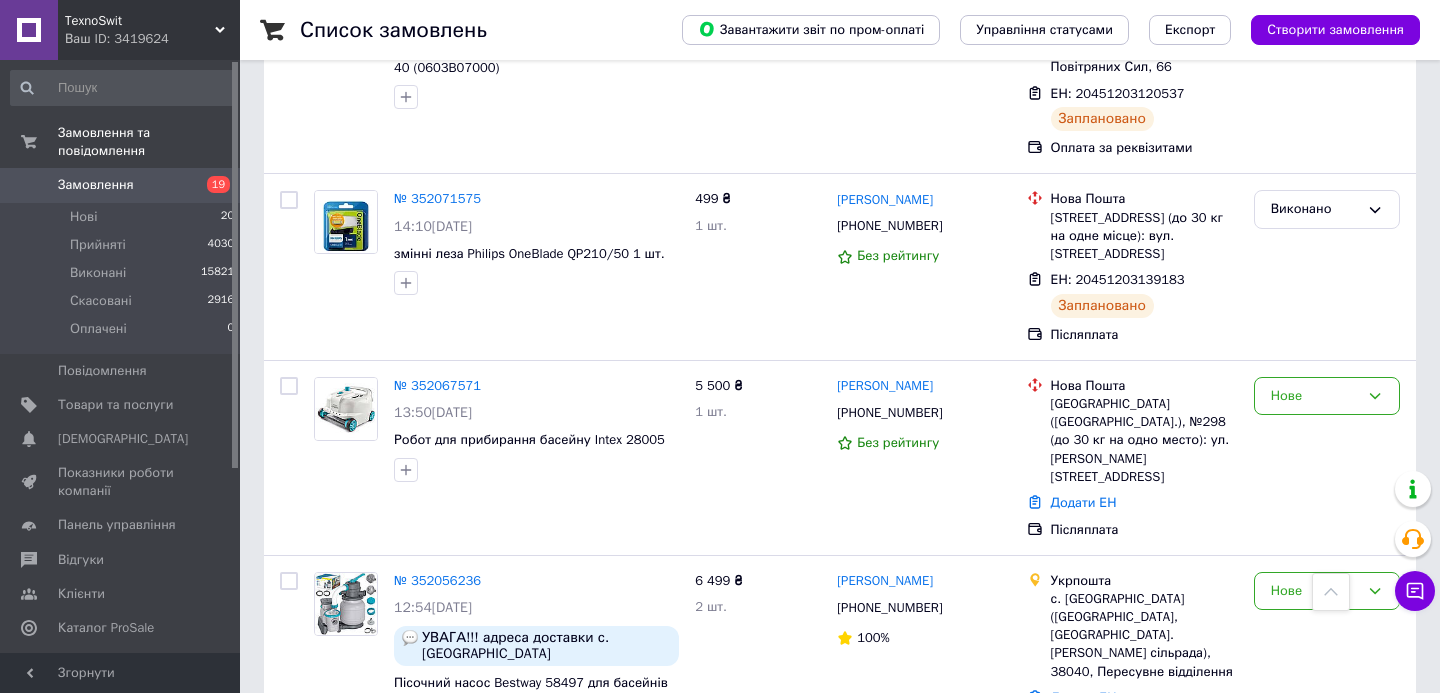 scroll, scrollTop: 594, scrollLeft: 0, axis: vertical 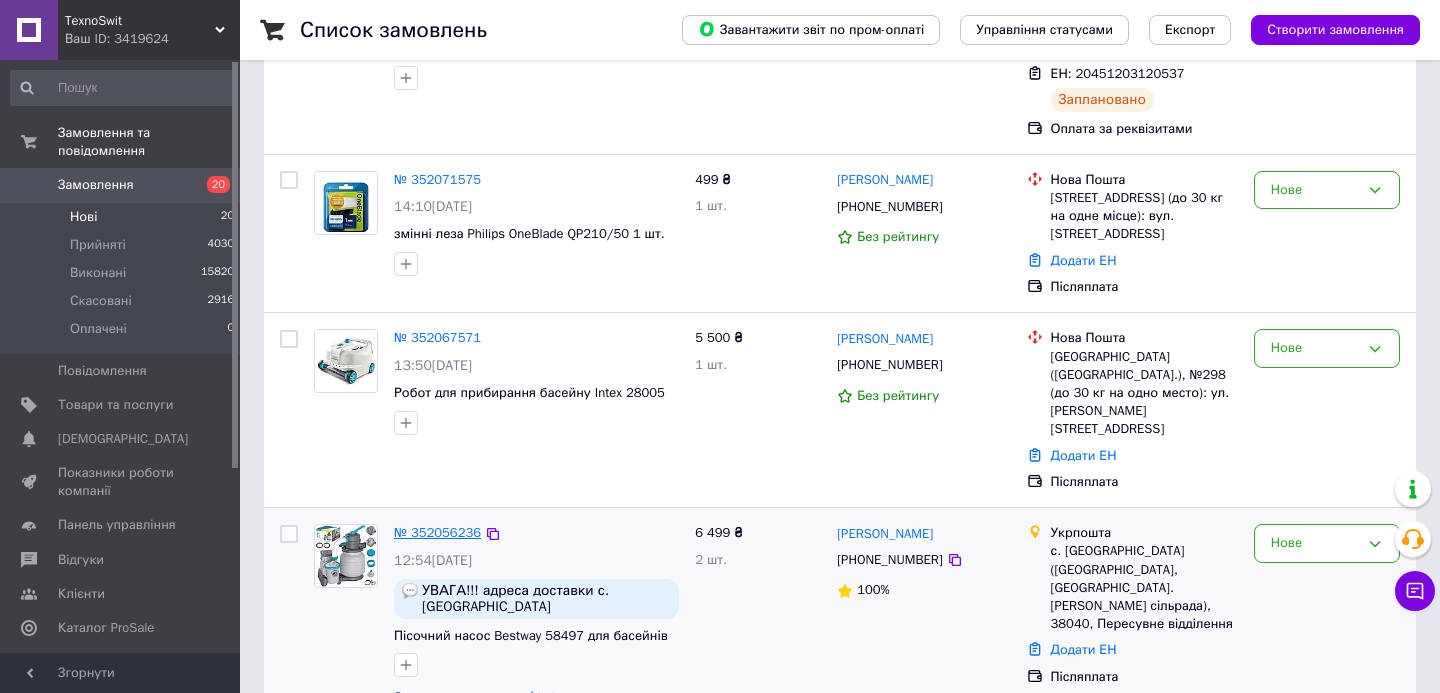 click on "№ 352056236" at bounding box center (437, 532) 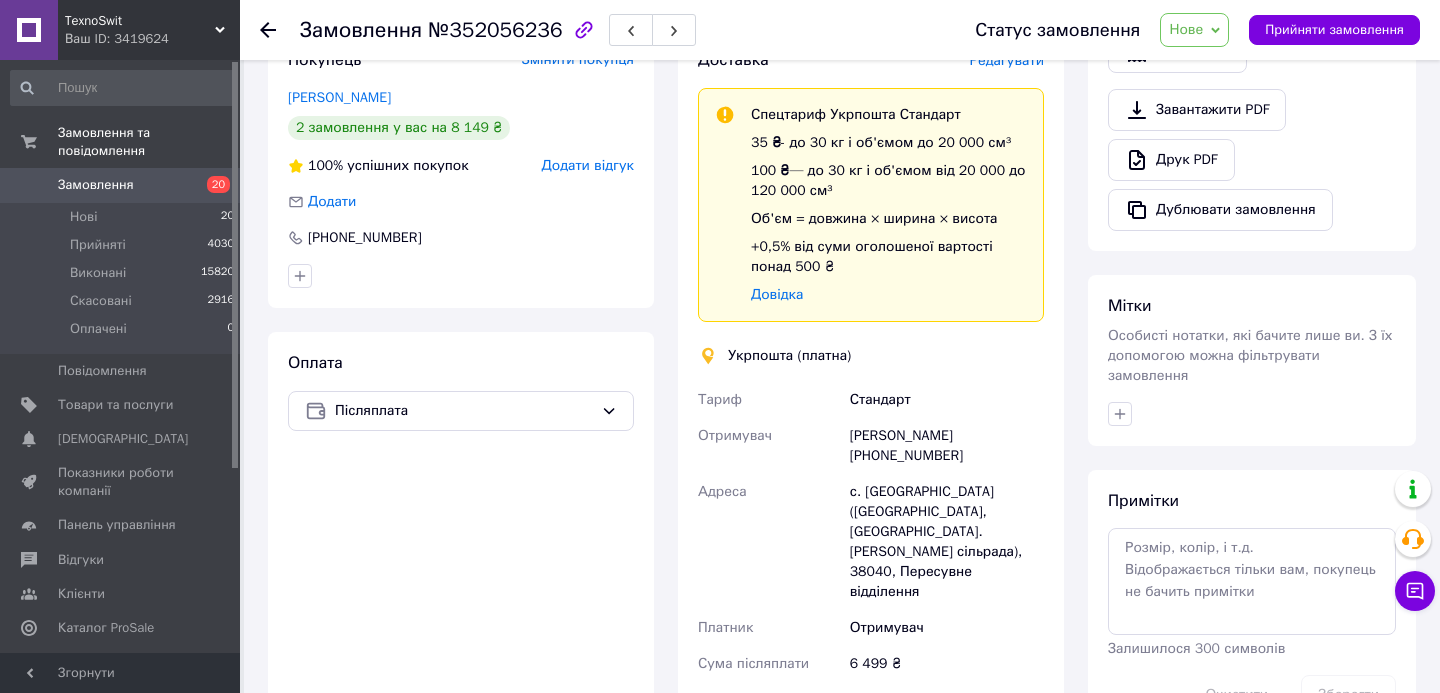 scroll, scrollTop: 411, scrollLeft: 0, axis: vertical 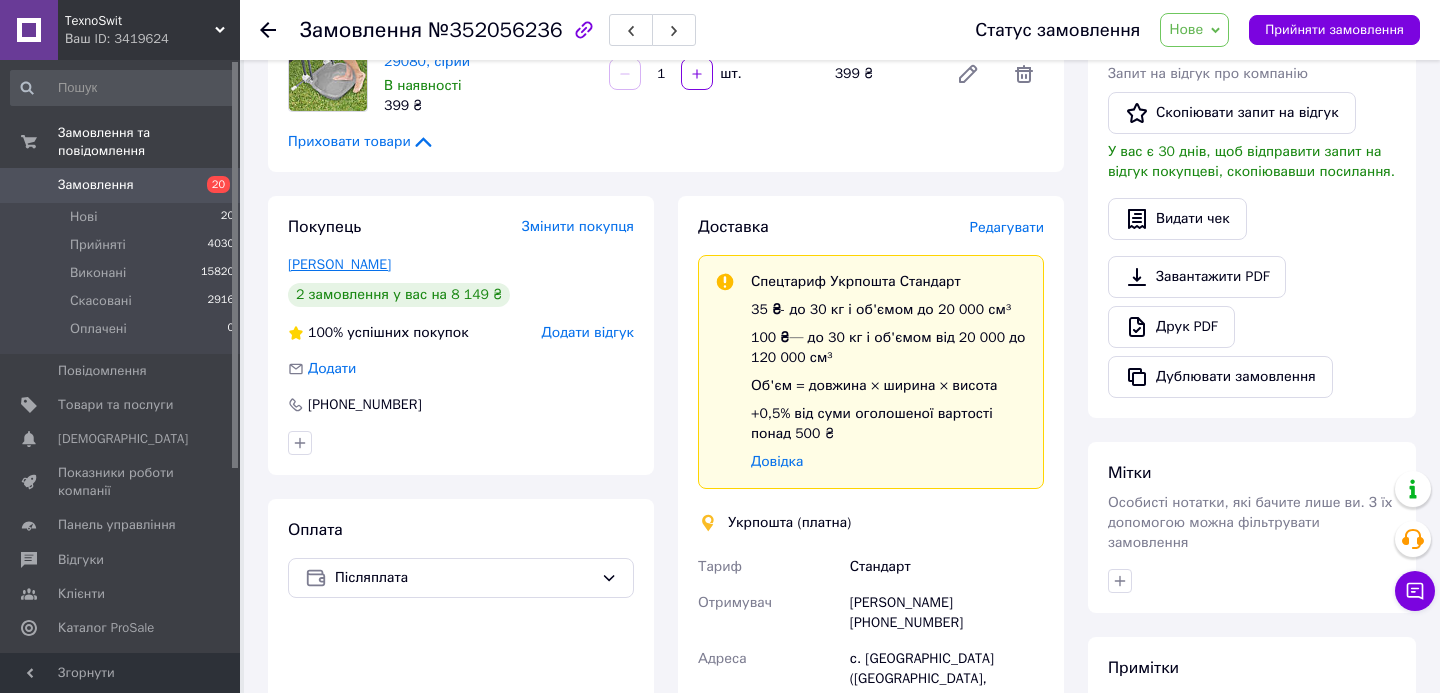 click on "Оришич Микола" at bounding box center (339, 264) 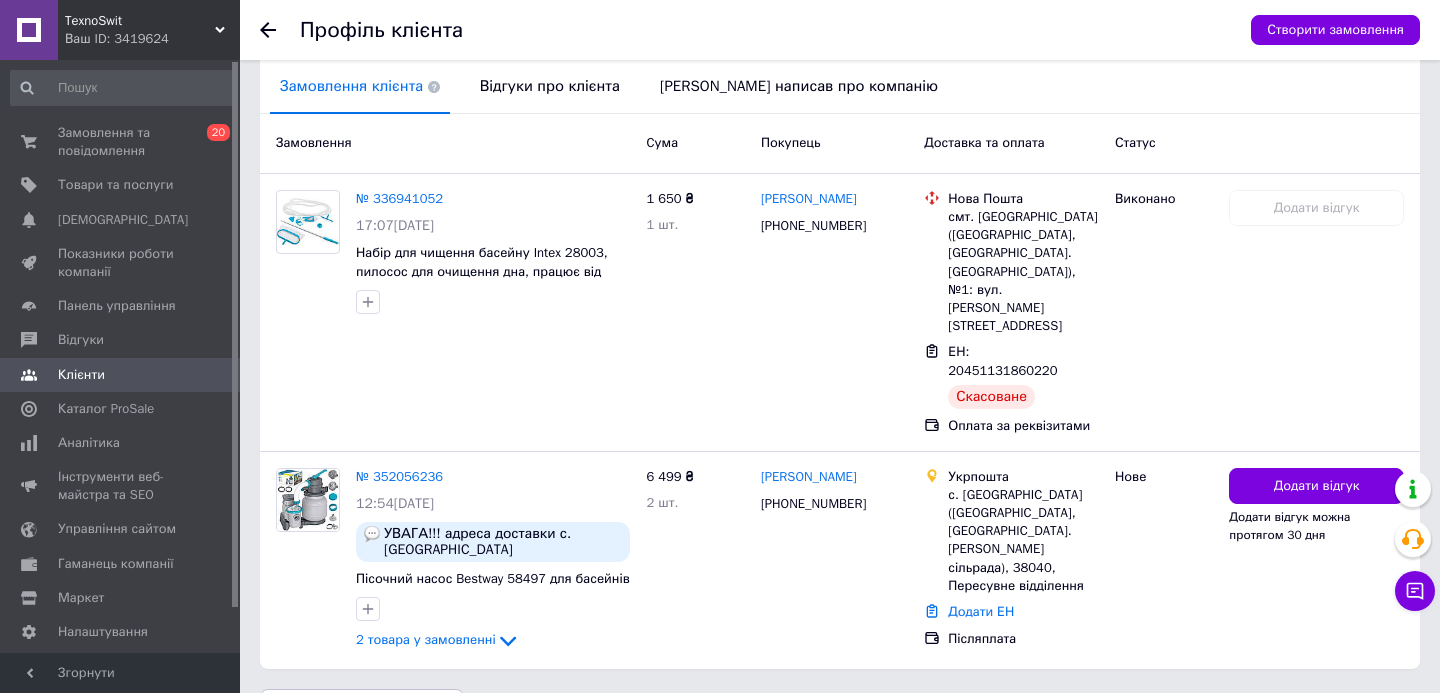 scroll, scrollTop: 484, scrollLeft: 0, axis: vertical 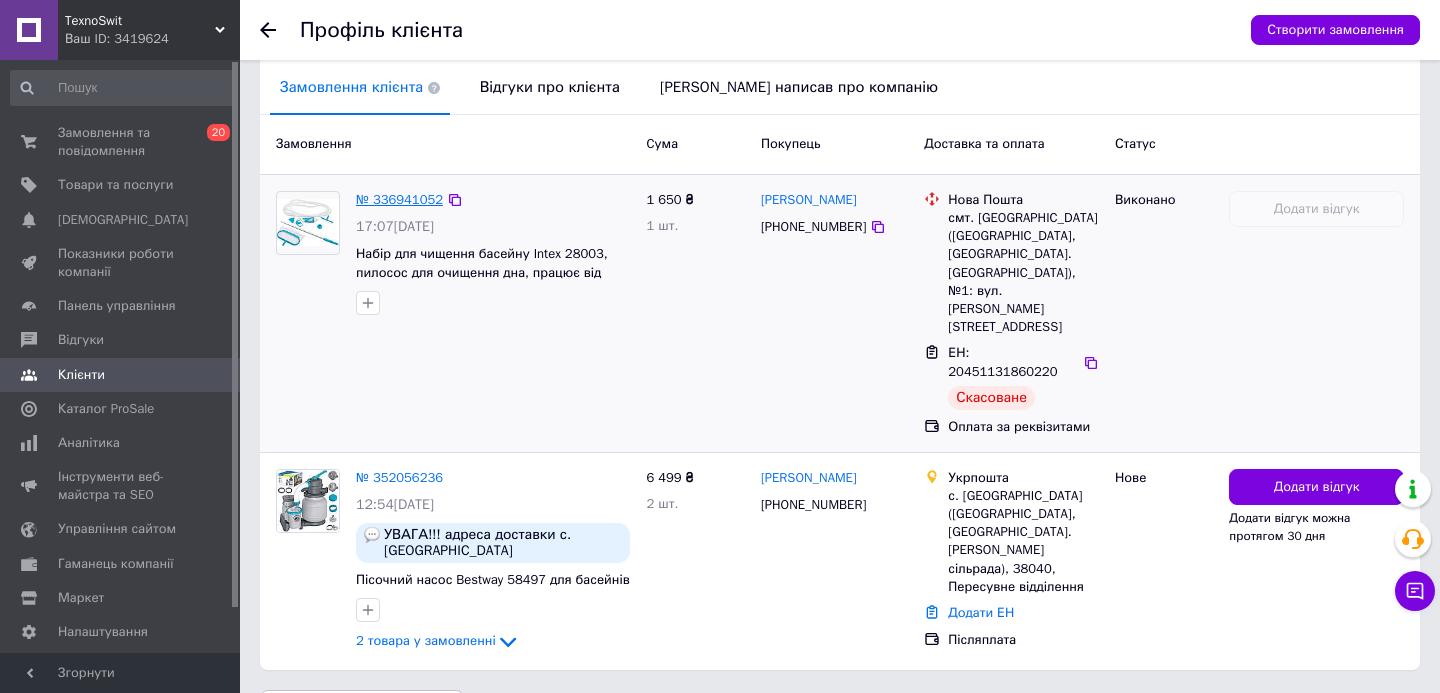 click on "№ 336941052" at bounding box center [399, 199] 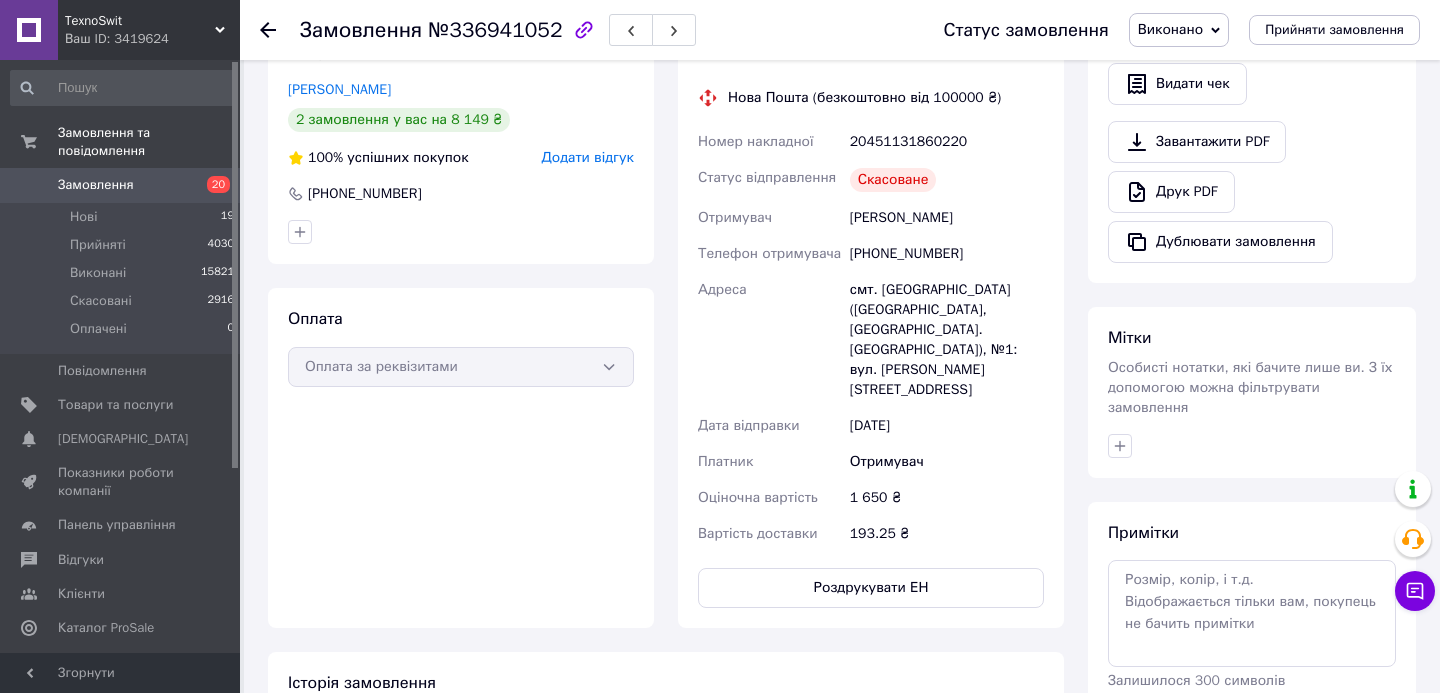 scroll, scrollTop: 499, scrollLeft: 0, axis: vertical 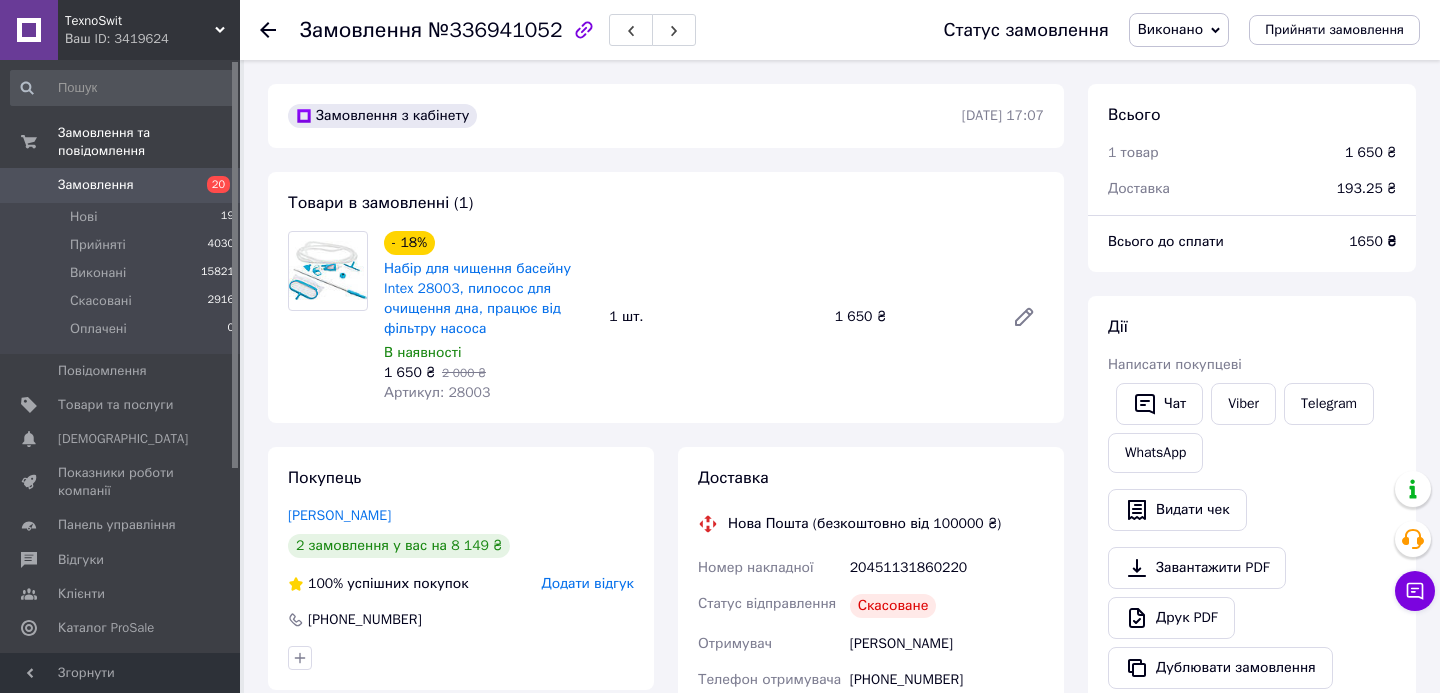 click at bounding box center (280, 30) 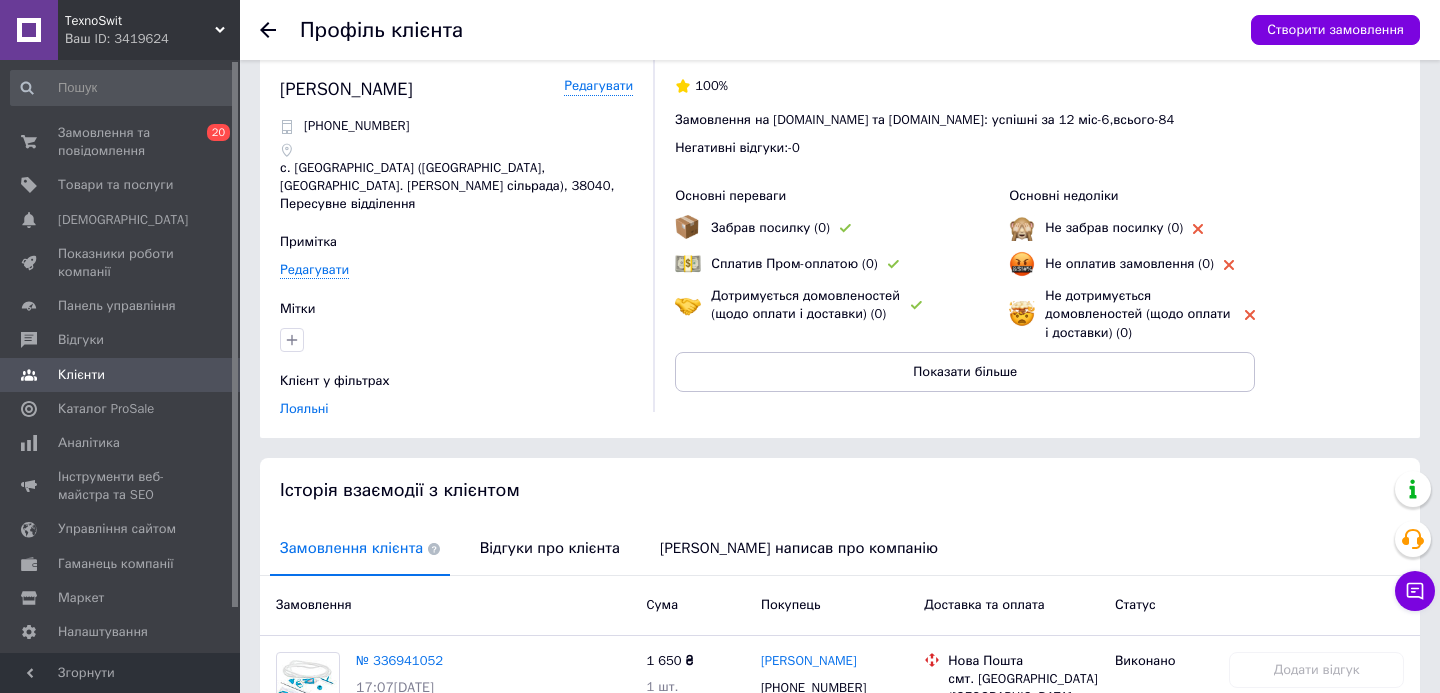 scroll, scrollTop: 0, scrollLeft: 0, axis: both 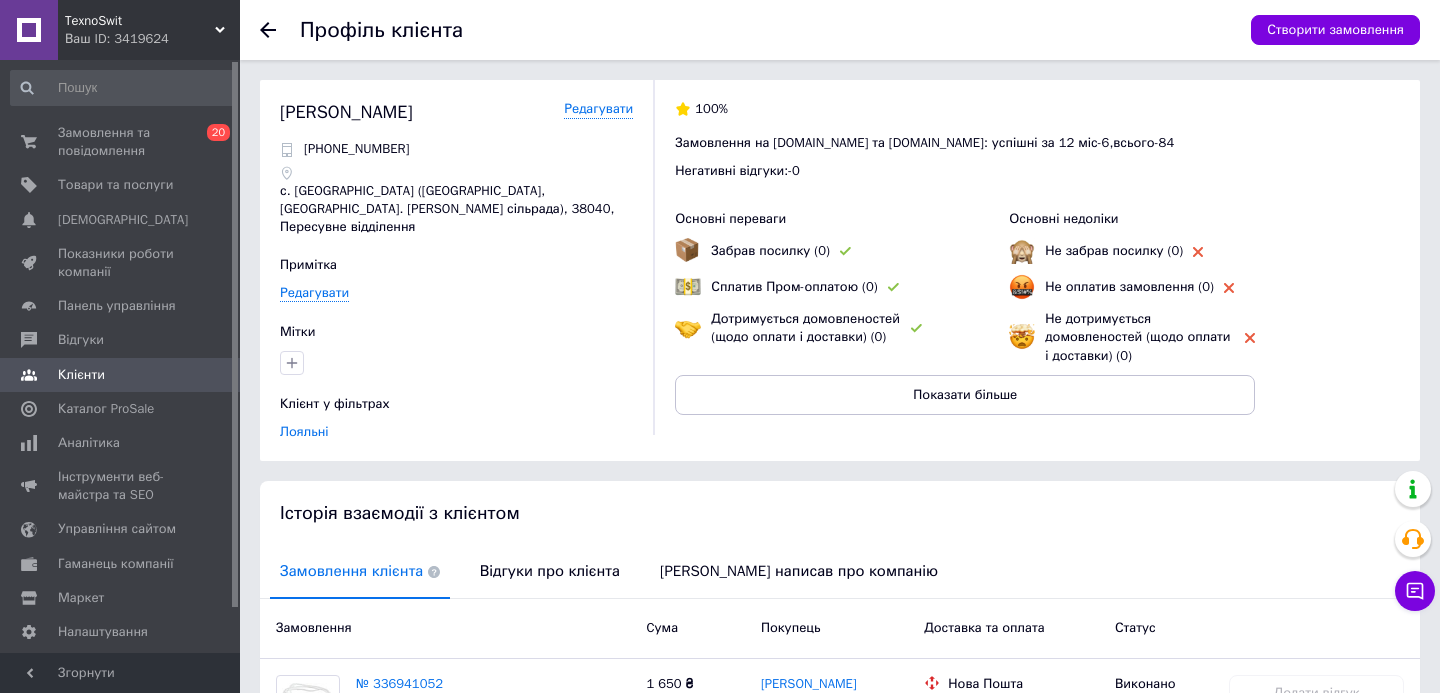 click on "Профіль клієнта Створити замовлення" at bounding box center [840, 30] 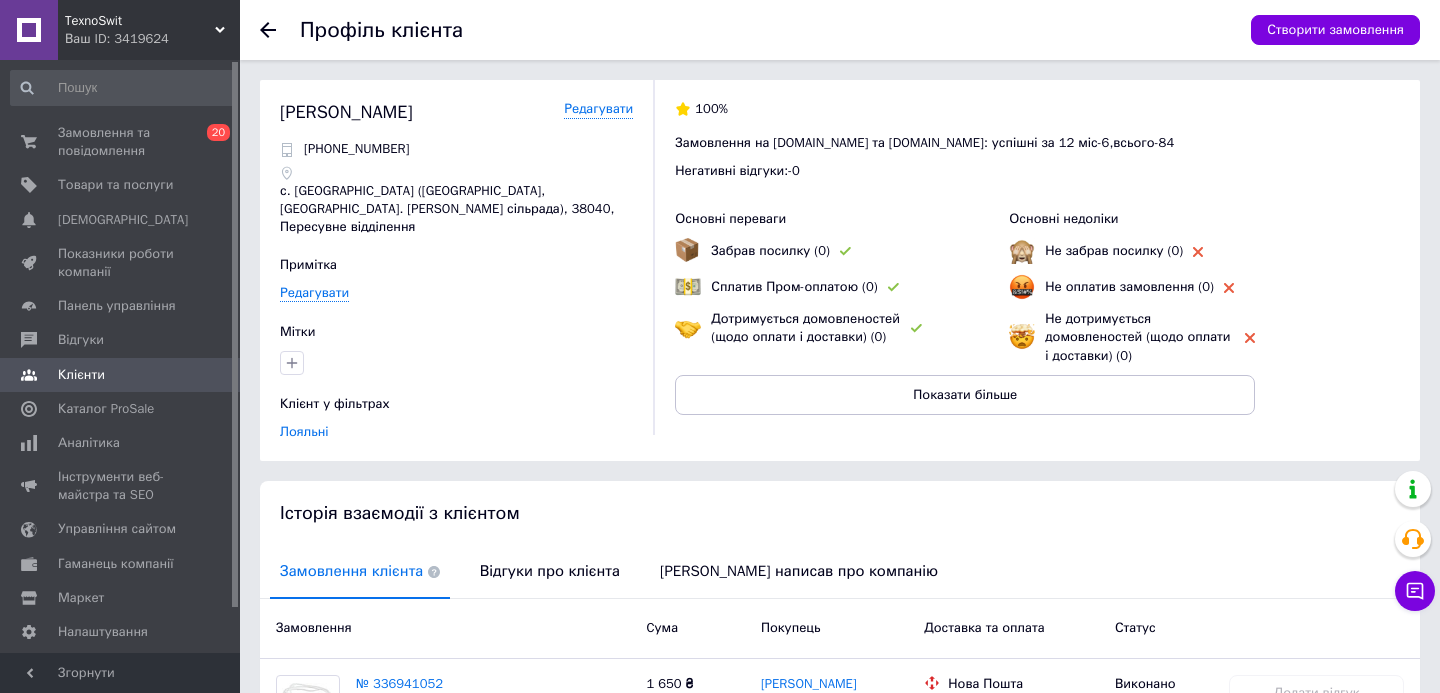 click 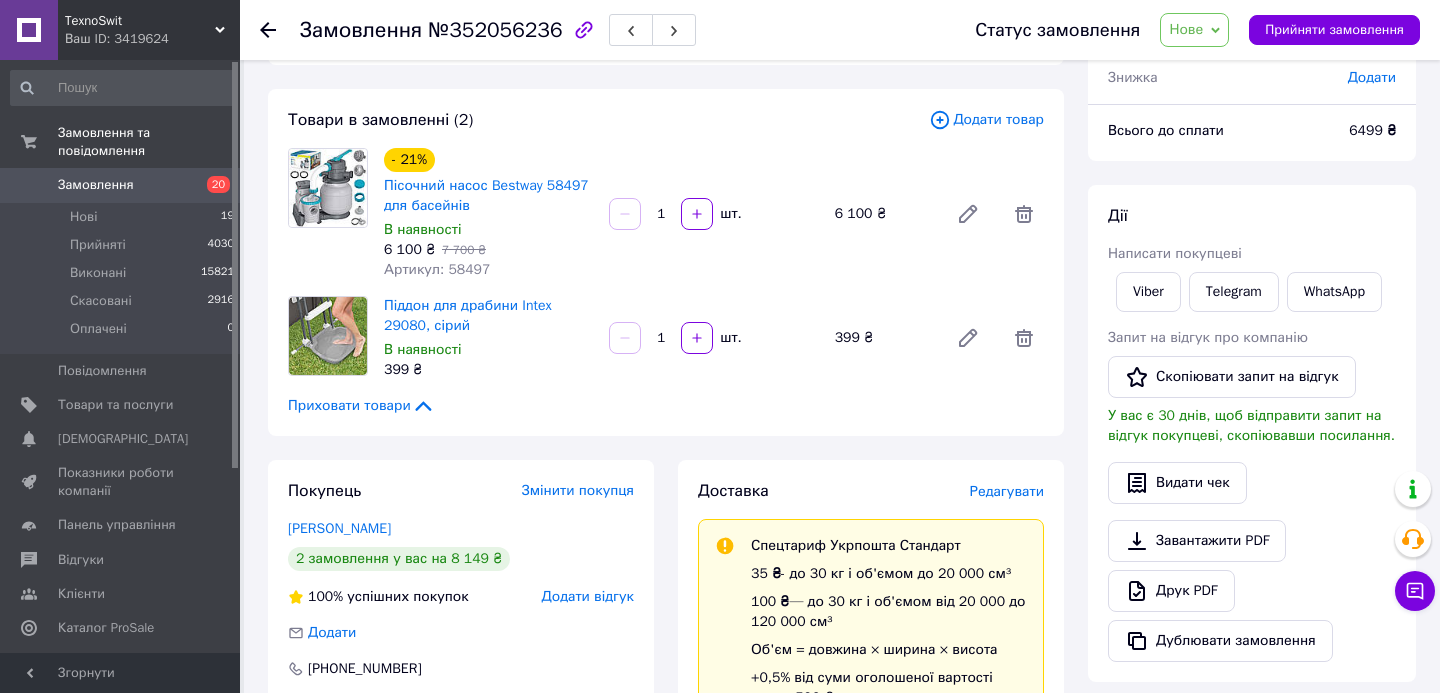 scroll, scrollTop: 154, scrollLeft: 0, axis: vertical 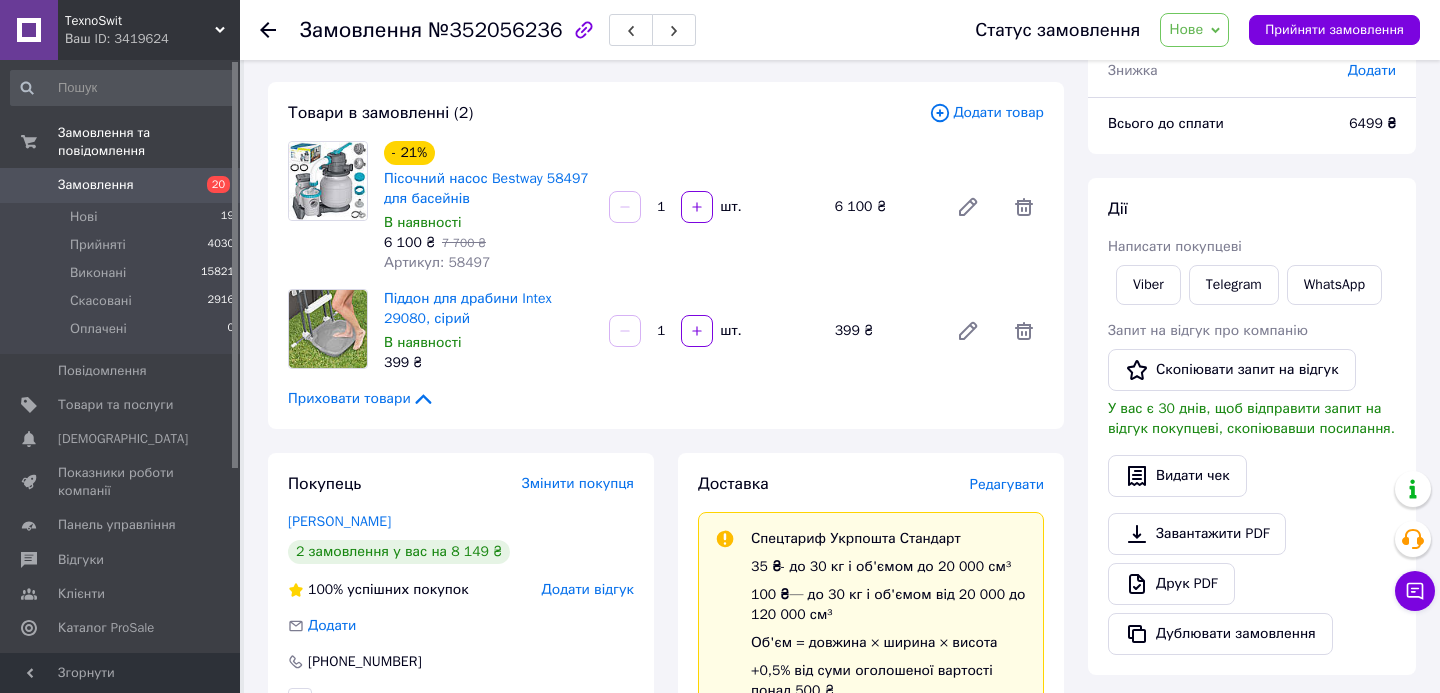 click on "Редагувати" at bounding box center (1007, 484) 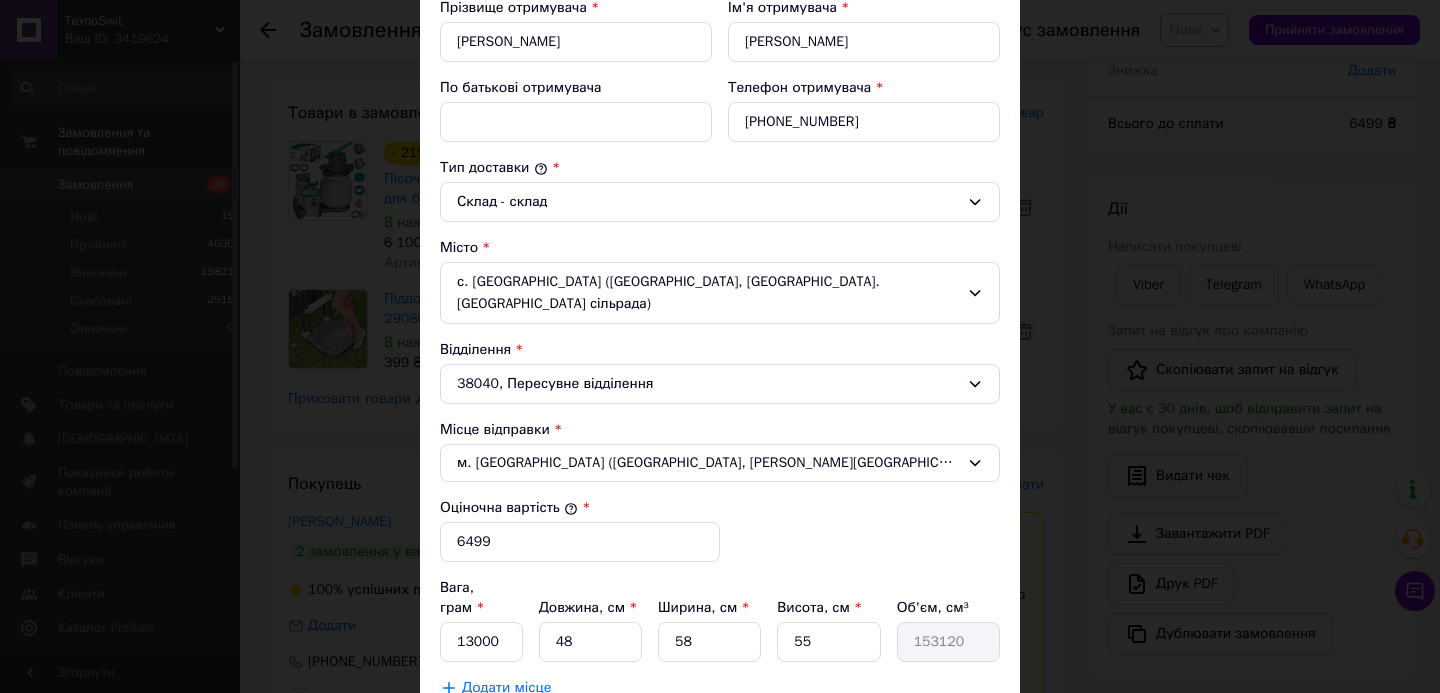 scroll, scrollTop: 401, scrollLeft: 0, axis: vertical 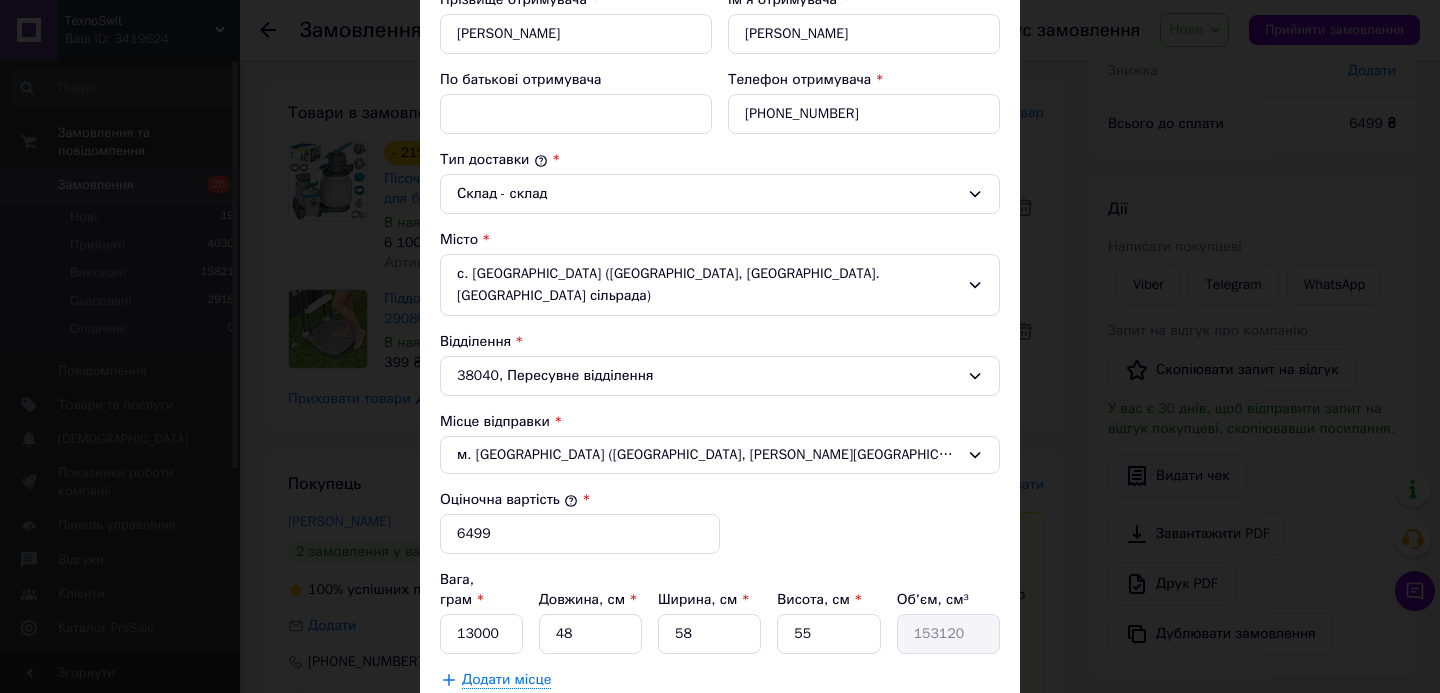 click on "38040, Пересувне відділення" at bounding box center [720, 376] 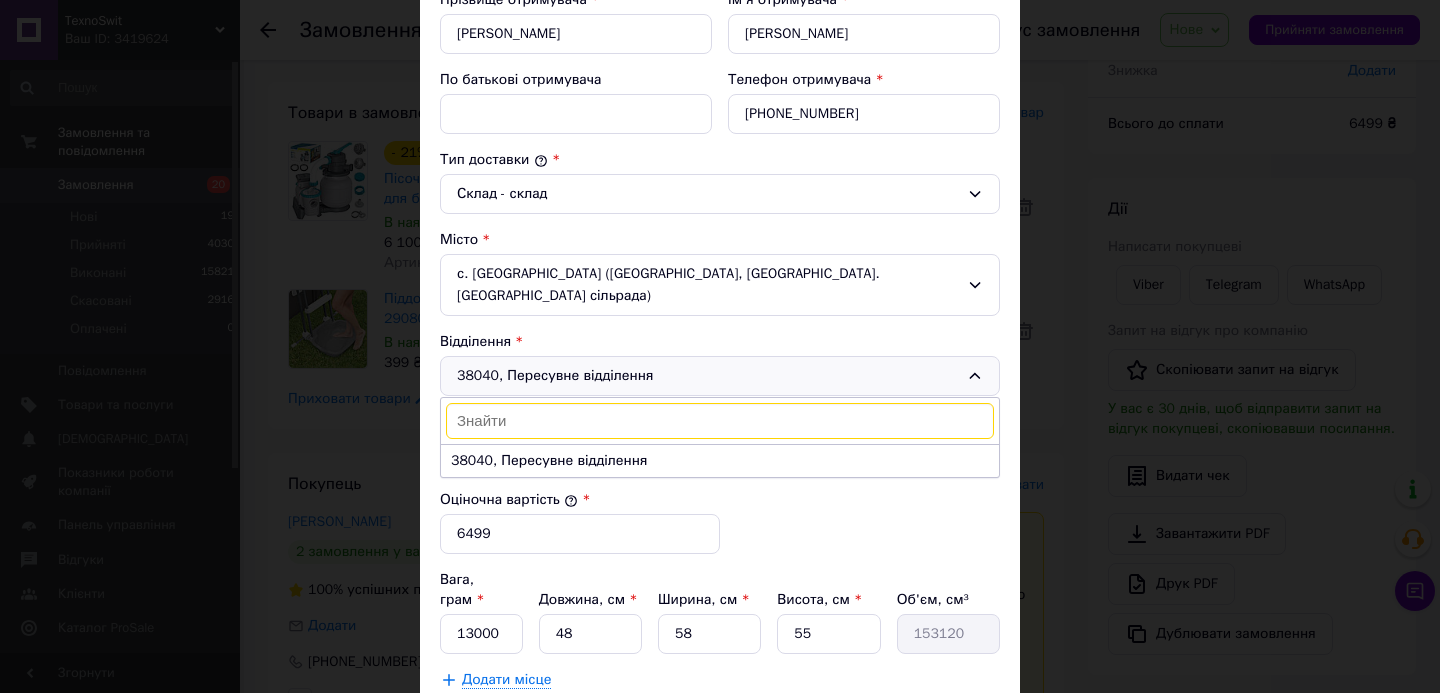 click on "38040, Пересувне відділення 38040, Пересувне відділення" at bounding box center [720, 376] 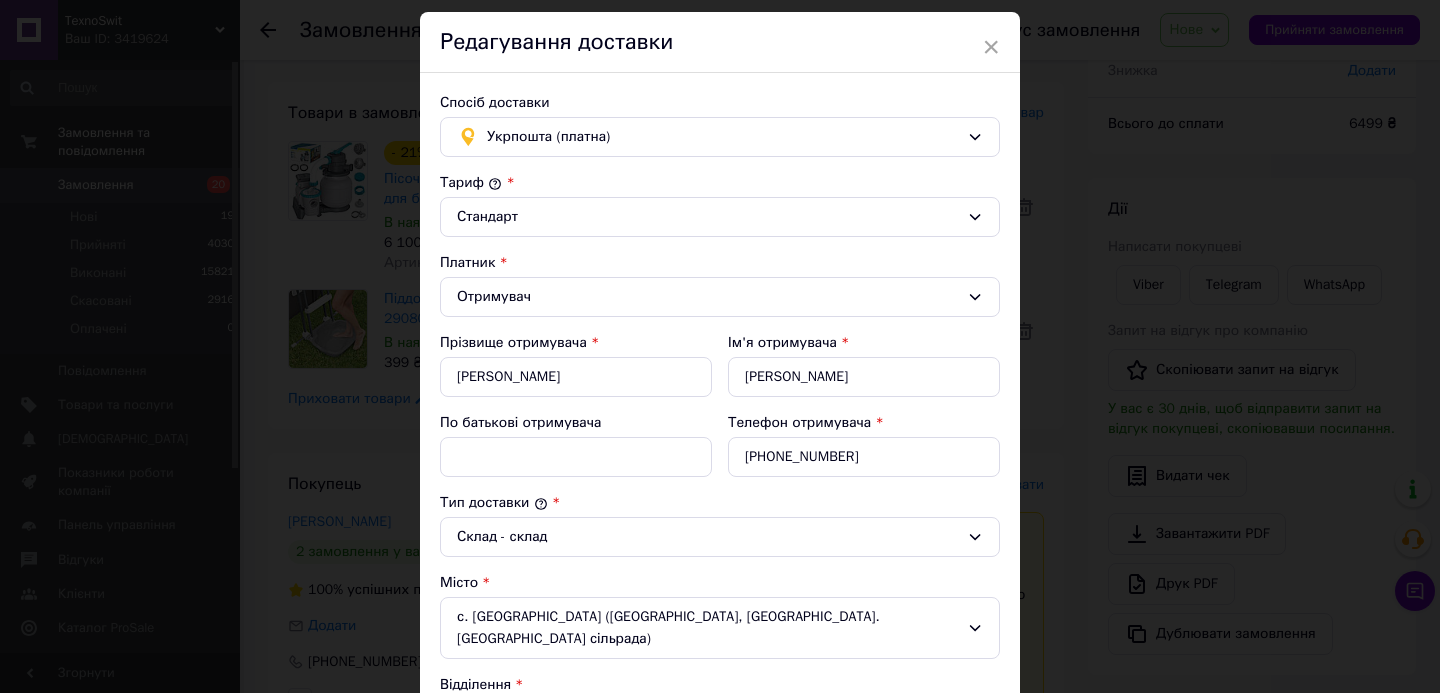 scroll, scrollTop: 0, scrollLeft: 0, axis: both 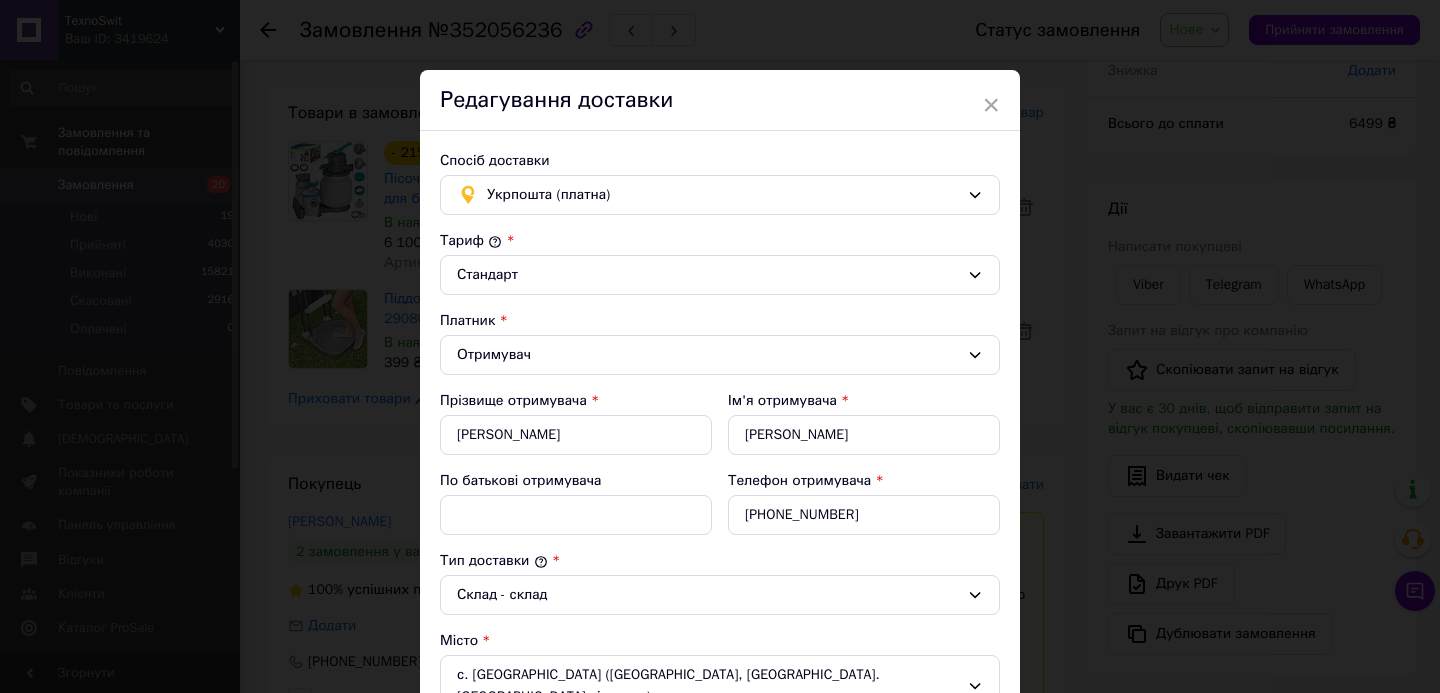 click on "× Редагування доставки Спосіб доставки Укрпошта (платна) Тариф     * Стандарт Платник   * Отримувач Прізвище отримувача   * Оришич Ім'я отримувача   * Микола По батькові отримувача Телефон отримувача   * +380669932544 Тип доставки     * Склад - склад Місто с. Гоголеве (Полтавська обл., Миргородський р-н. Шишацька сільрада) Відділення 38040, Пересувне відділення Місце відправки   * м. Яворів (Львівська обл., Яворівський р-н.); 81001, вул. Тичини Павла, 3 Оціночна вартість     * 6499 Вага, грам   * 13000 Довжина, см   * 48 Ширина, см   * 58 Висота, см   * 55 Об'єм, см³ 153120 Додати місце       * 6499" at bounding box center [720, 346] 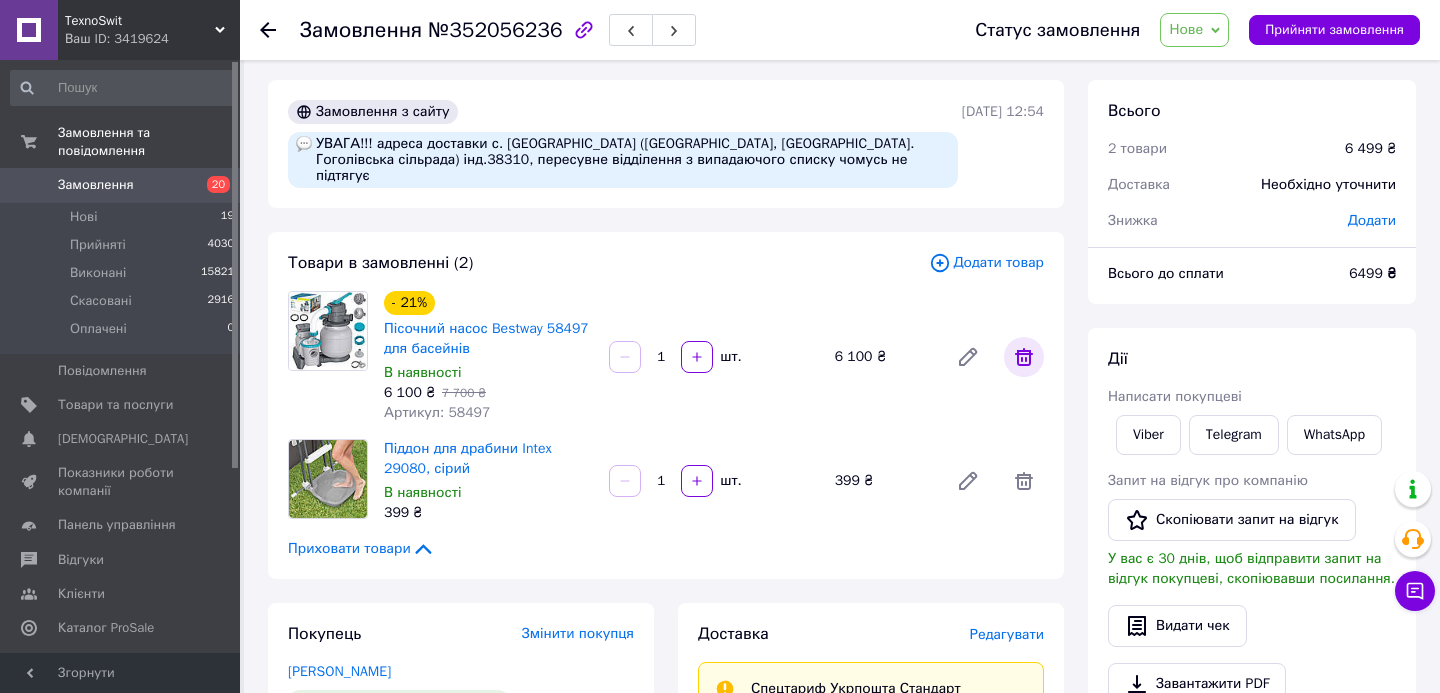 scroll, scrollTop: 0, scrollLeft: 0, axis: both 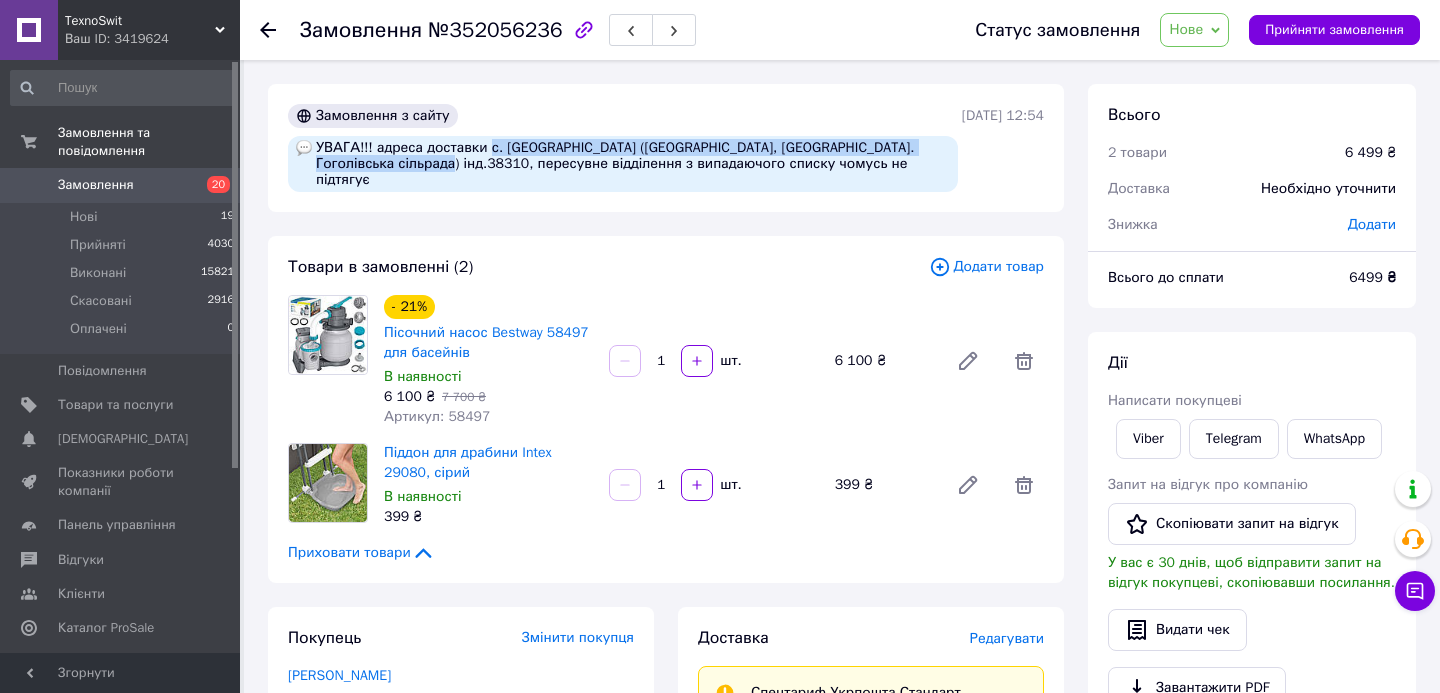 drag, startPoint x: 494, startPoint y: 148, endPoint x: 526, endPoint y: 168, distance: 37.735924 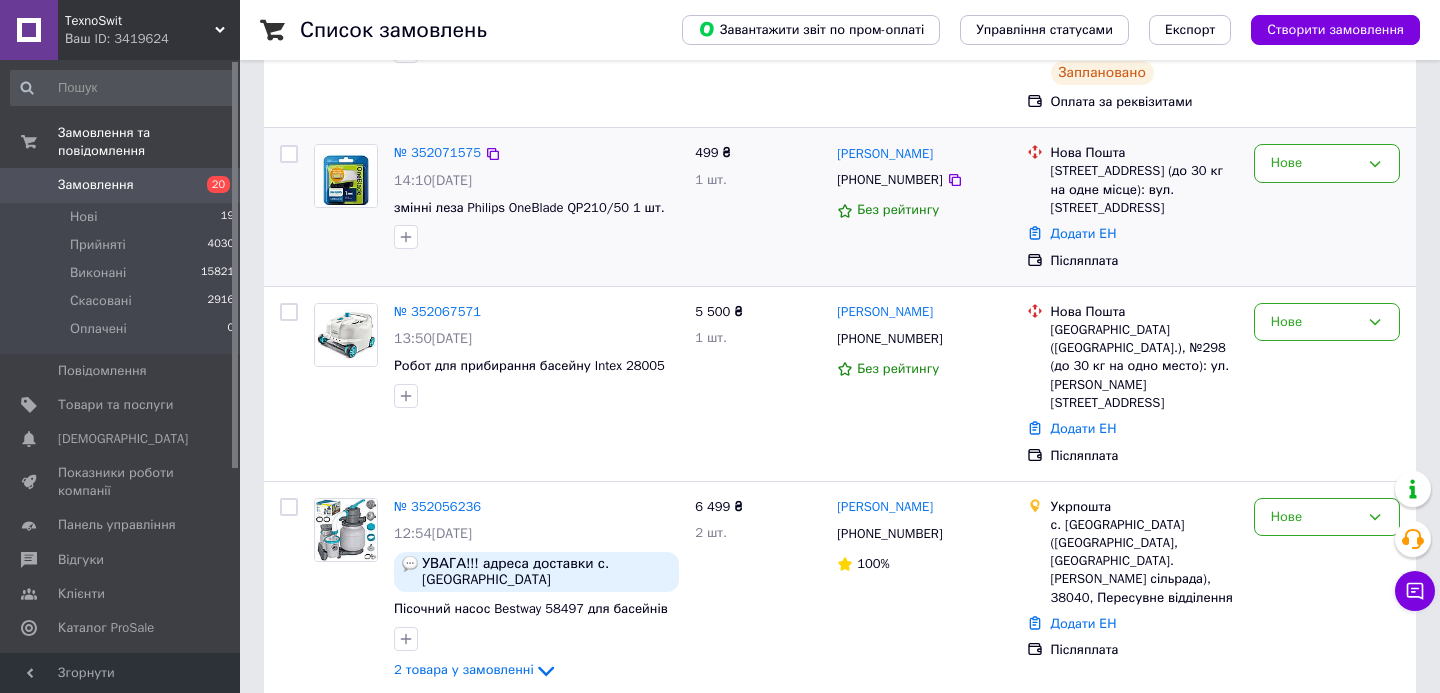 scroll, scrollTop: 300, scrollLeft: 0, axis: vertical 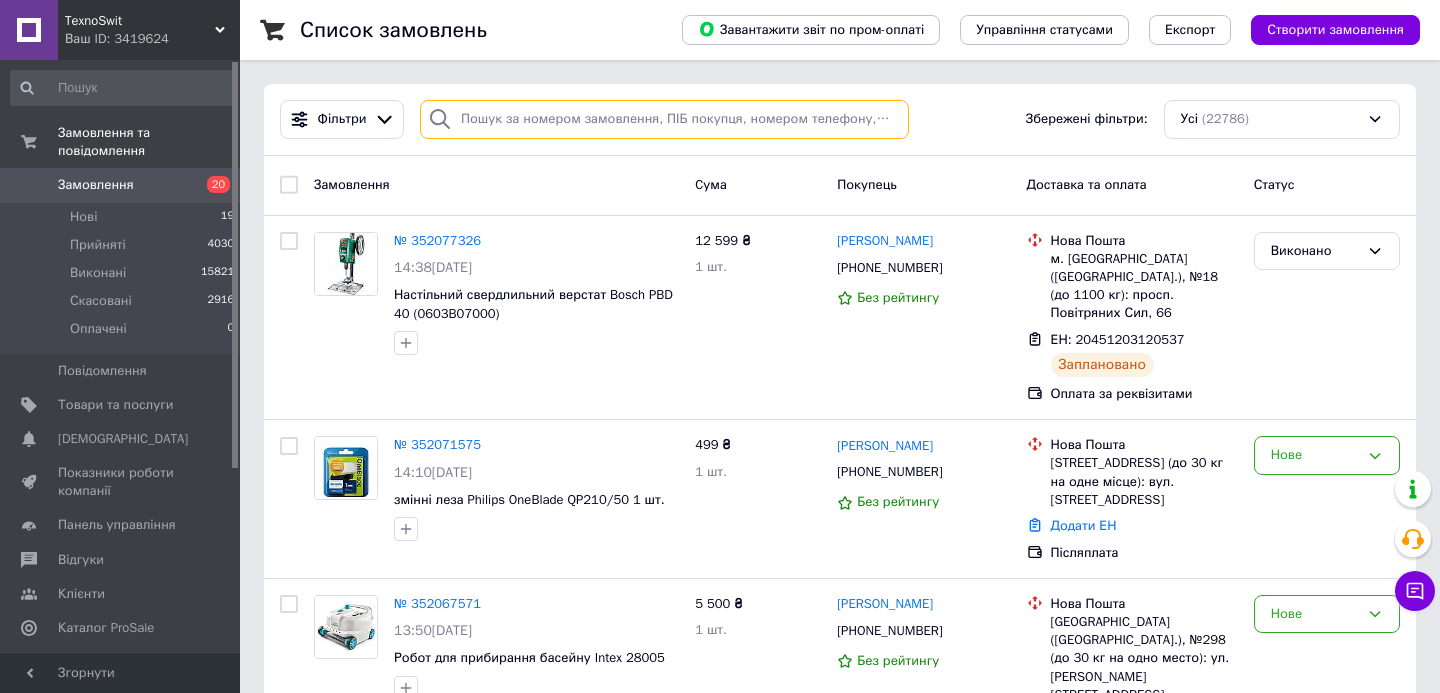 click at bounding box center [664, 119] 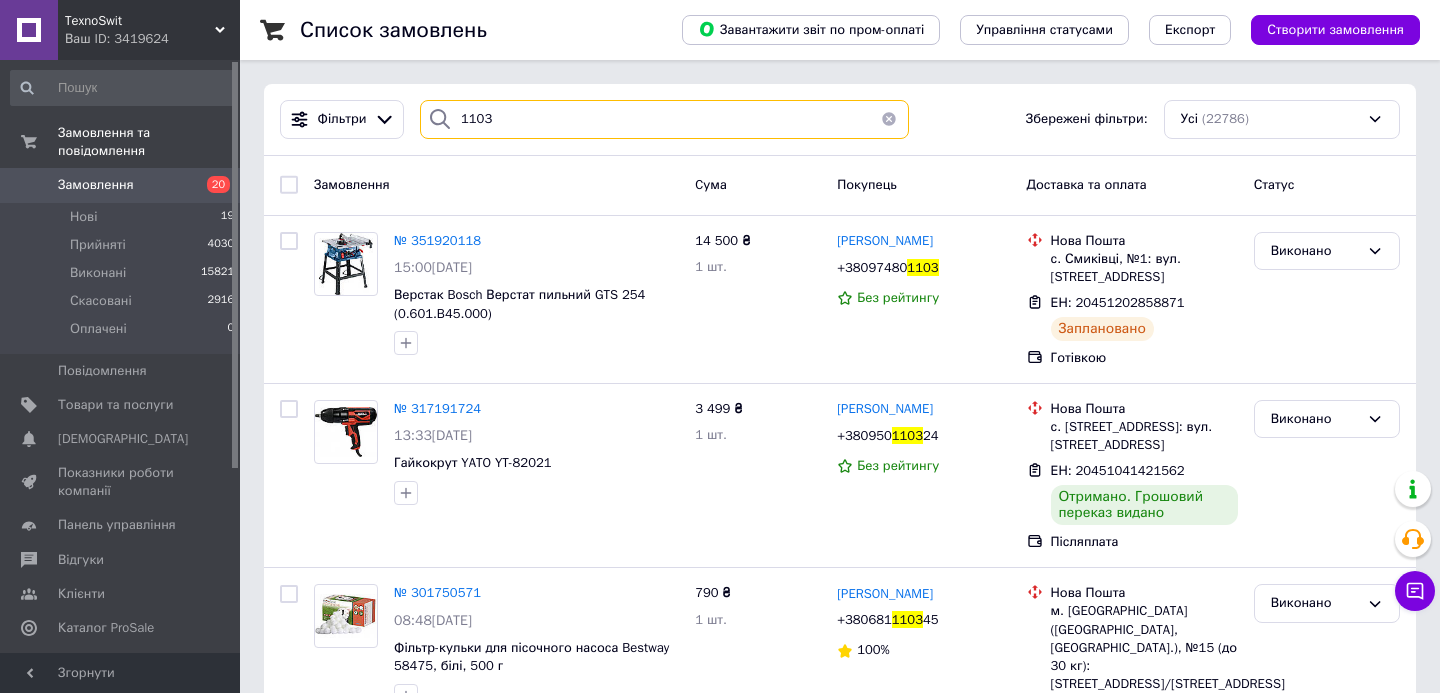 type on "1103" 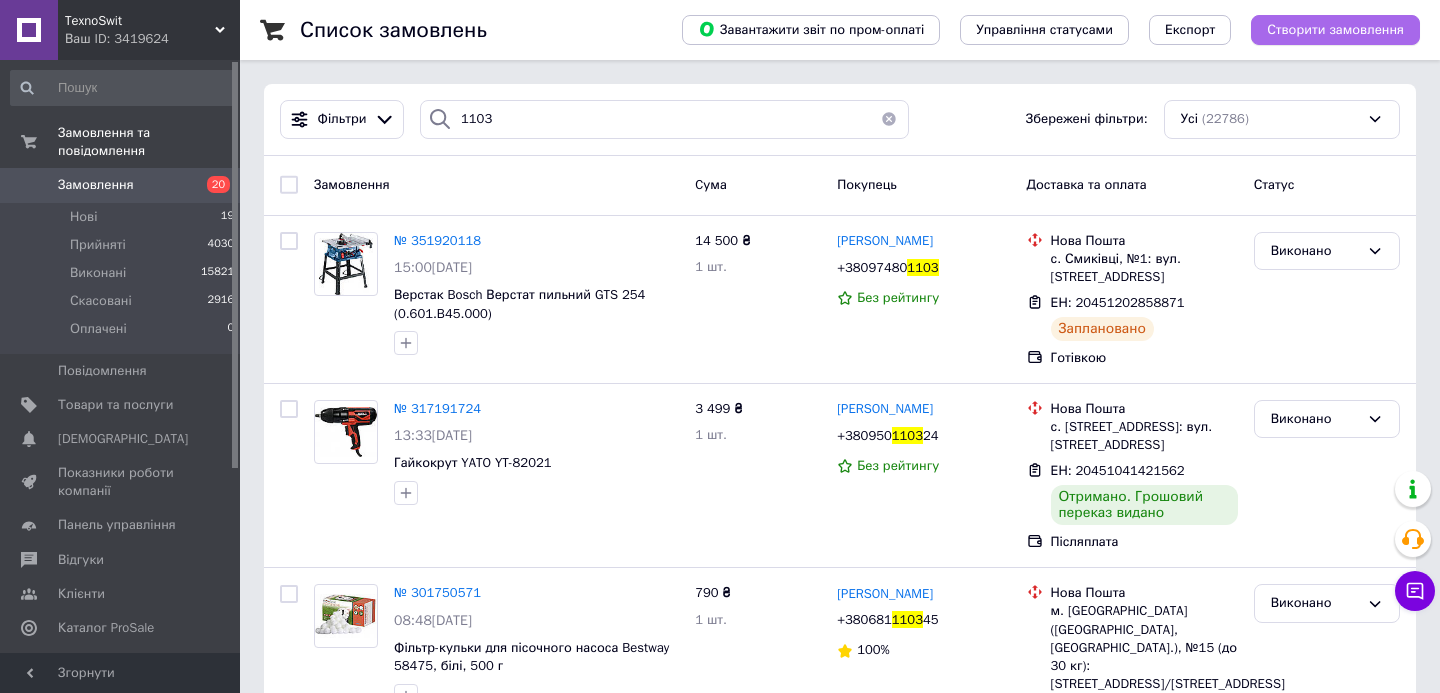 click on "Створити замовлення" at bounding box center [1335, 30] 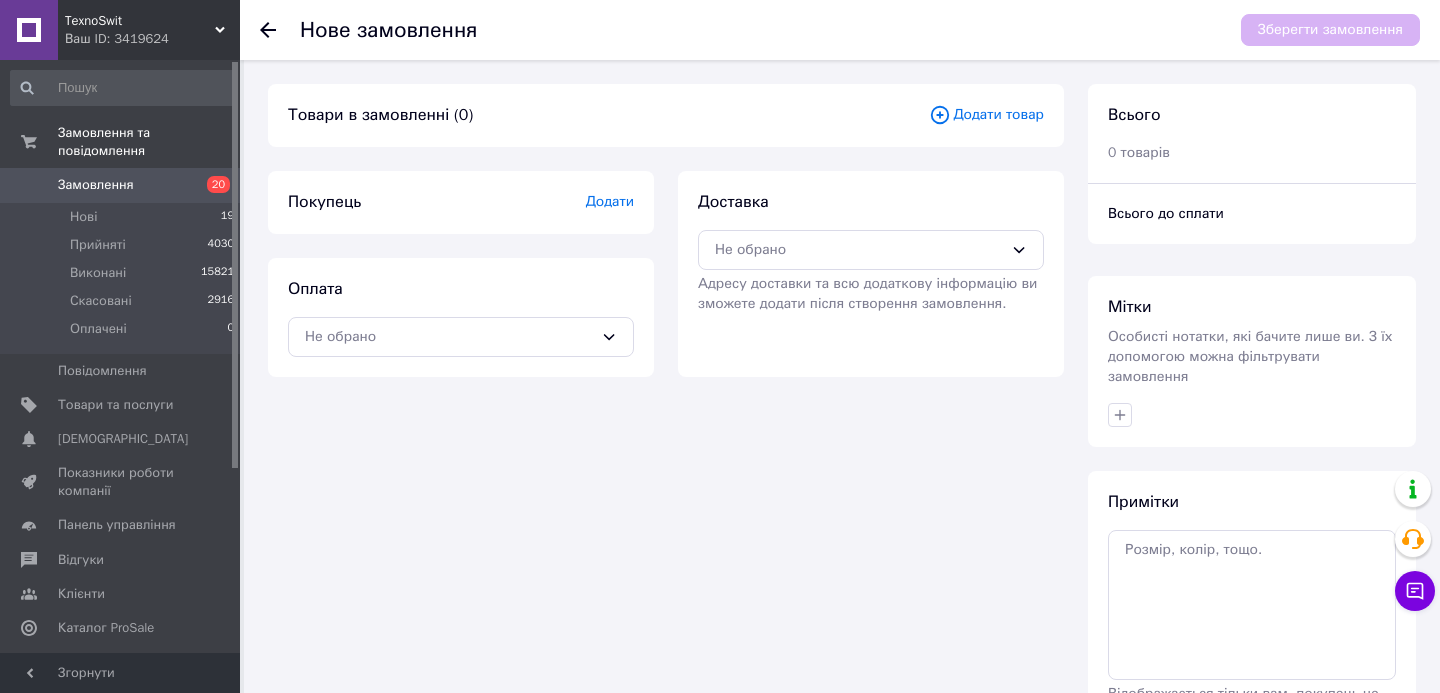 click on "Додати товар" at bounding box center (986, 115) 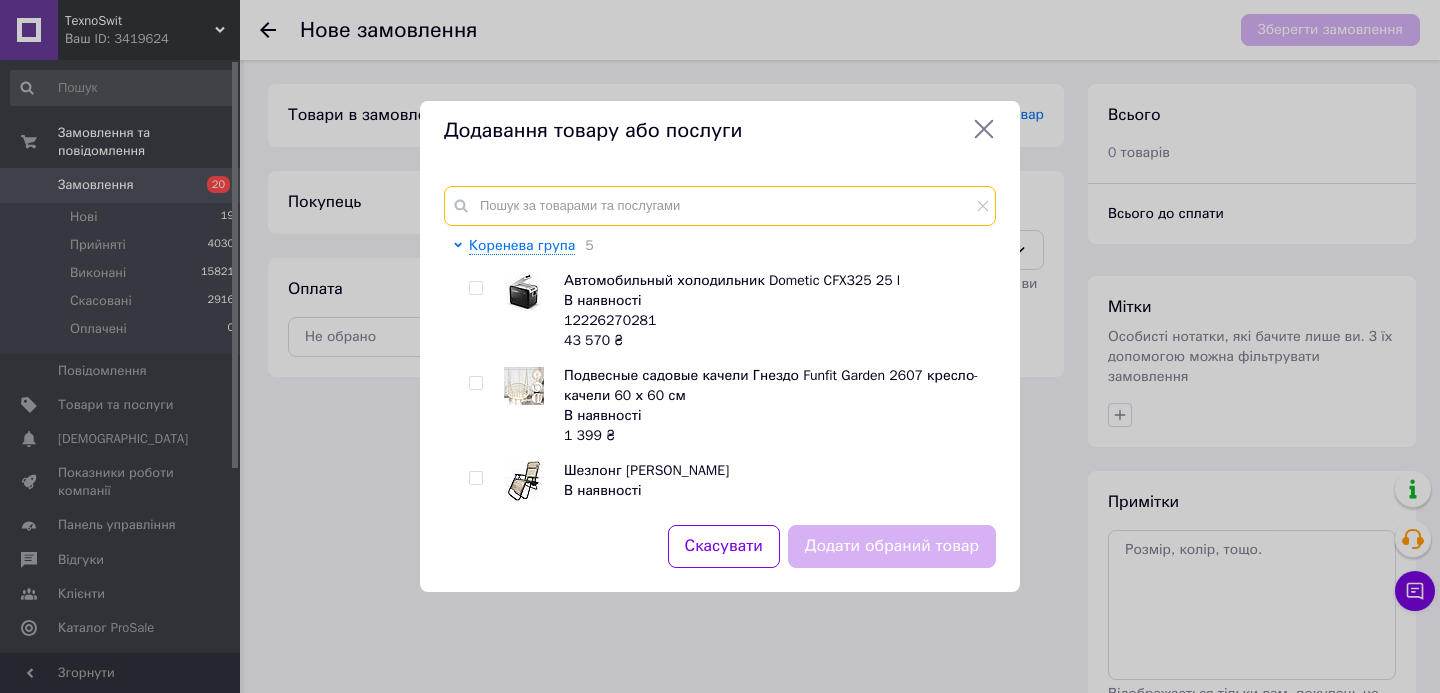 click at bounding box center [720, 206] 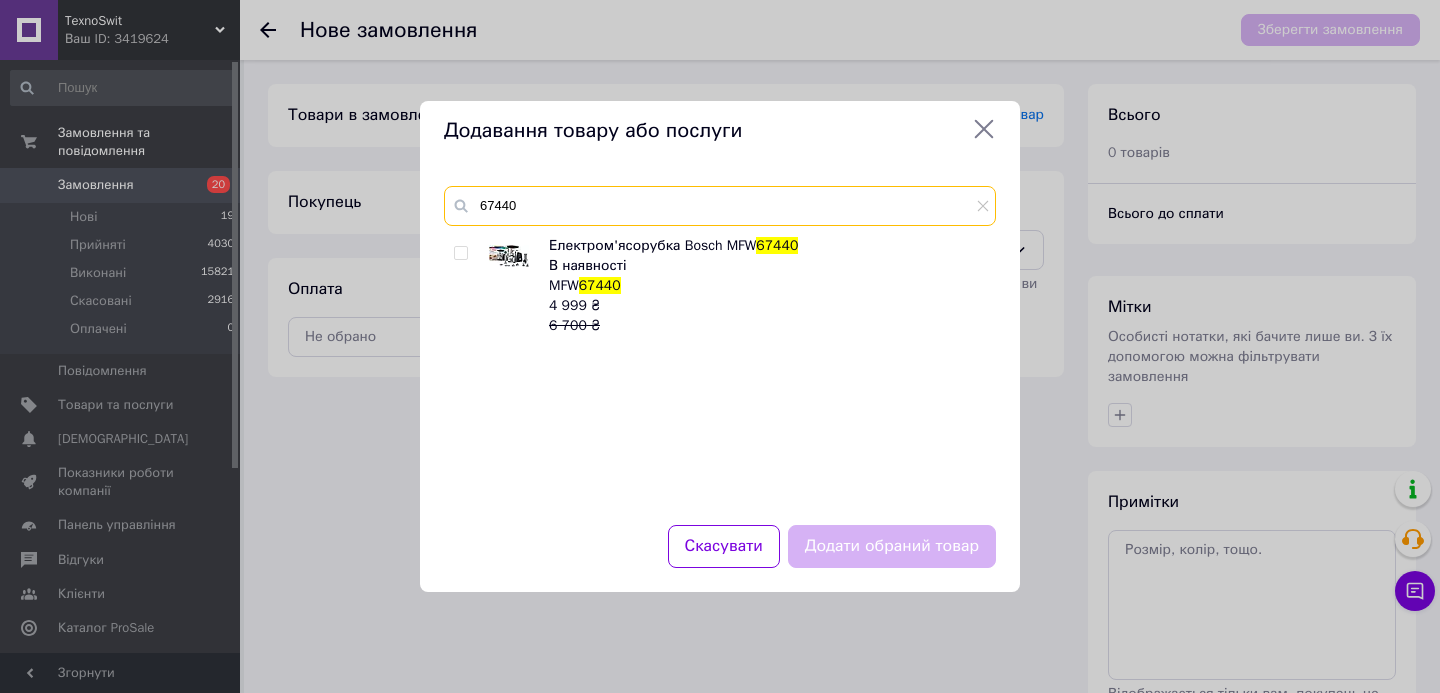 type on "67440" 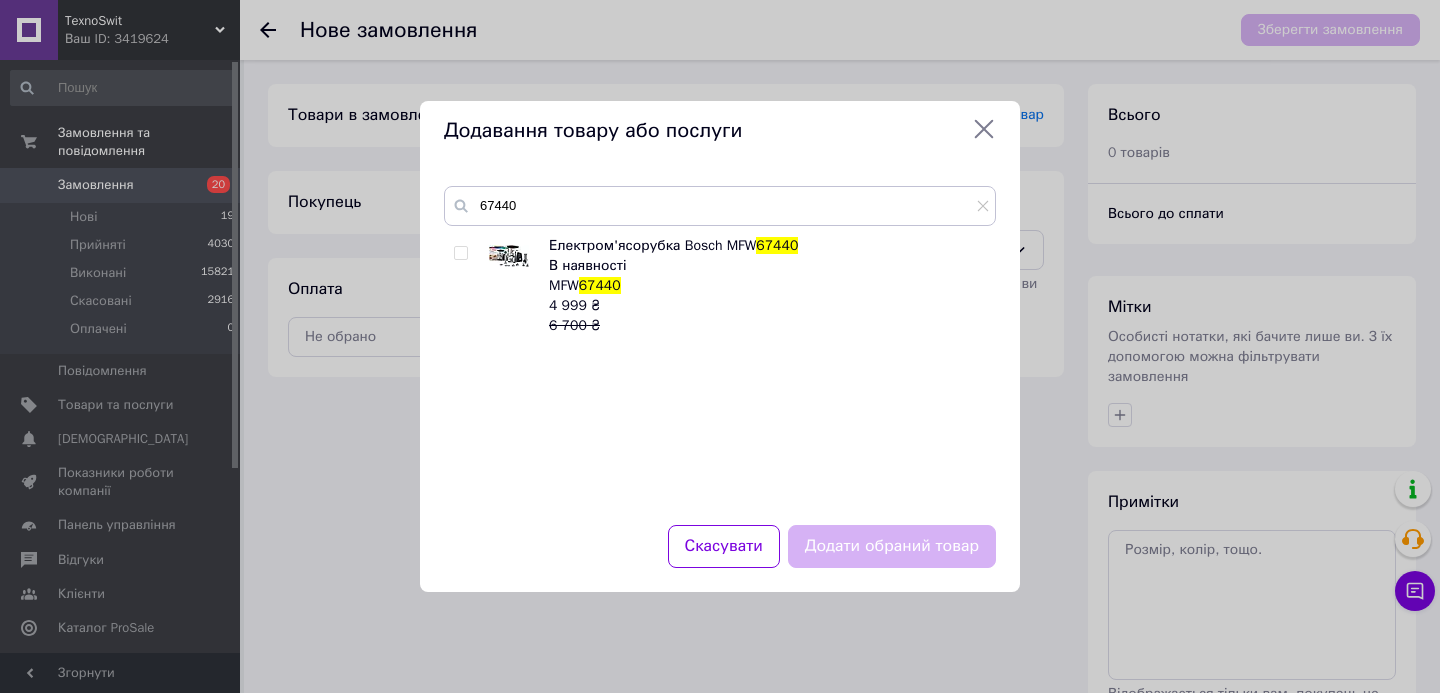 click at bounding box center (460, 253) 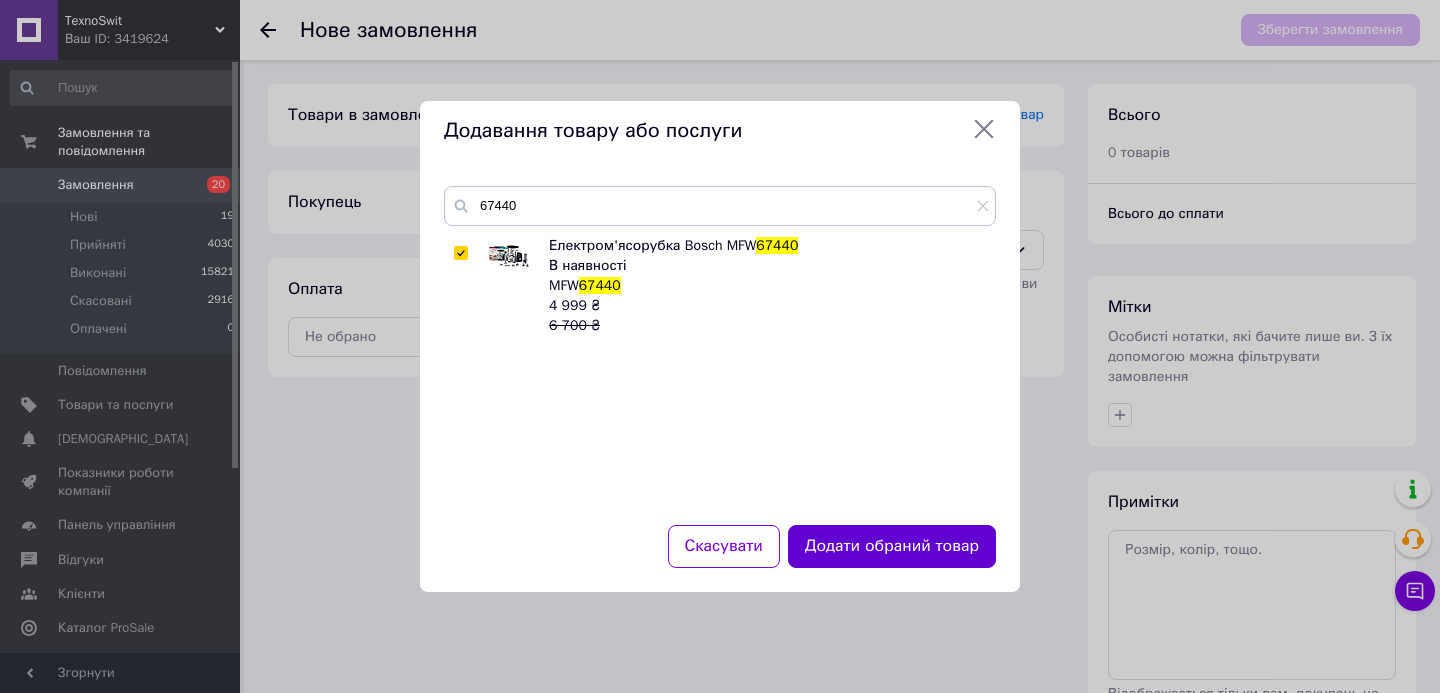 click on "Додати обраний товар" at bounding box center [892, 546] 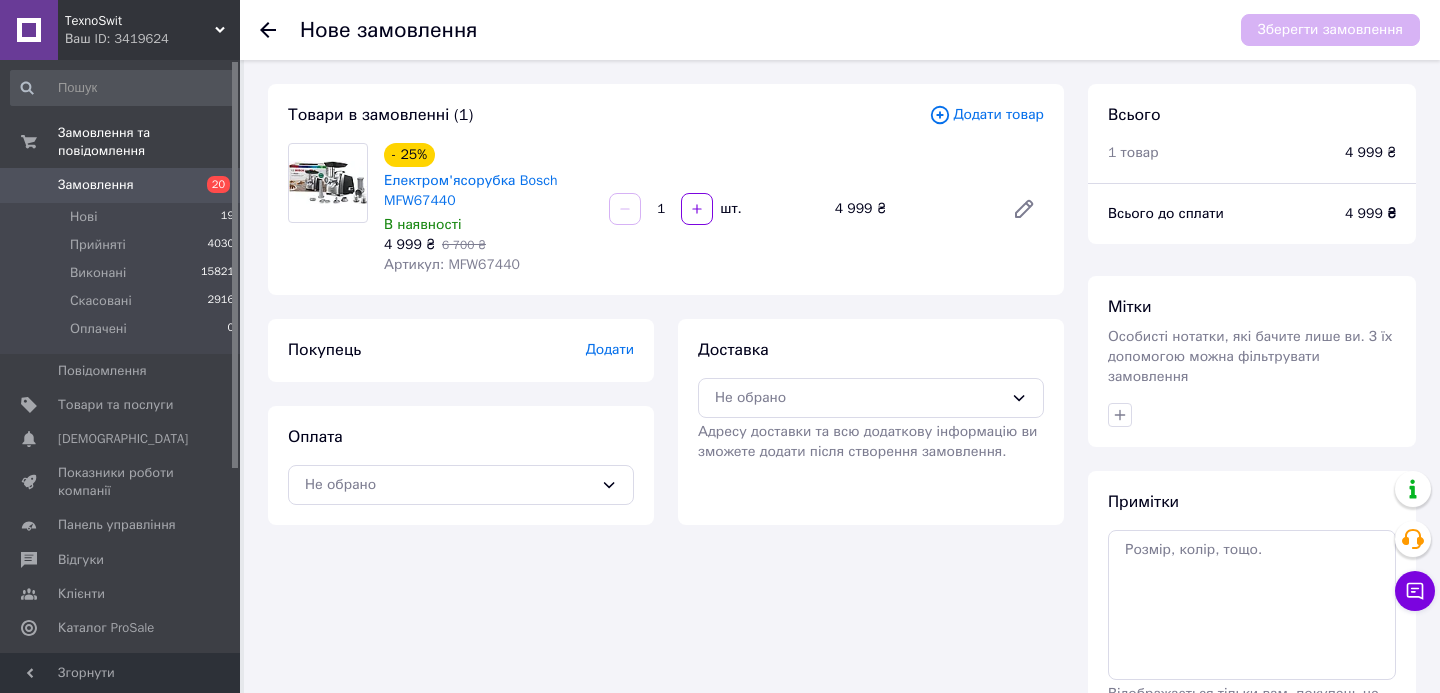 click on "Додати" at bounding box center [610, 349] 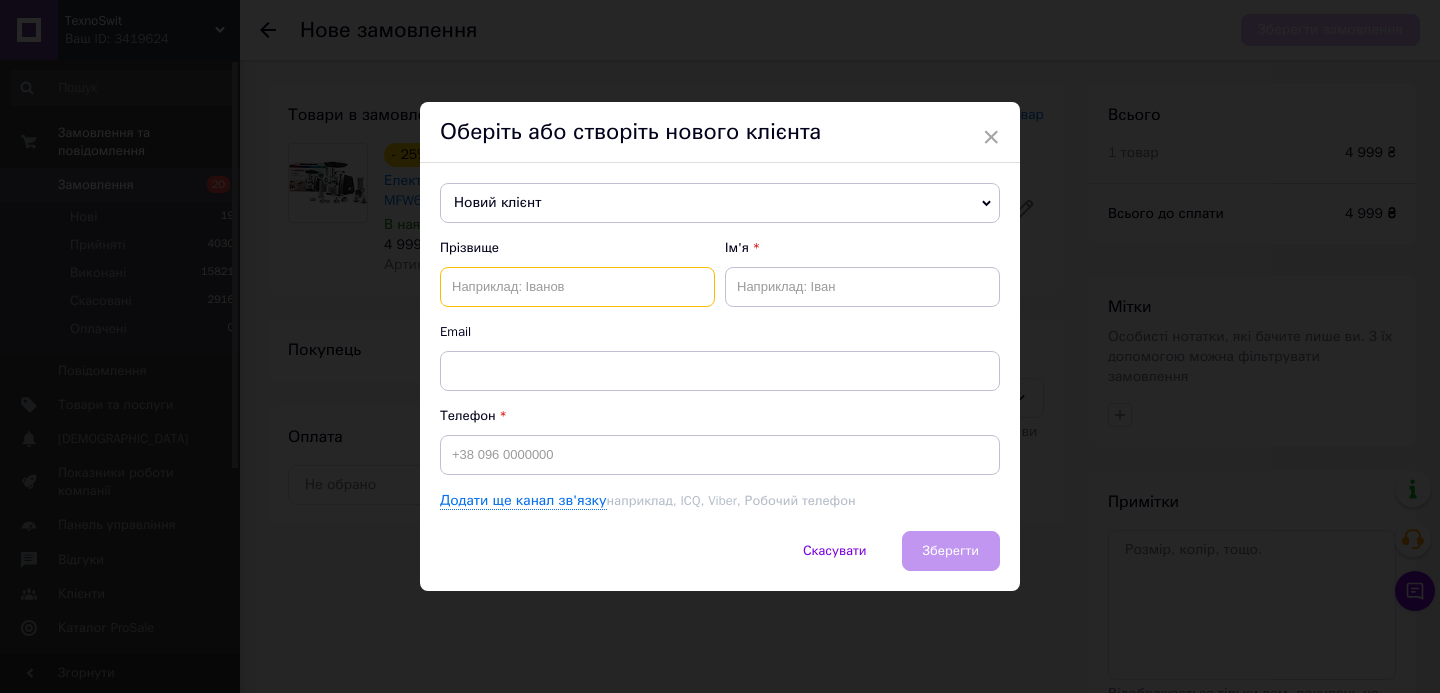 click at bounding box center [577, 287] 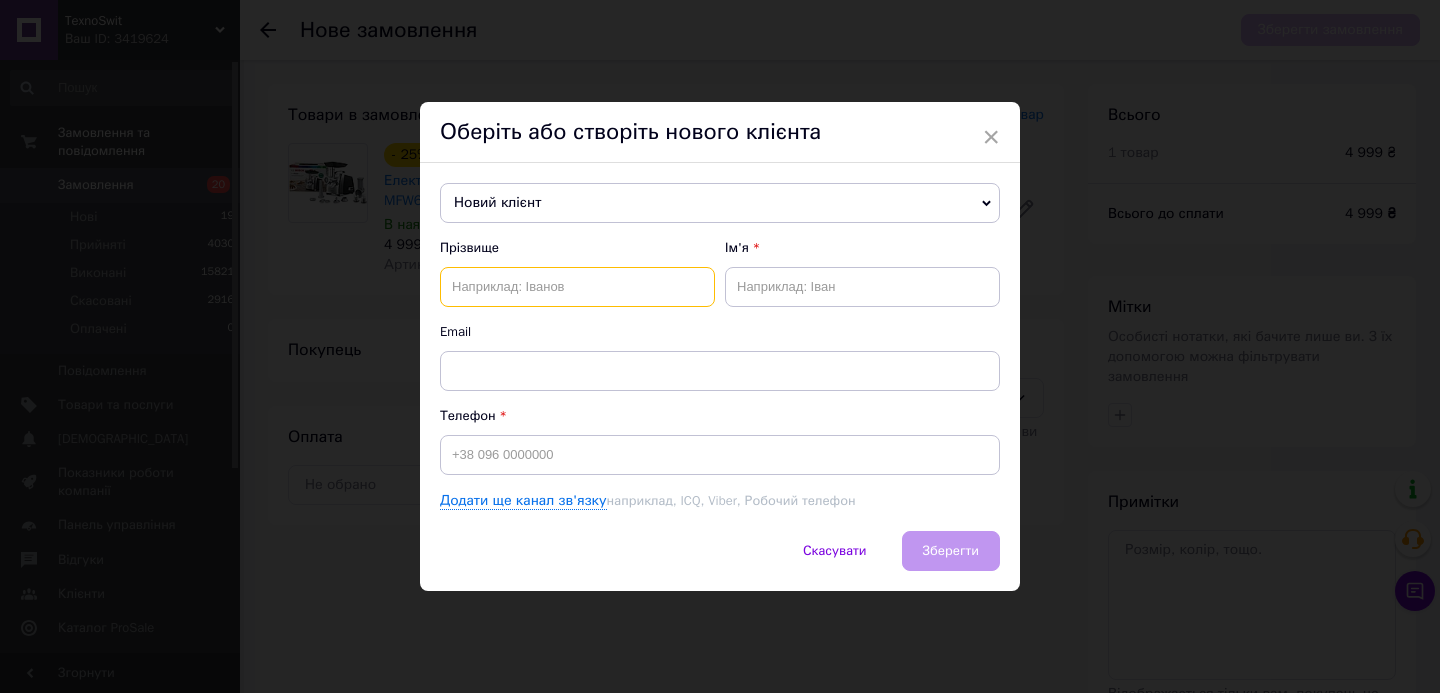 type on "U" 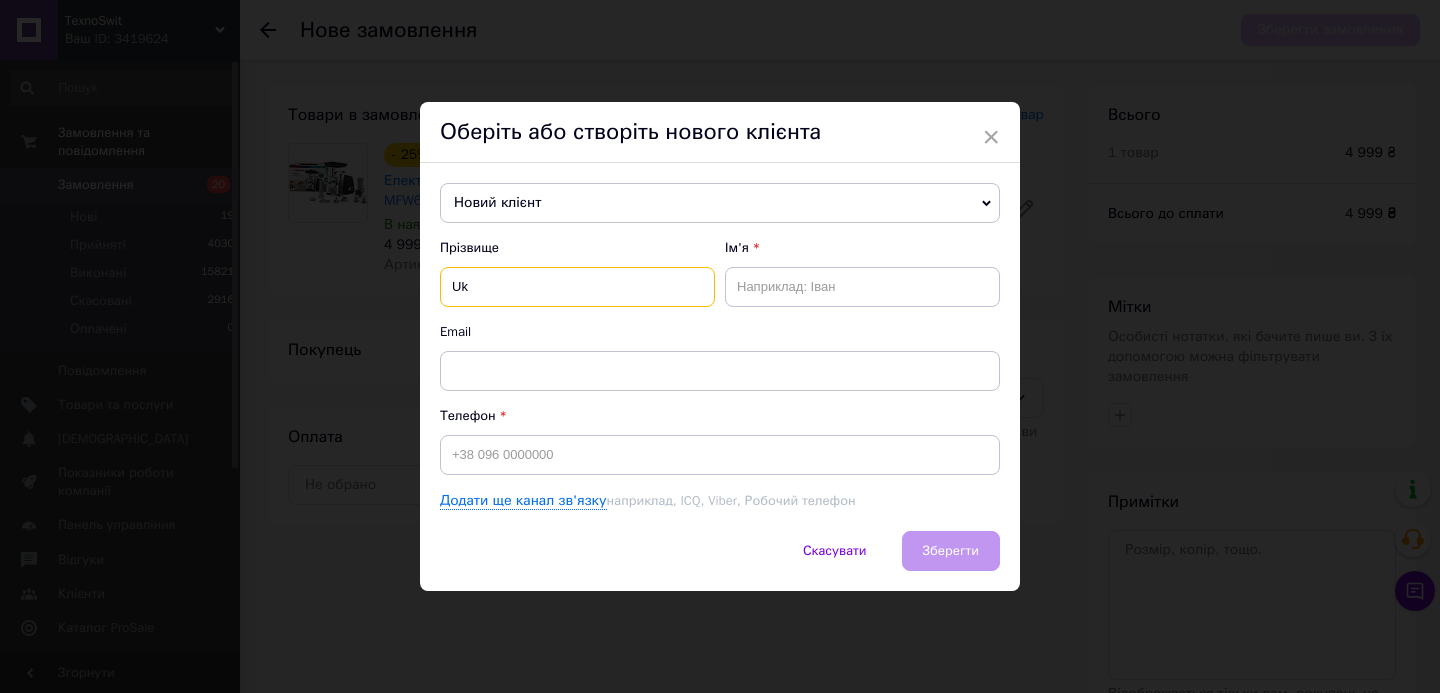 type on "U" 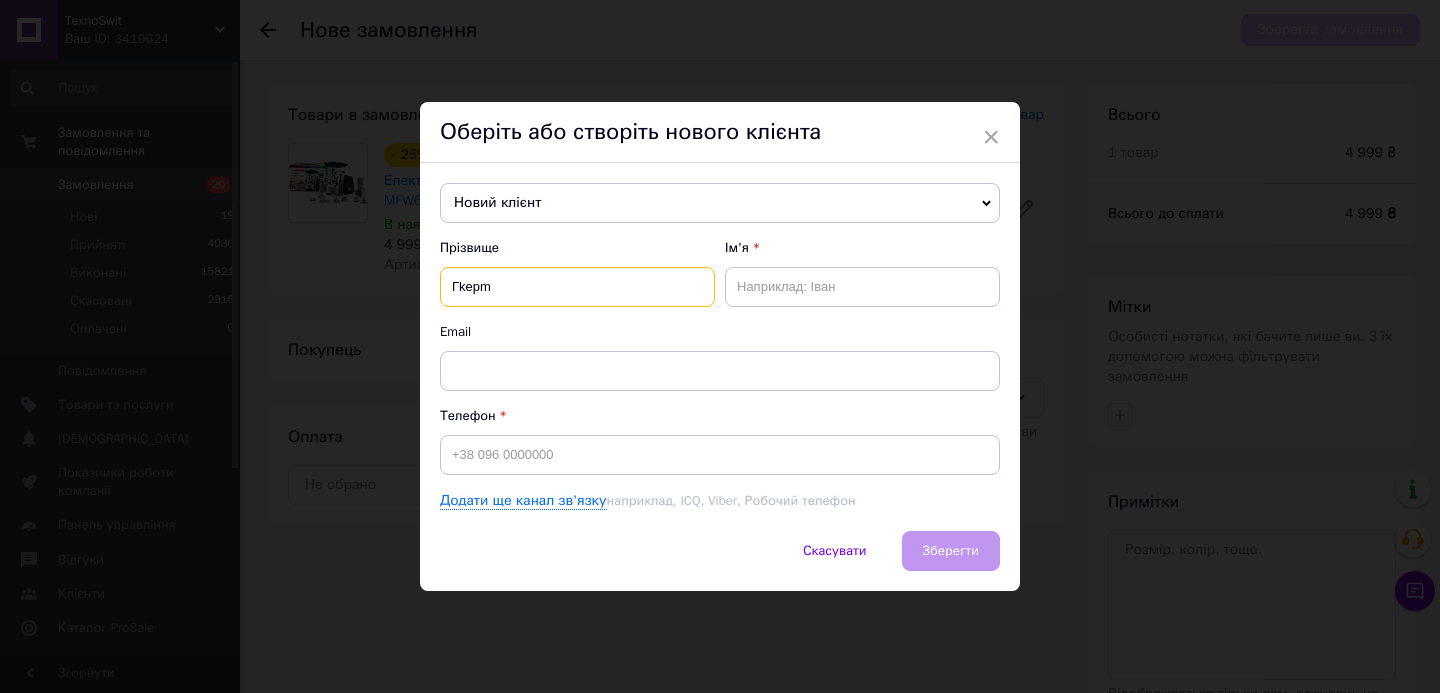 click on "Гkepm" at bounding box center (577, 287) 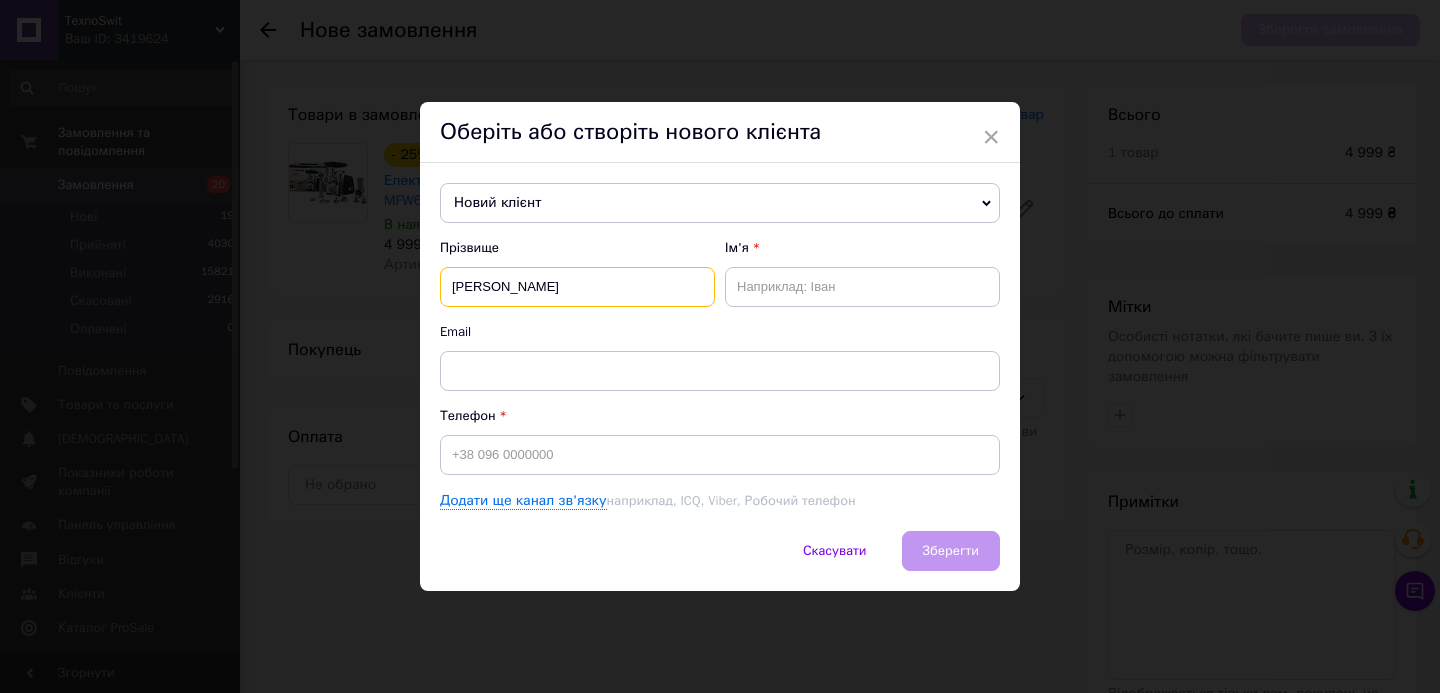 type on "Глузь" 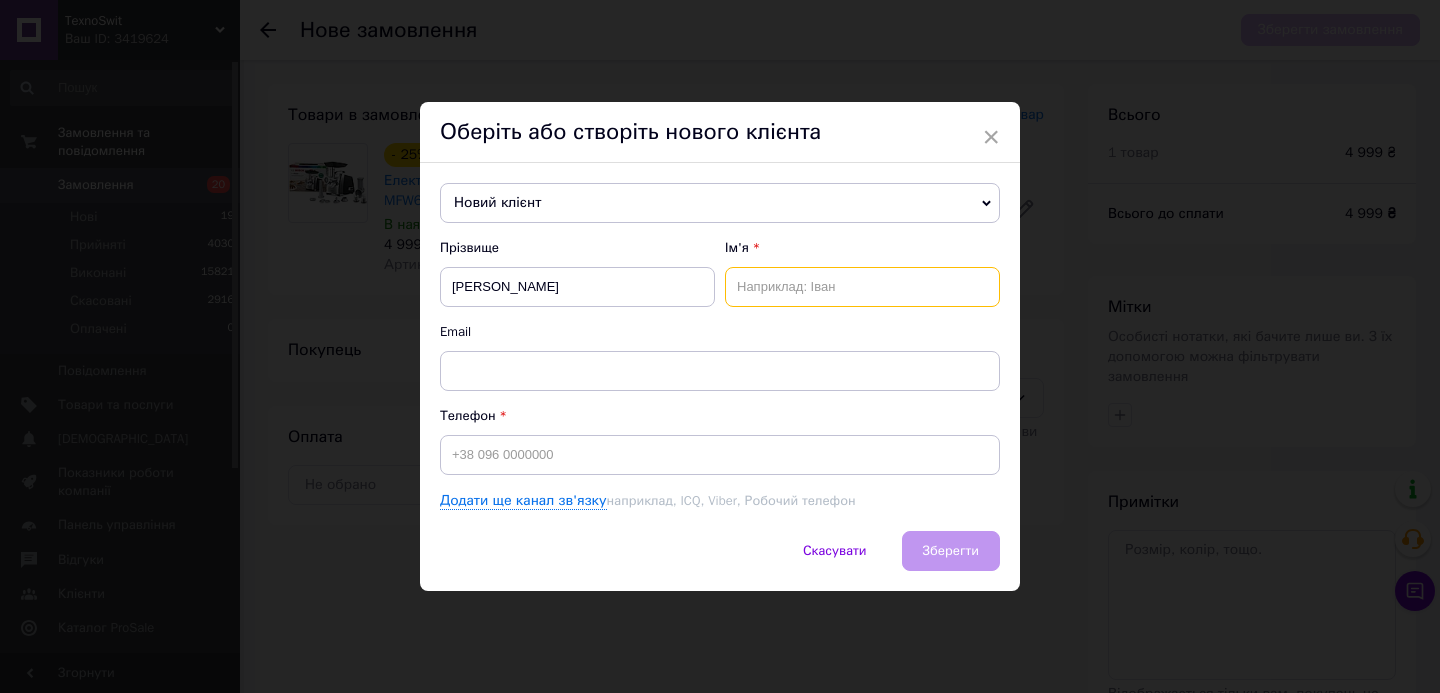 click at bounding box center (862, 287) 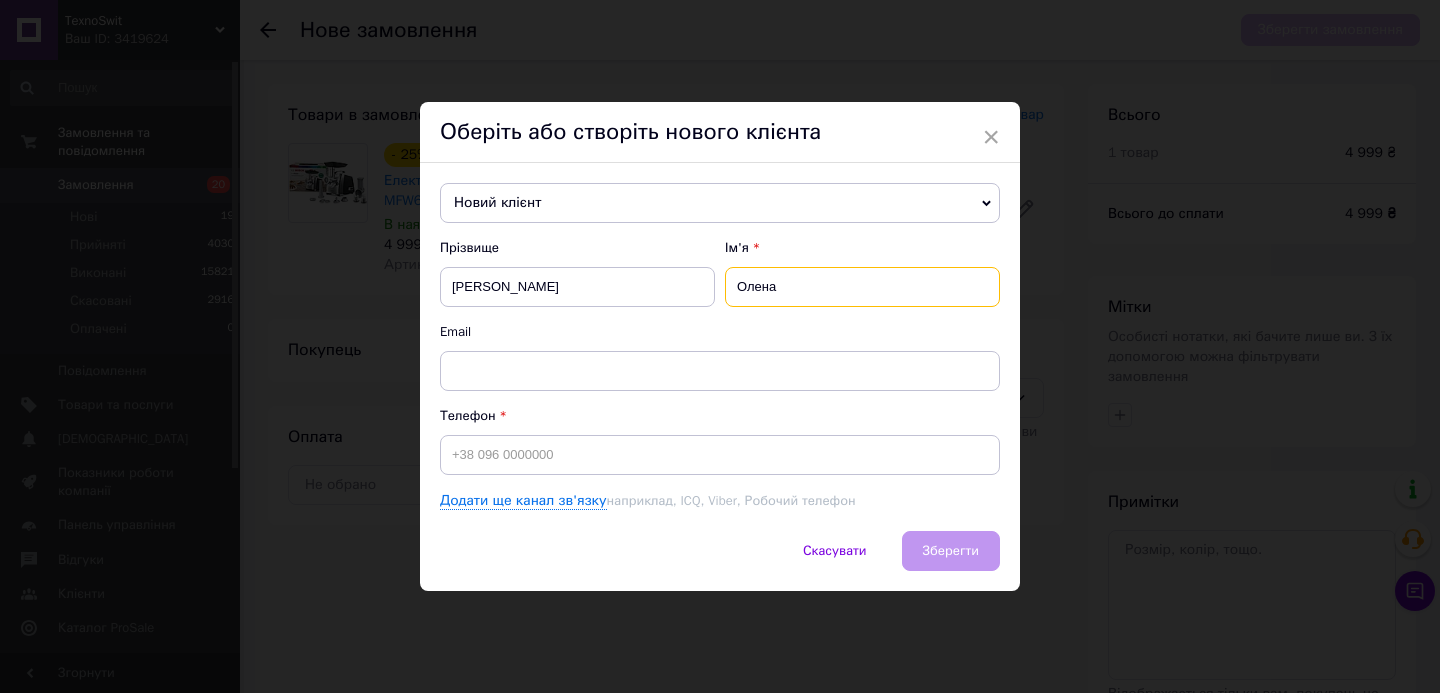type on "Олена" 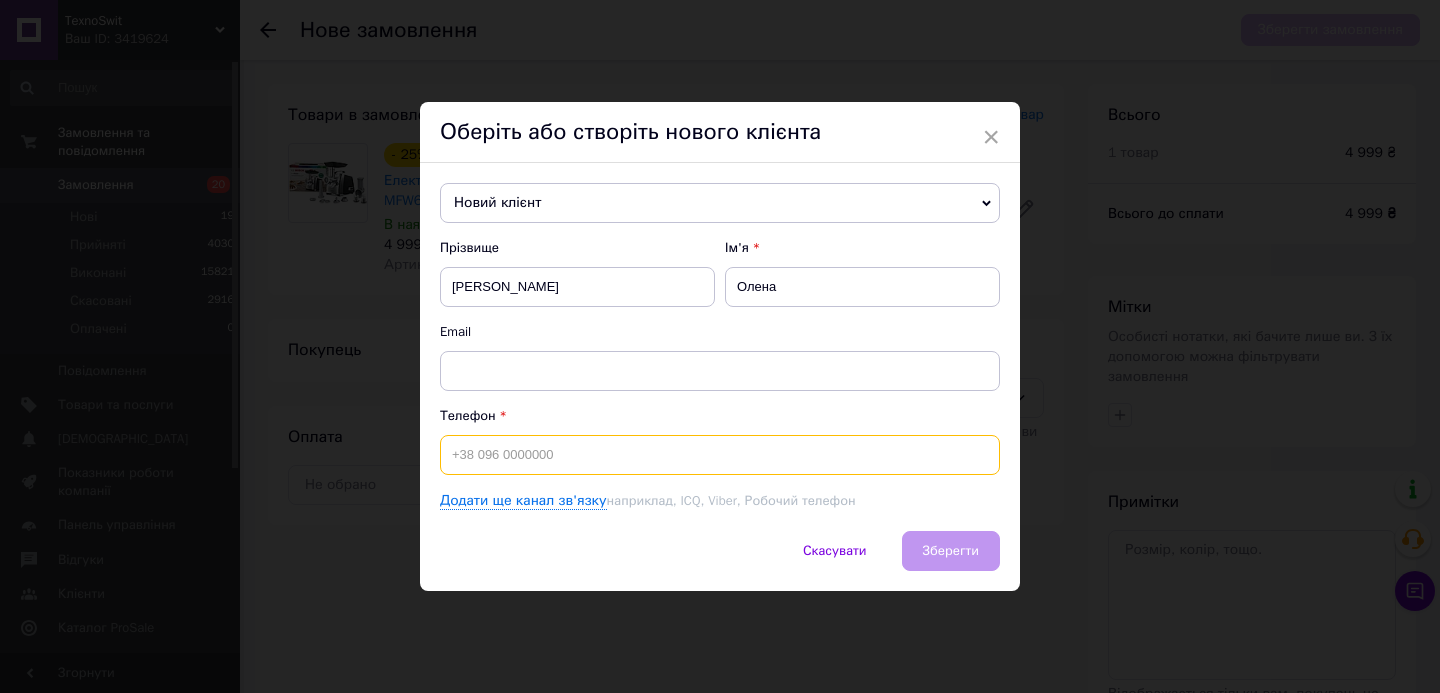 click at bounding box center (720, 455) 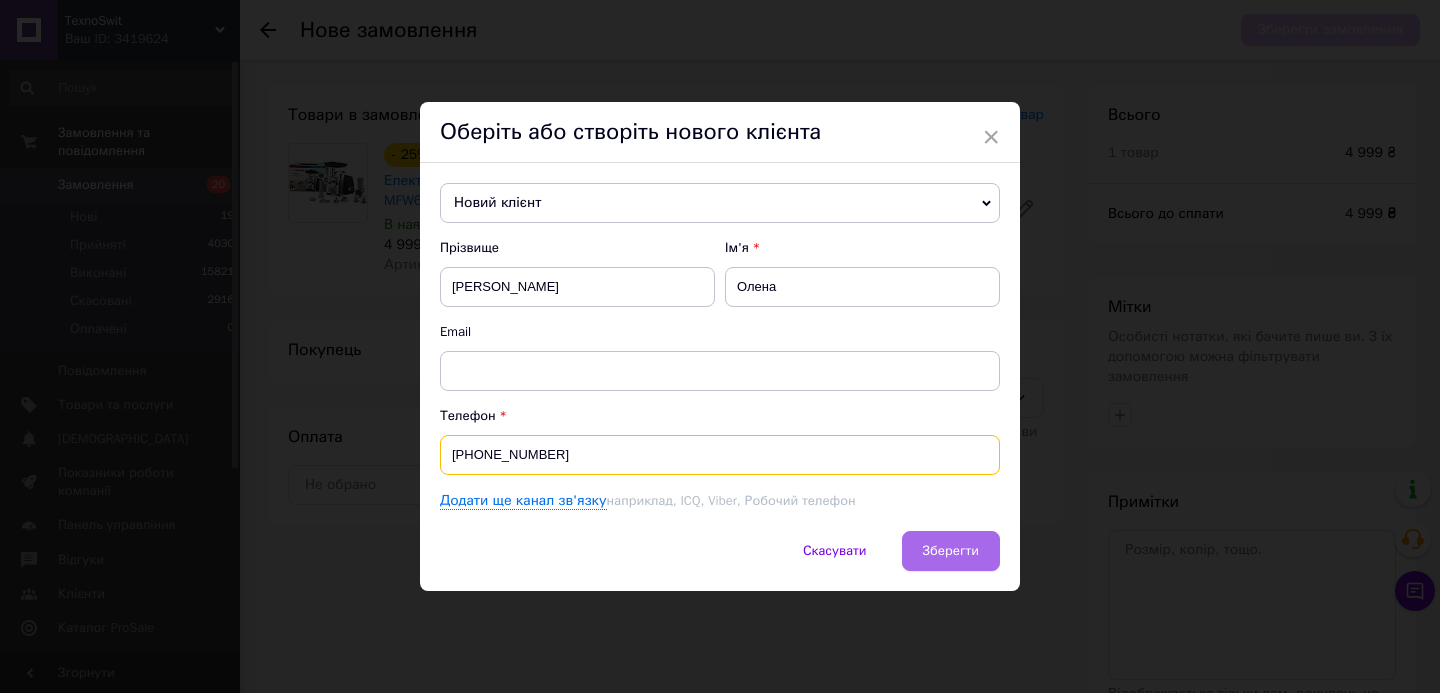 type on "+380990836239" 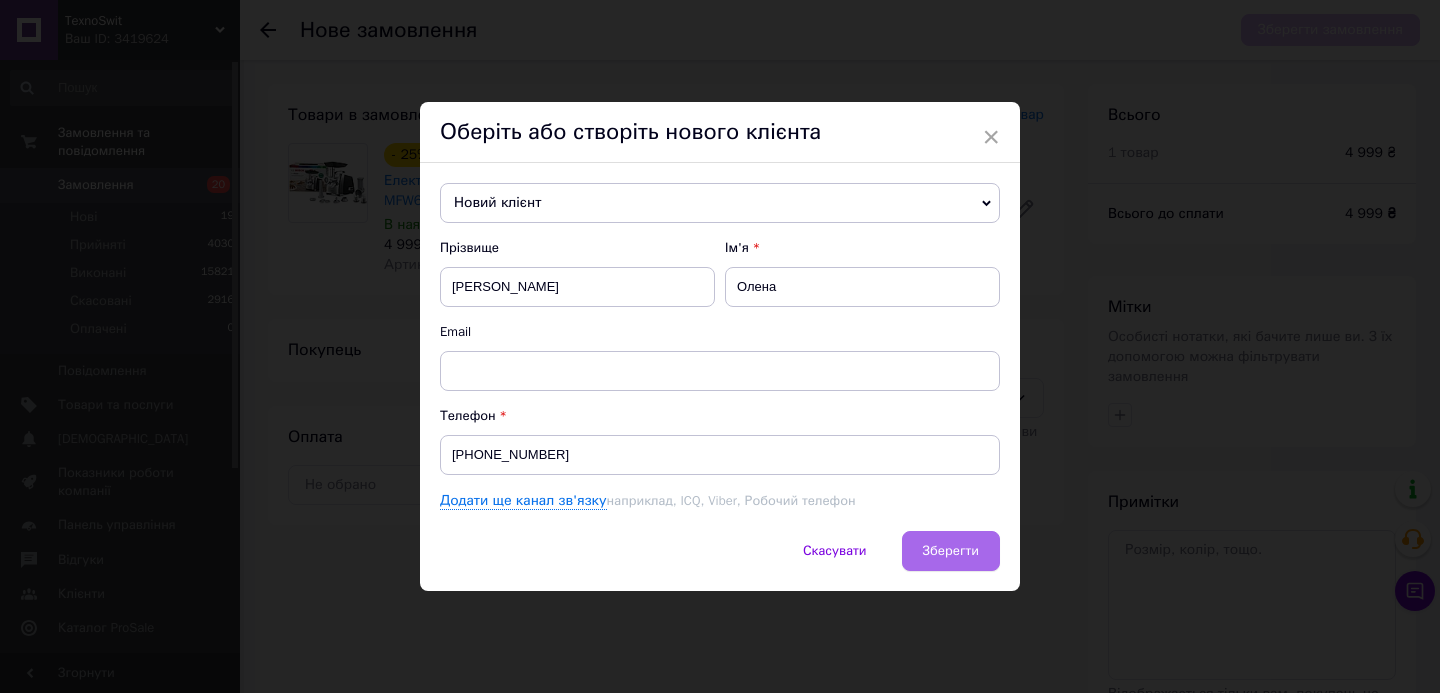 click on "Зберегти" at bounding box center (951, 551) 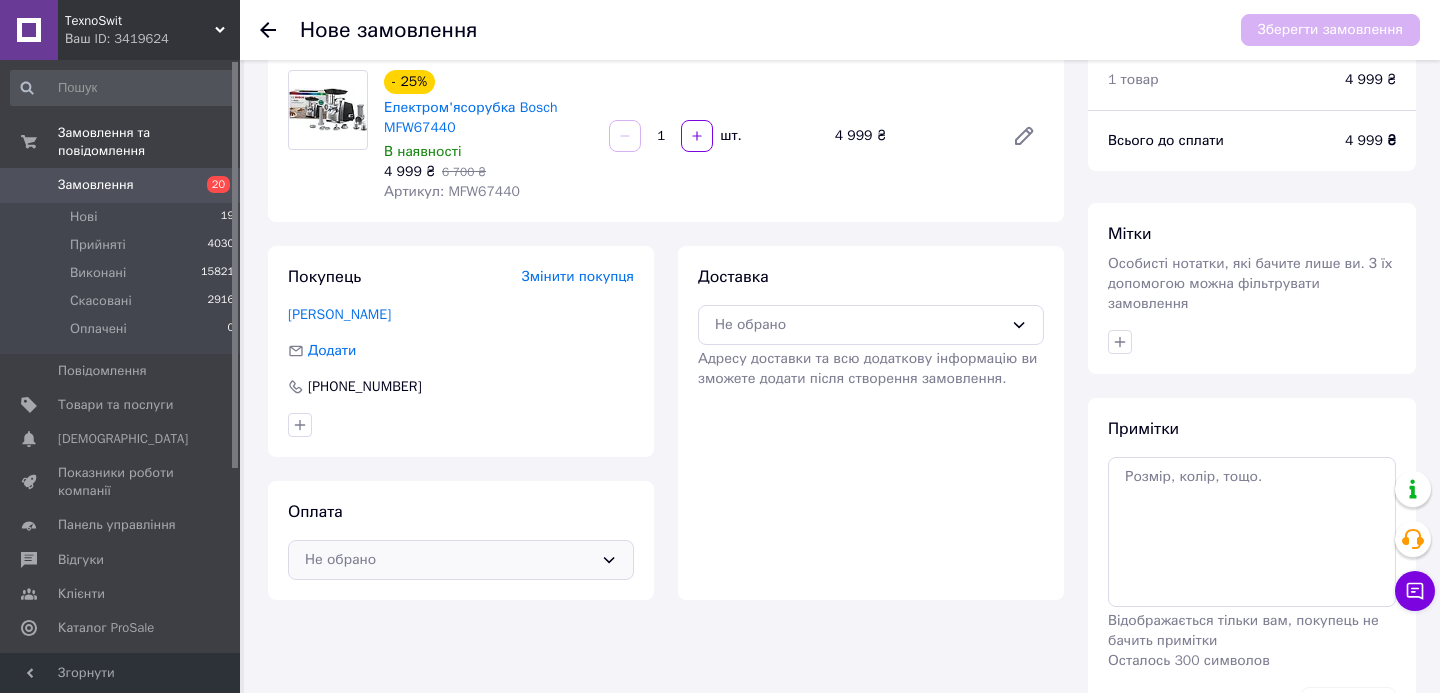 scroll, scrollTop: 101, scrollLeft: 0, axis: vertical 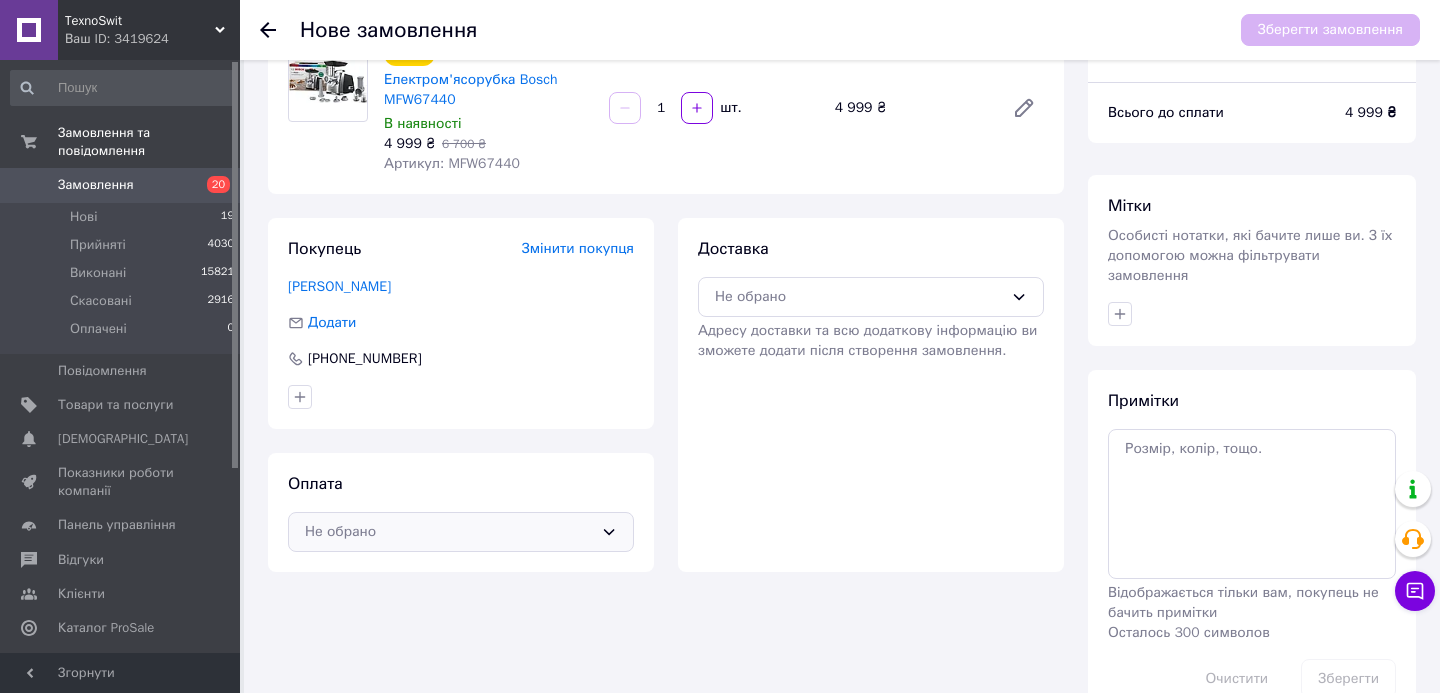 click on "Не обрано" at bounding box center (461, 532) 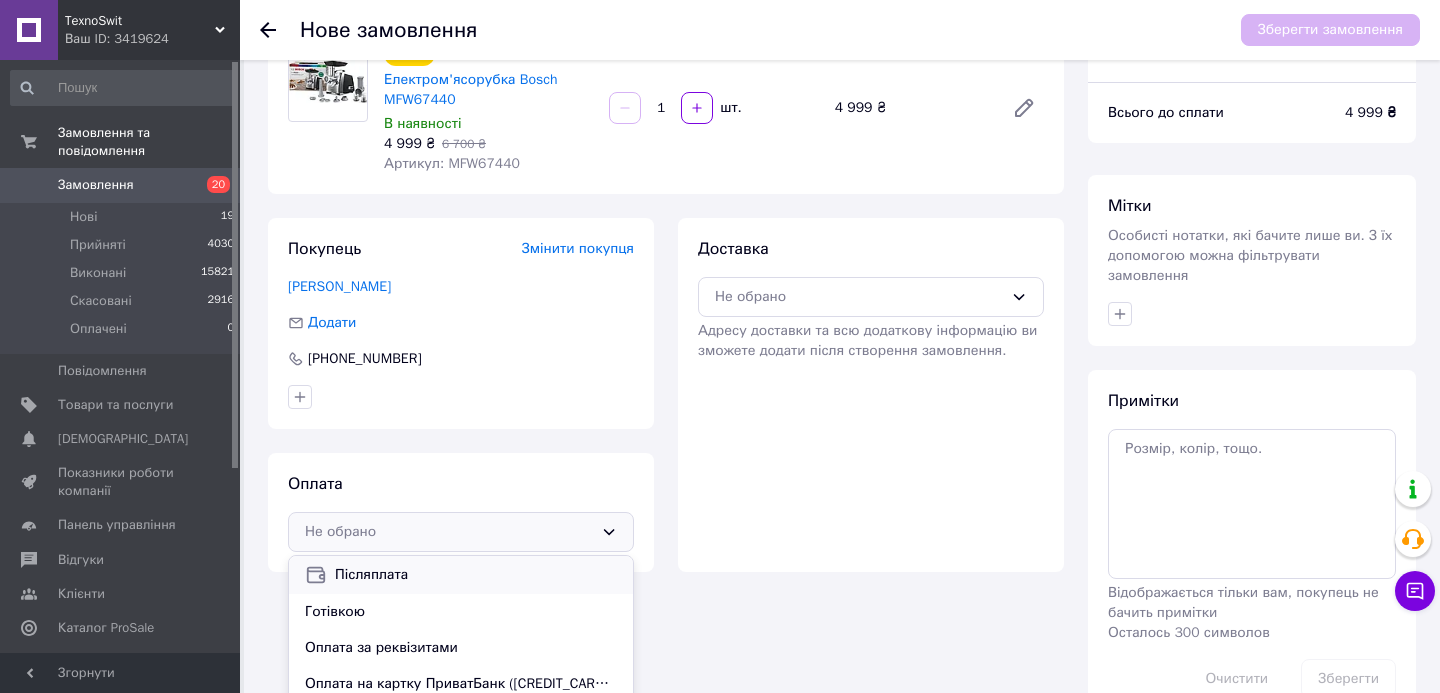 click on "Післяплата" at bounding box center [476, 575] 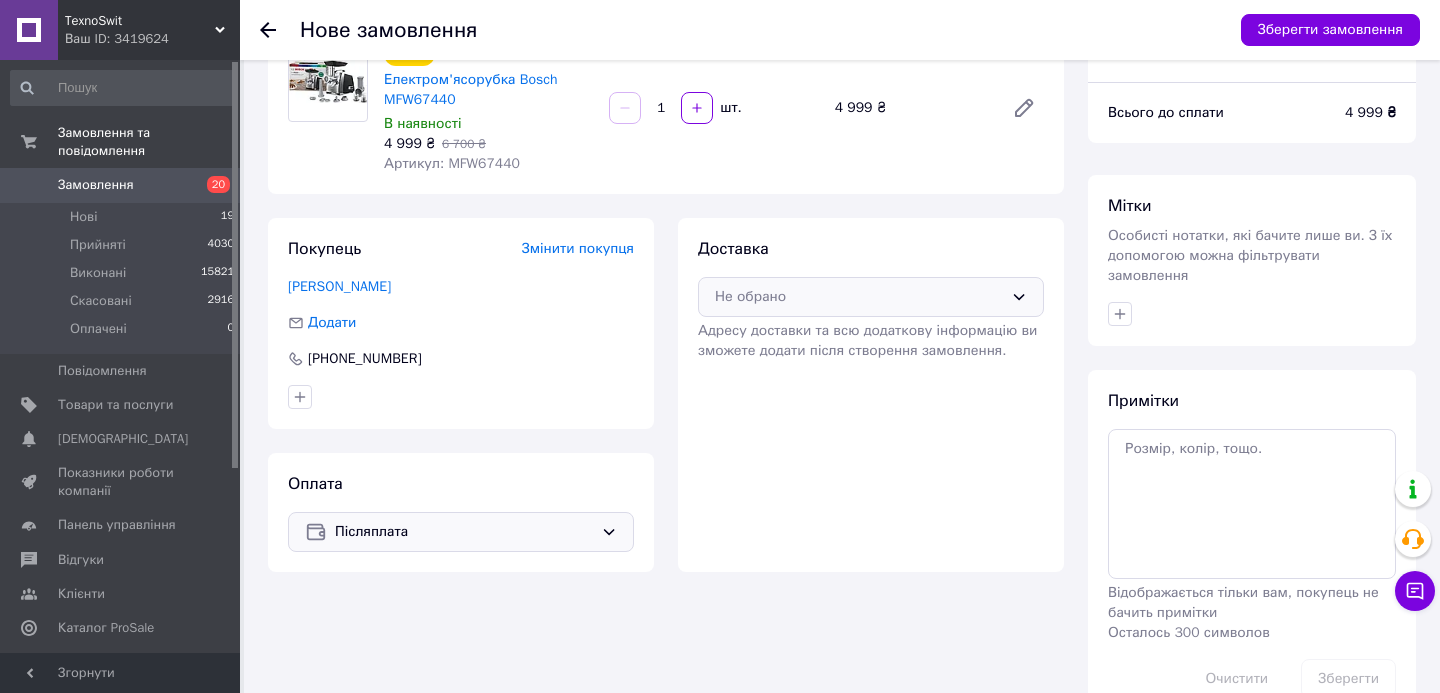 click on "Не обрано" at bounding box center (859, 297) 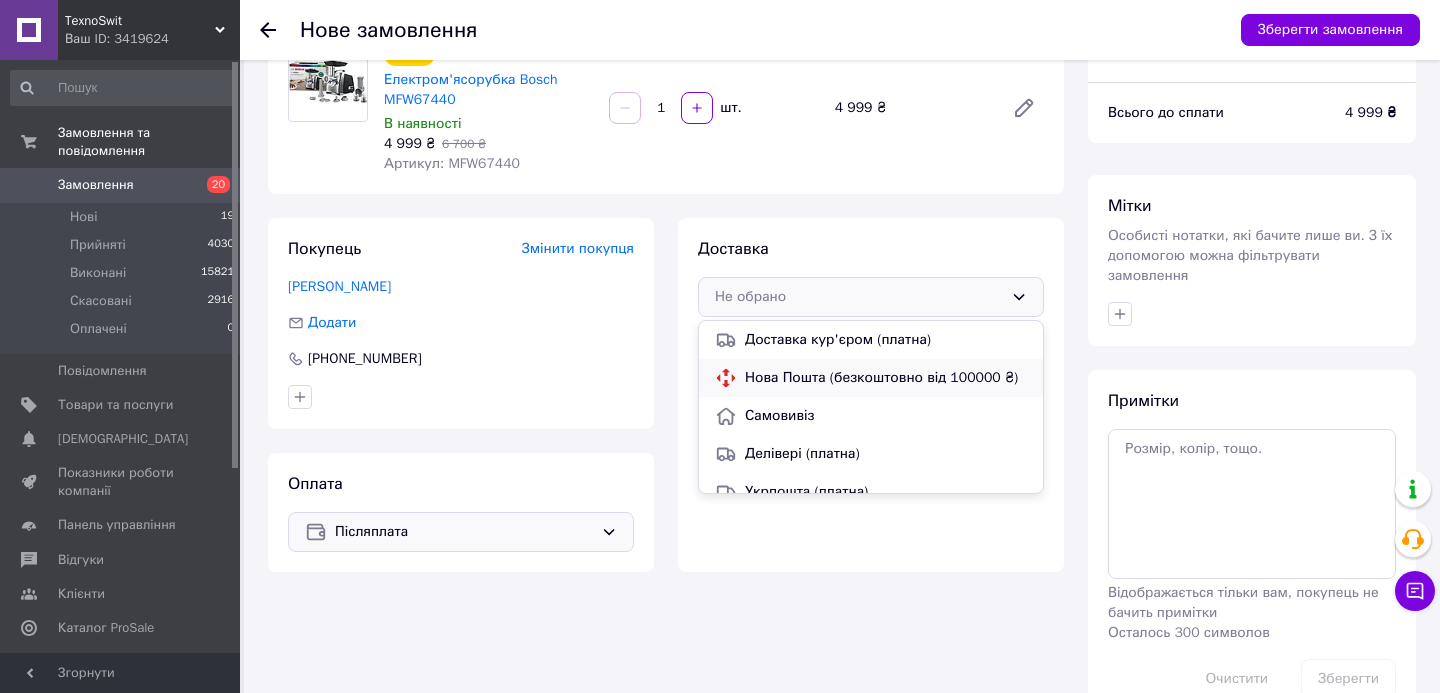 click on "Нова Пошта (безкоштовно від 100000 ₴)" at bounding box center (886, 378) 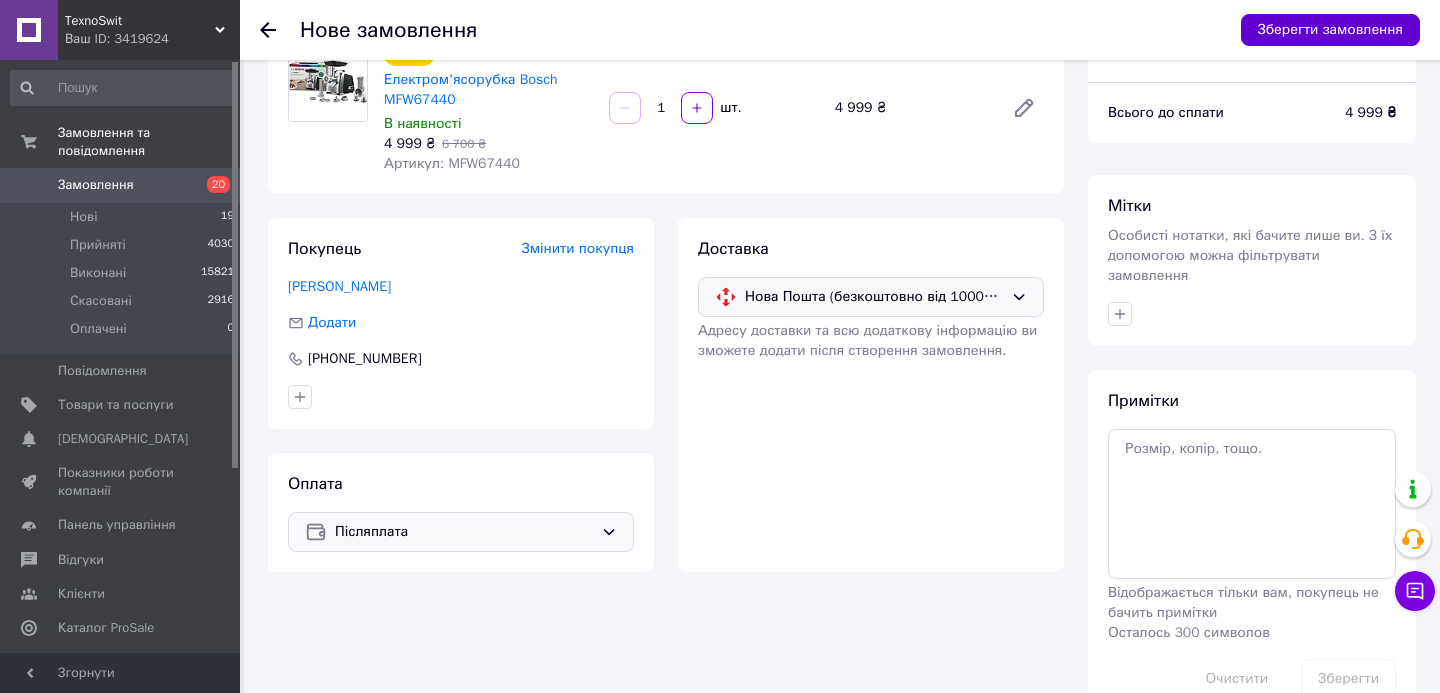 click on "Зберегти замовлення" at bounding box center (1330, 30) 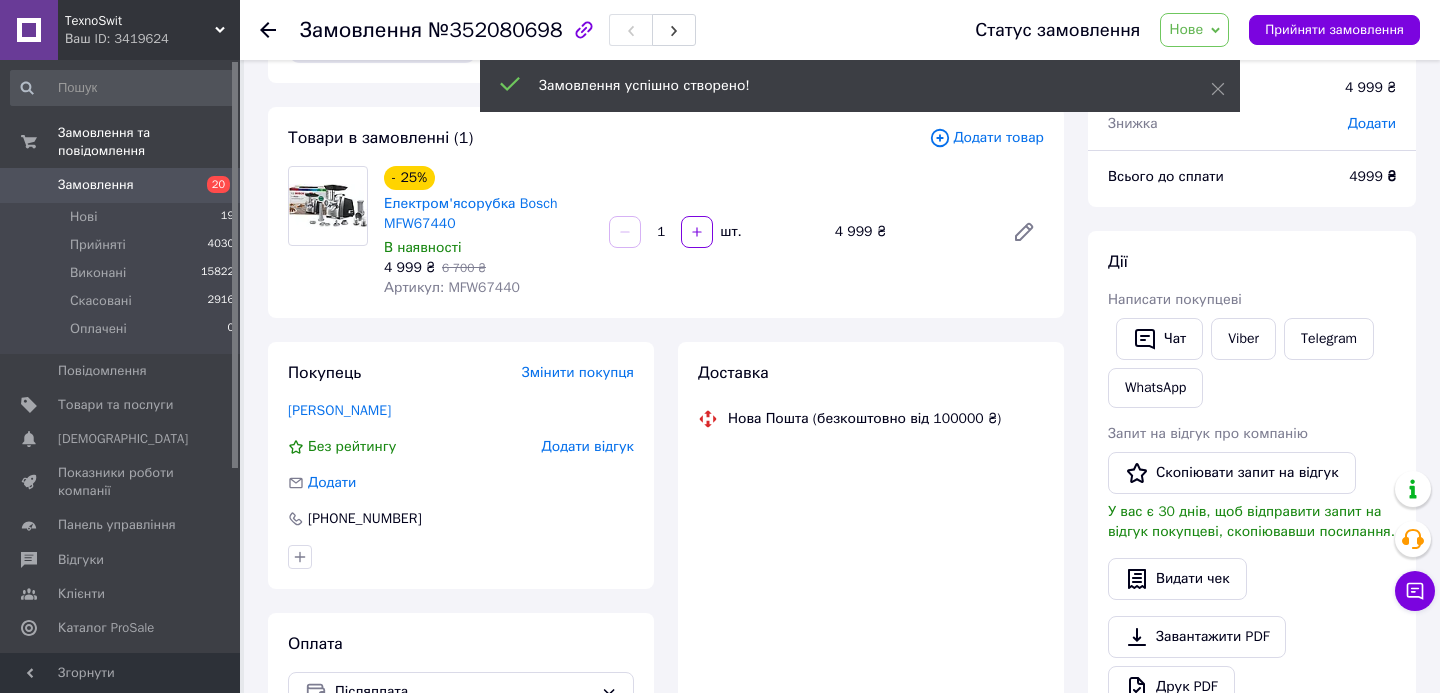scroll, scrollTop: 86, scrollLeft: 0, axis: vertical 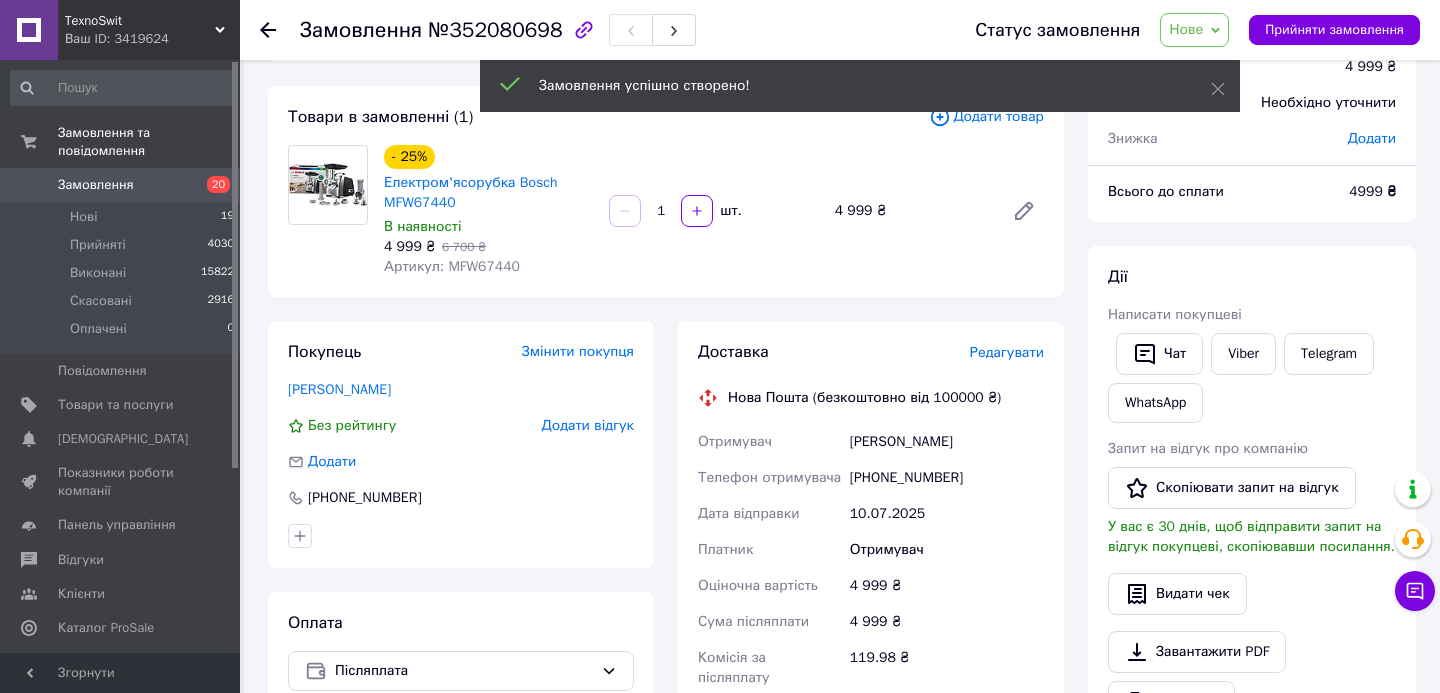 click on "Редагувати" at bounding box center [1007, 352] 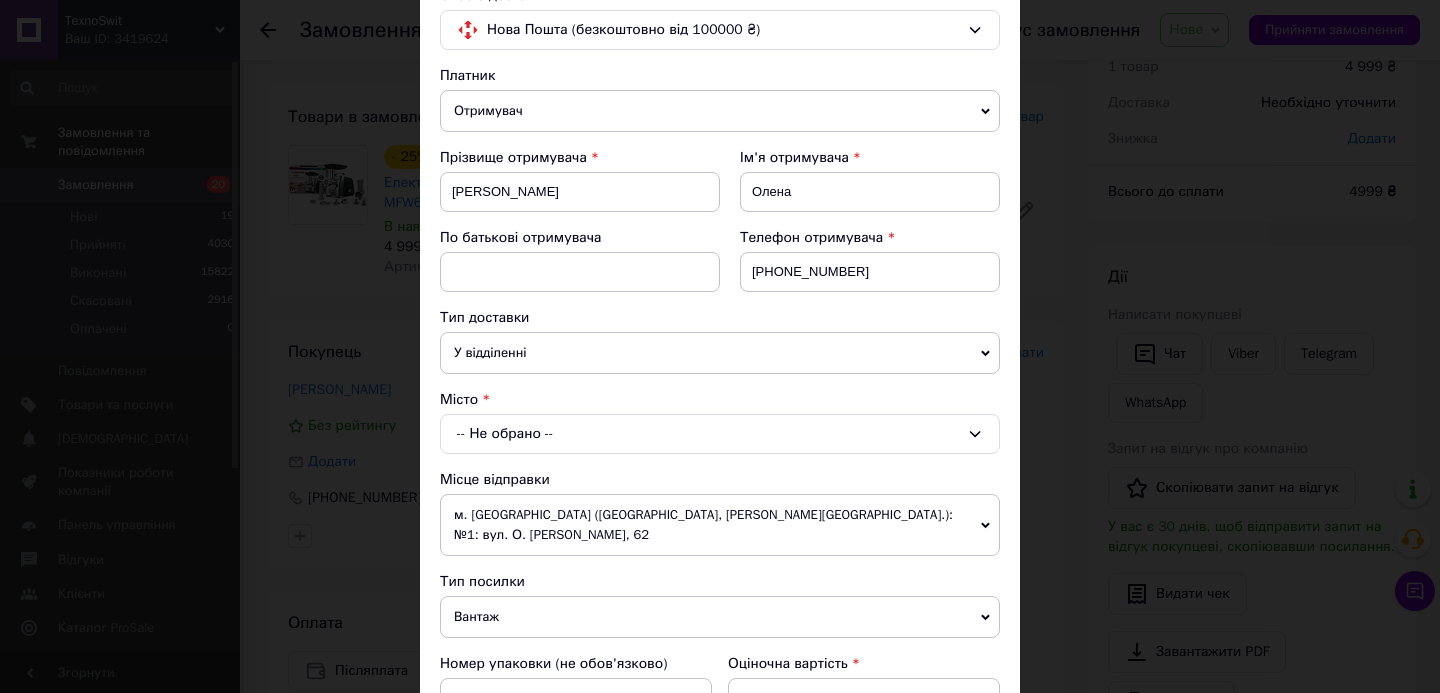scroll, scrollTop: 220, scrollLeft: 0, axis: vertical 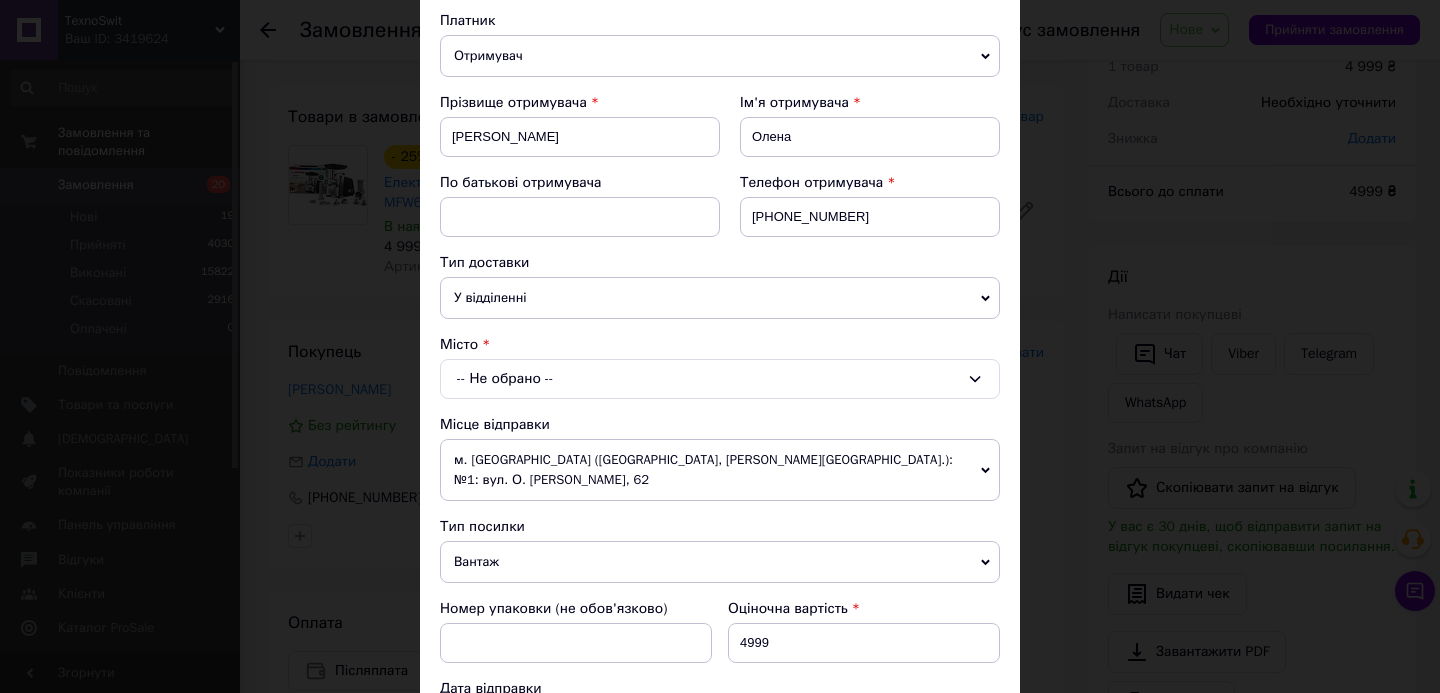 click on "-- Не обрано --" at bounding box center [720, 379] 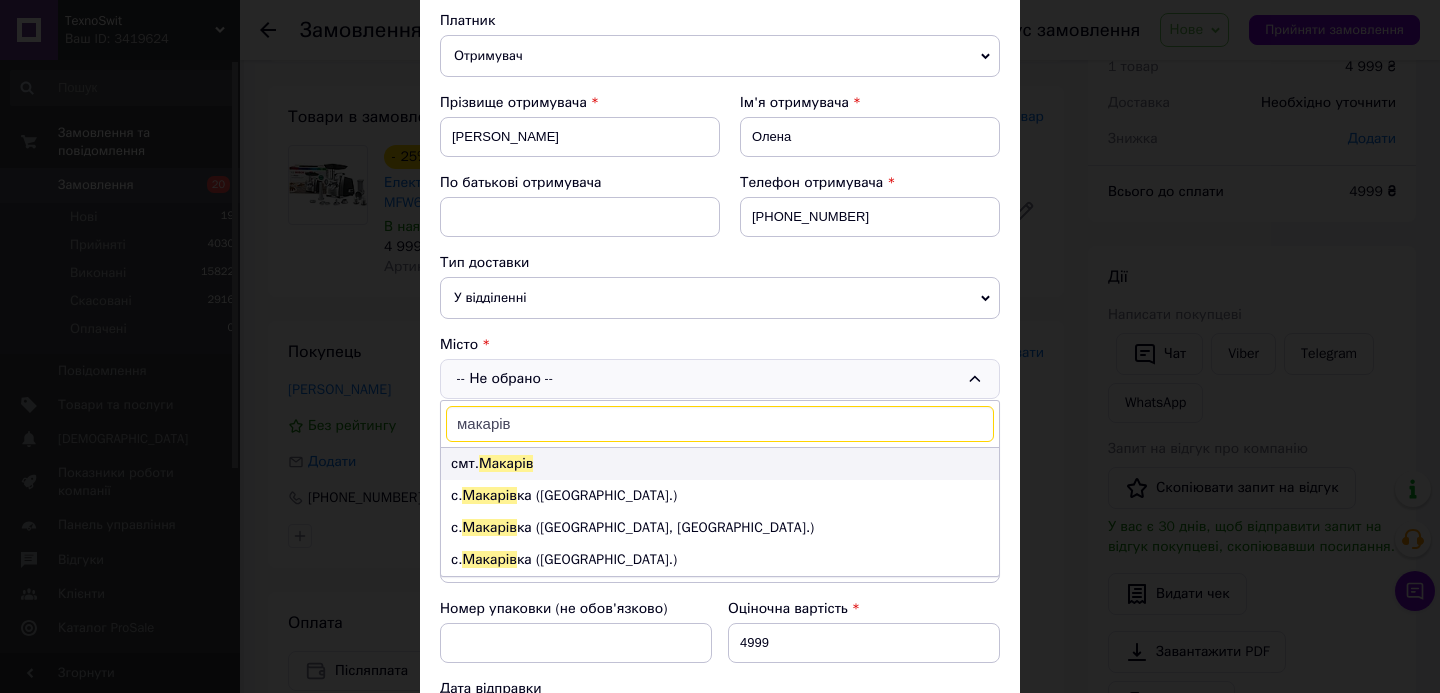 type on "макарів" 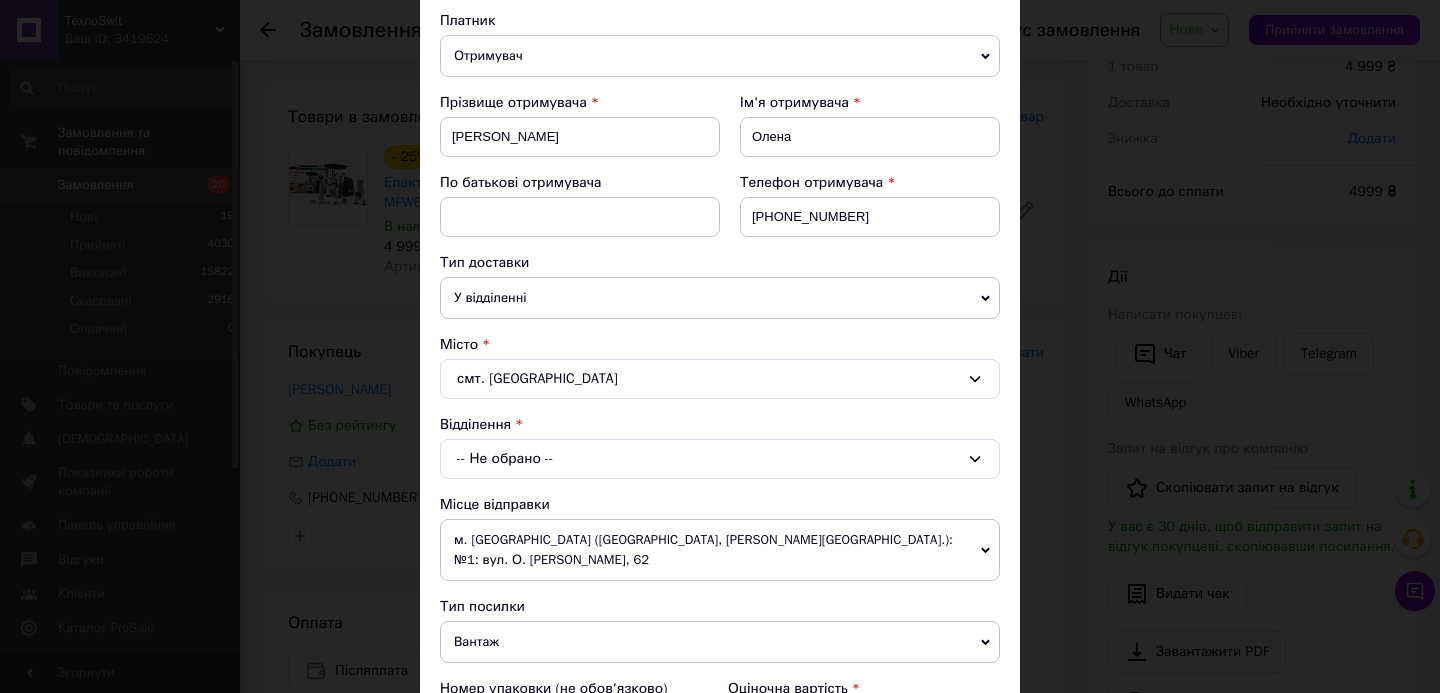 click on "-- Не обрано --" at bounding box center (720, 459) 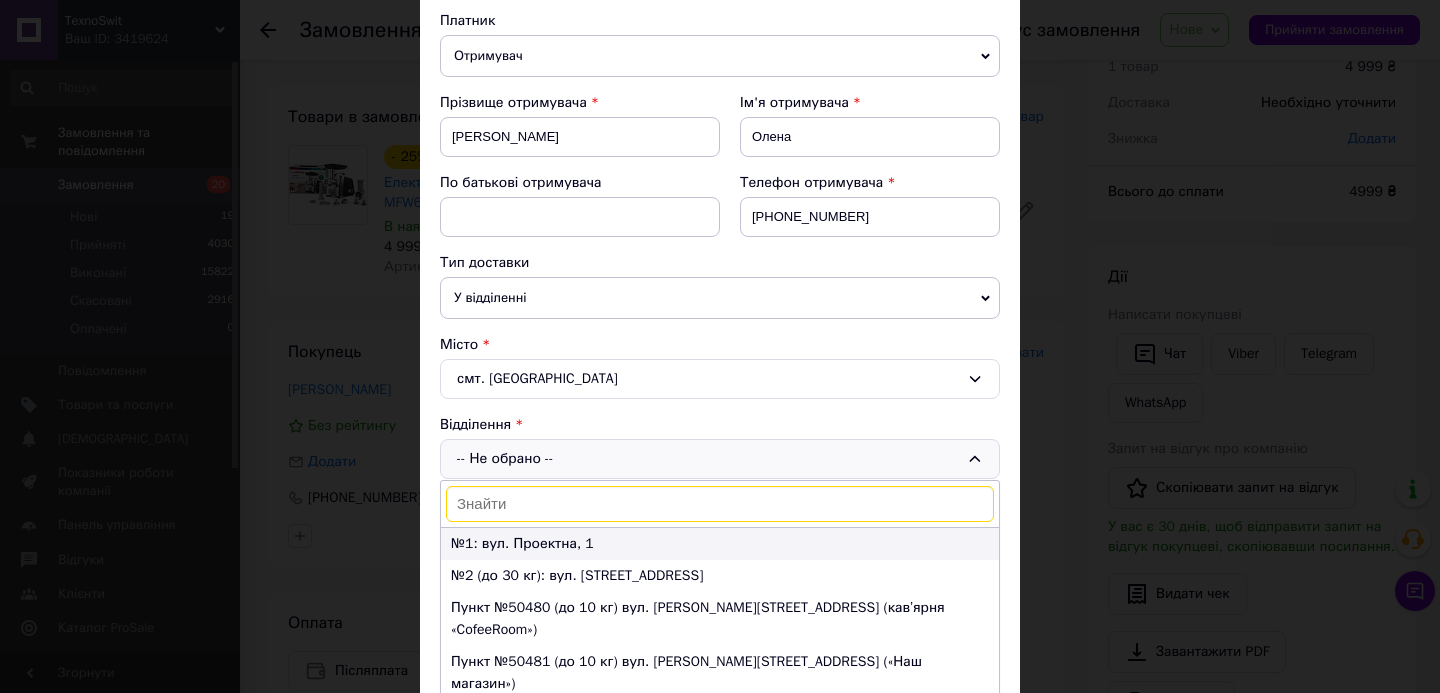 click on "№1: вул. Проектна, 1" at bounding box center [720, 544] 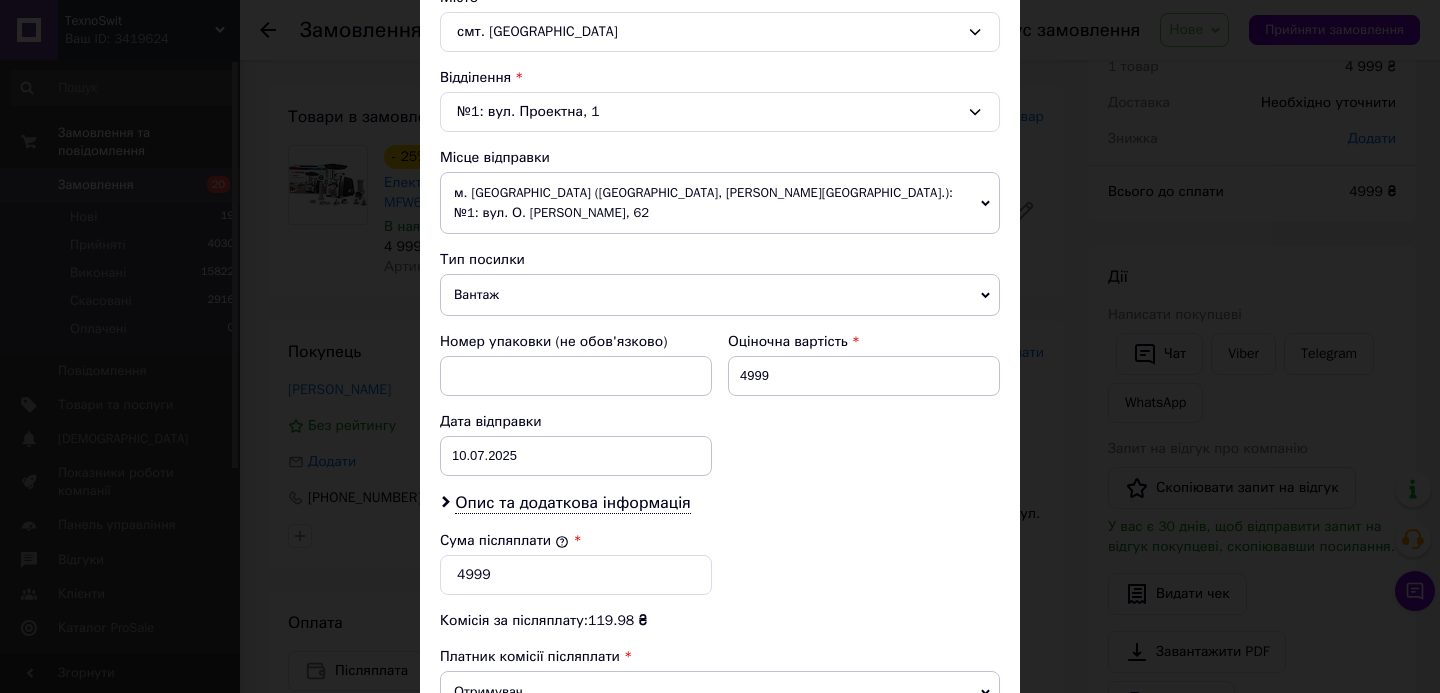 scroll, scrollTop: 575, scrollLeft: 0, axis: vertical 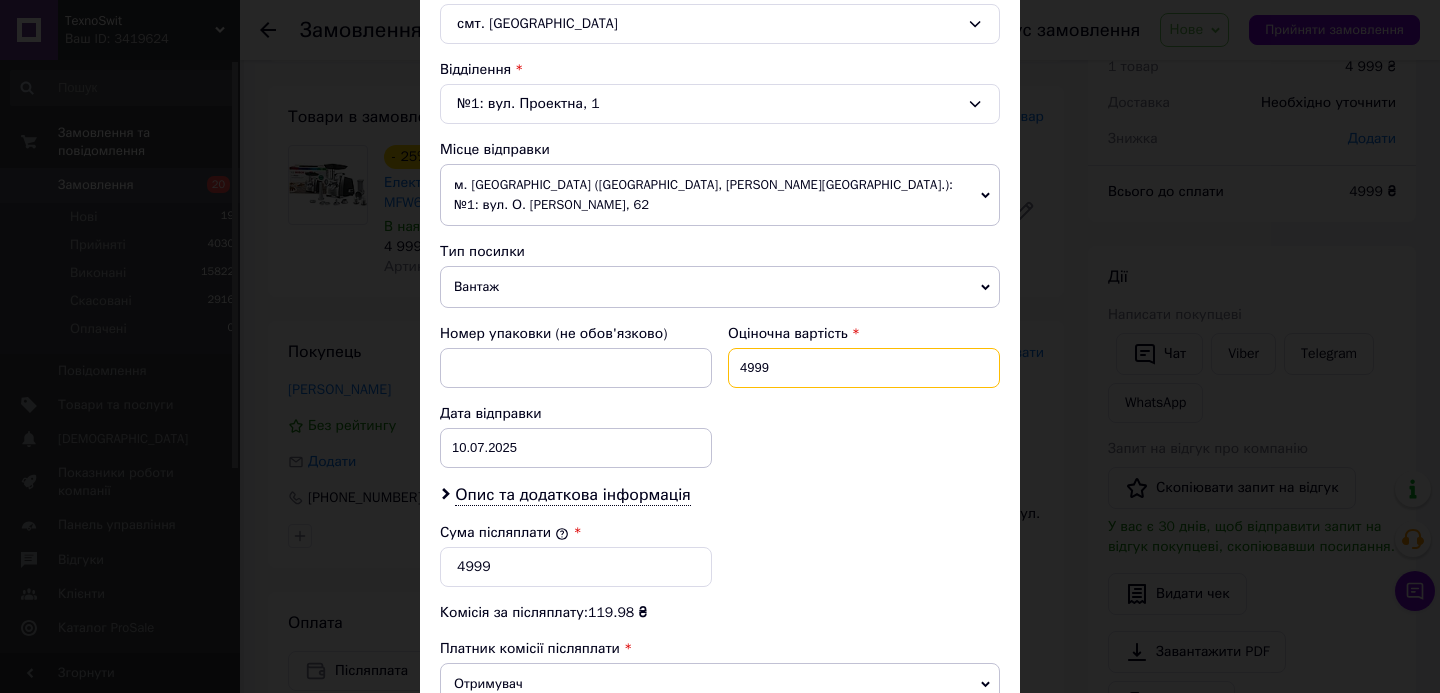 click on "4999" at bounding box center [864, 368] 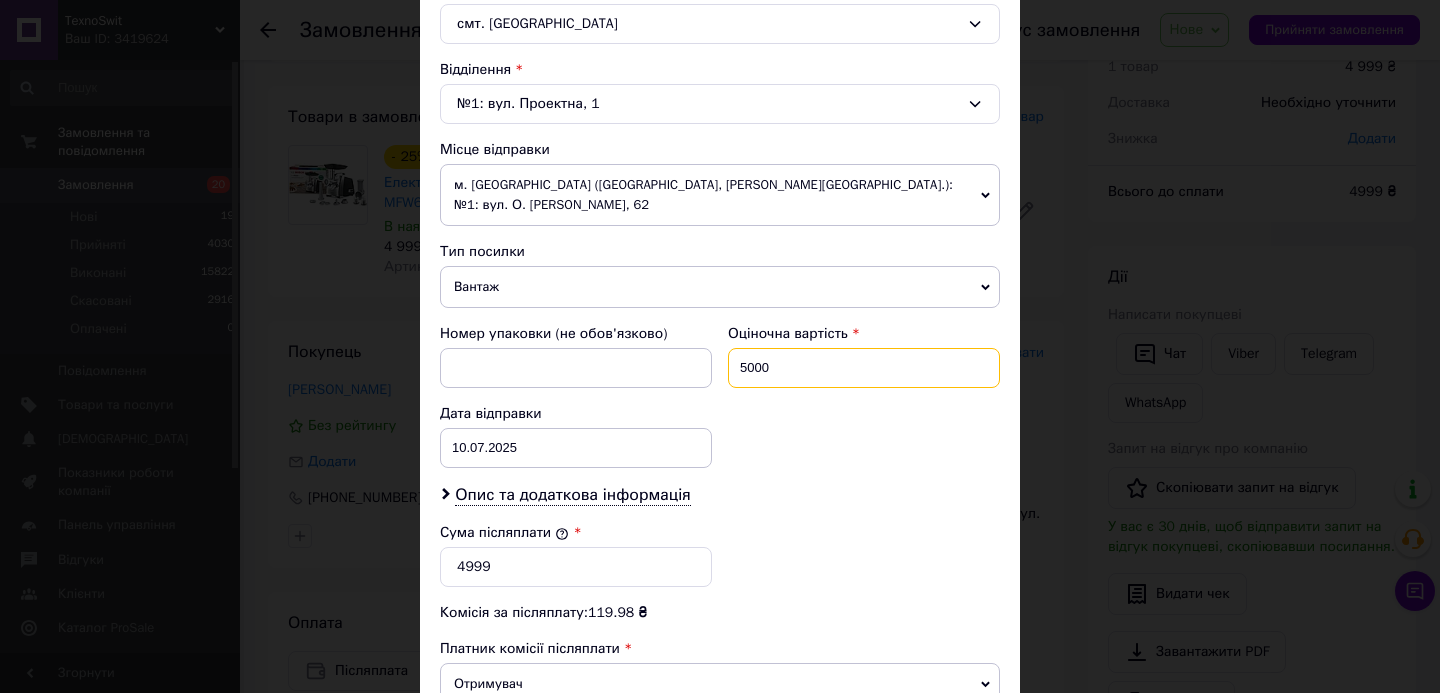 type on "5000" 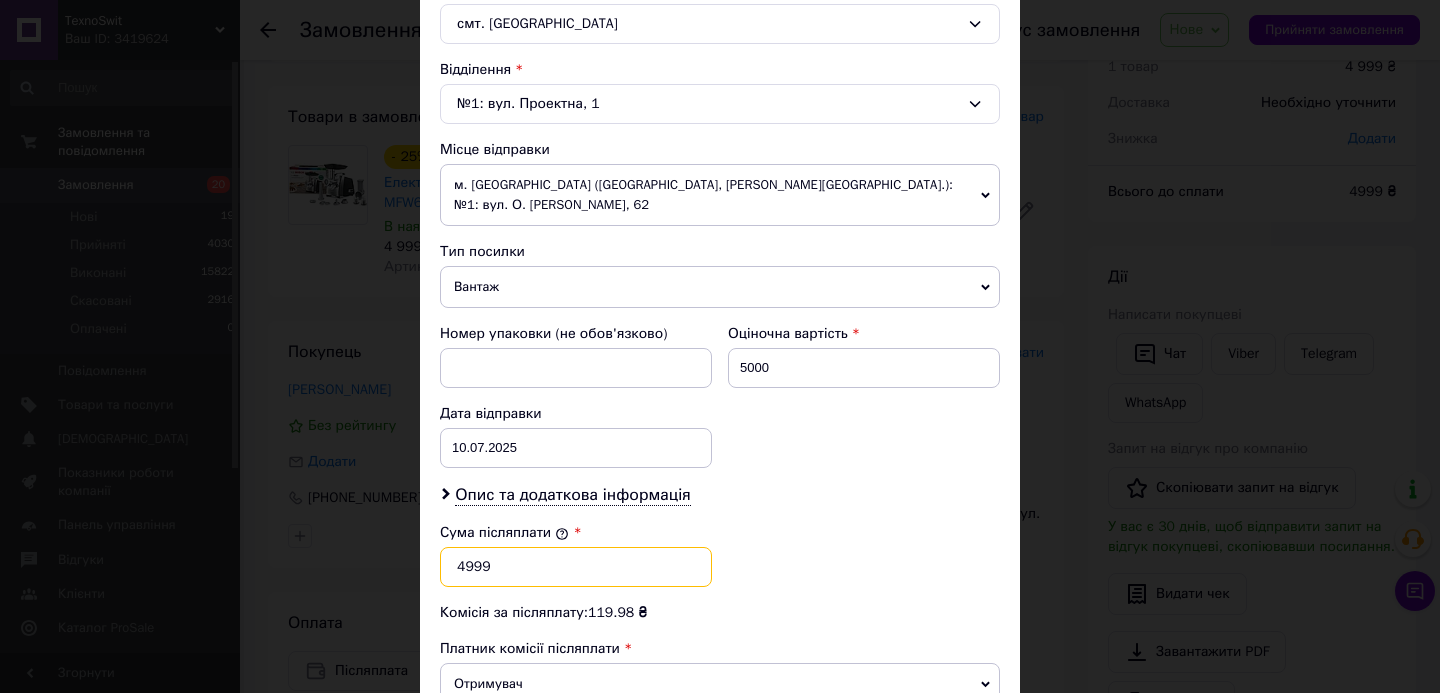 click on "4999" at bounding box center [576, 567] 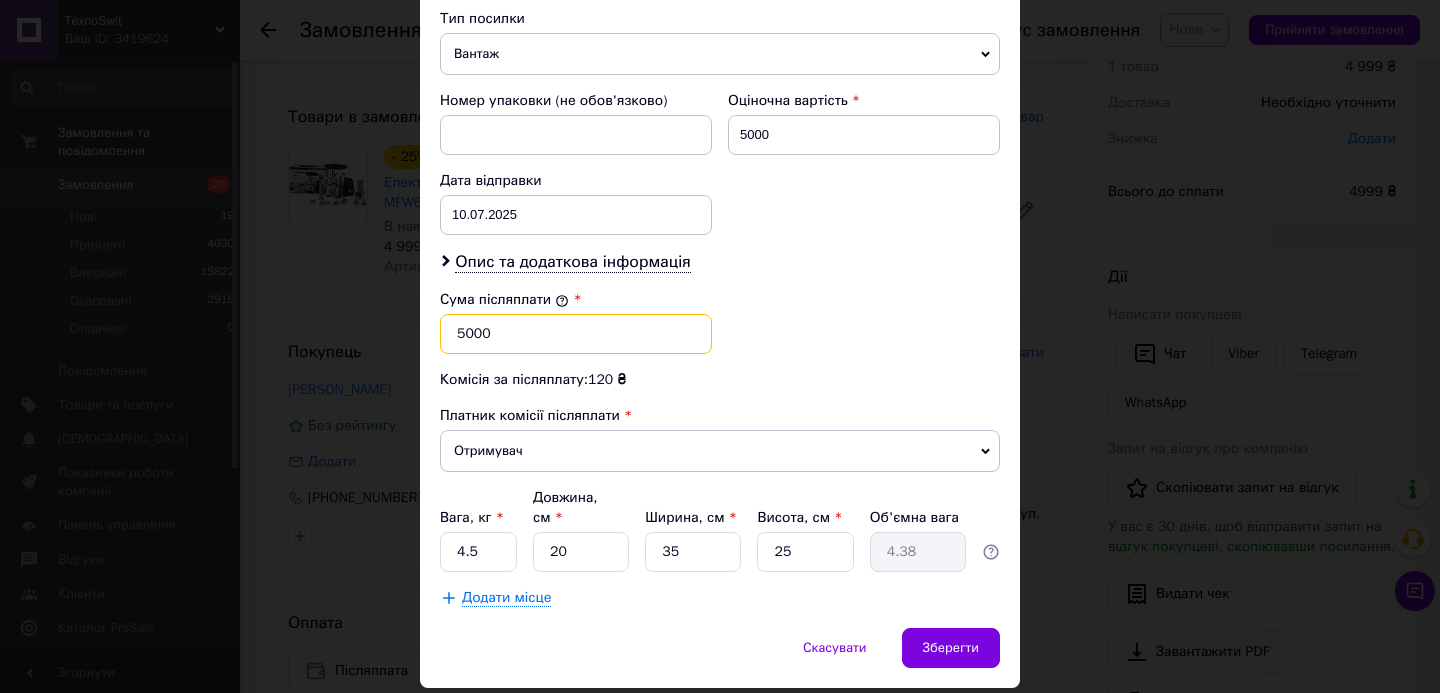 scroll, scrollTop: 853, scrollLeft: 0, axis: vertical 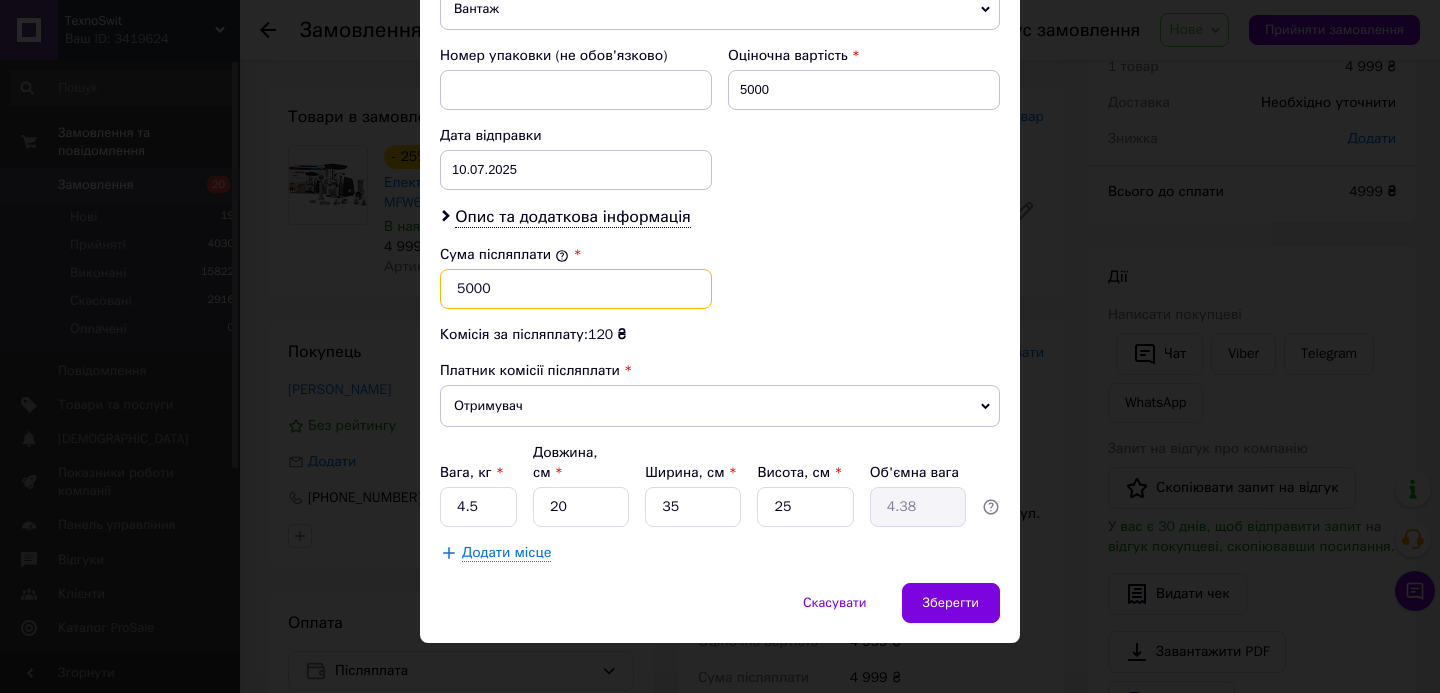 type on "5000" 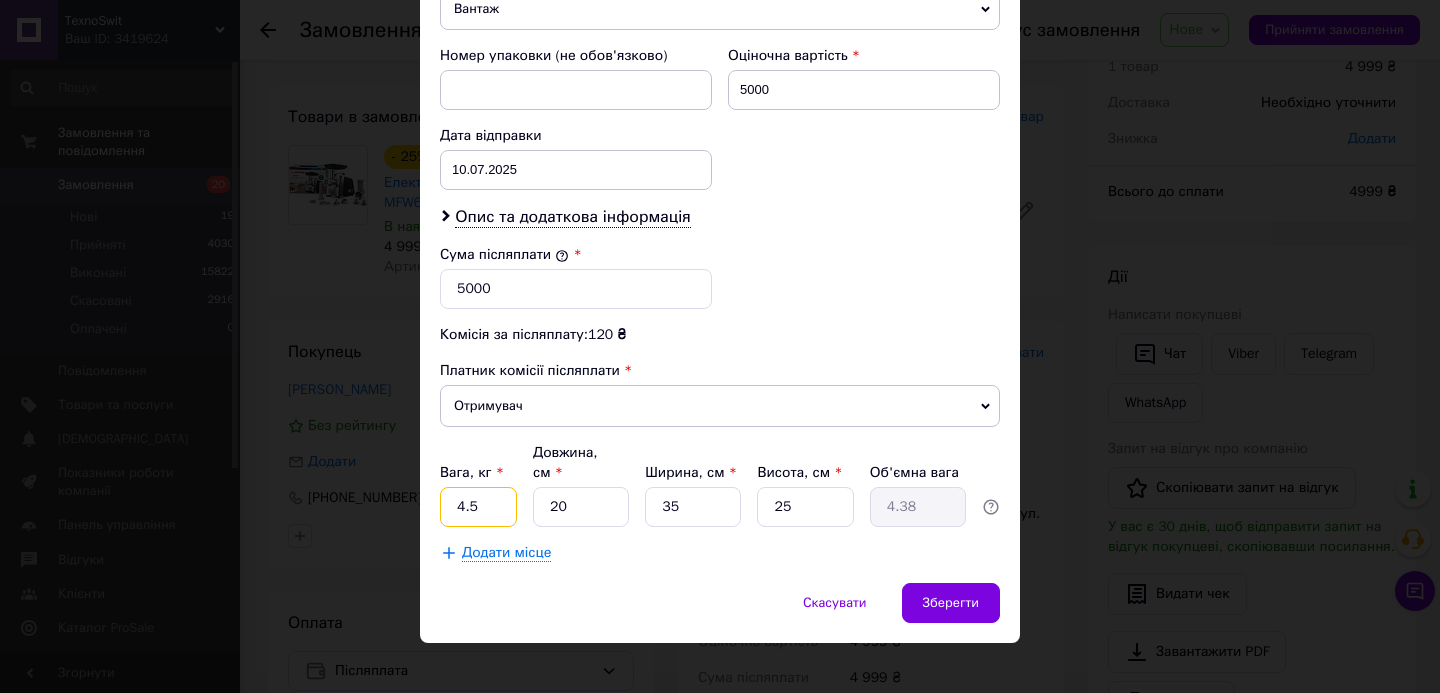 click on "4.5" at bounding box center [478, 507] 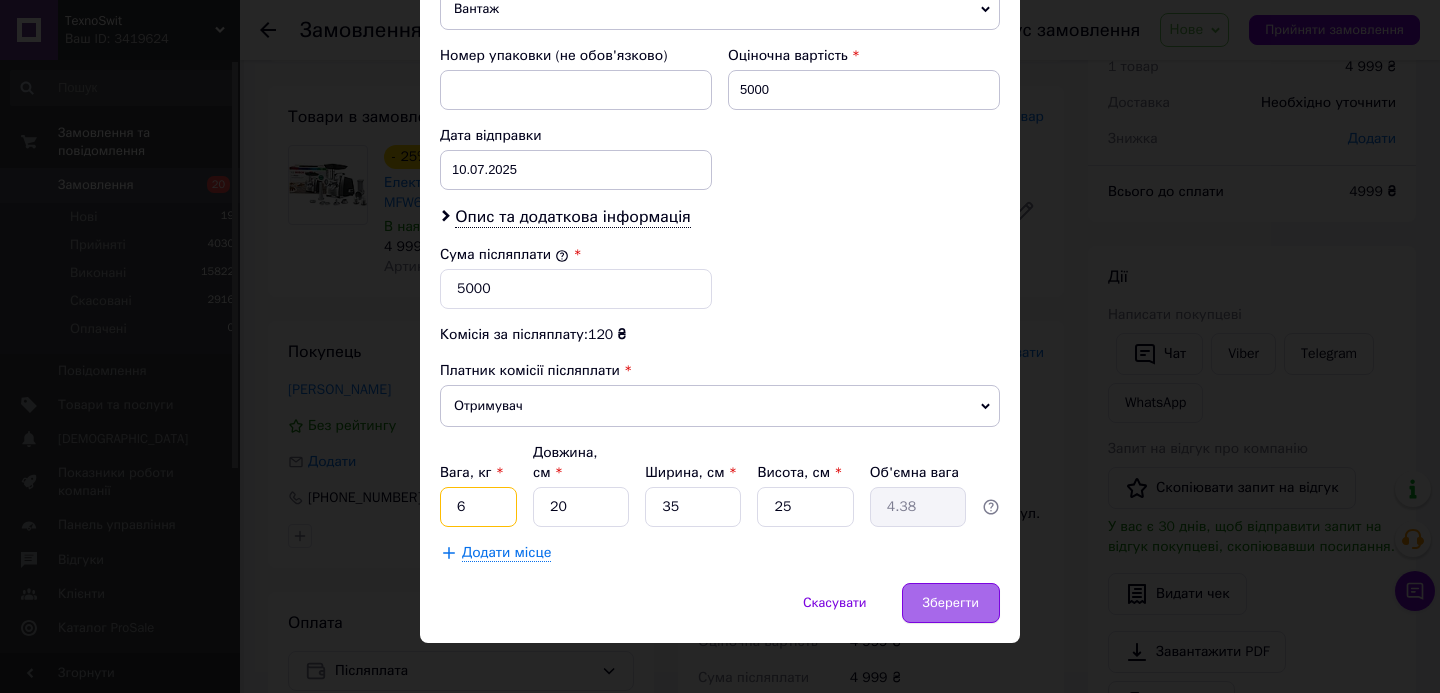 type on "6" 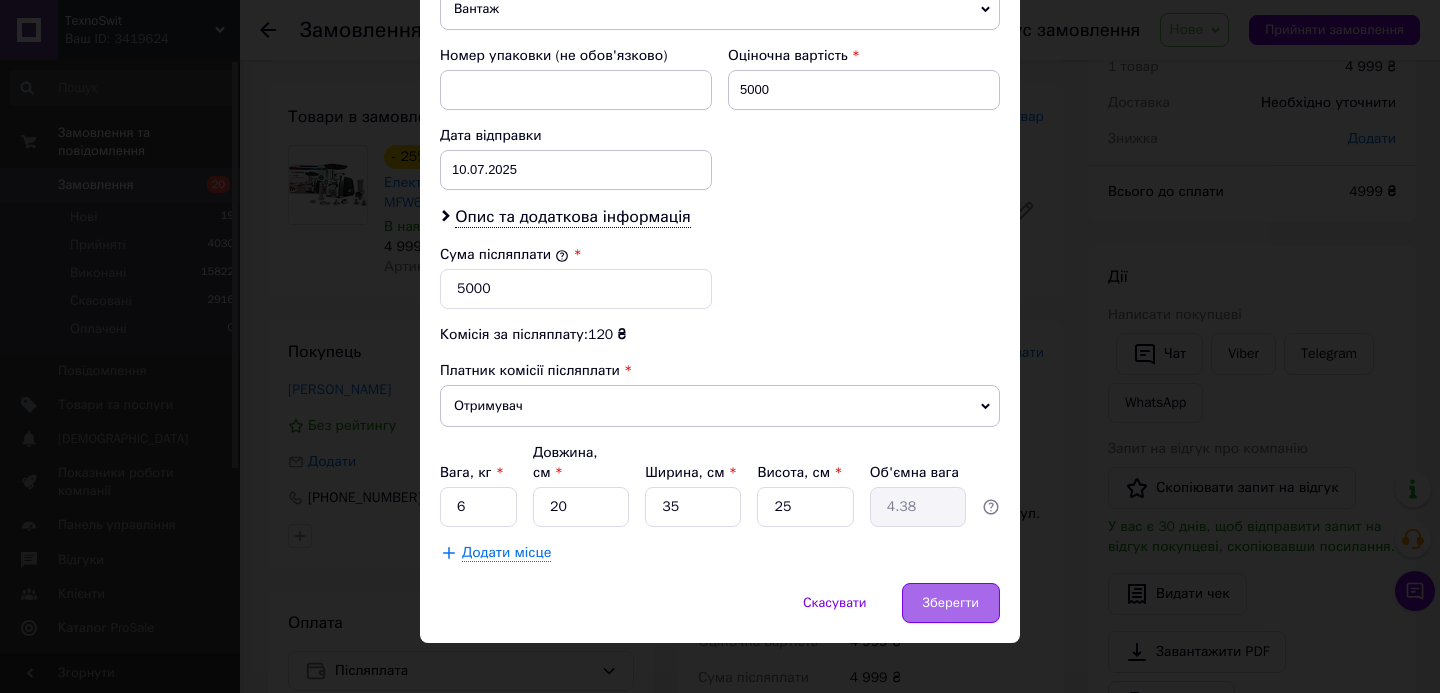 click on "Зберегти" at bounding box center [951, 603] 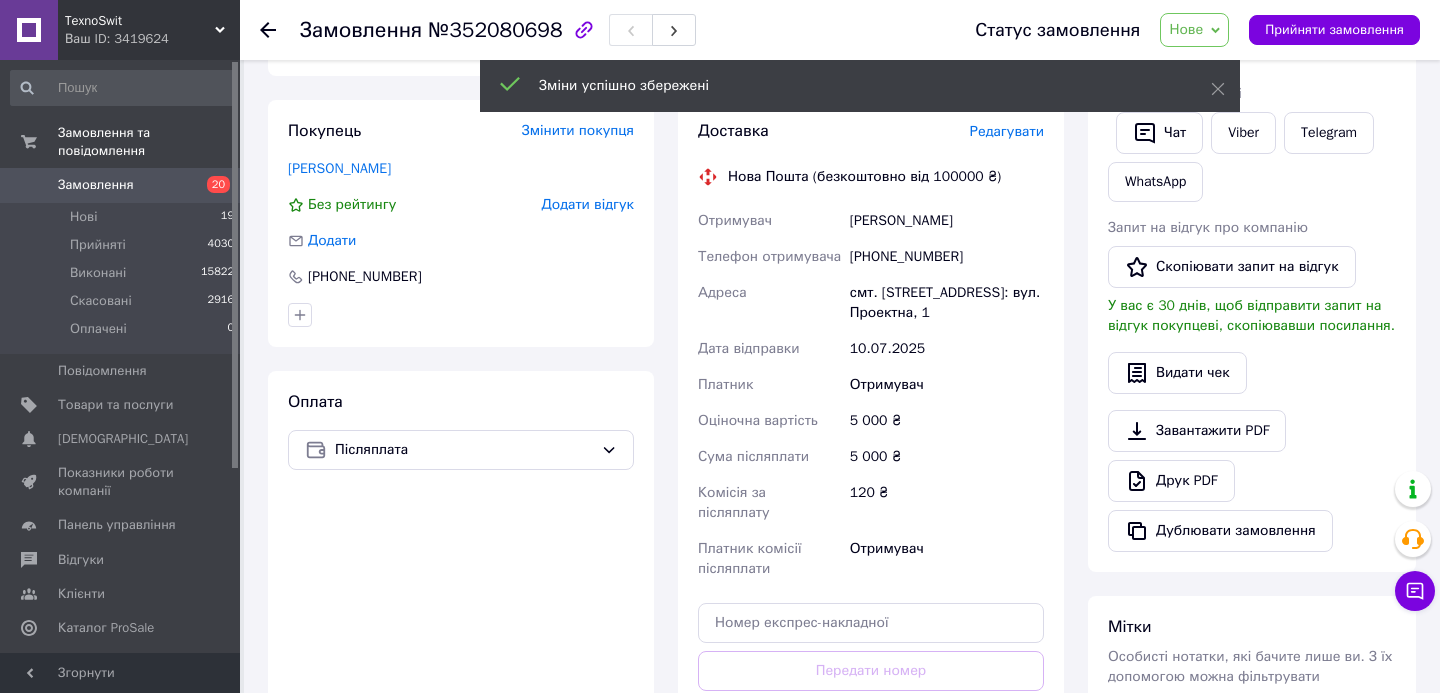 scroll, scrollTop: 97, scrollLeft: 0, axis: vertical 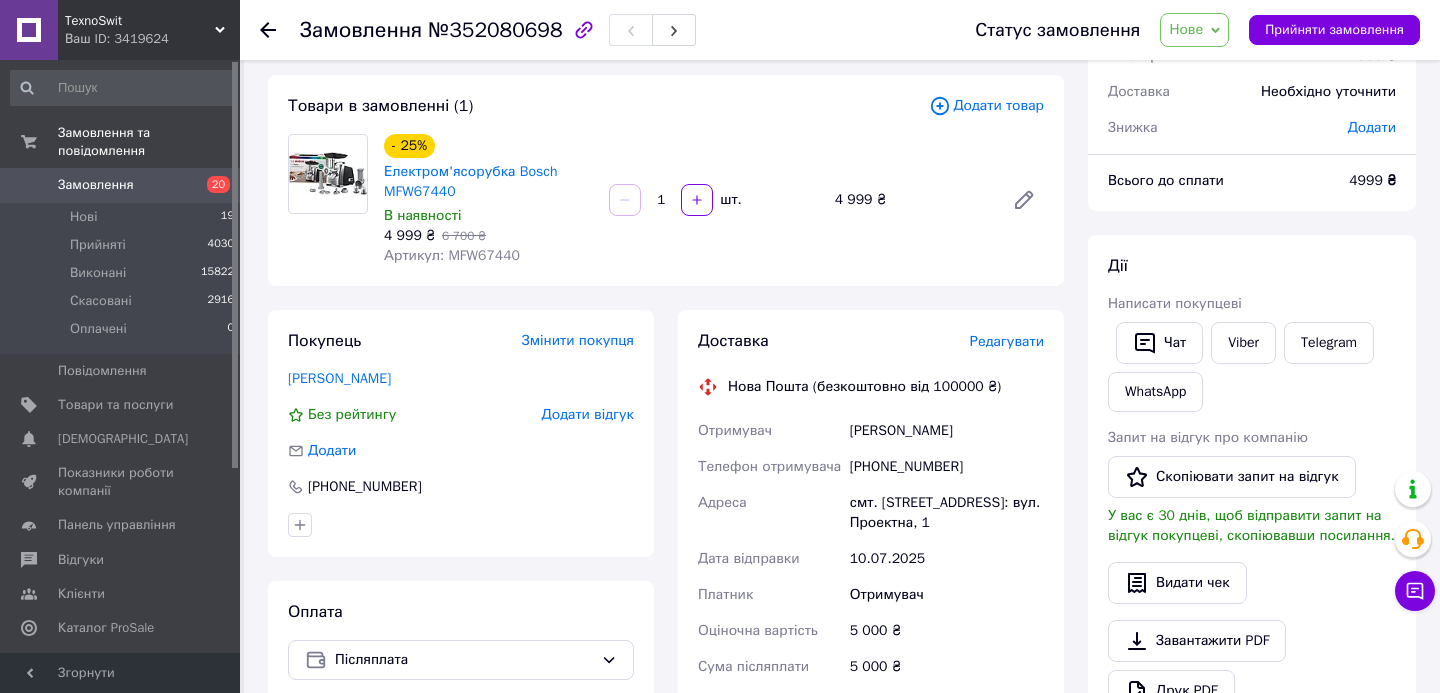 click on "Редагувати" at bounding box center [1007, 341] 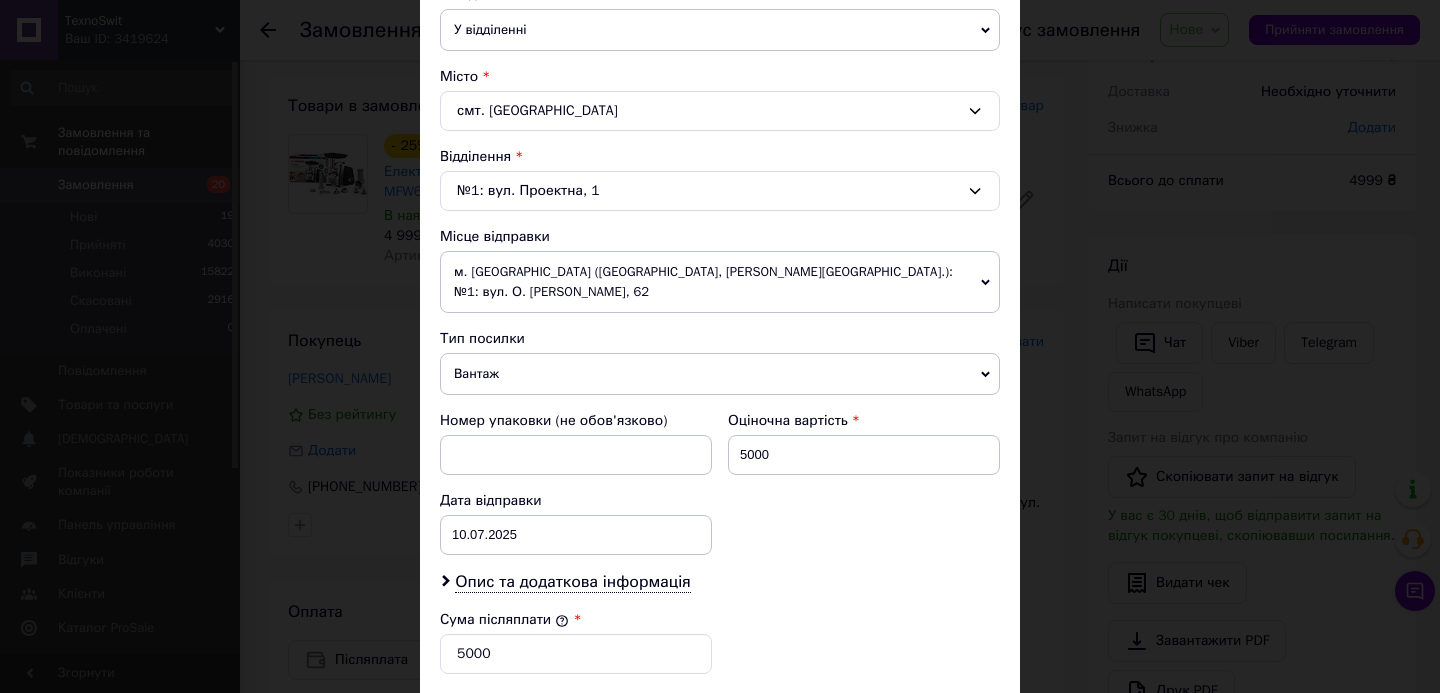 scroll, scrollTop: 841, scrollLeft: 0, axis: vertical 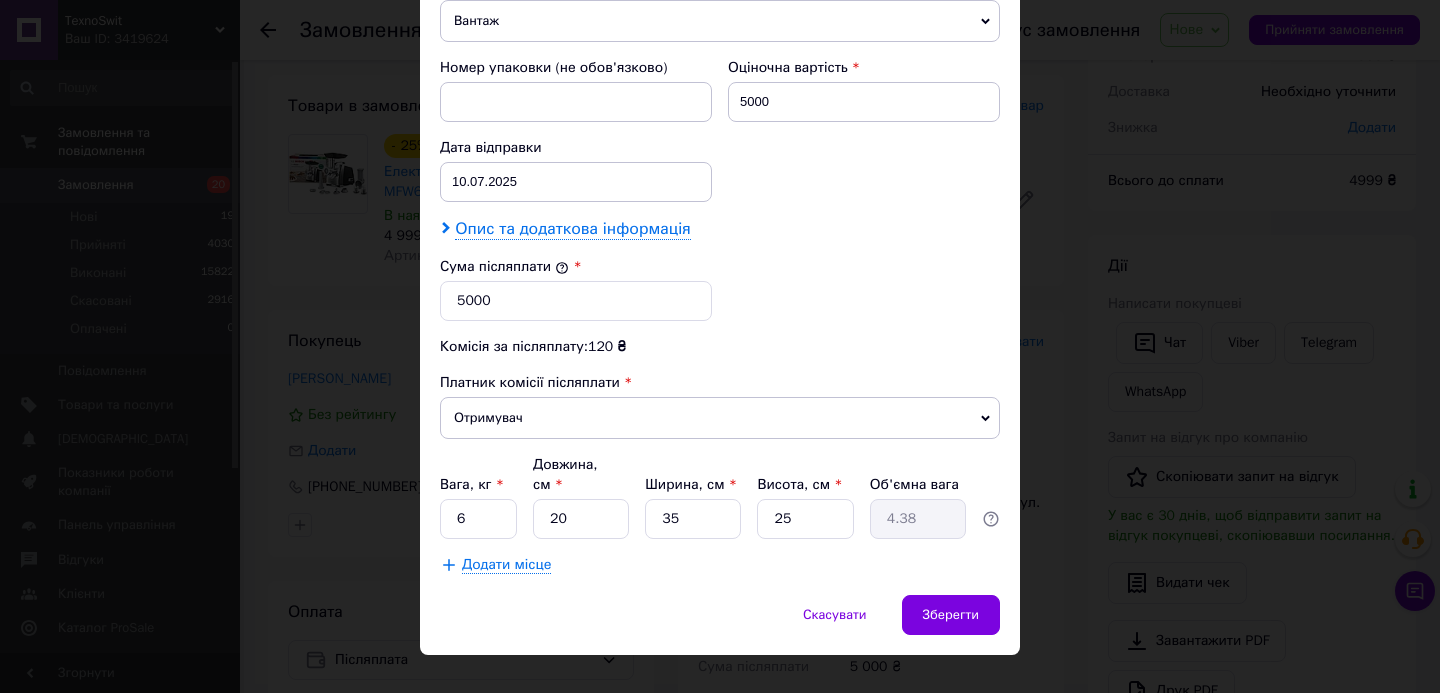 click on "Опис та додаткова інформація" at bounding box center (572, 229) 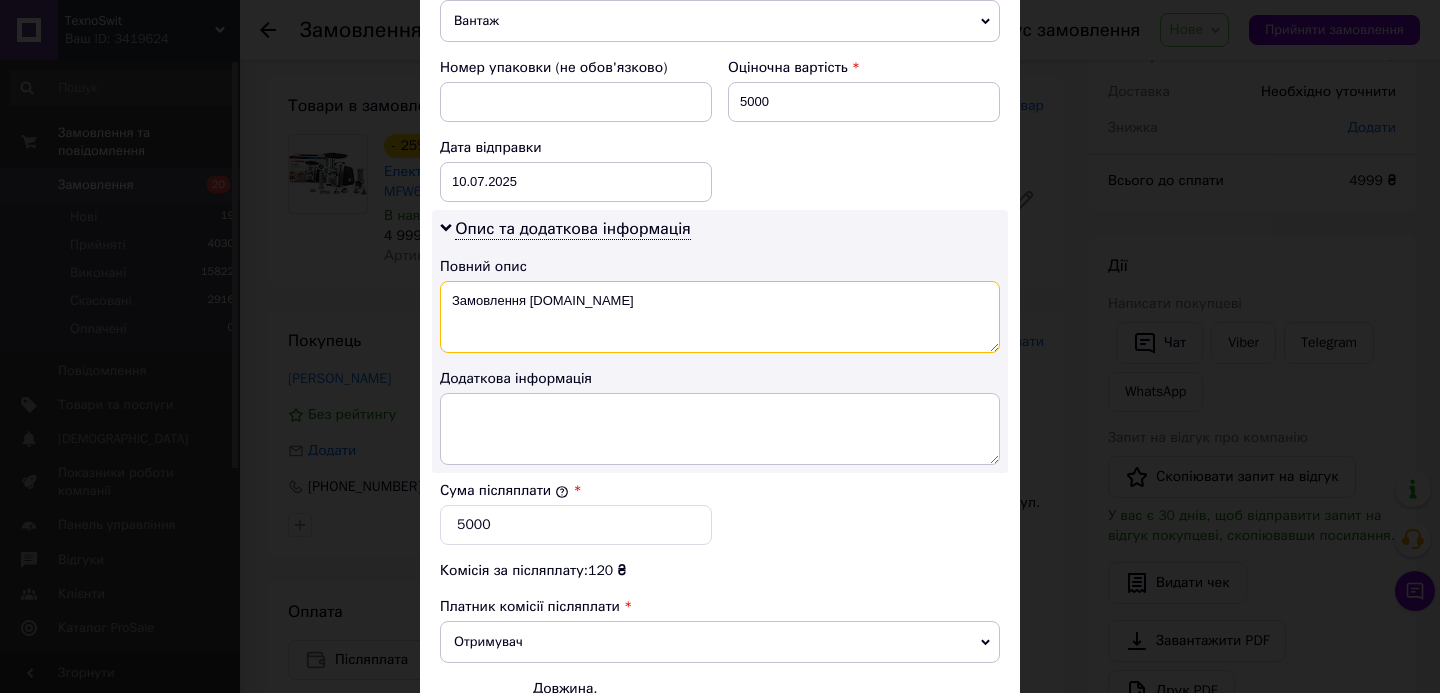 click on "Замовлення Prom.ua" at bounding box center [720, 317] 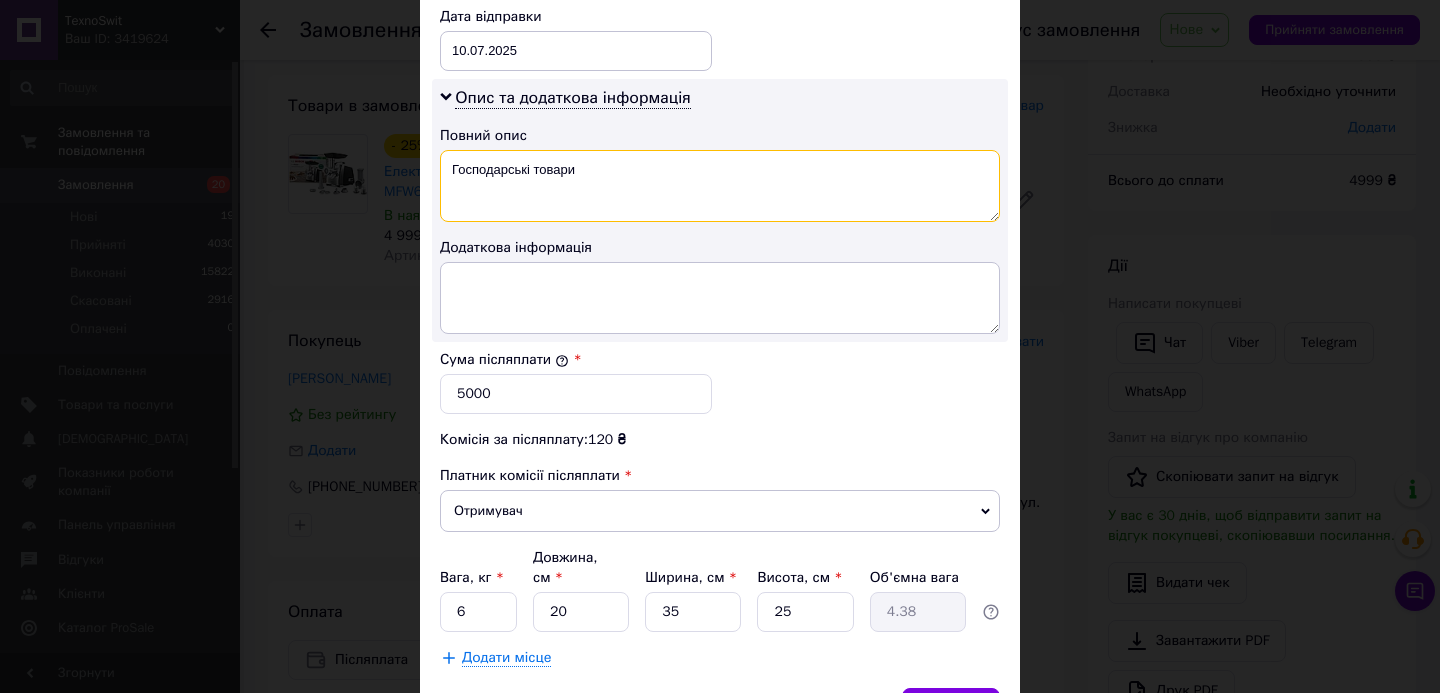 scroll, scrollTop: 1077, scrollLeft: 0, axis: vertical 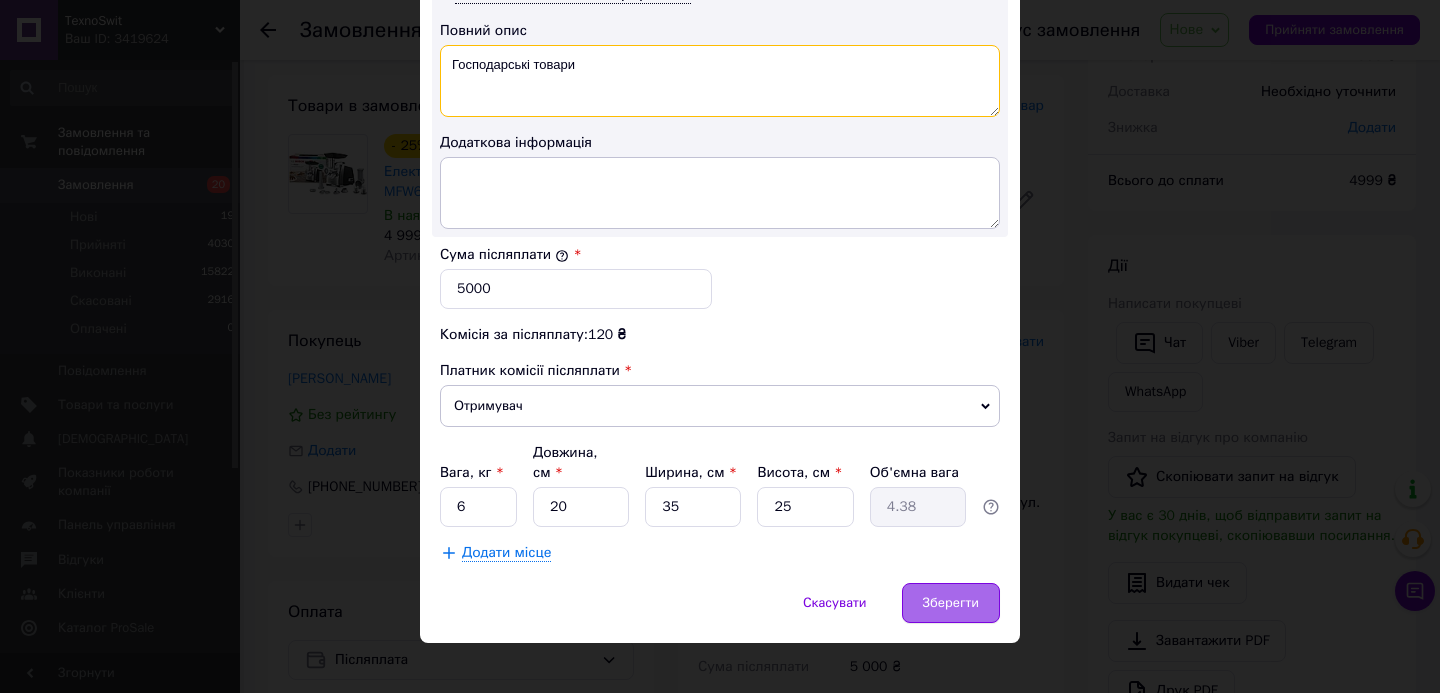 type on "Господарські товари" 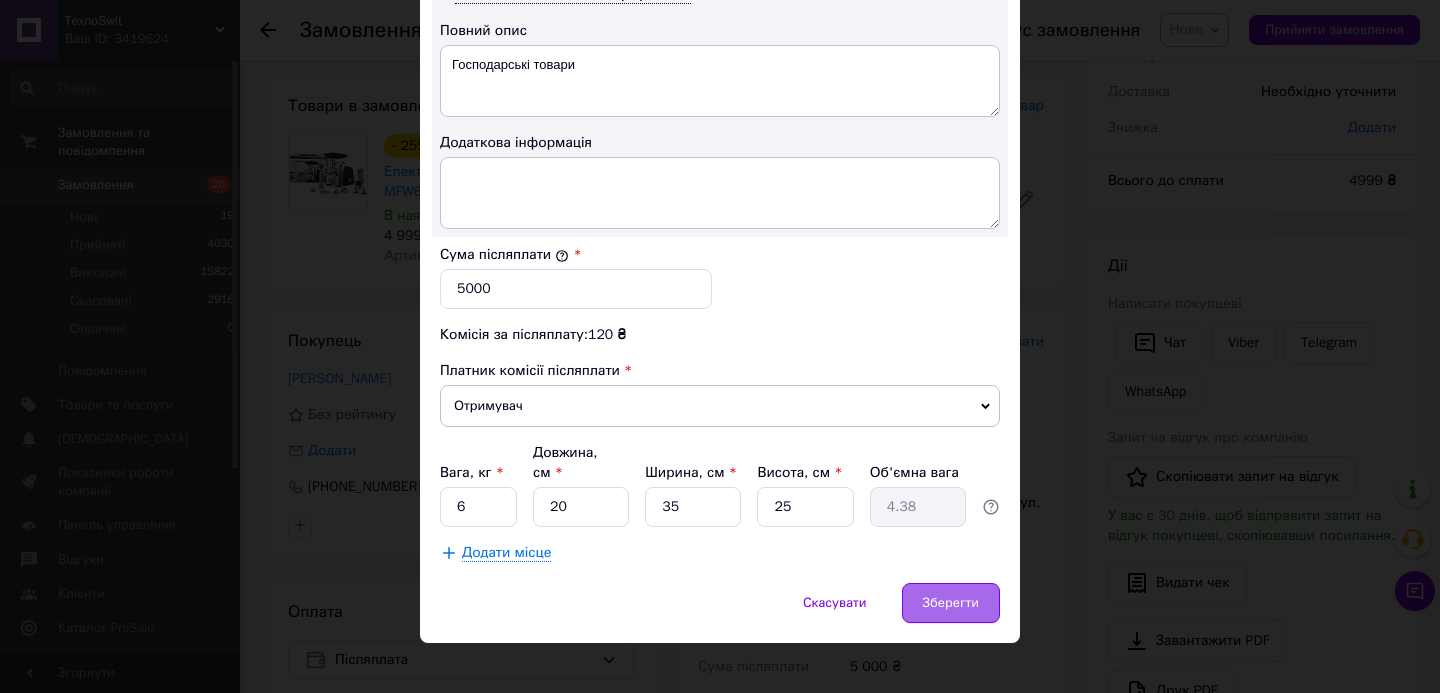 click on "Зберегти" at bounding box center [951, 603] 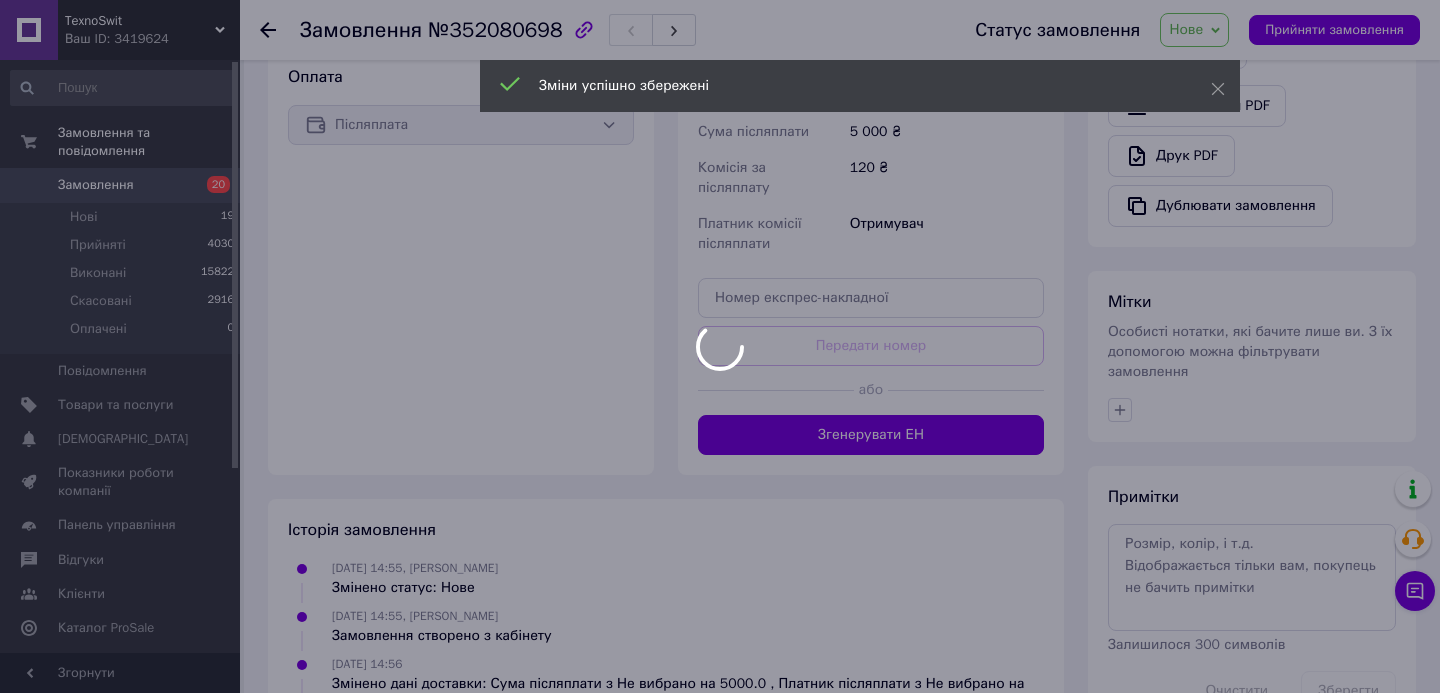 scroll, scrollTop: 701, scrollLeft: 0, axis: vertical 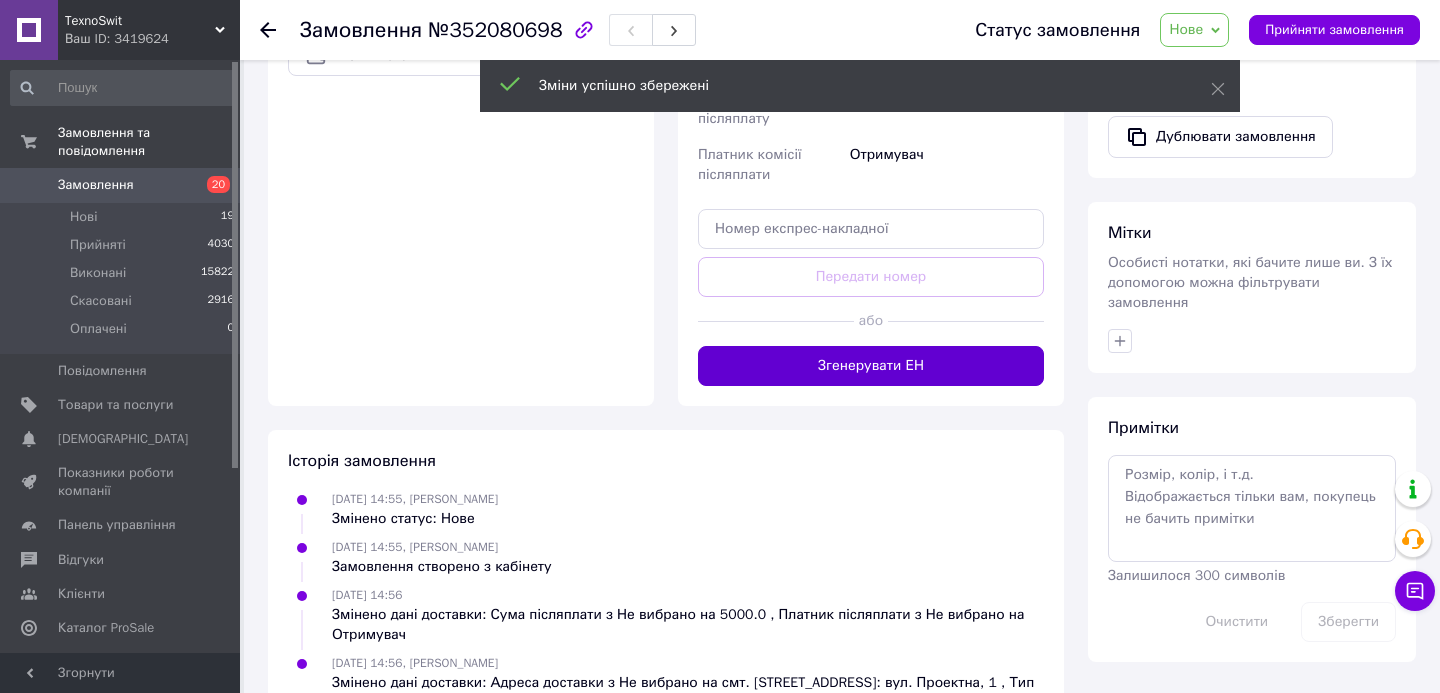 click on "Згенерувати ЕН" at bounding box center [871, 366] 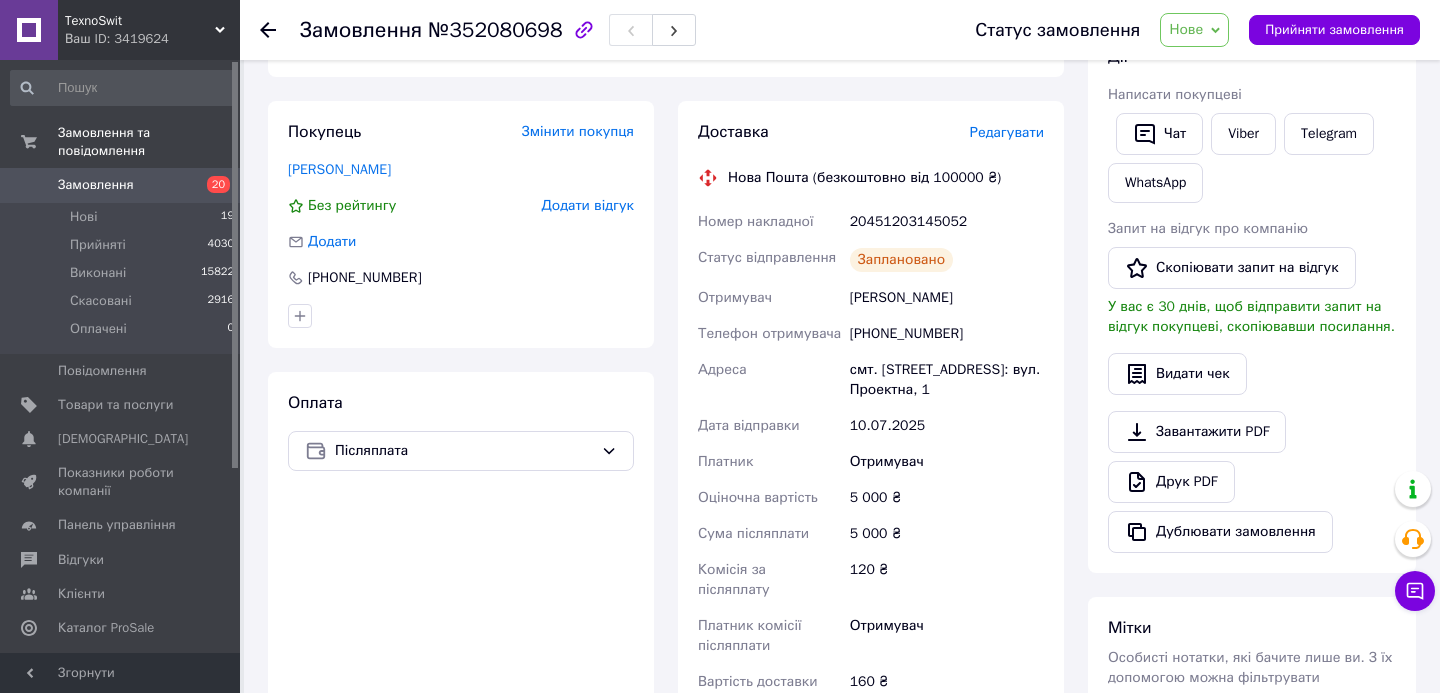 scroll, scrollTop: 302, scrollLeft: 0, axis: vertical 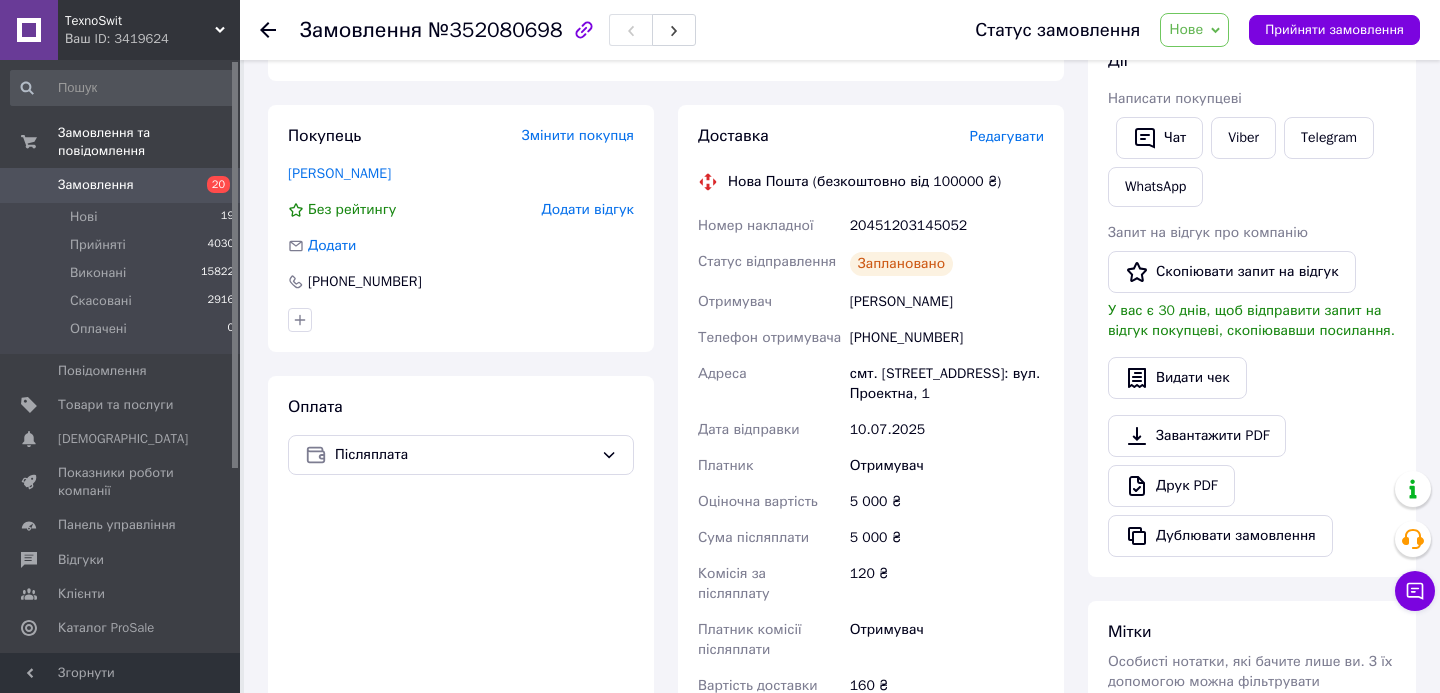 click on "Статус замовлення Нове Прийнято Виконано Скасовано Оплачено Прийняти замовлення" at bounding box center [1177, 30] 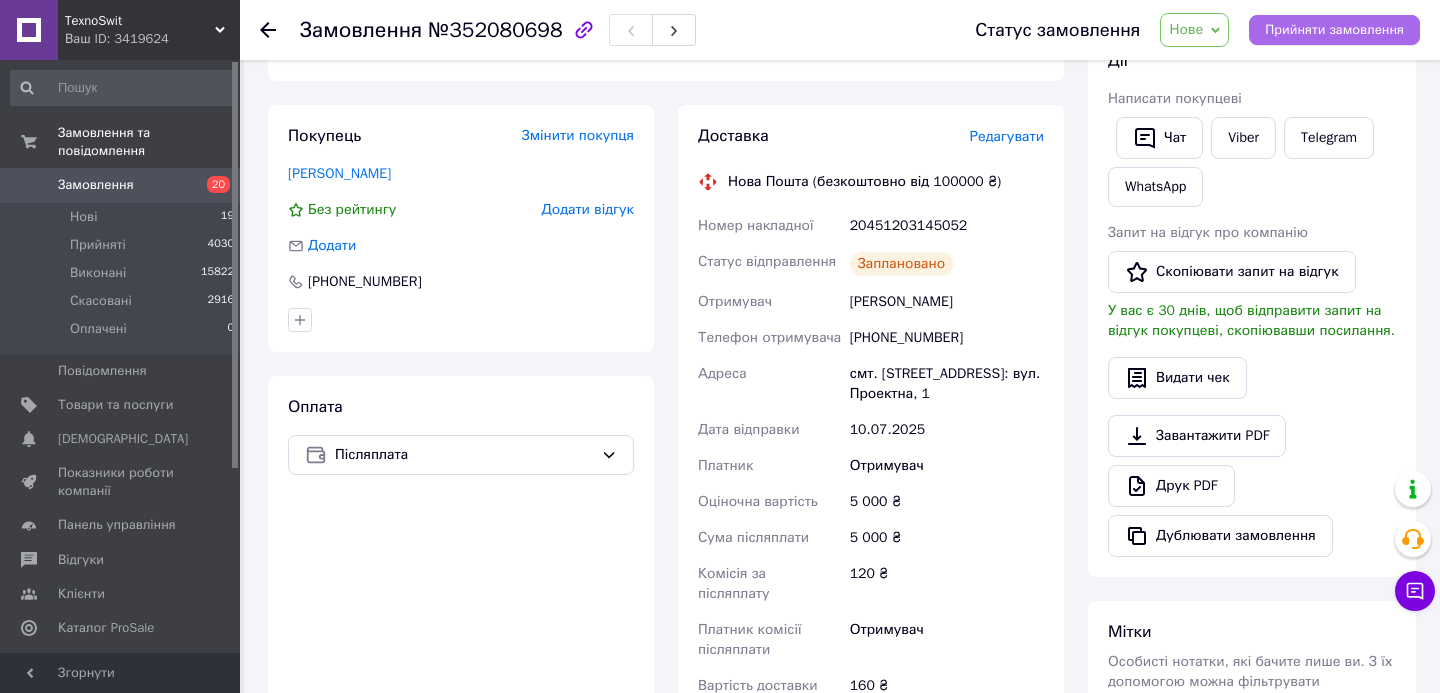 click on "Прийняти замовлення" at bounding box center [1334, 30] 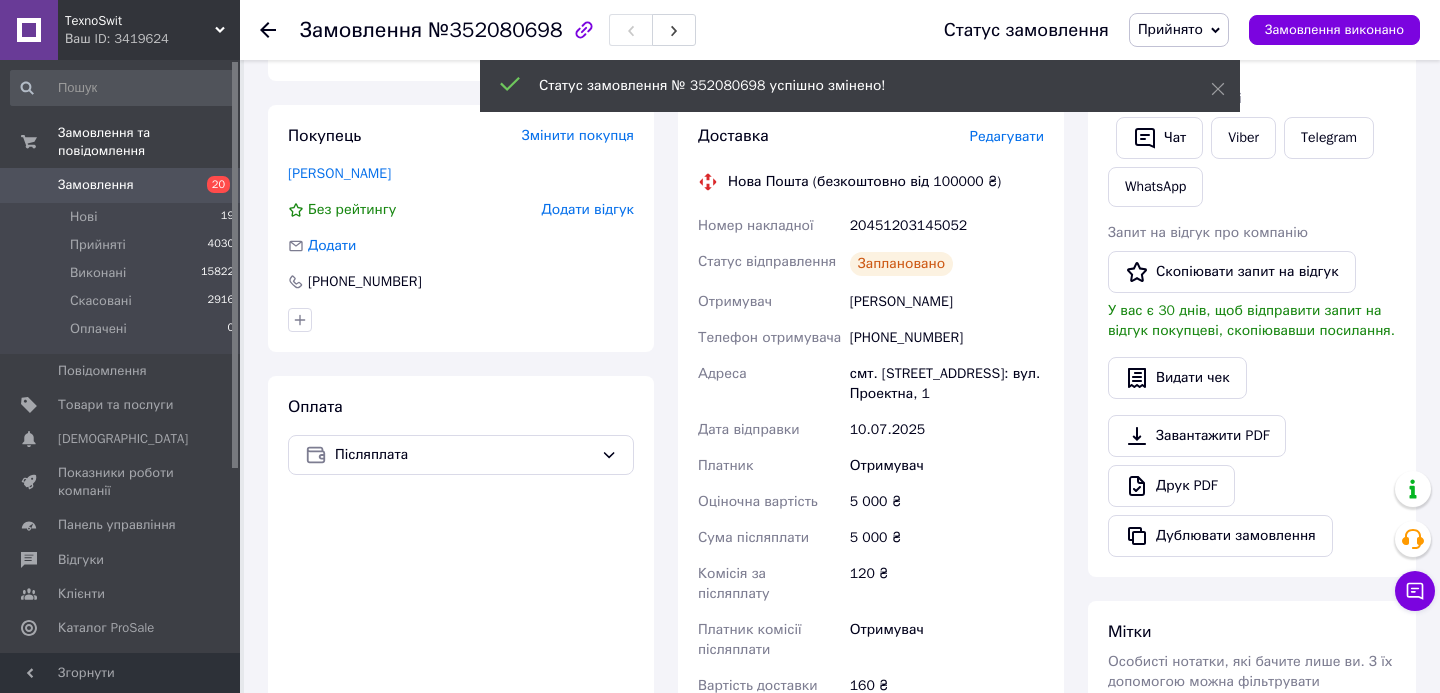 click on "Замовлення виконано" at bounding box center [1334, 30] 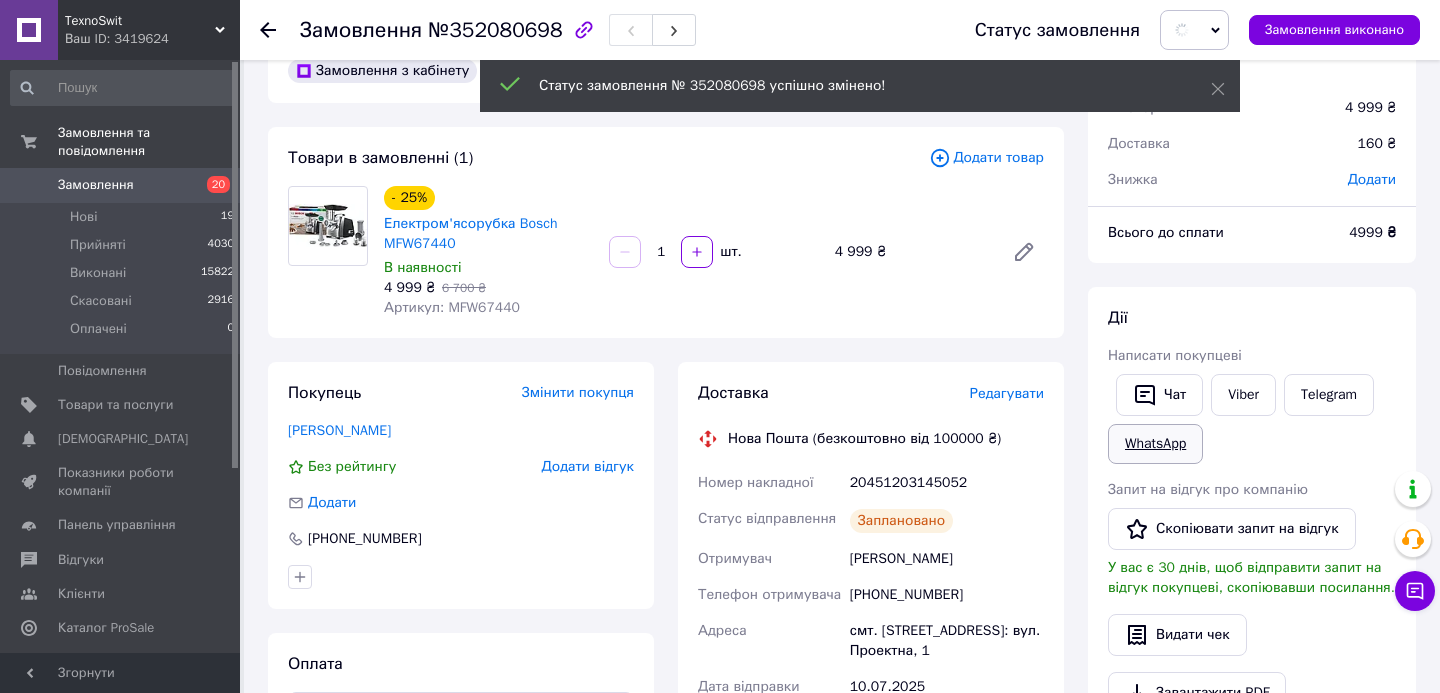 scroll, scrollTop: 0, scrollLeft: 0, axis: both 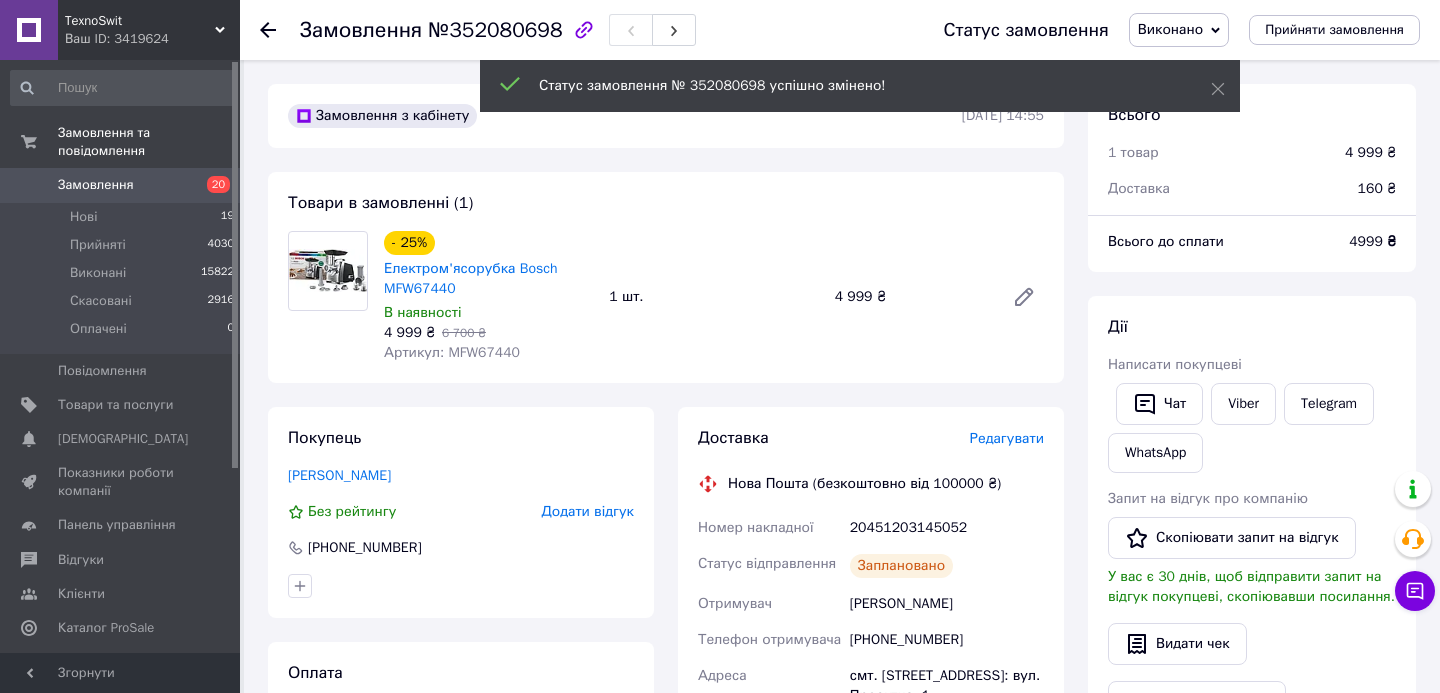 click at bounding box center (268, 30) 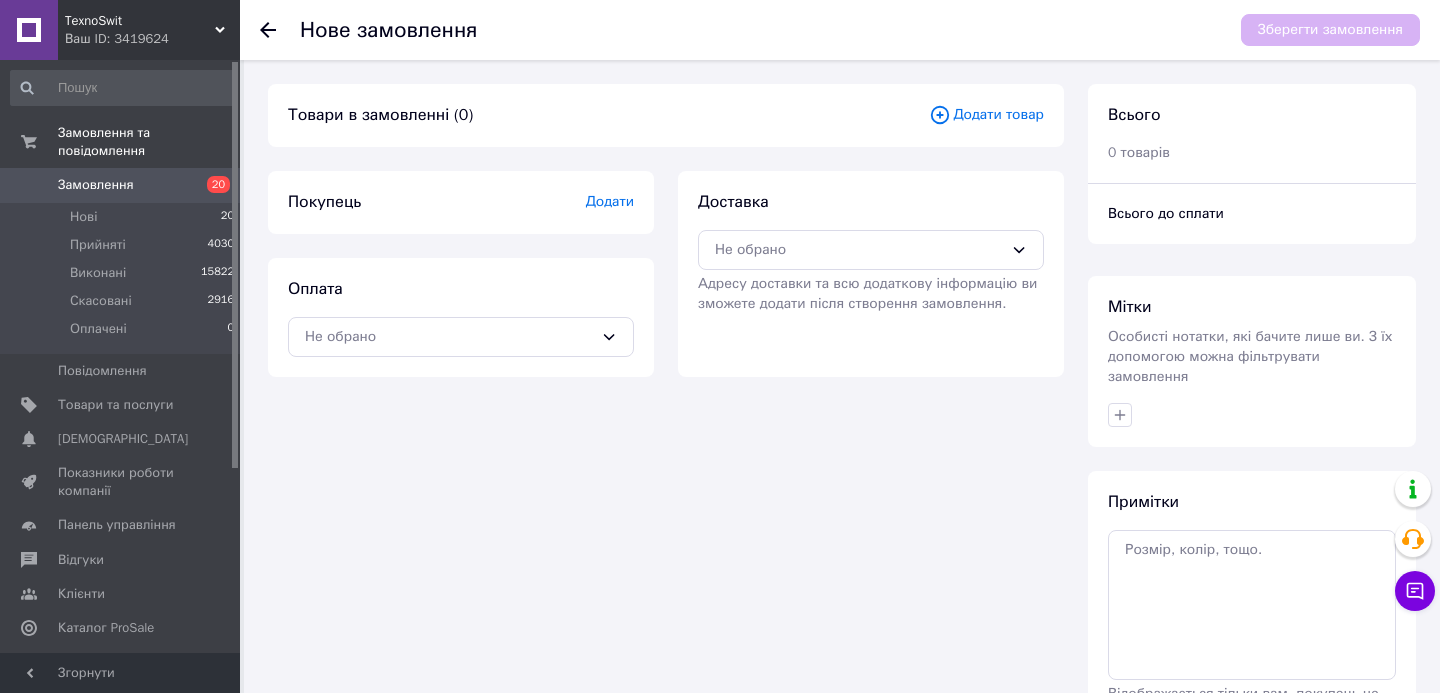 click on "Замовлення" at bounding box center (121, 185) 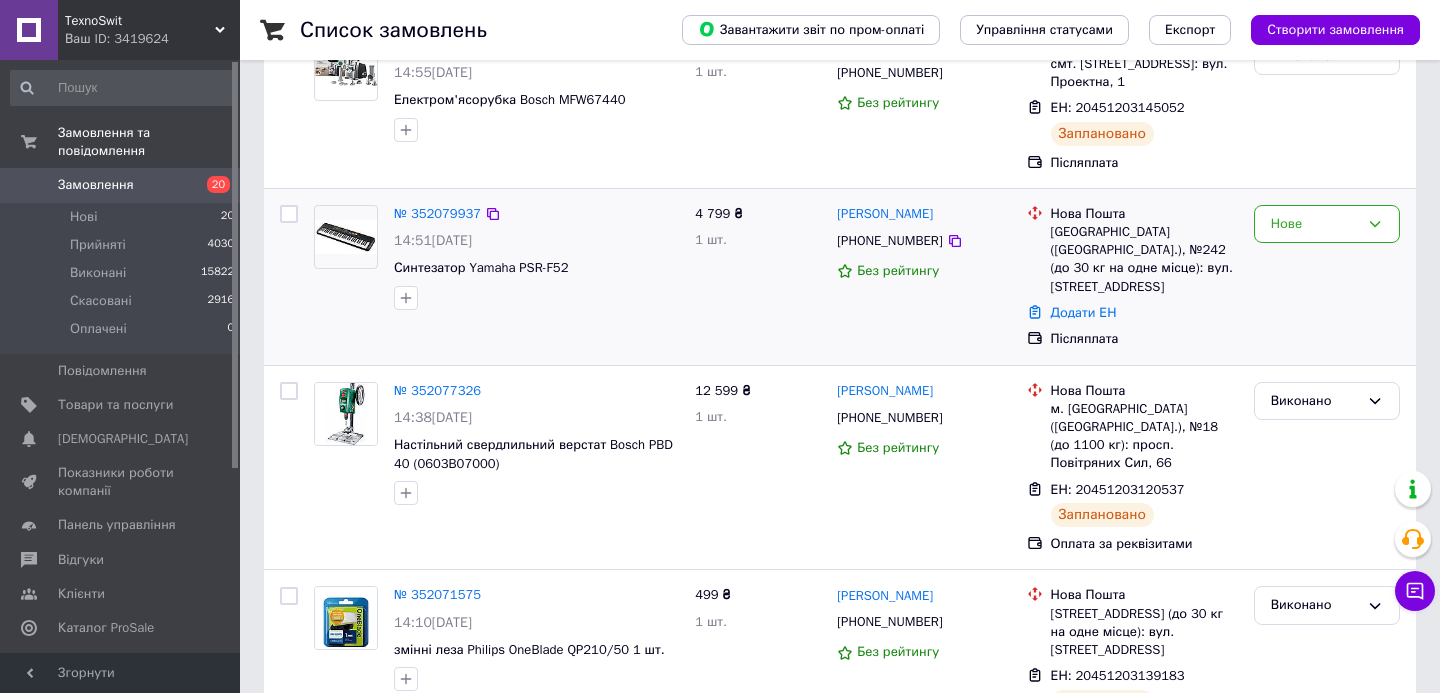scroll, scrollTop: 197, scrollLeft: 0, axis: vertical 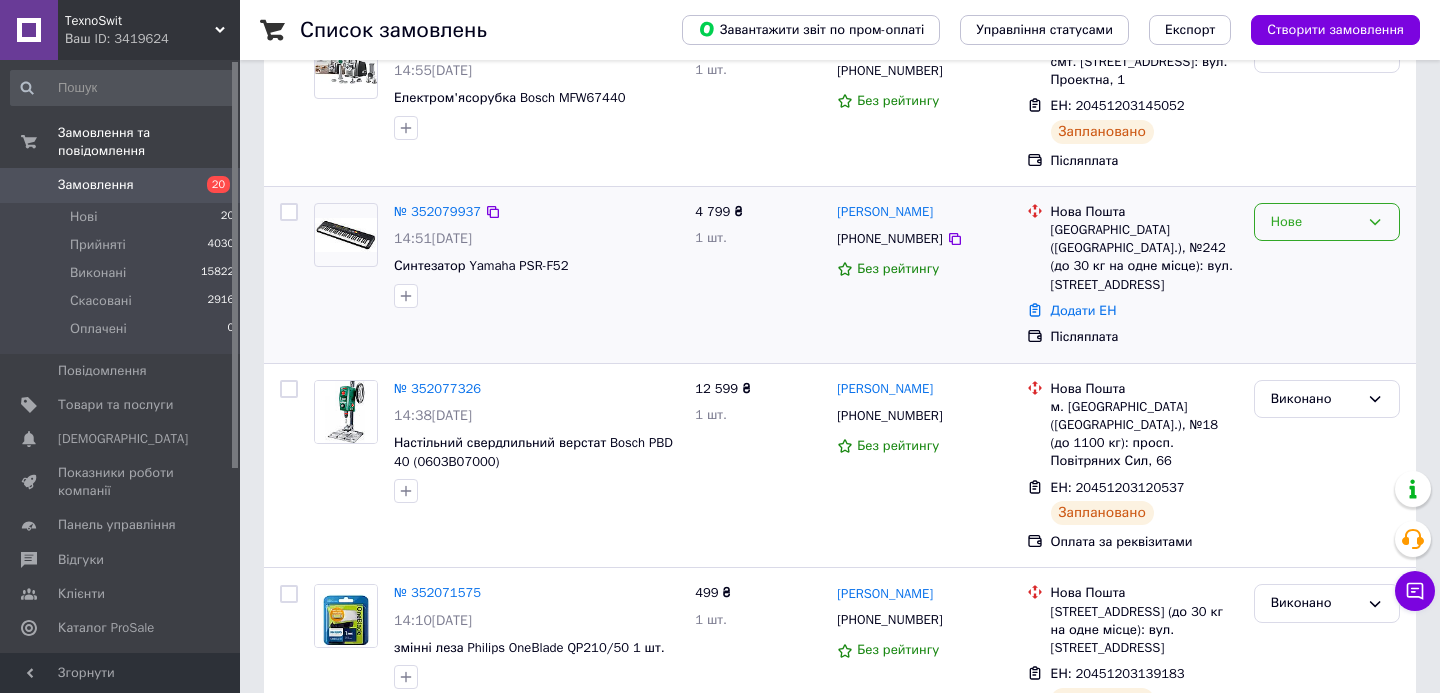 click on "Нове" at bounding box center (1315, 222) 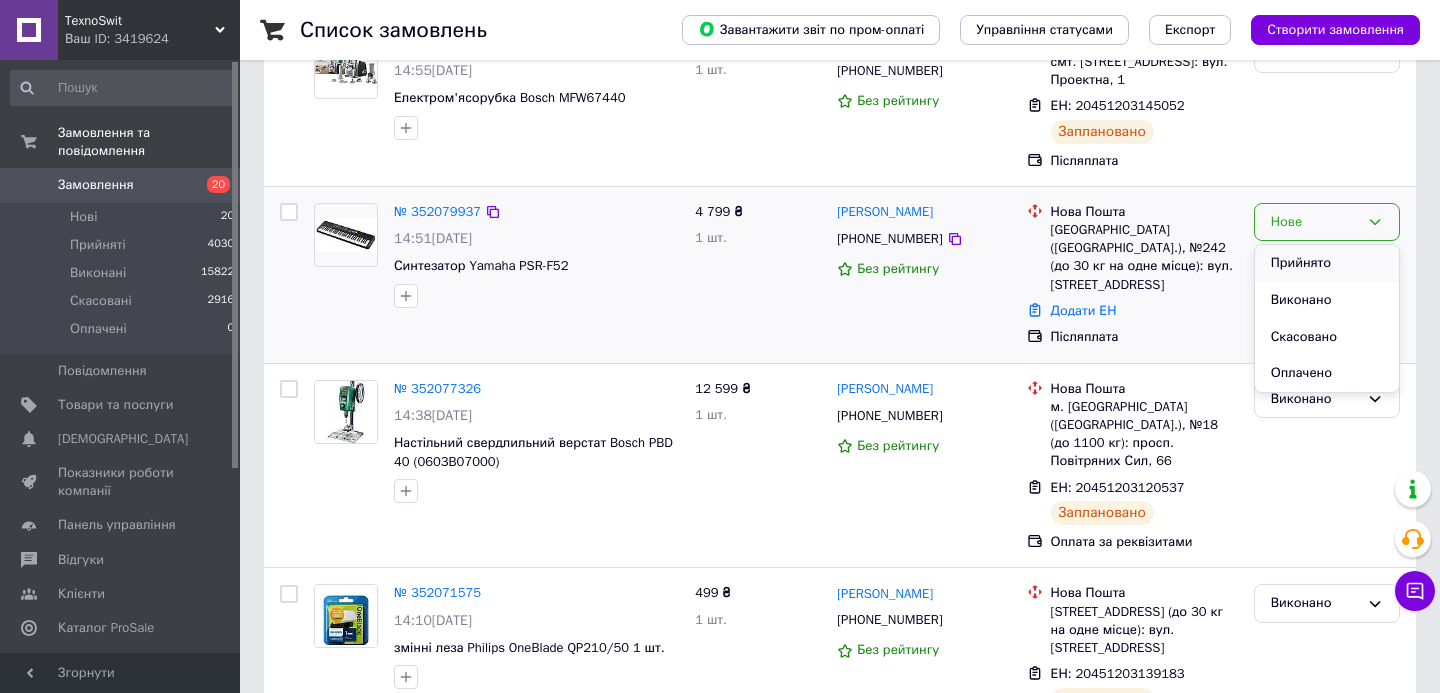 click on "Прийнято" at bounding box center (1327, 263) 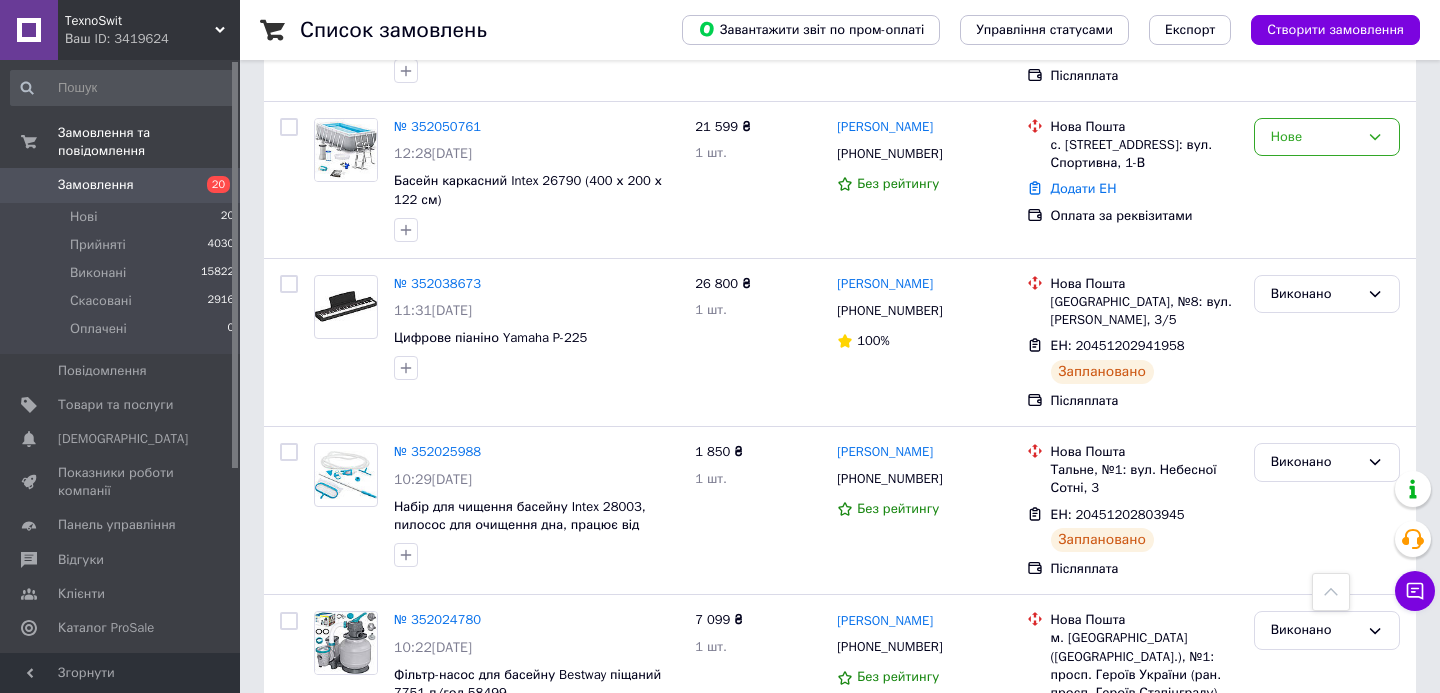 scroll, scrollTop: 1387, scrollLeft: 0, axis: vertical 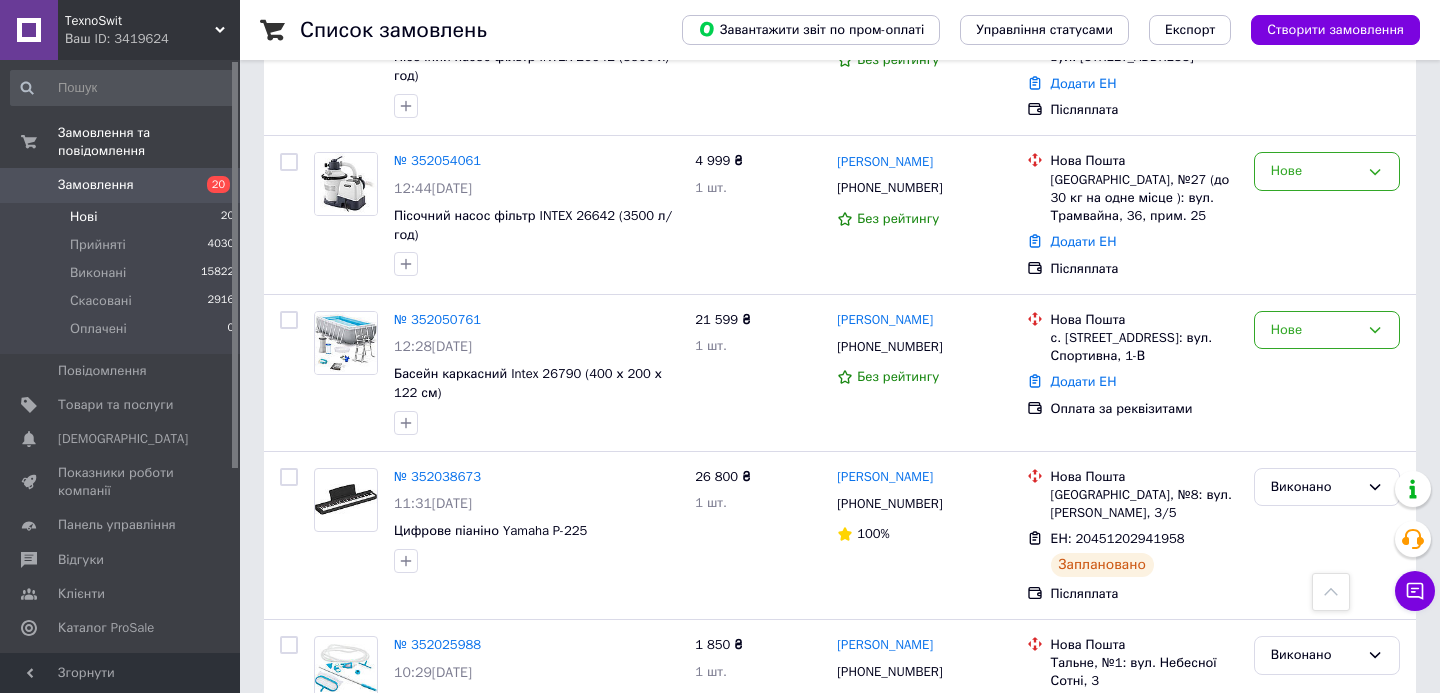 click on "Нові 20" at bounding box center [123, 217] 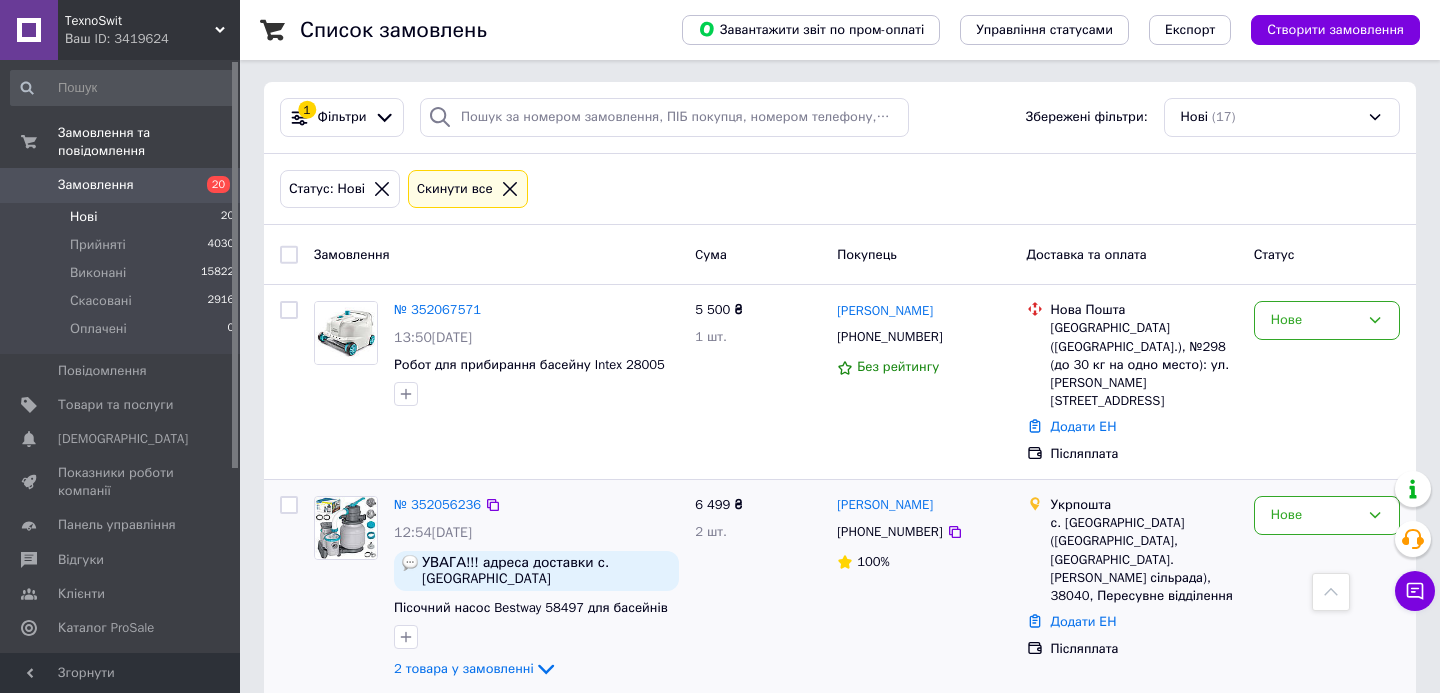 scroll, scrollTop: 0, scrollLeft: 0, axis: both 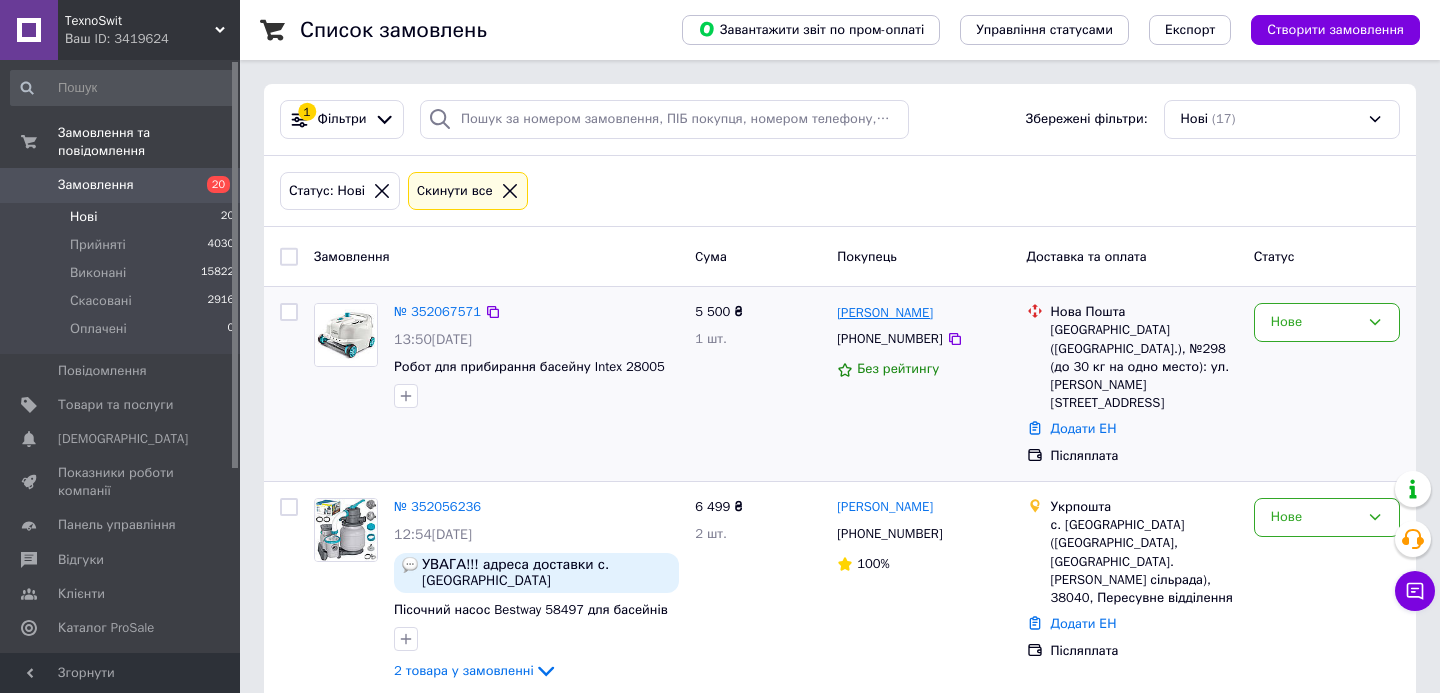 click on "Андрій Ракша" at bounding box center (885, 313) 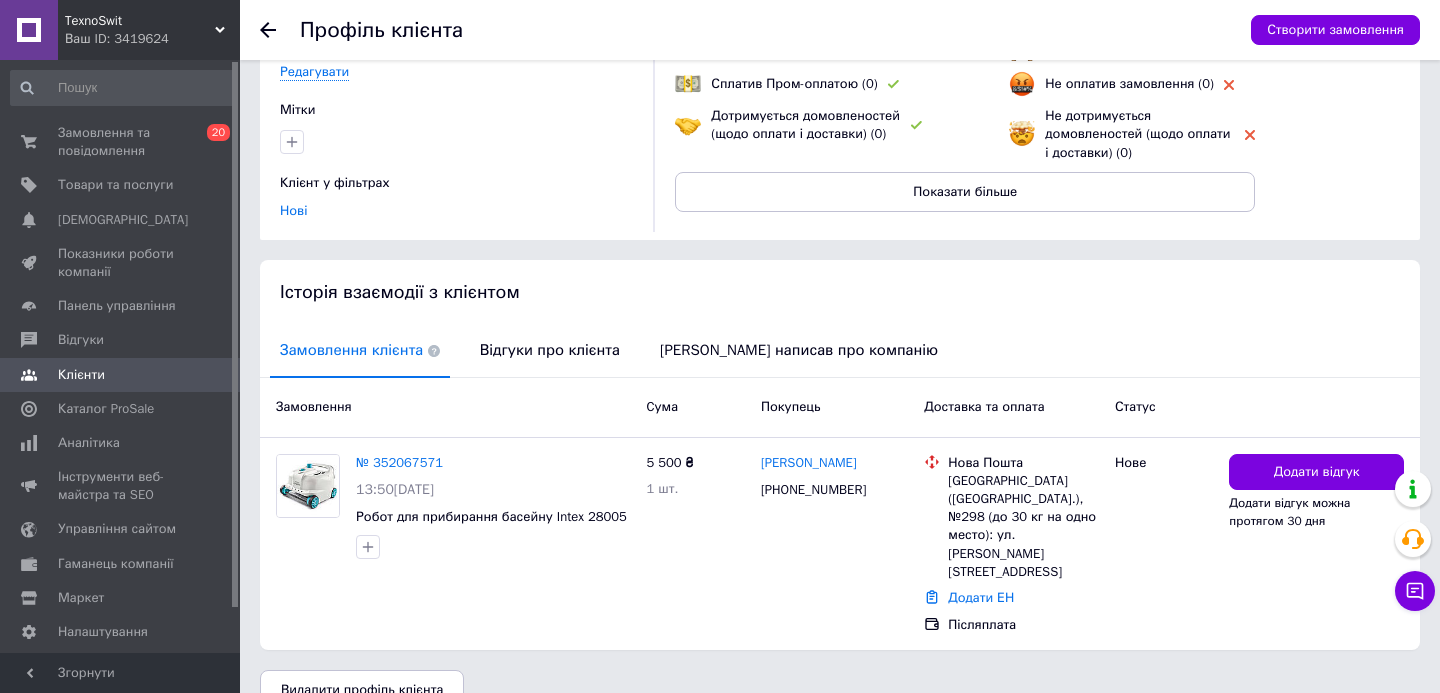 scroll, scrollTop: 0, scrollLeft: 0, axis: both 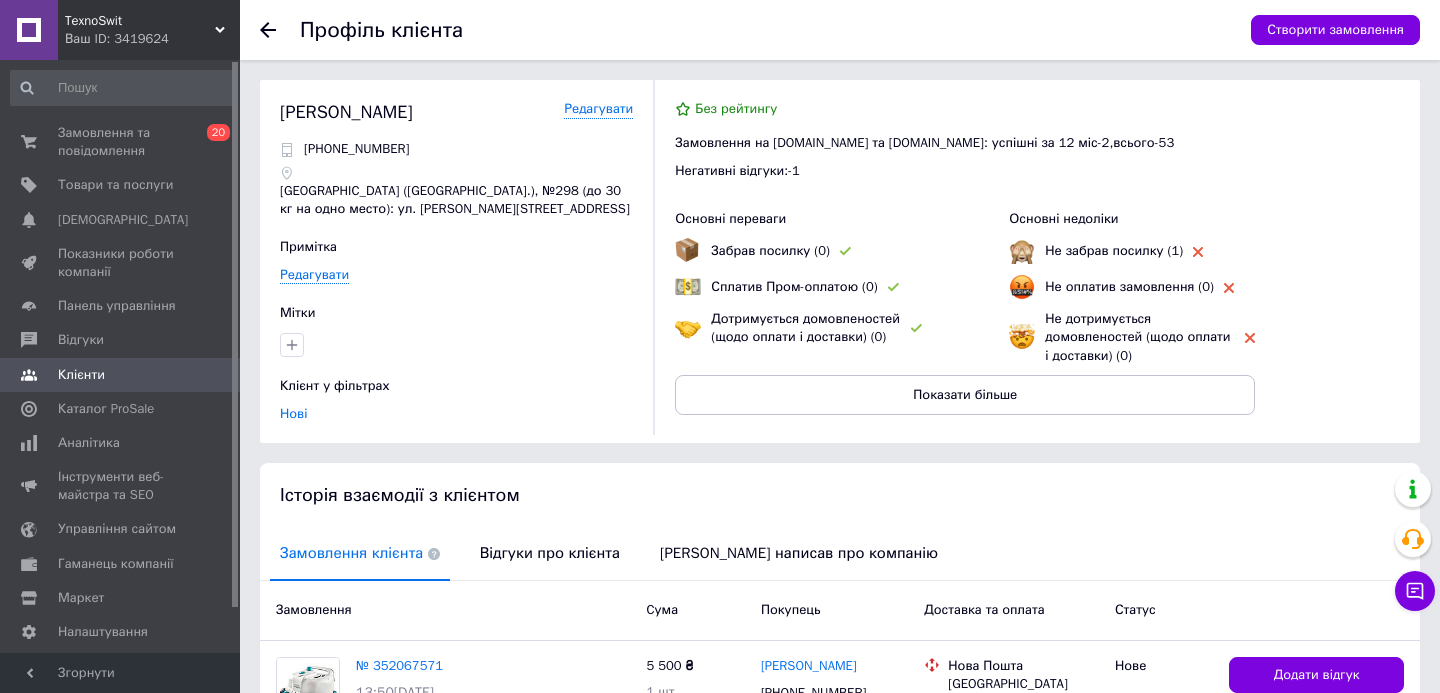 click 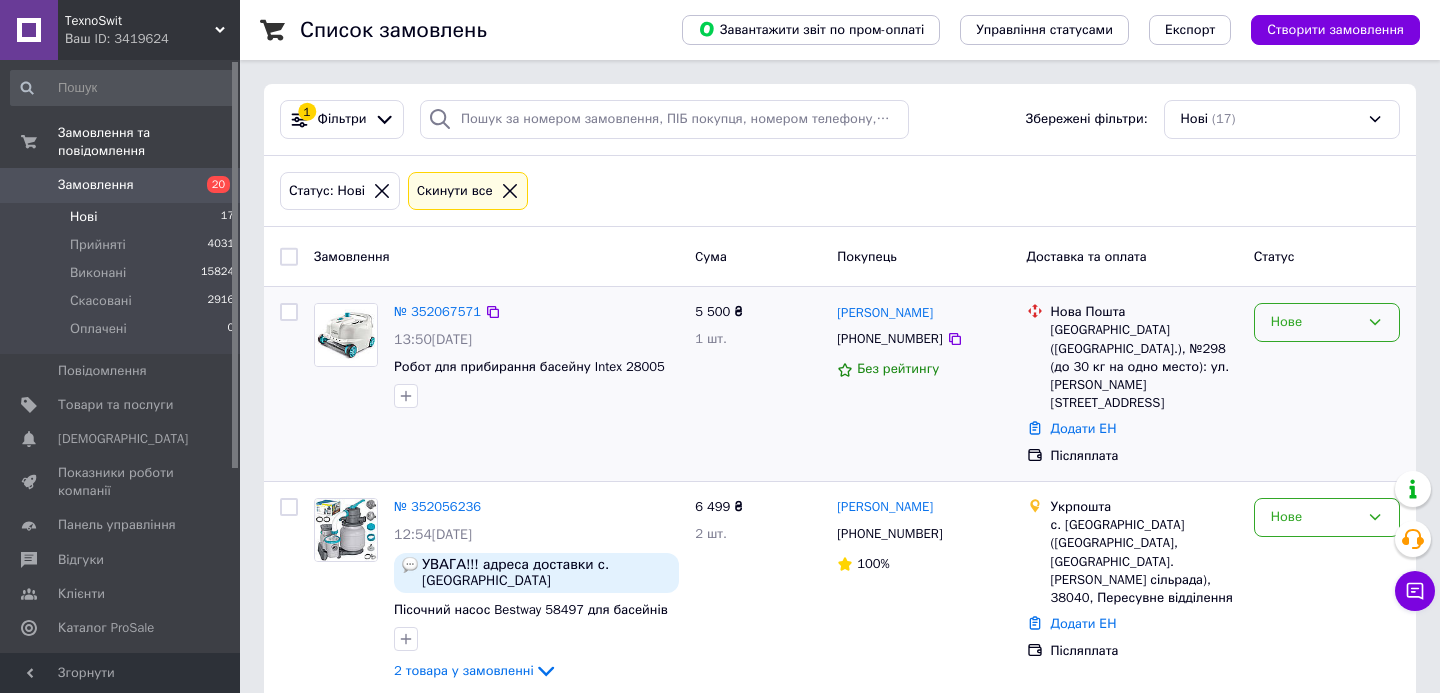 click on "Нове" at bounding box center (1315, 322) 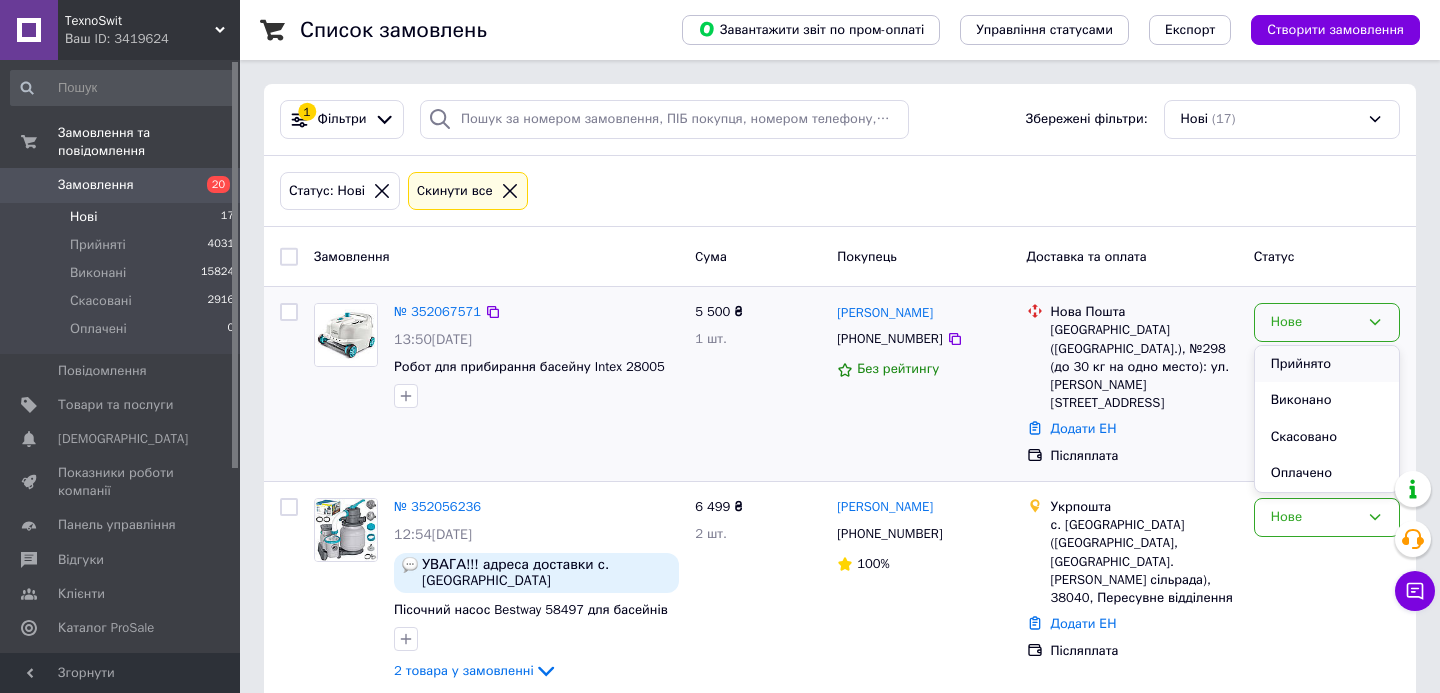click on "Прийнято" at bounding box center [1327, 364] 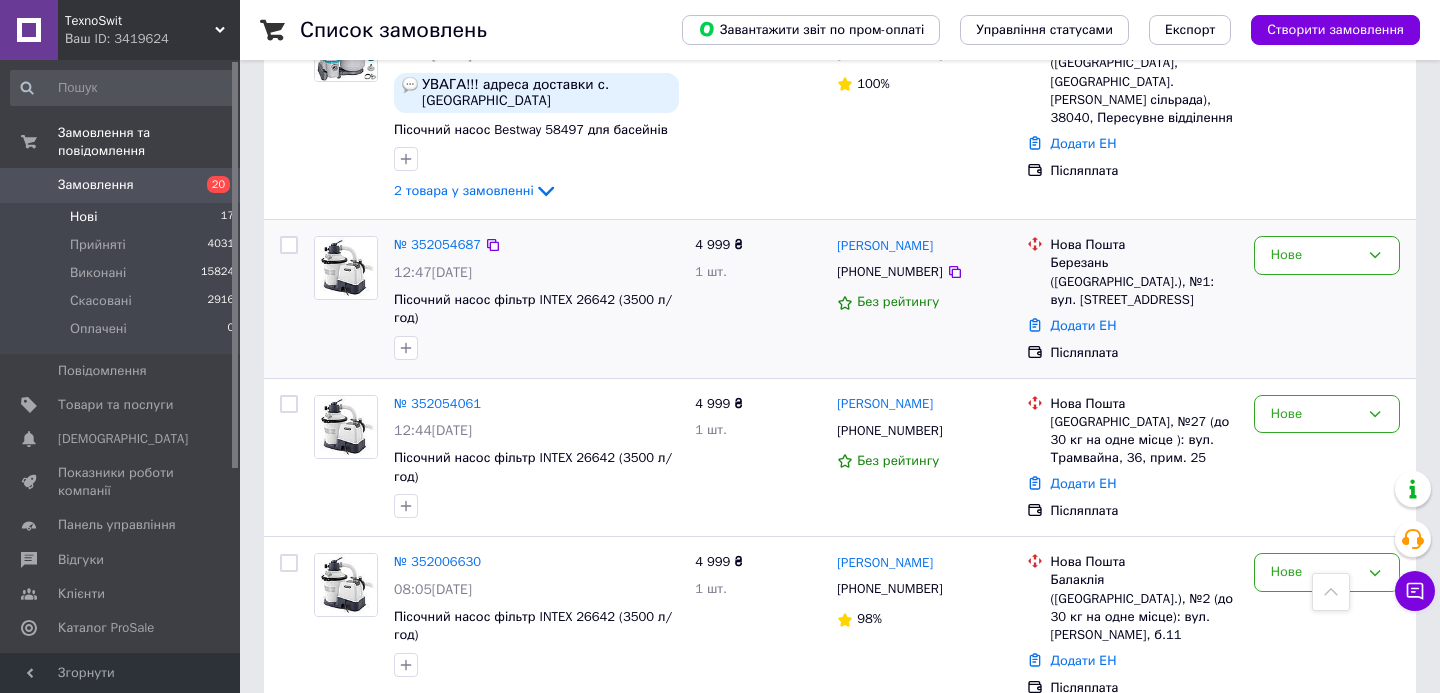 scroll, scrollTop: 474, scrollLeft: 0, axis: vertical 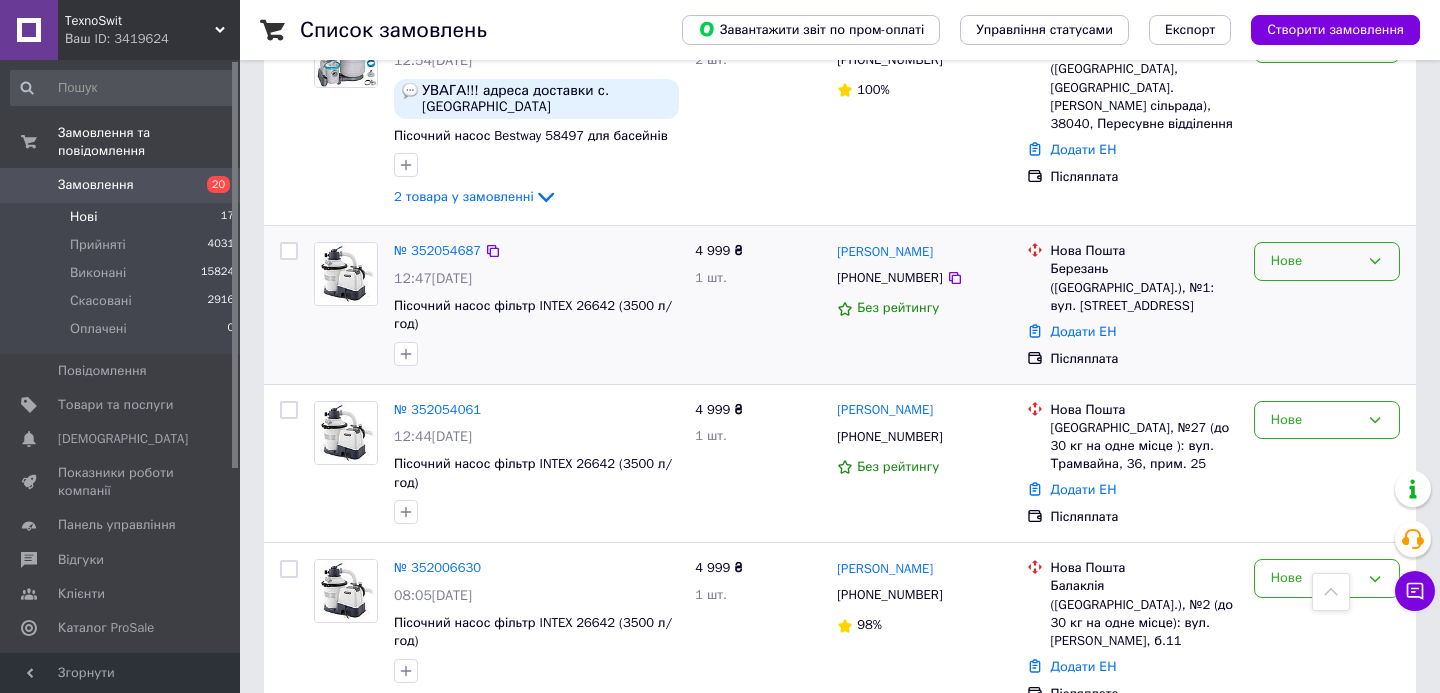 click on "Нове" at bounding box center (1327, 261) 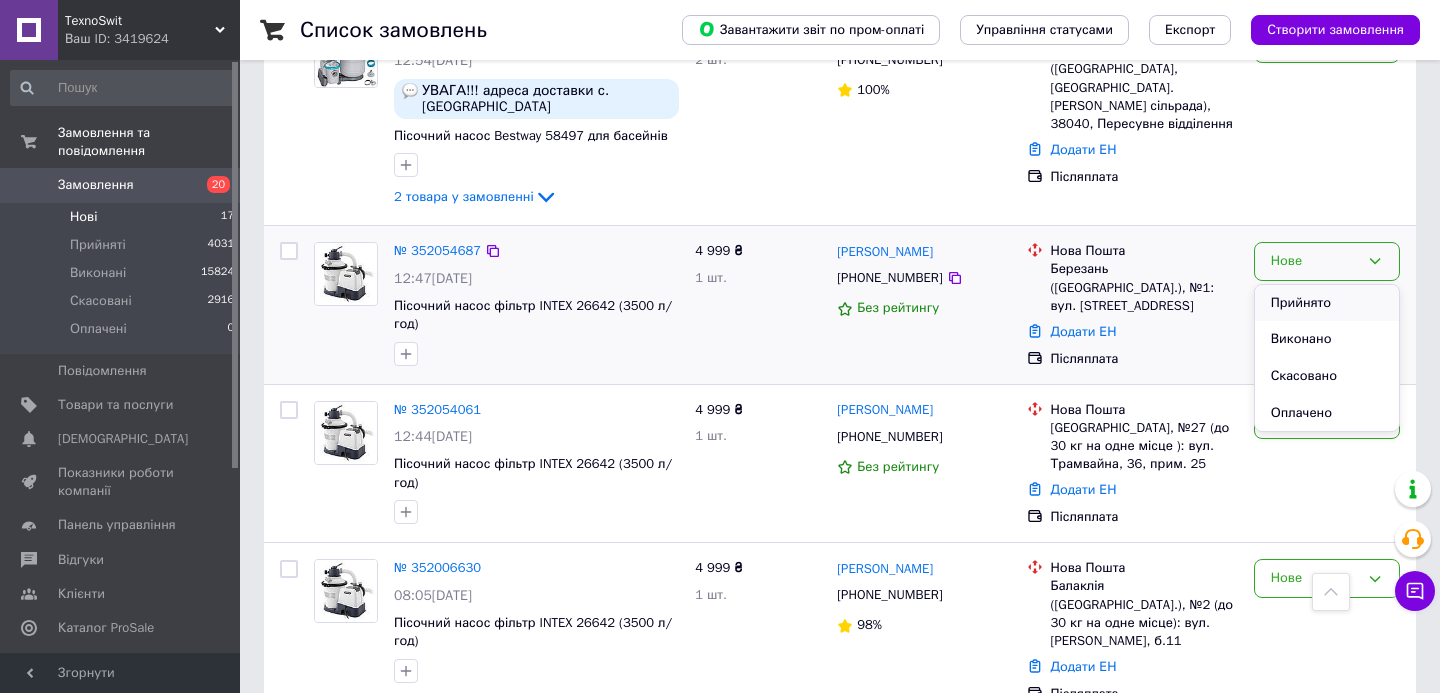 click on "Прийнято" at bounding box center (1327, 303) 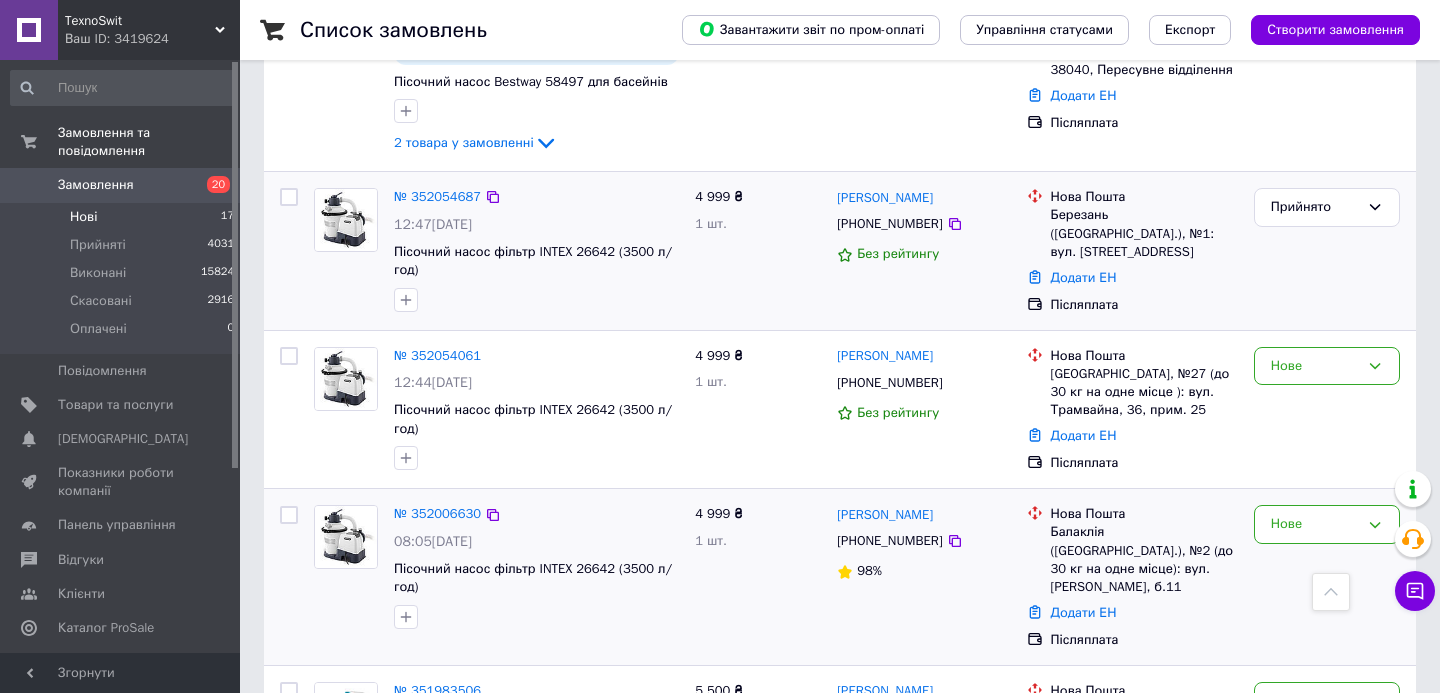 scroll, scrollTop: 510, scrollLeft: 0, axis: vertical 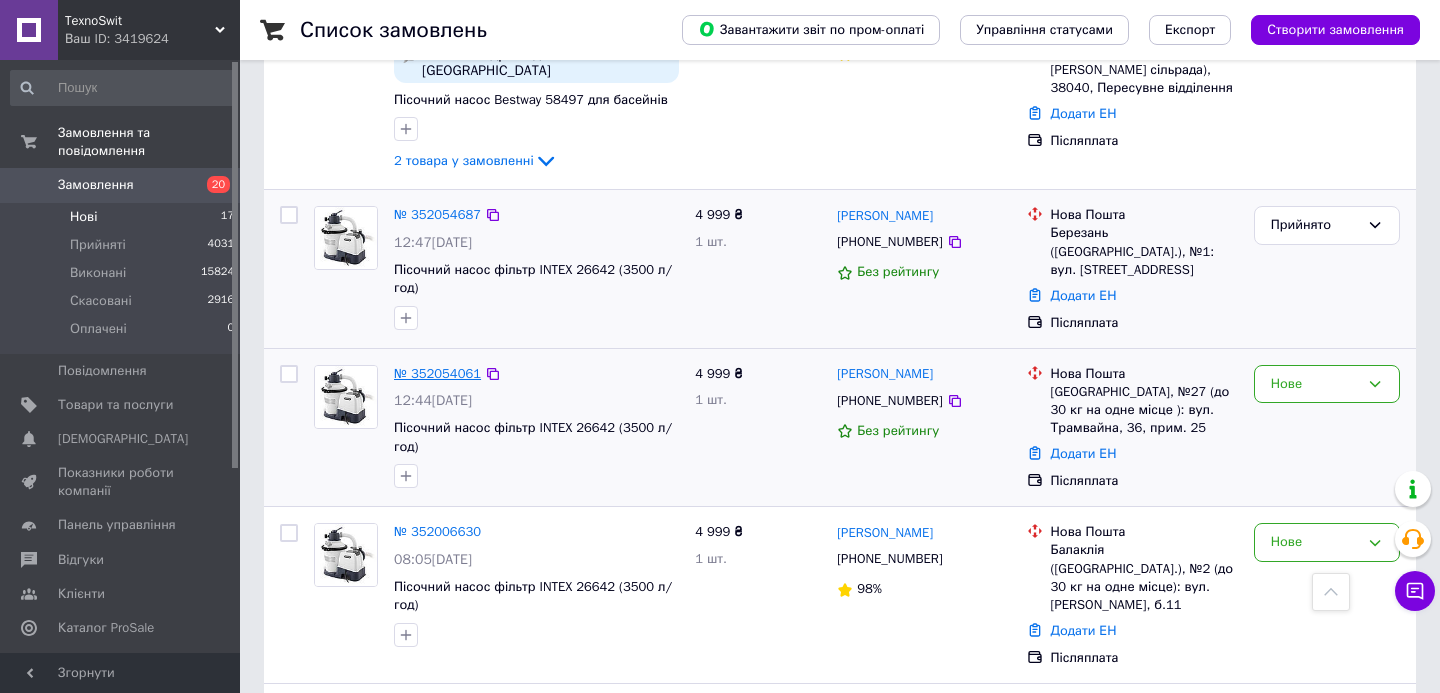 click on "№ 352054061" at bounding box center (437, 373) 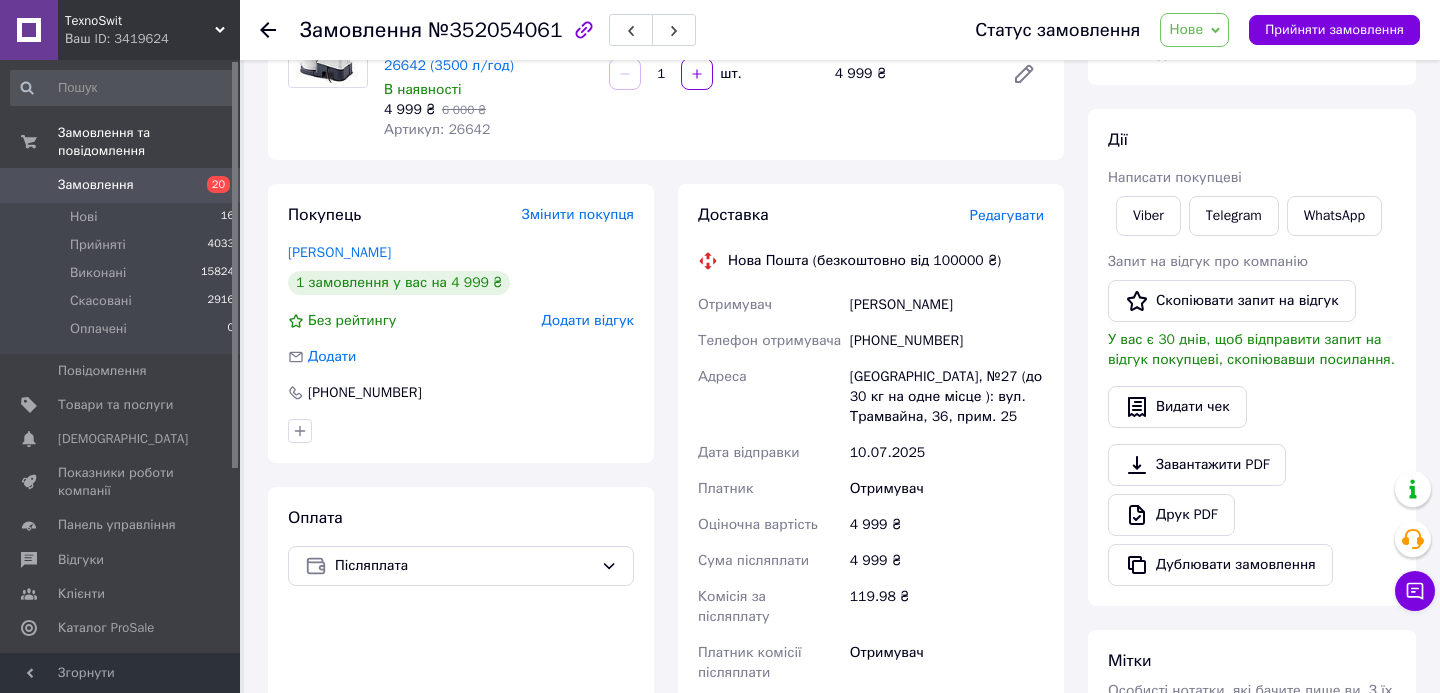 scroll, scrollTop: 225, scrollLeft: 0, axis: vertical 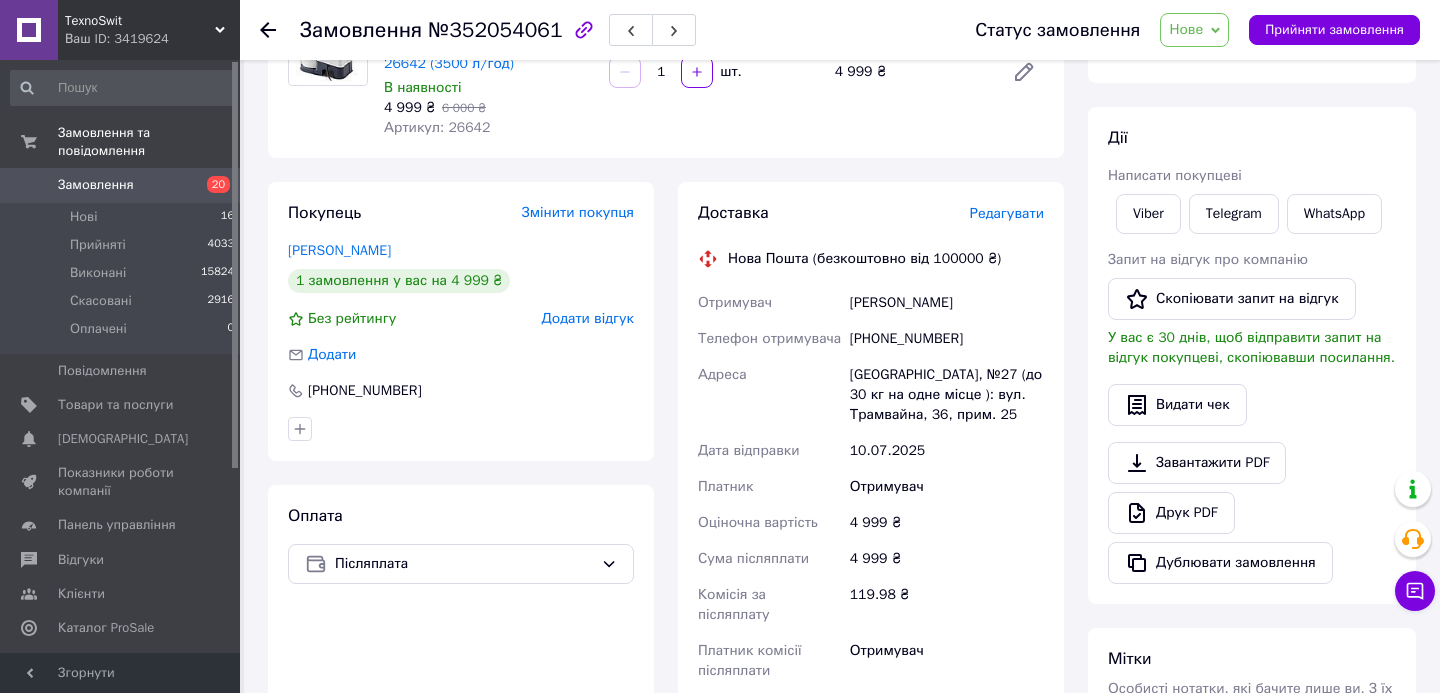 click on "Редагувати" at bounding box center [1007, 213] 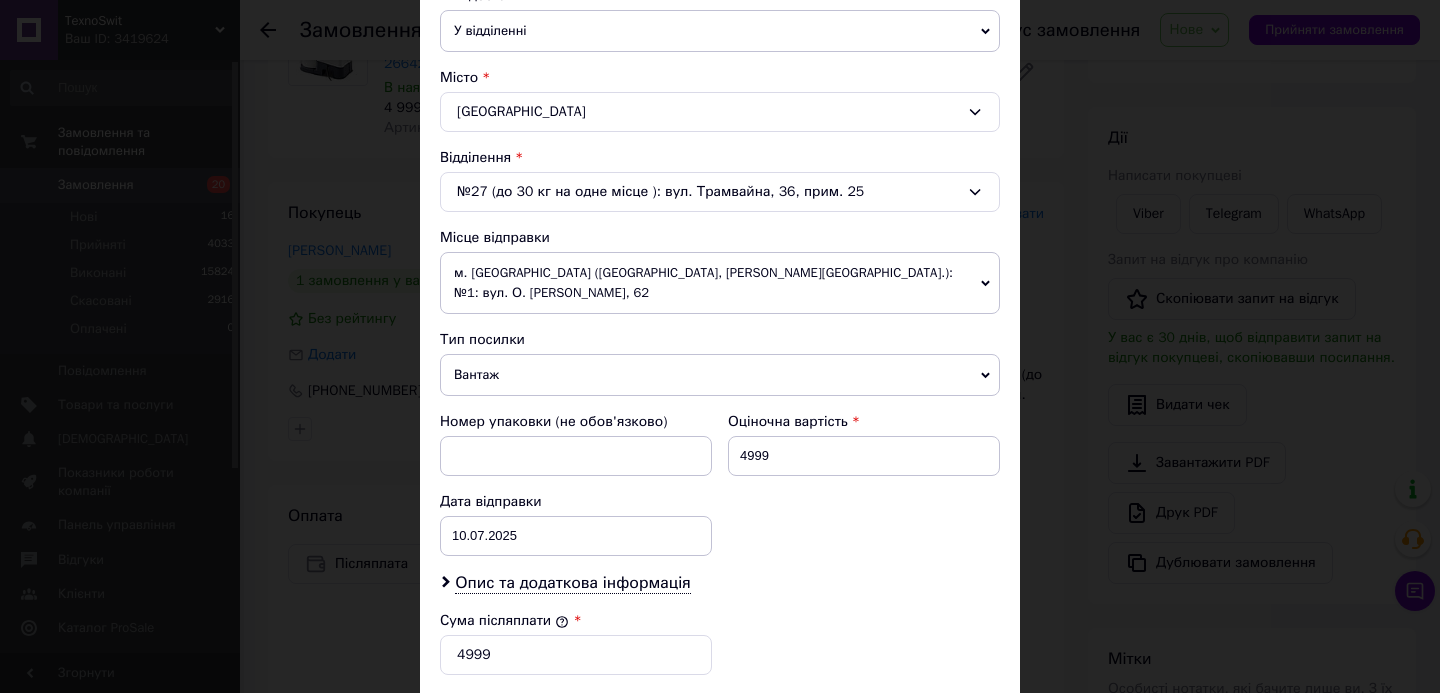 scroll, scrollTop: 530, scrollLeft: 0, axis: vertical 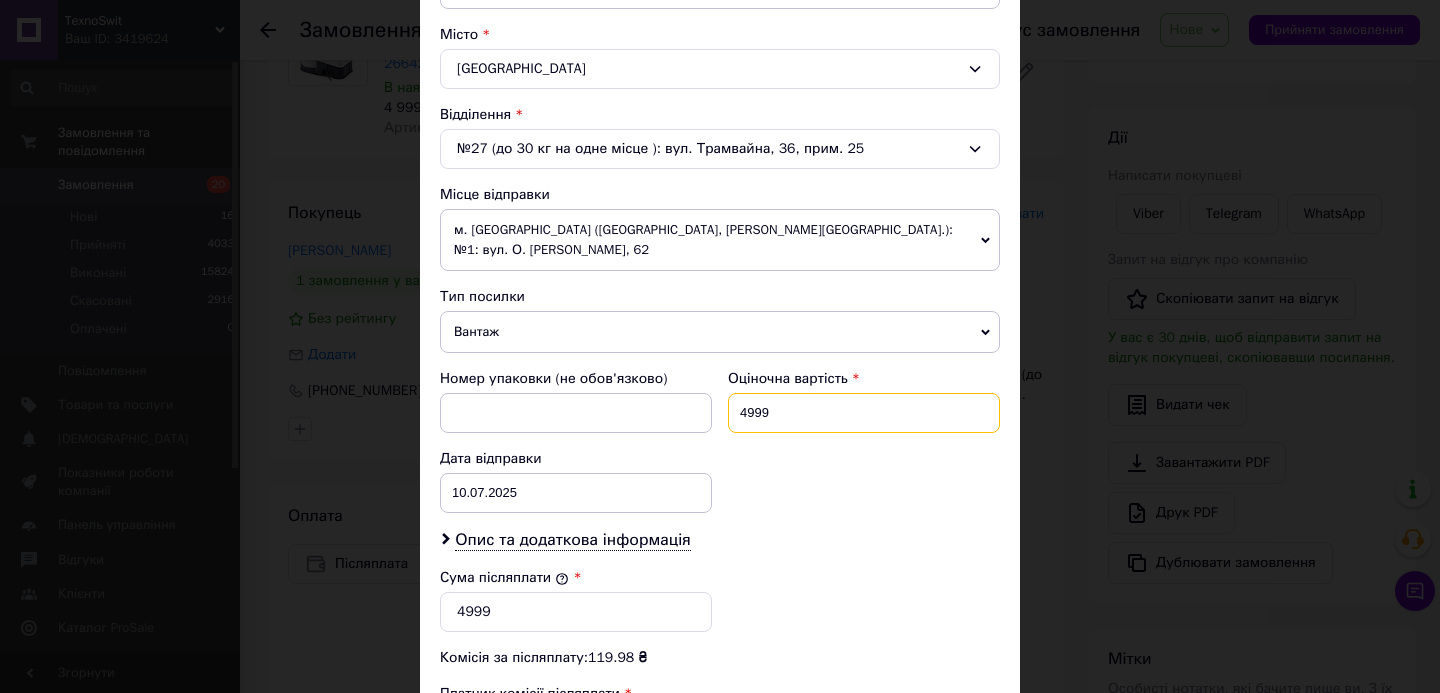 click on "4999" at bounding box center [864, 413] 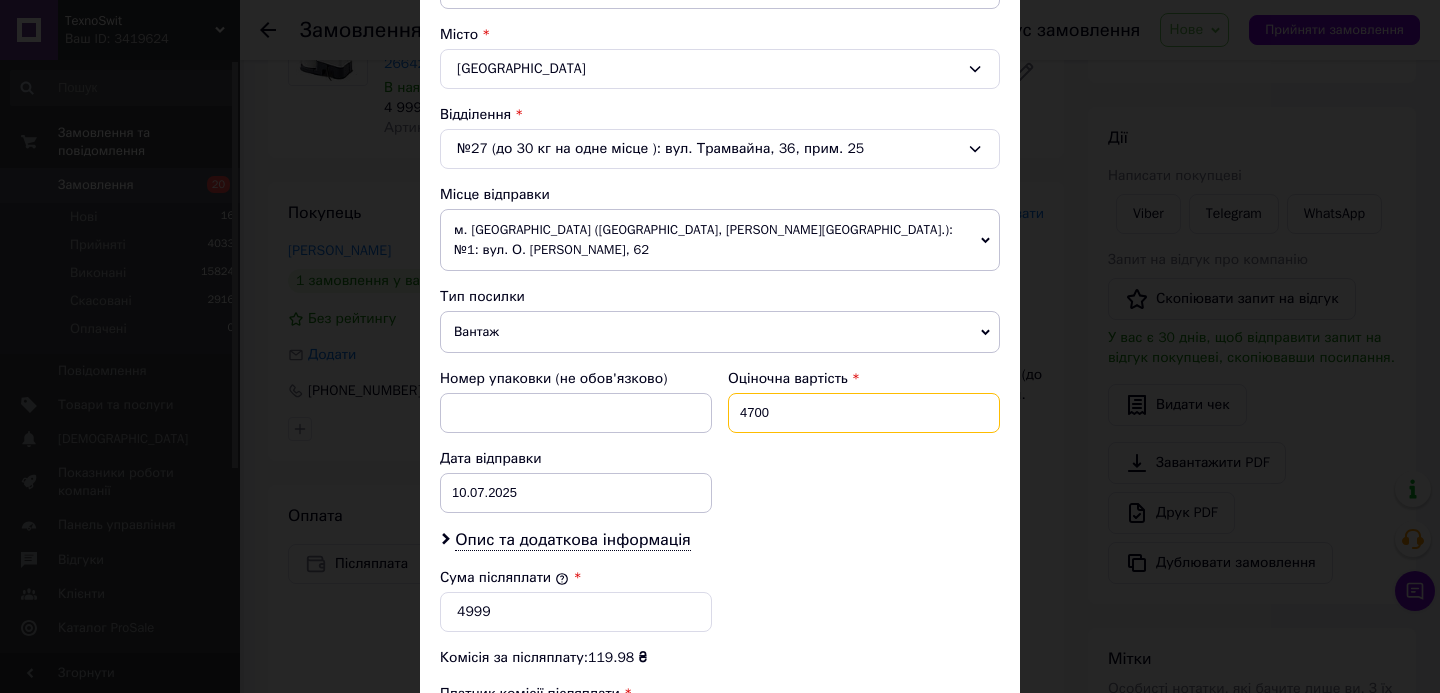 type on "4700" 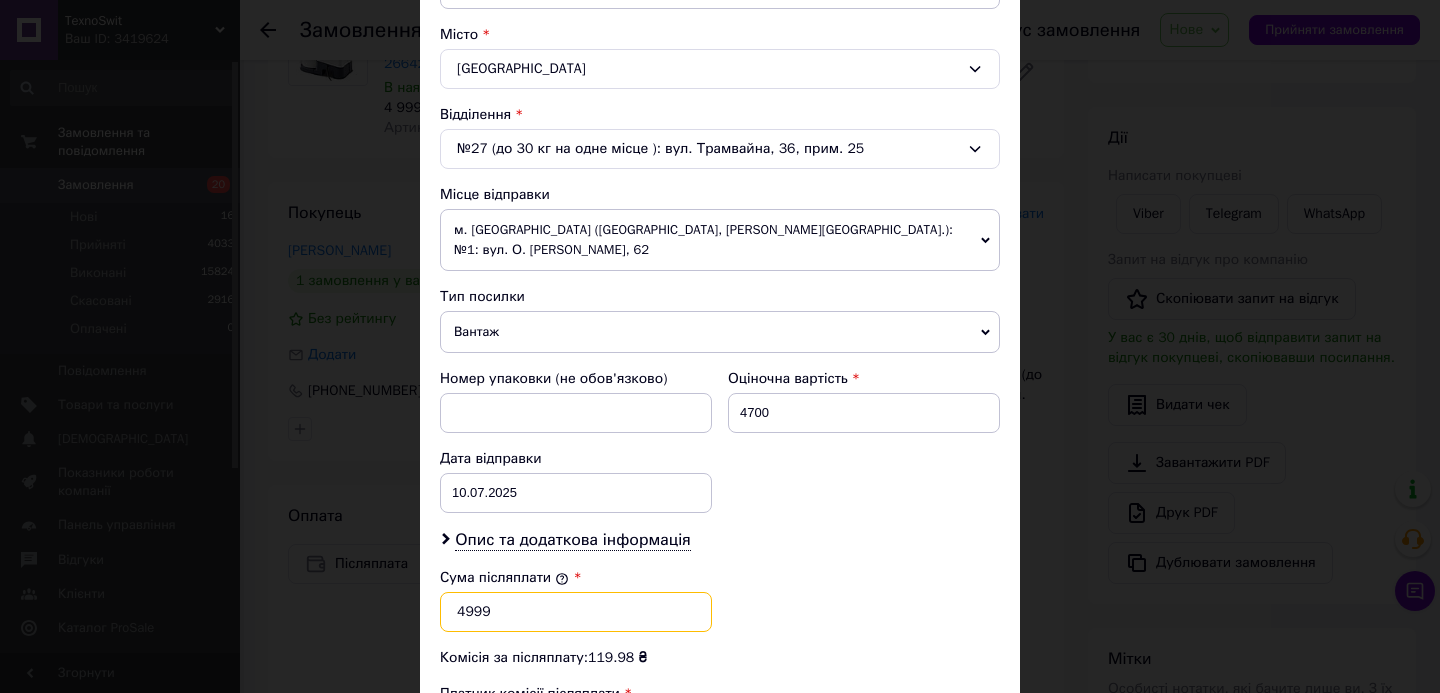 click on "4999" at bounding box center [576, 612] 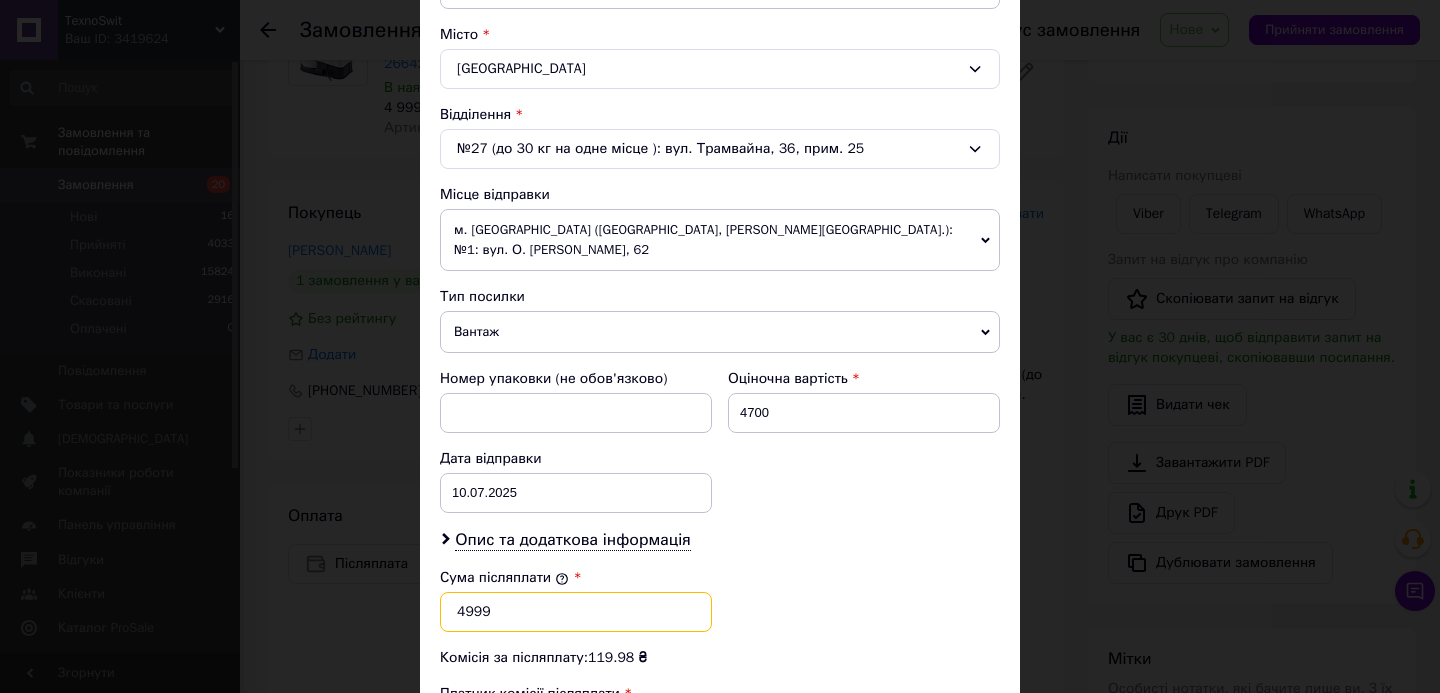 click on "4999" at bounding box center (576, 612) 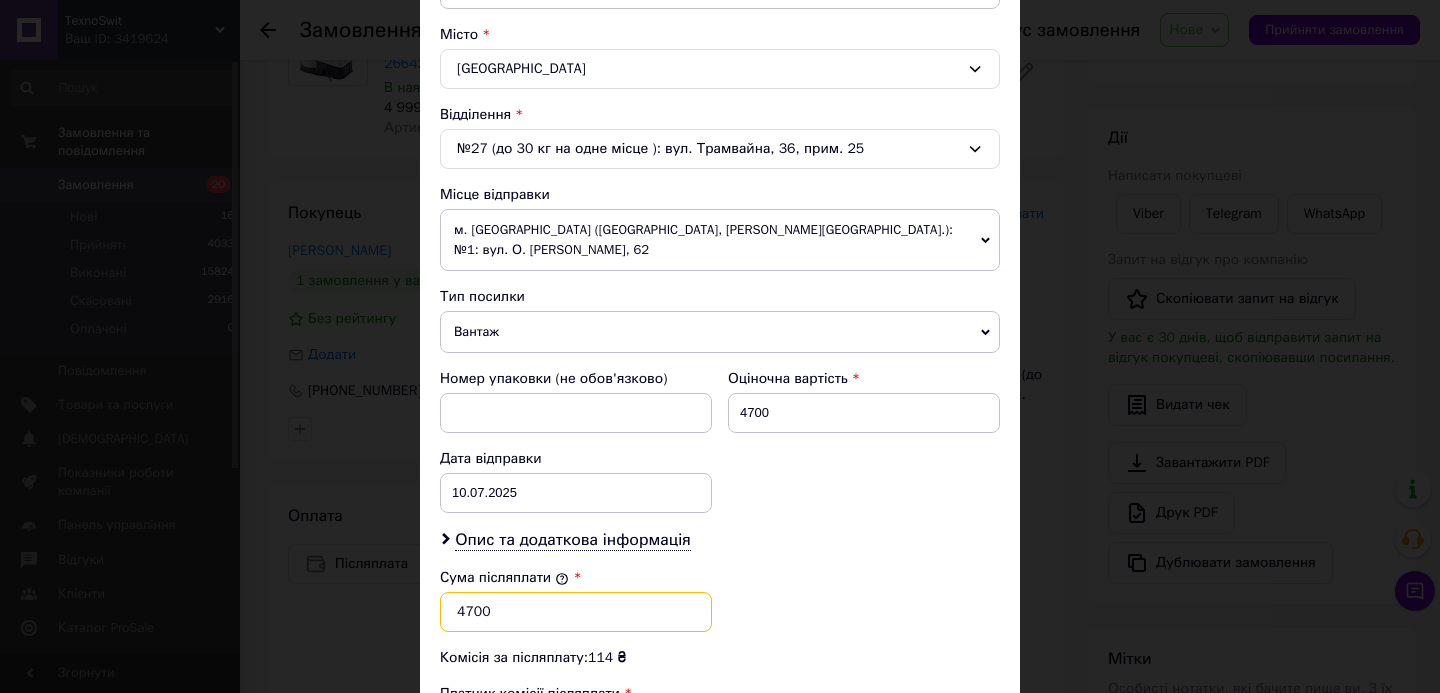 scroll, scrollTop: 853, scrollLeft: 0, axis: vertical 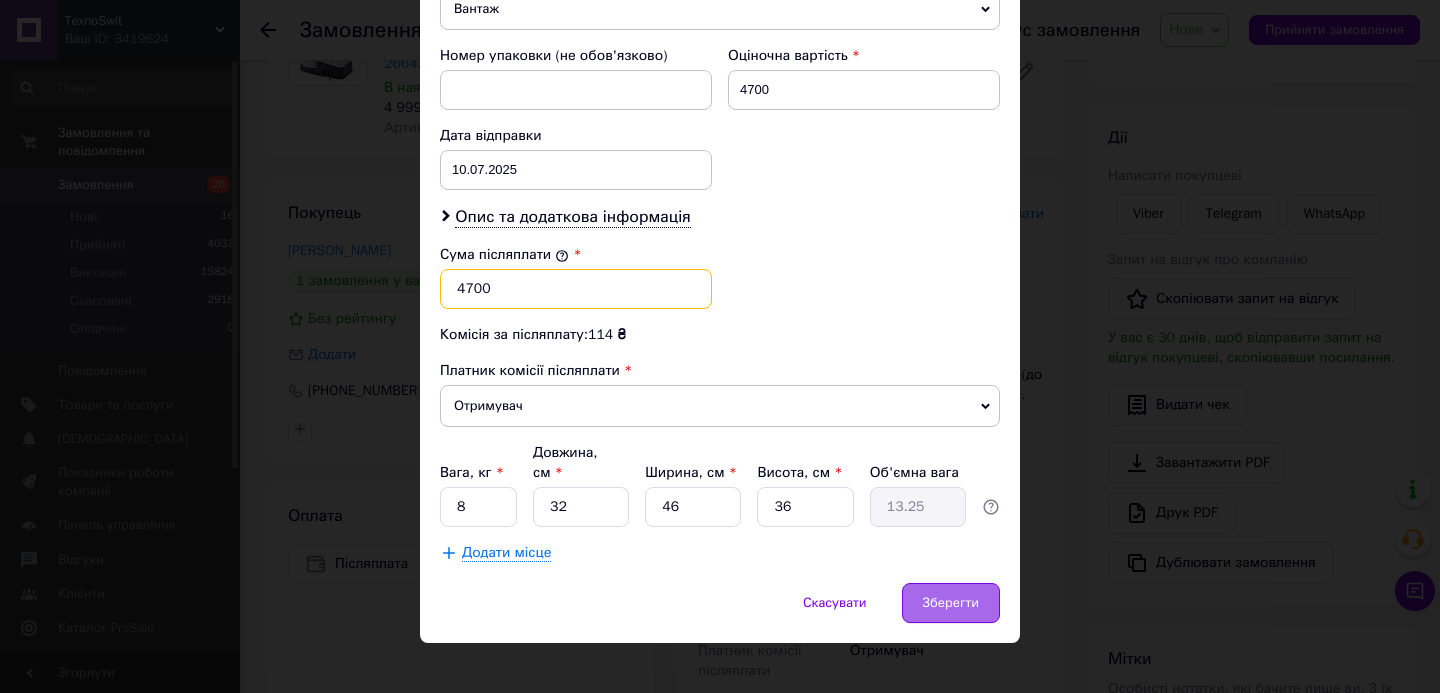 type on "4700" 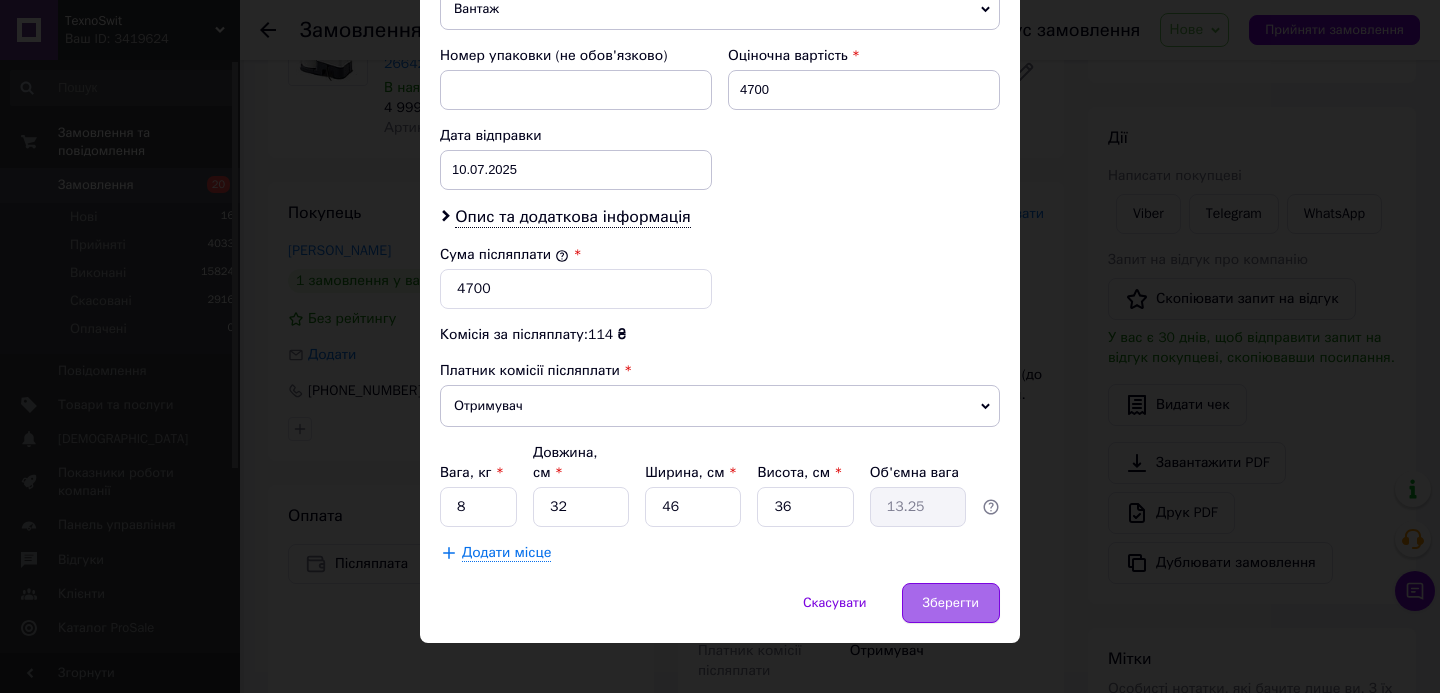 click on "Зберегти" at bounding box center [951, 603] 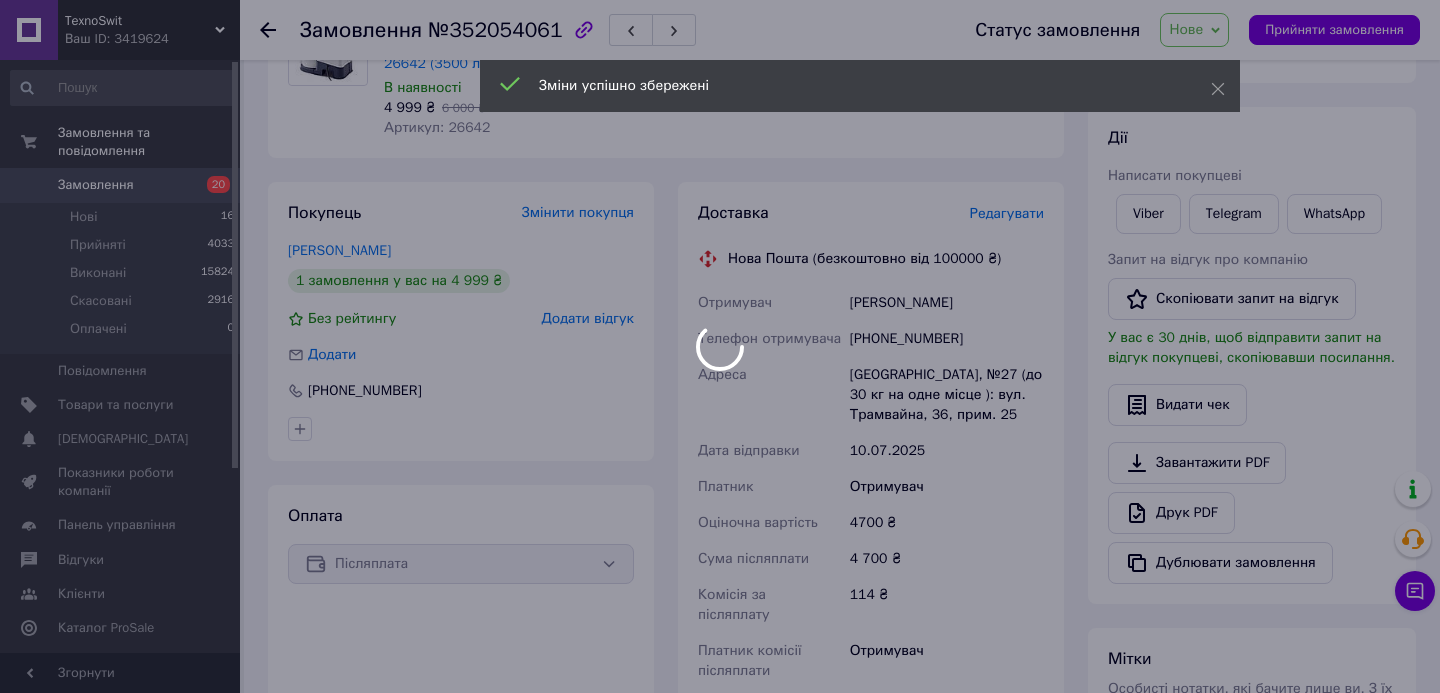 scroll, scrollTop: 228, scrollLeft: 0, axis: vertical 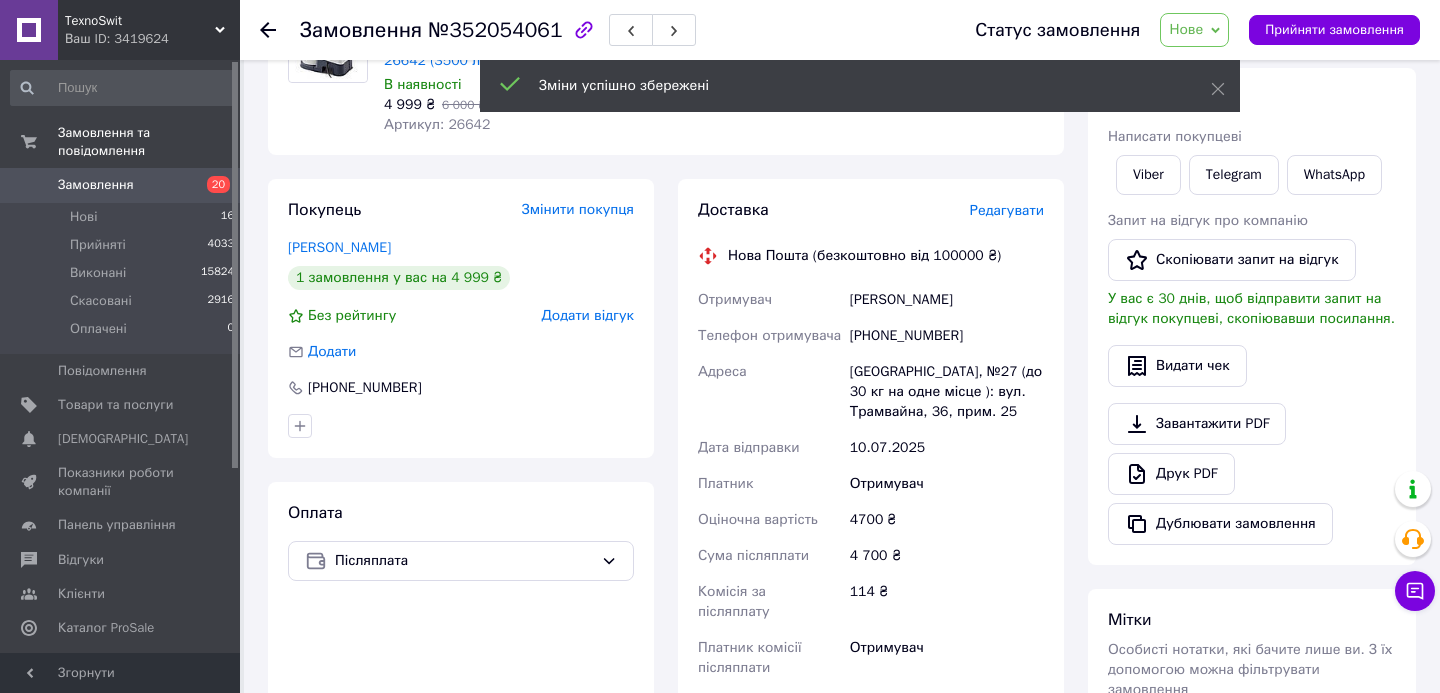 click on "Редагувати" at bounding box center [1007, 210] 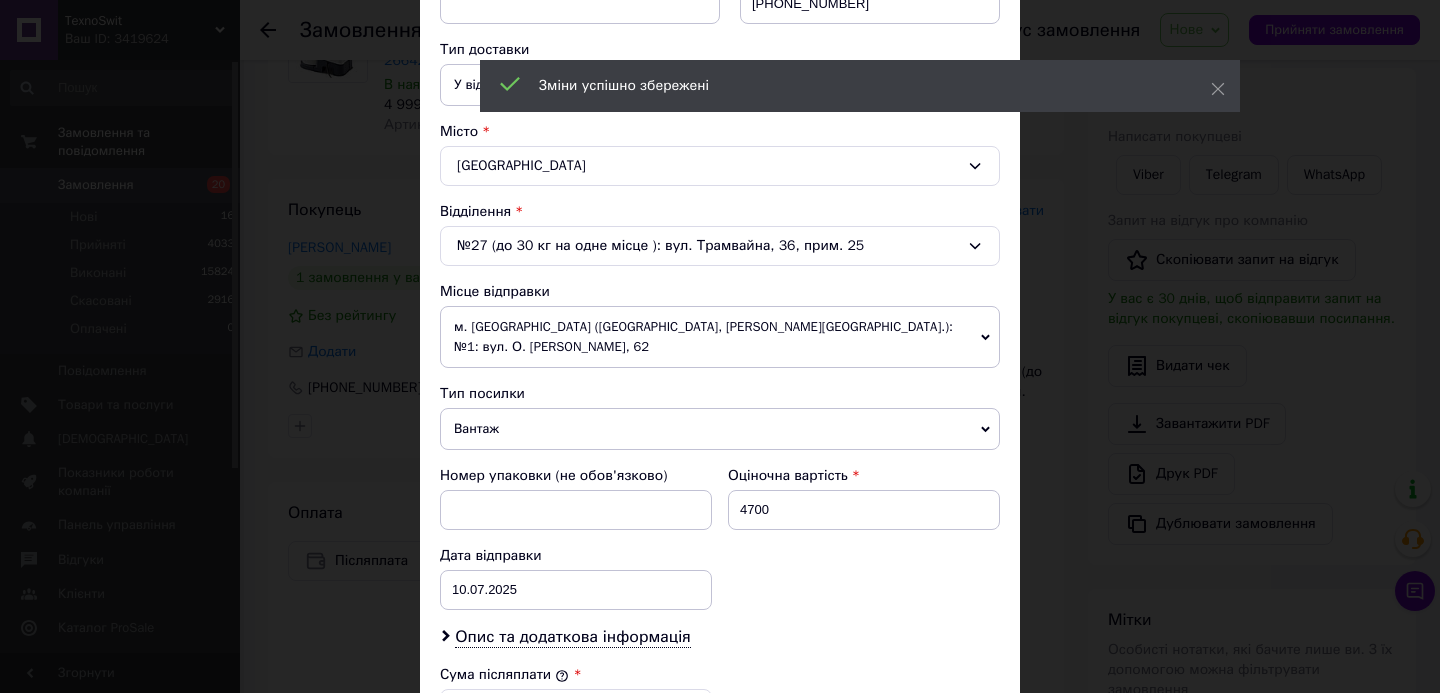 scroll, scrollTop: 540, scrollLeft: 0, axis: vertical 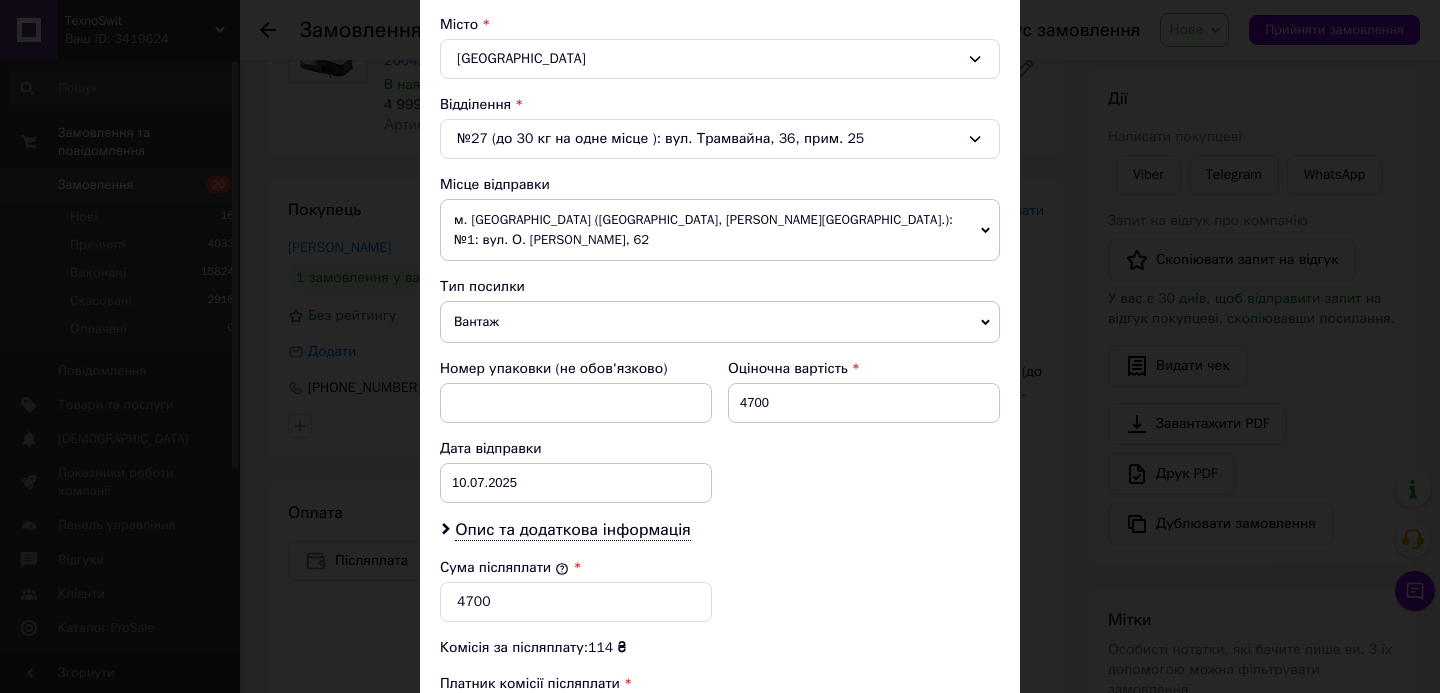 click on "Опис та додаткова інформація" at bounding box center (720, 530) 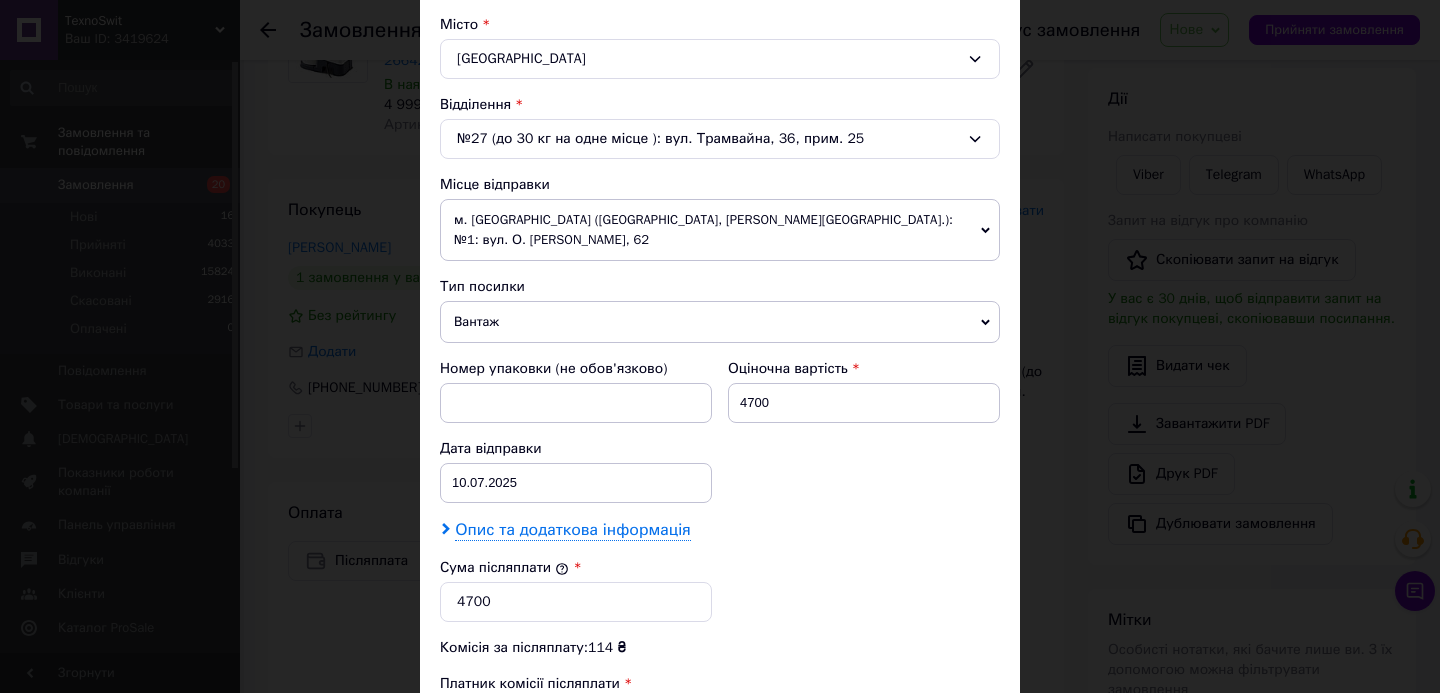 click on "Опис та додаткова інформація" at bounding box center (572, 530) 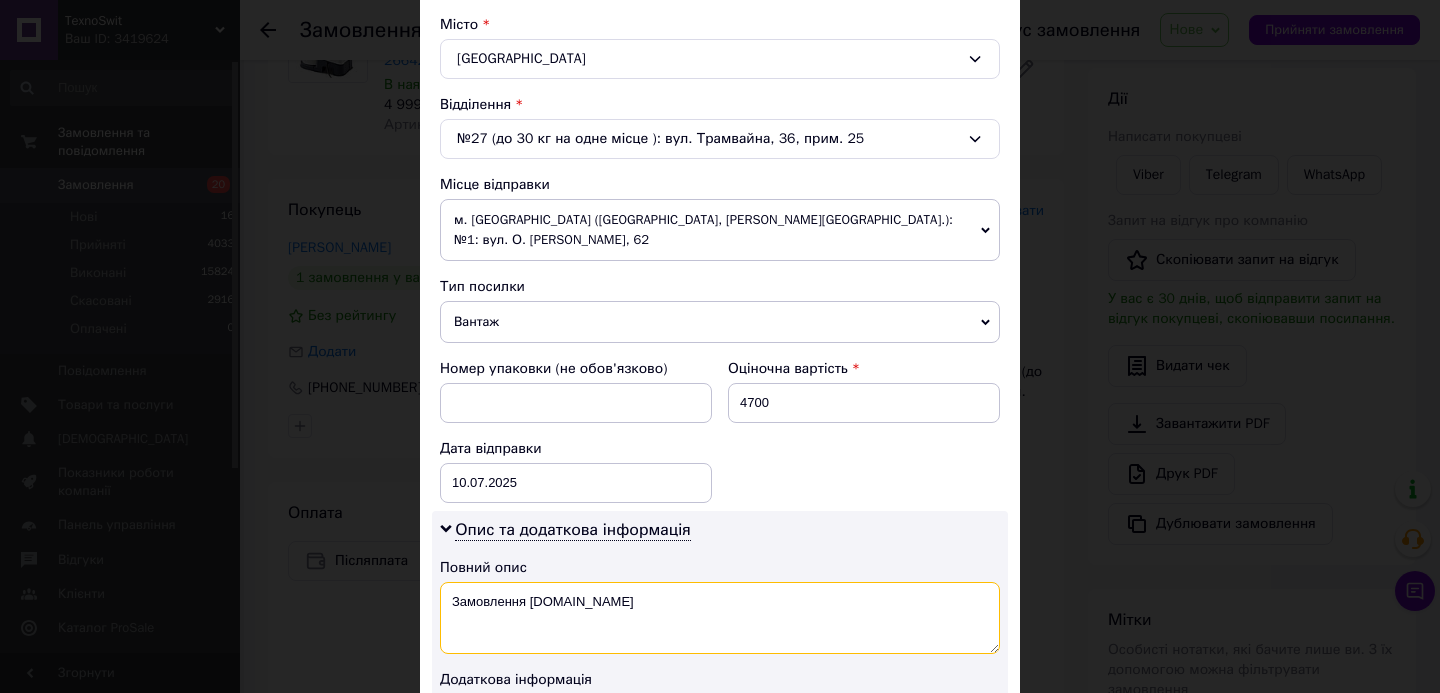click on "Замовлення Prom.ua" at bounding box center [720, 618] 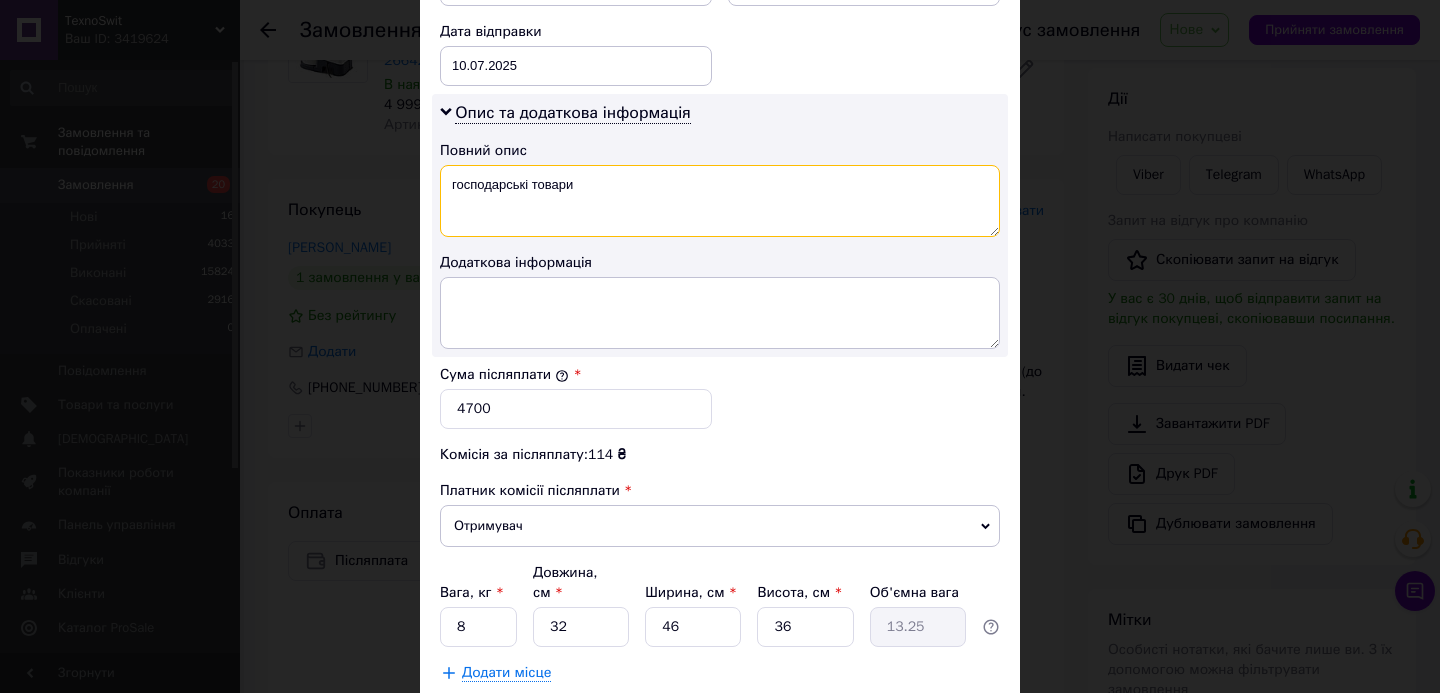 scroll, scrollTop: 1077, scrollLeft: 0, axis: vertical 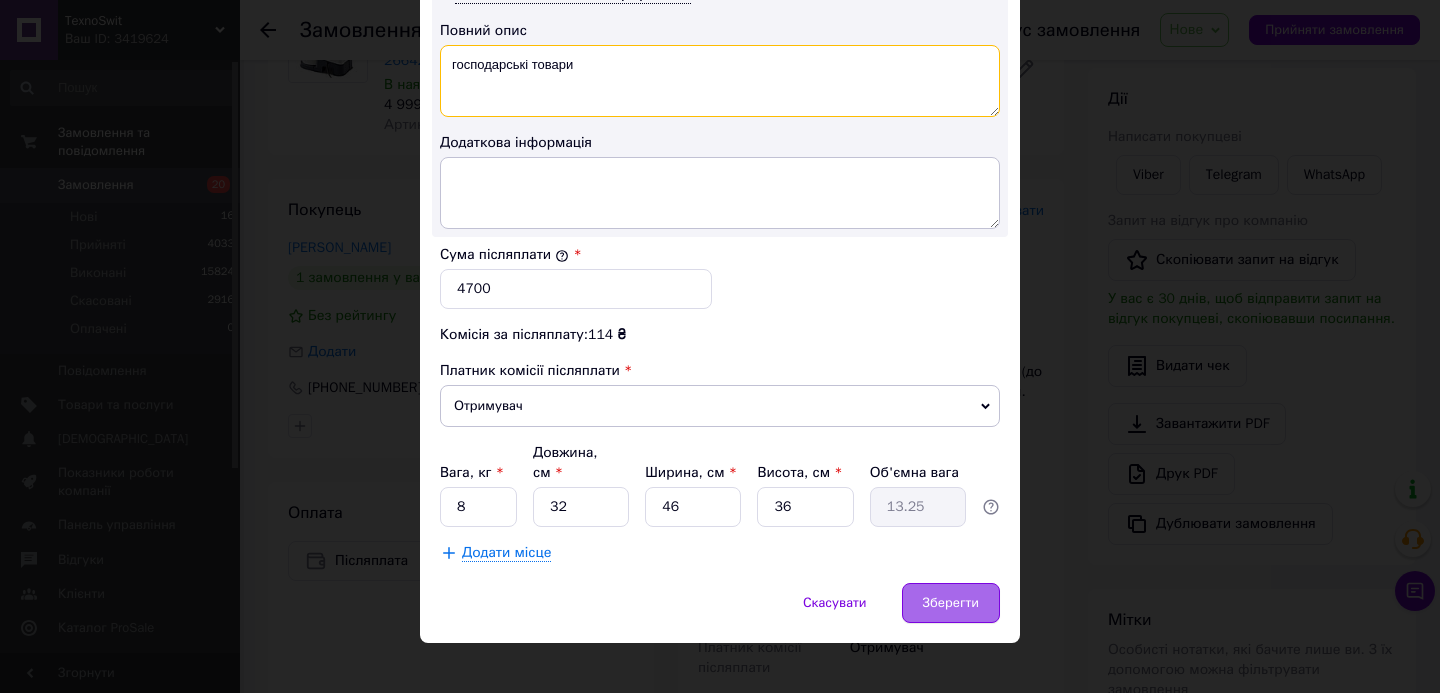 type on "господарські товари" 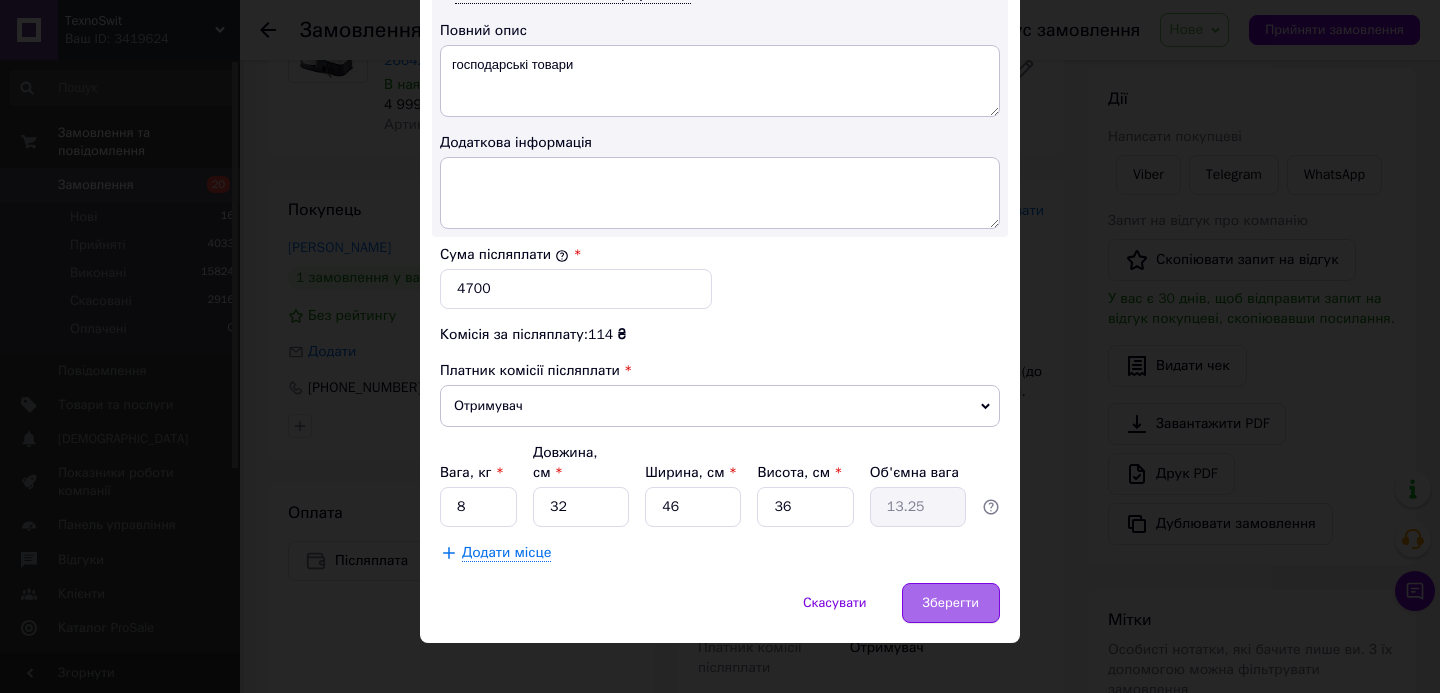 click on "Зберегти" at bounding box center (951, 603) 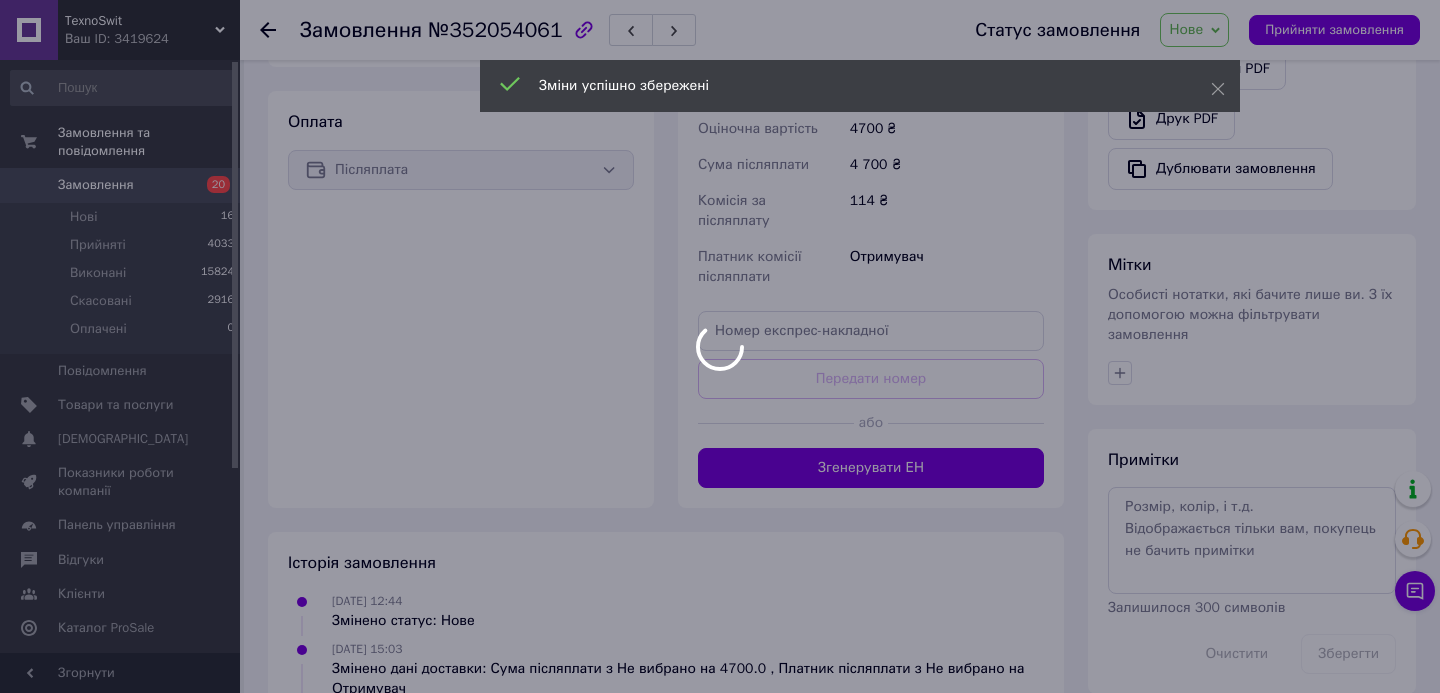scroll, scrollTop: 630, scrollLeft: 0, axis: vertical 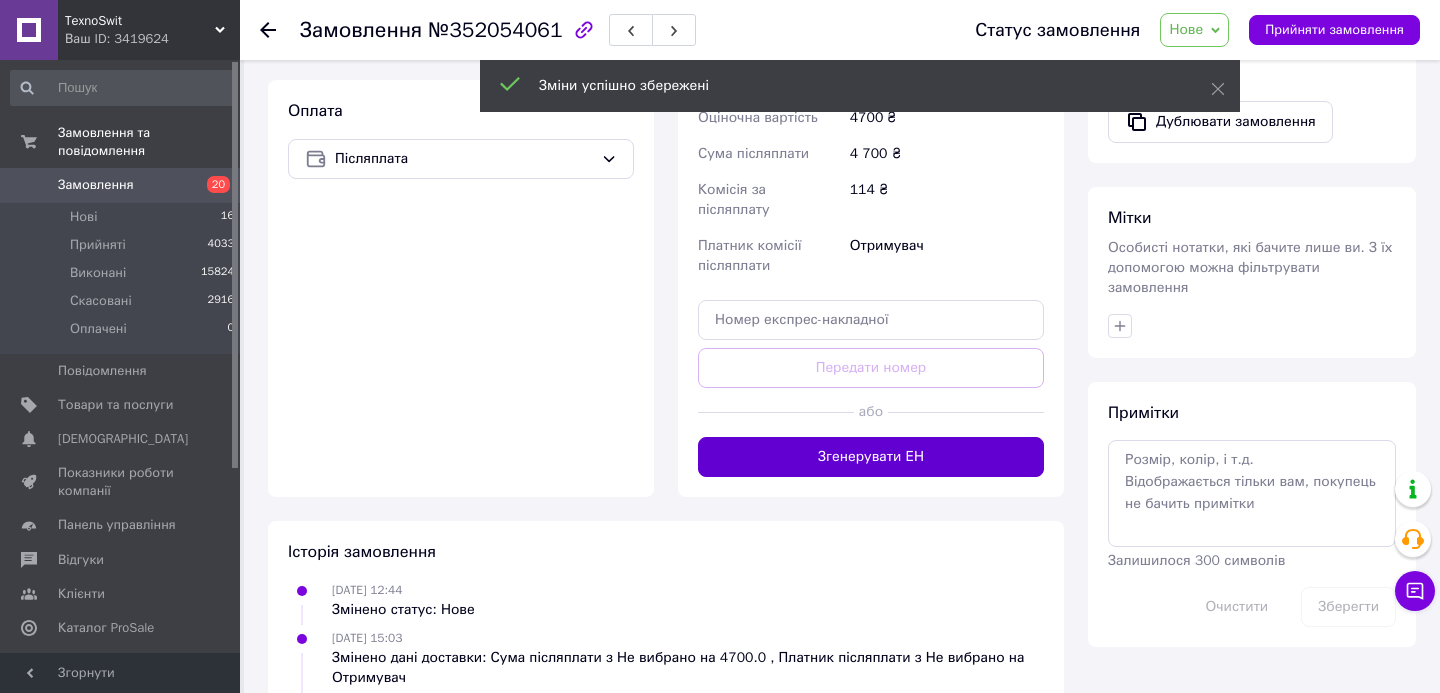 click on "Згенерувати ЕН" at bounding box center (871, 457) 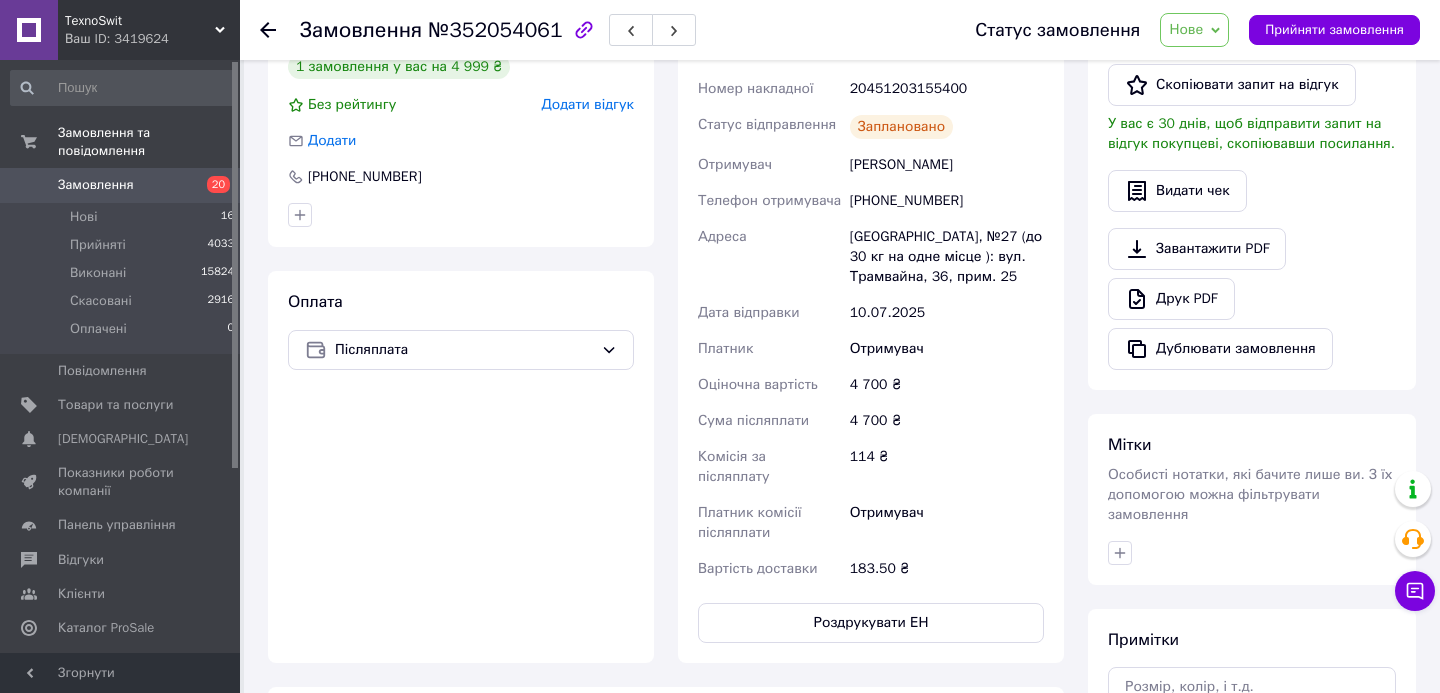 scroll, scrollTop: 416, scrollLeft: 0, axis: vertical 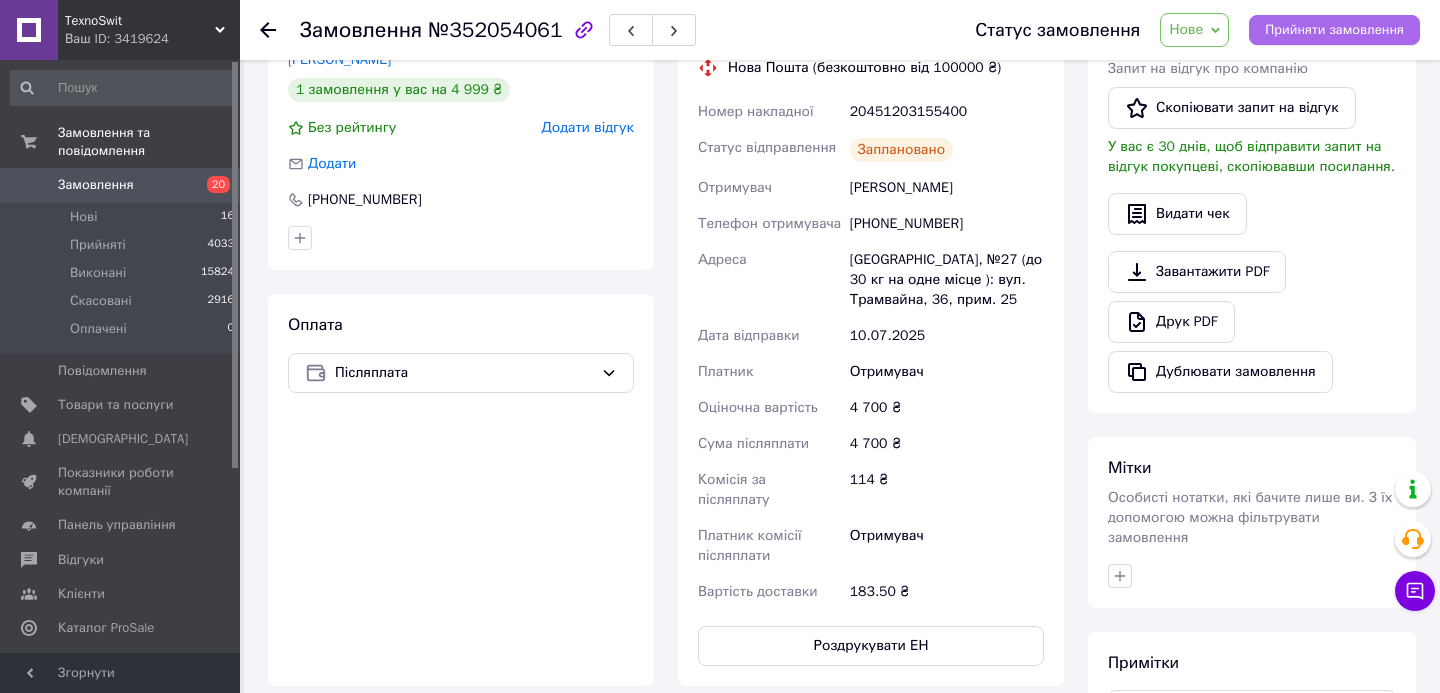 click on "Прийняти замовлення" at bounding box center [1334, 30] 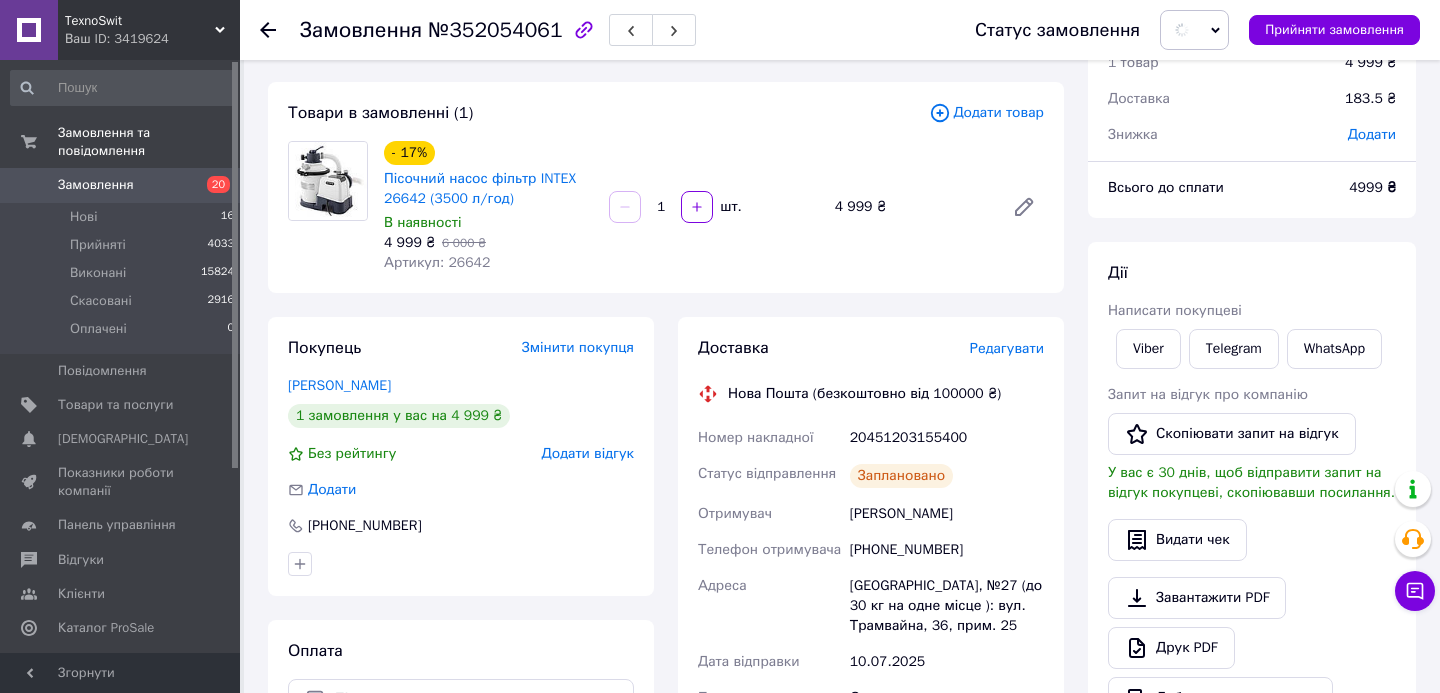 scroll, scrollTop: 0, scrollLeft: 0, axis: both 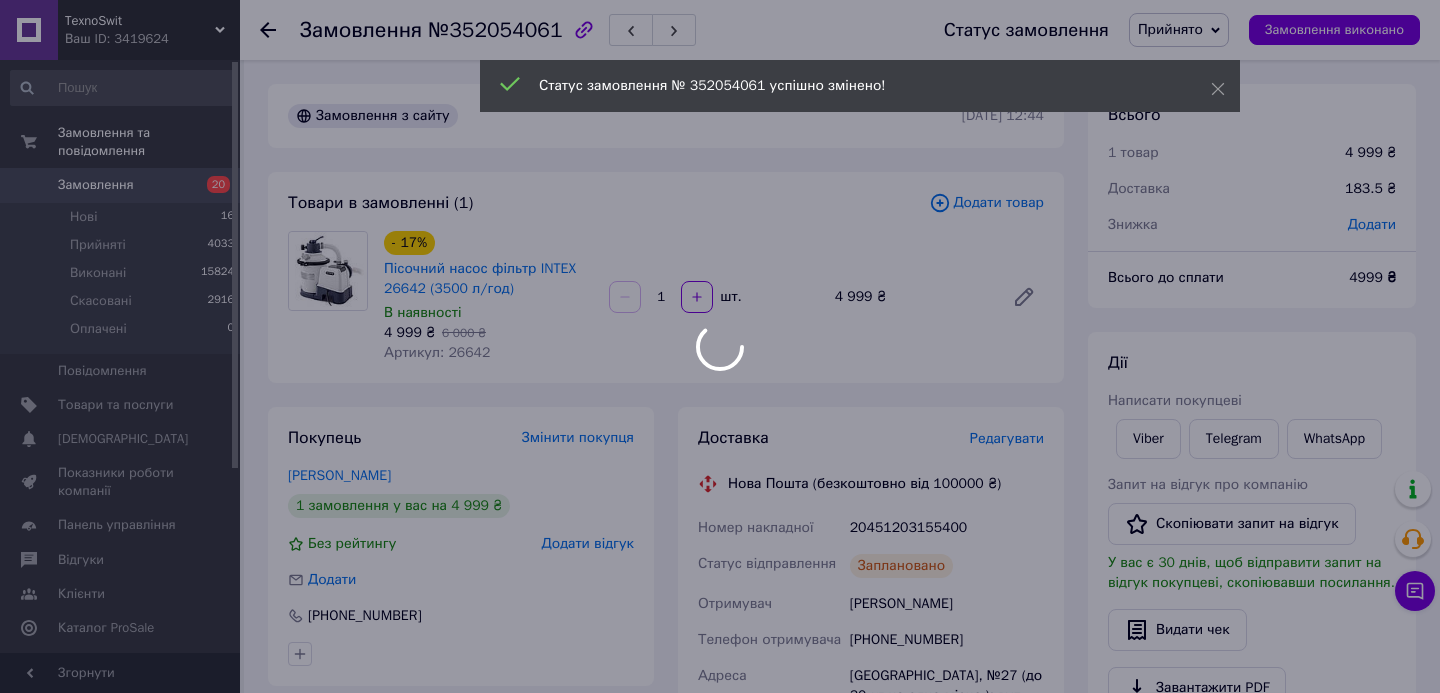 click at bounding box center (720, 346) 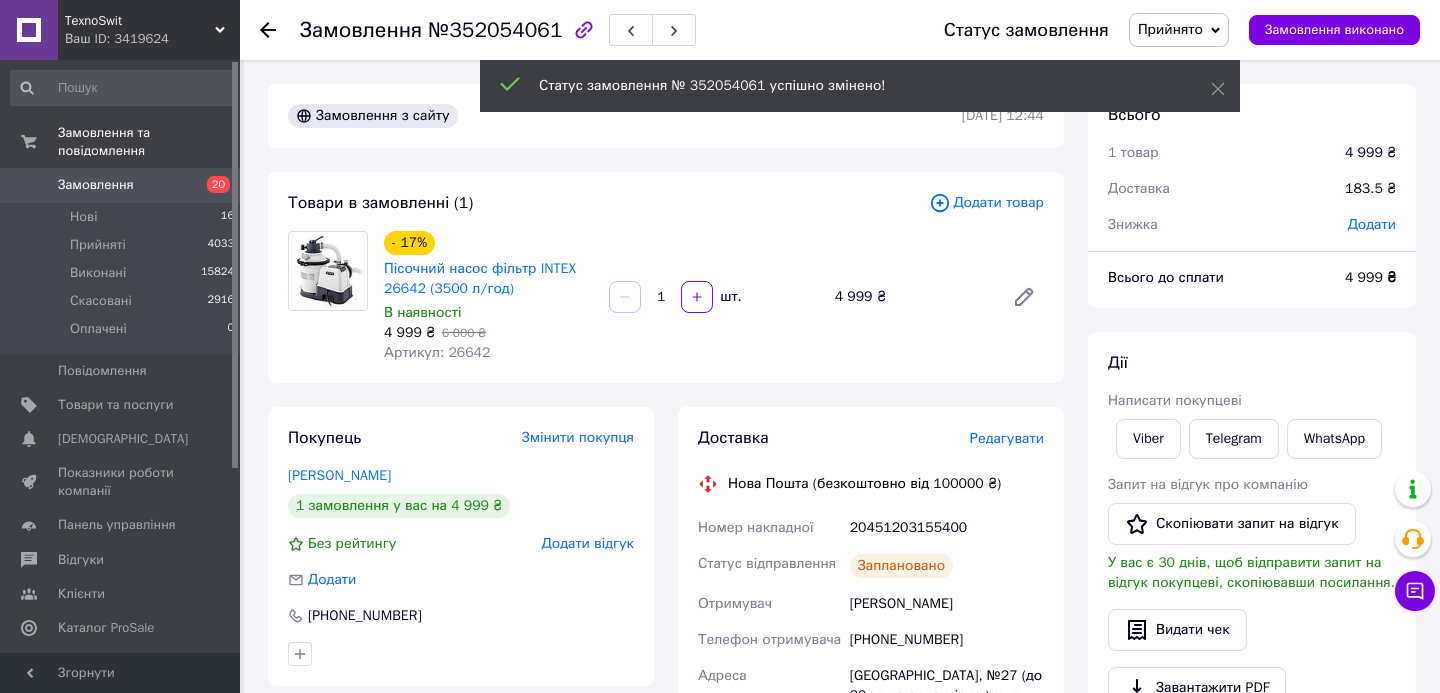 click on "Замовлення виконано" at bounding box center [1334, 30] 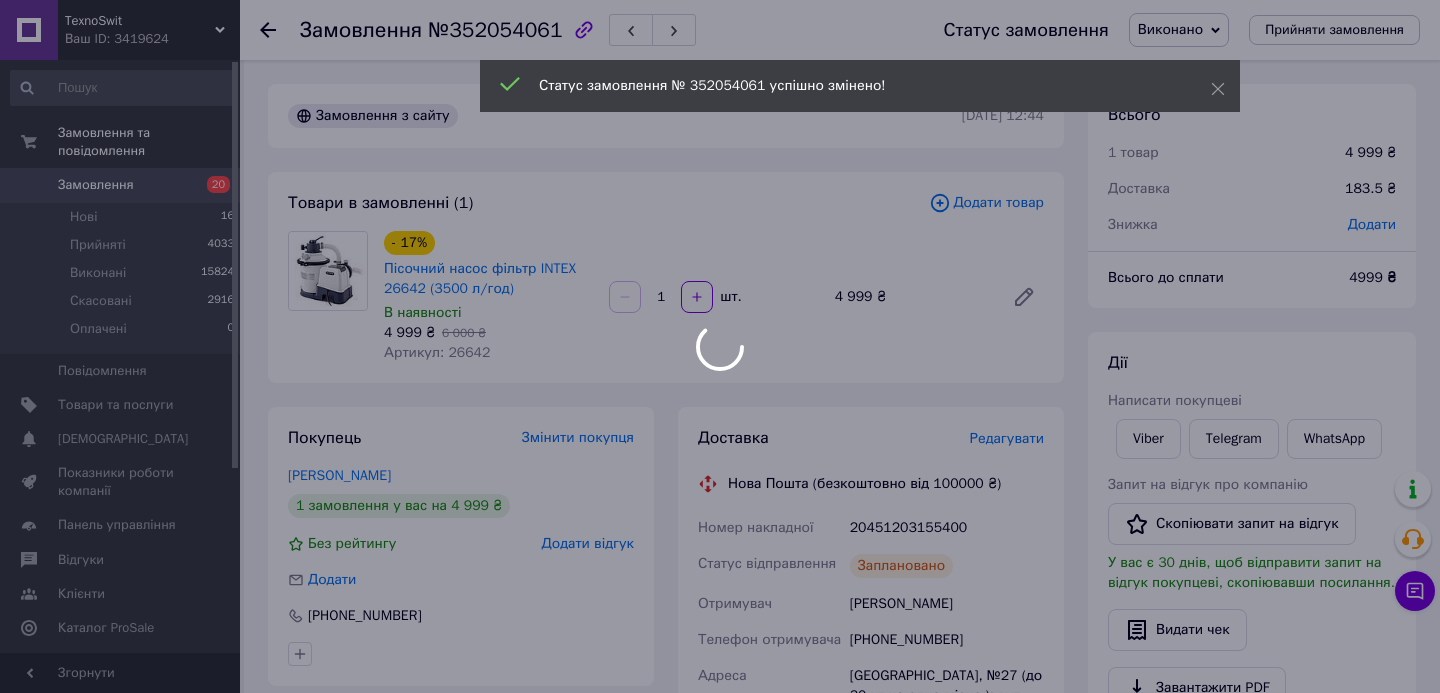 click 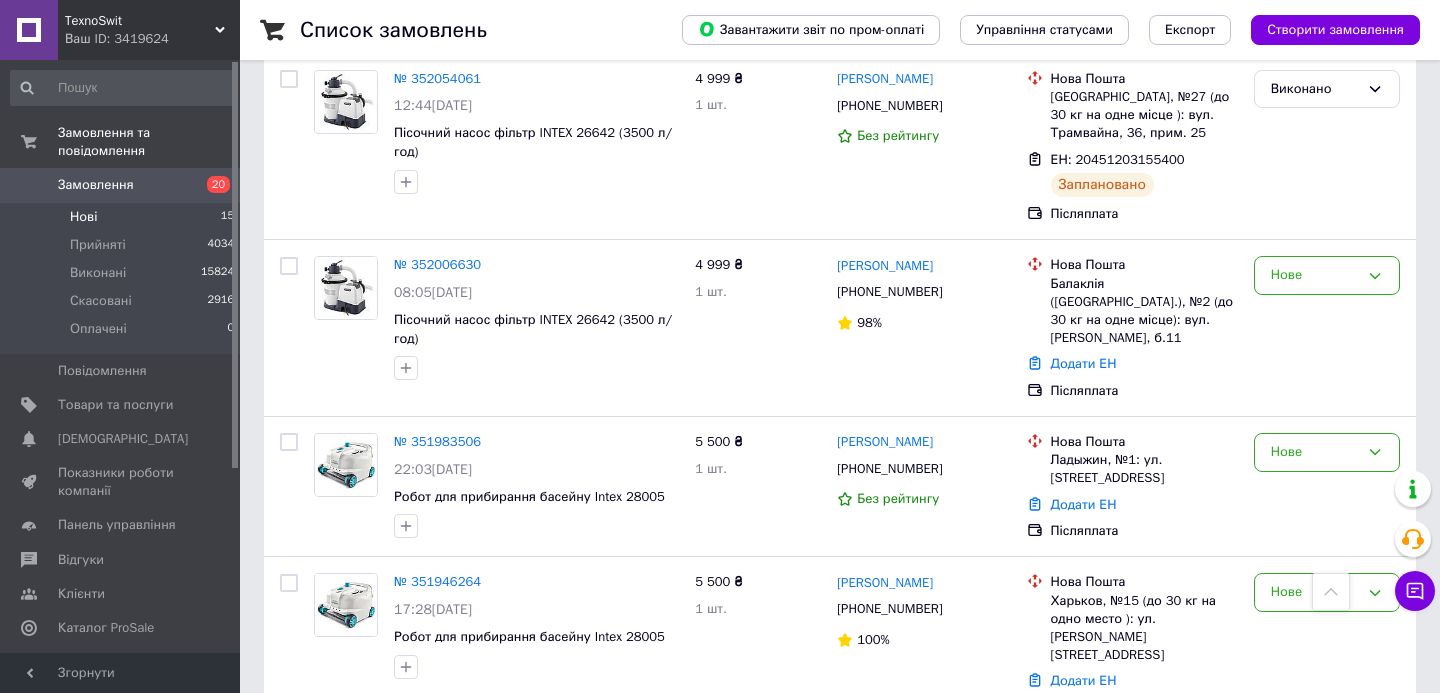 scroll, scrollTop: 608, scrollLeft: 0, axis: vertical 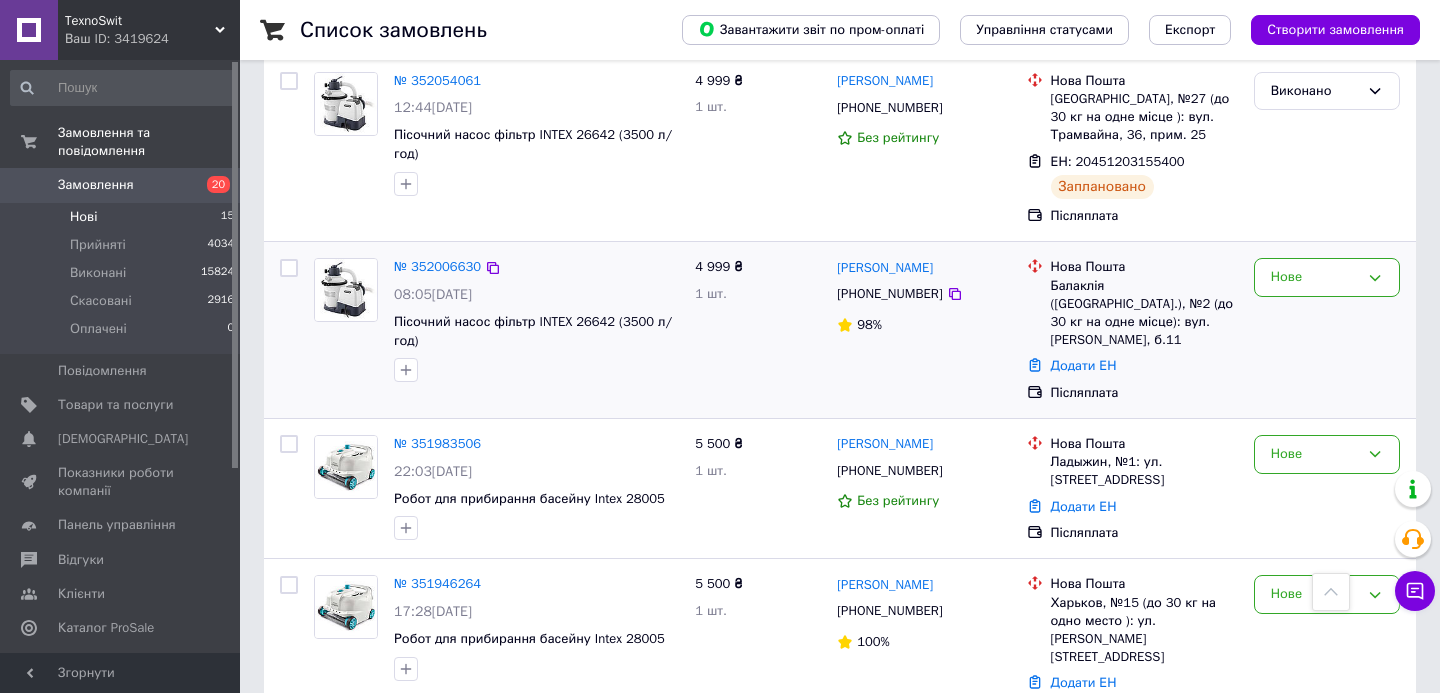 click on "№ 352006630" at bounding box center (437, 267) 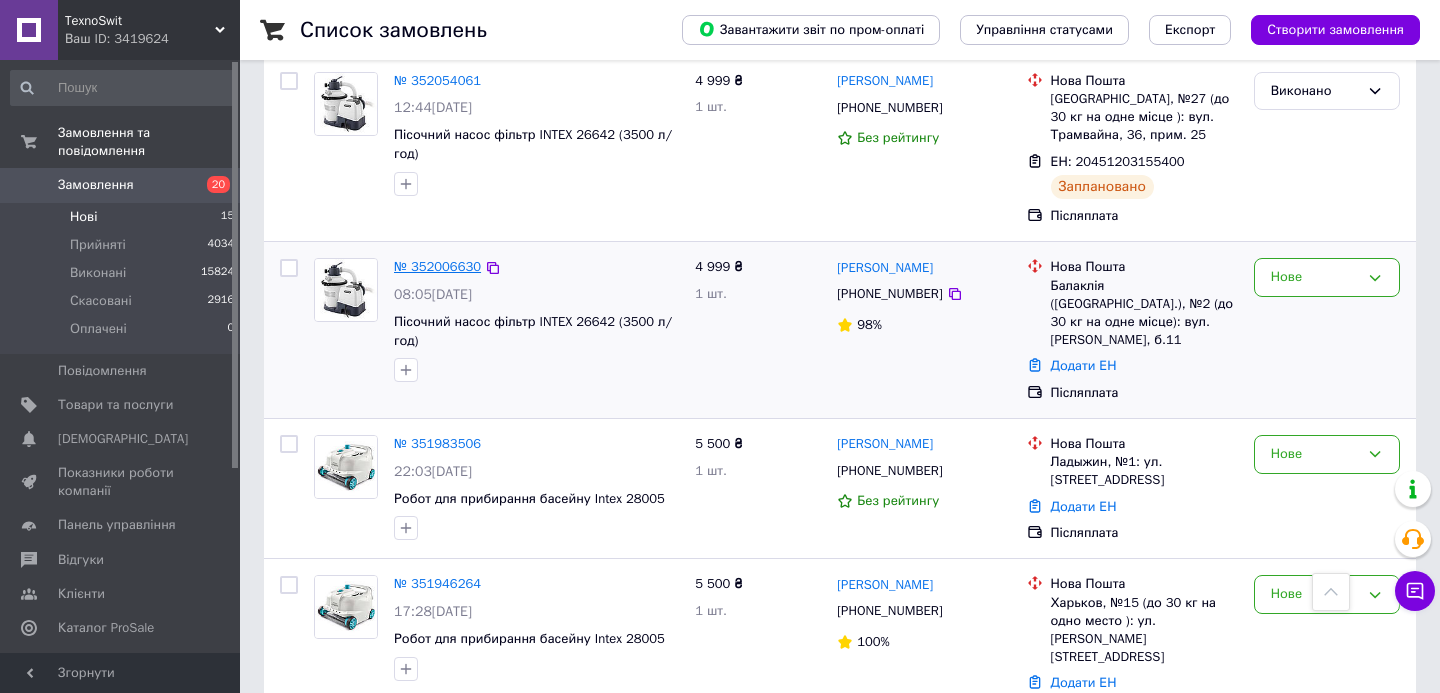 click on "№ 352006630" at bounding box center [437, 266] 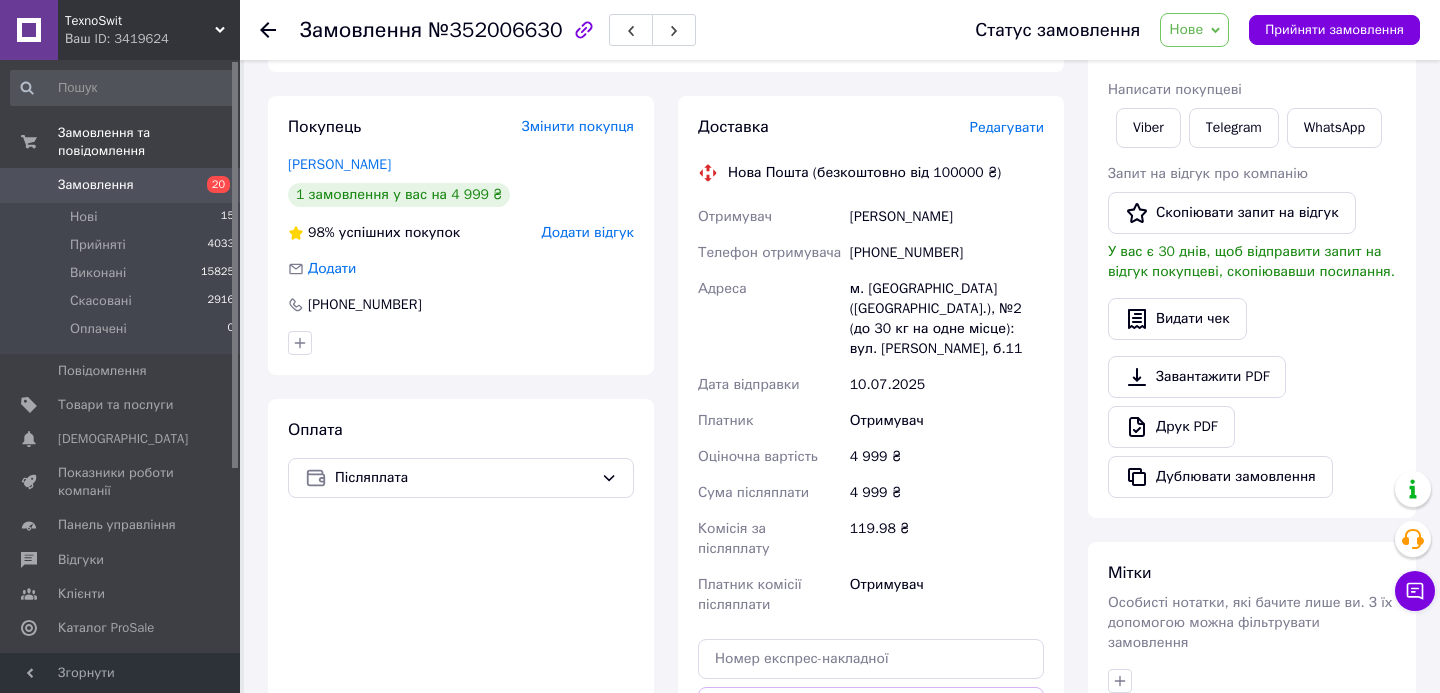scroll, scrollTop: 289, scrollLeft: 0, axis: vertical 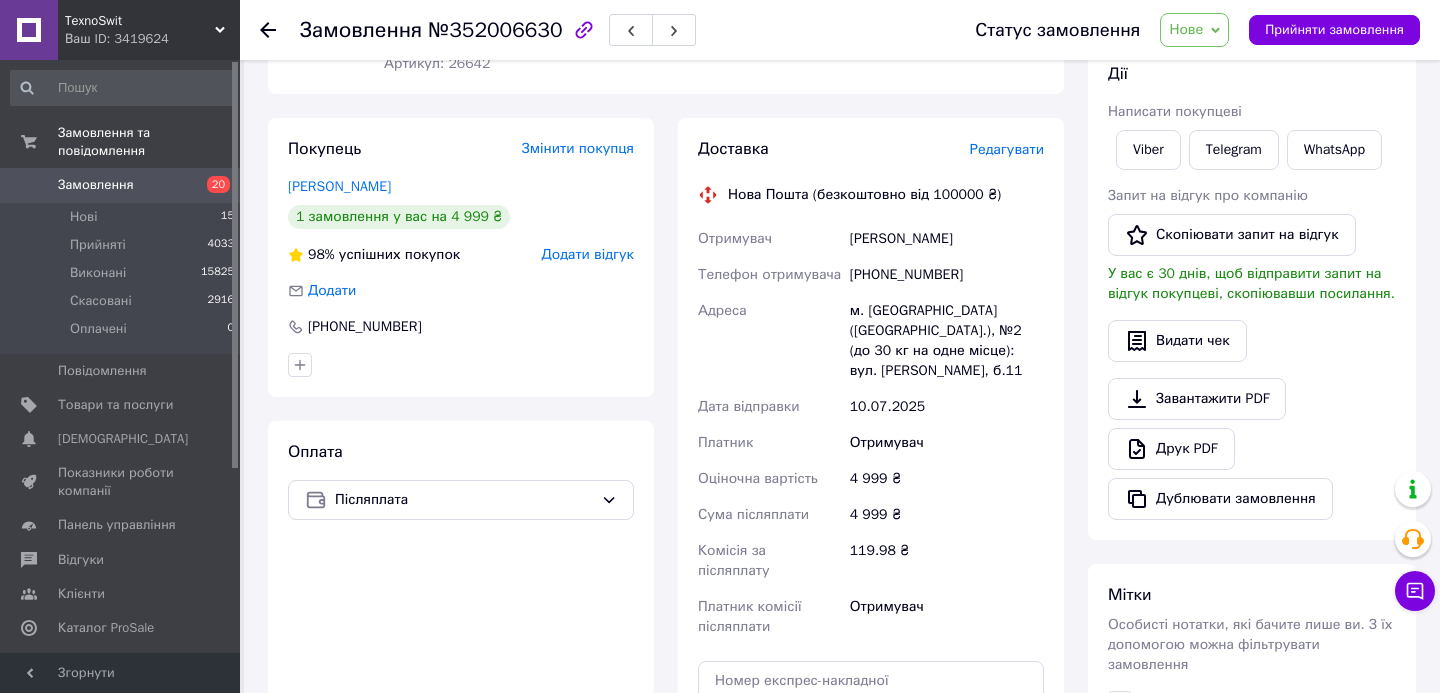 click on "Редагувати" at bounding box center (1007, 150) 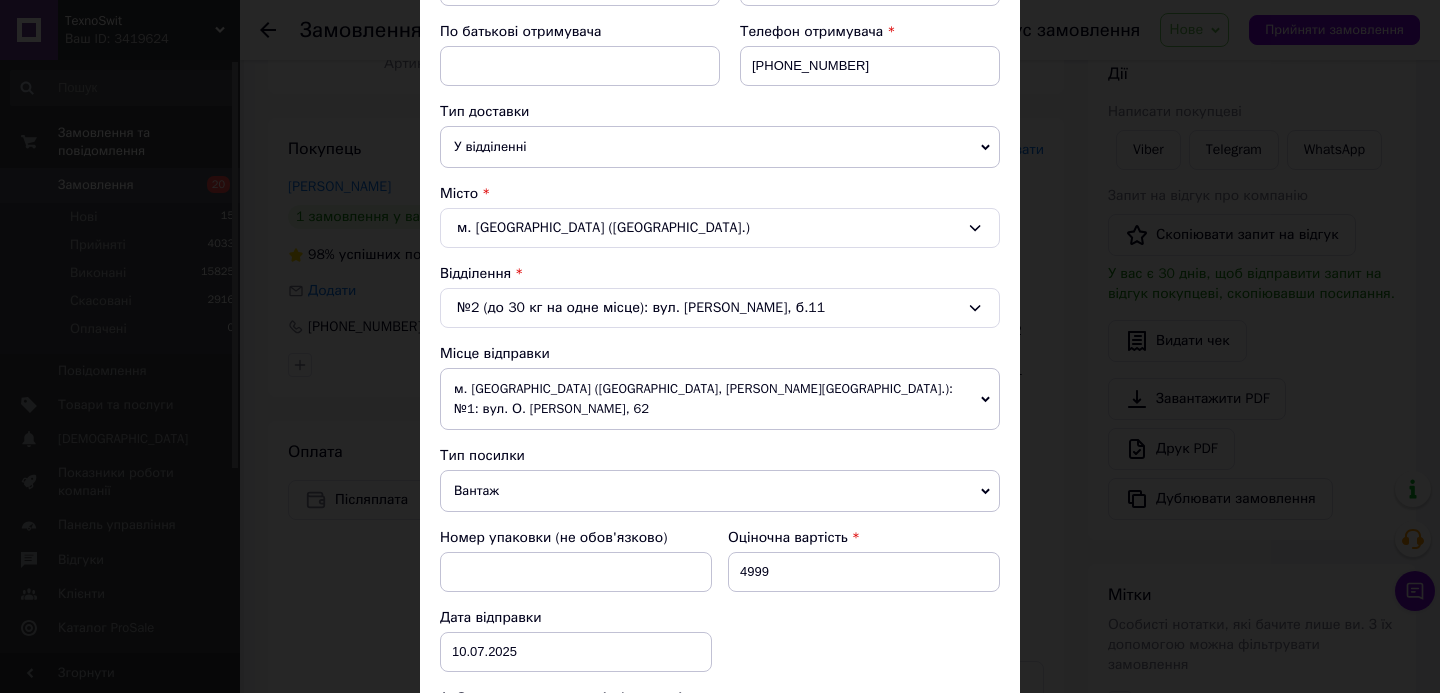 scroll, scrollTop: 640, scrollLeft: 0, axis: vertical 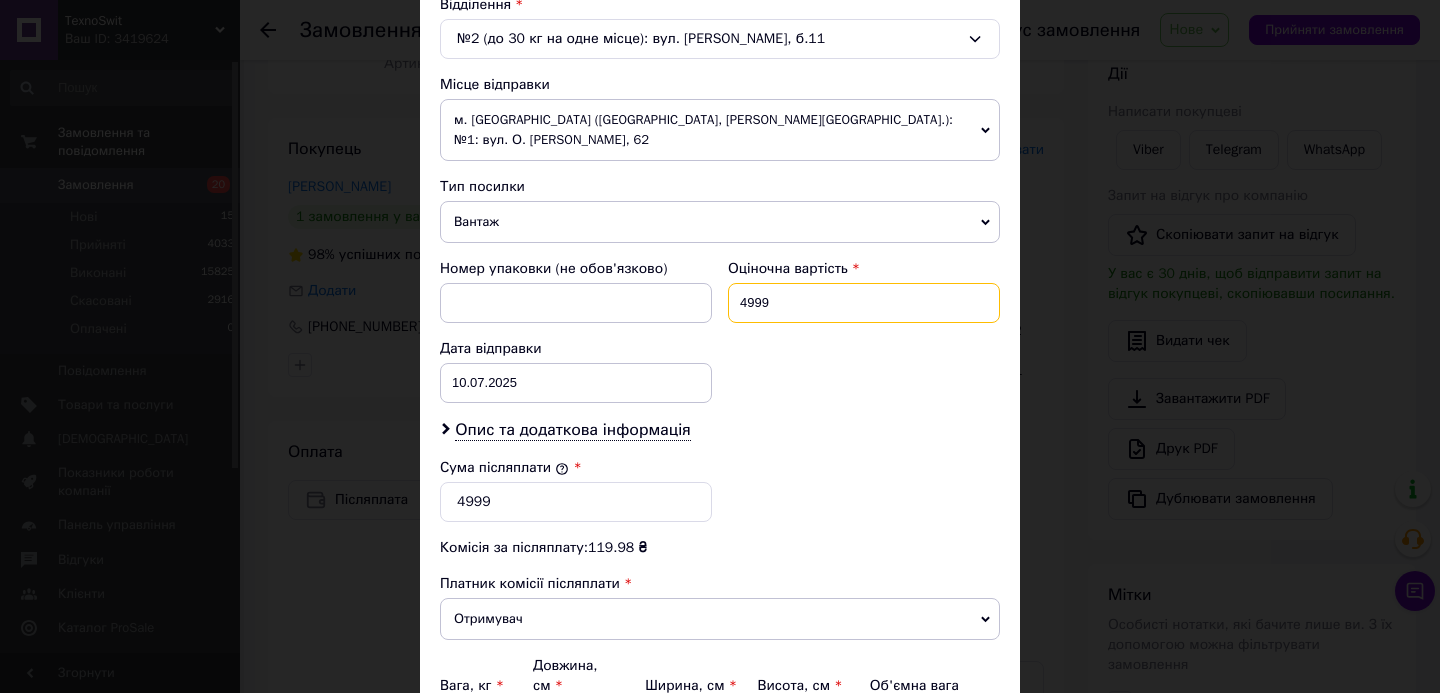 click on "4999" at bounding box center (864, 303) 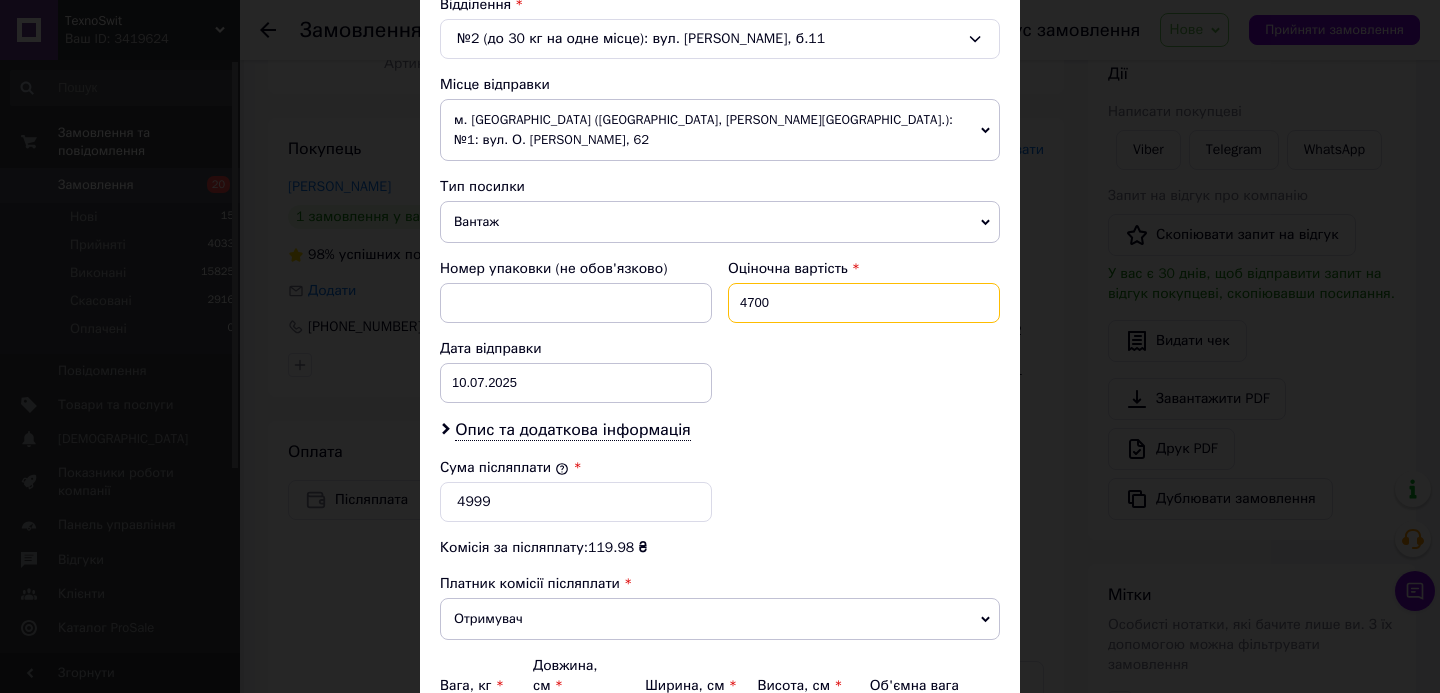 type on "4700" 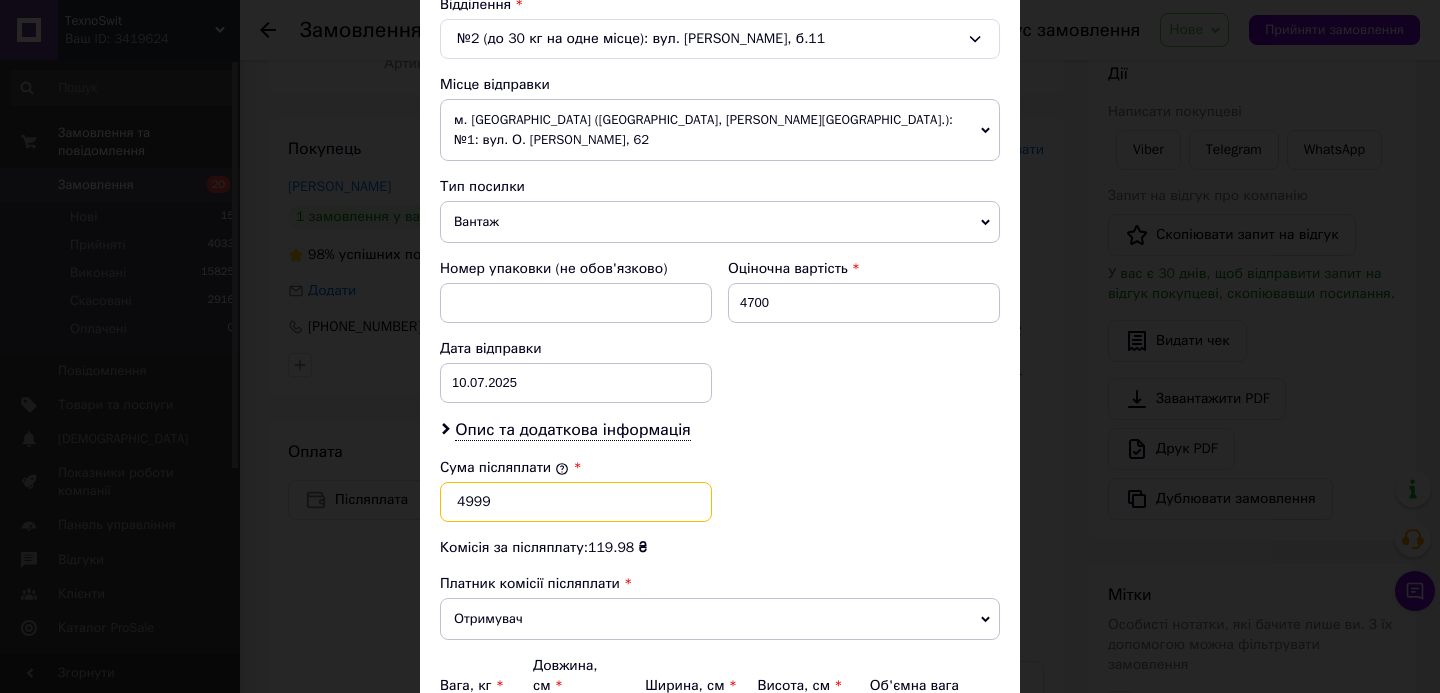 click on "4999" at bounding box center (576, 502) 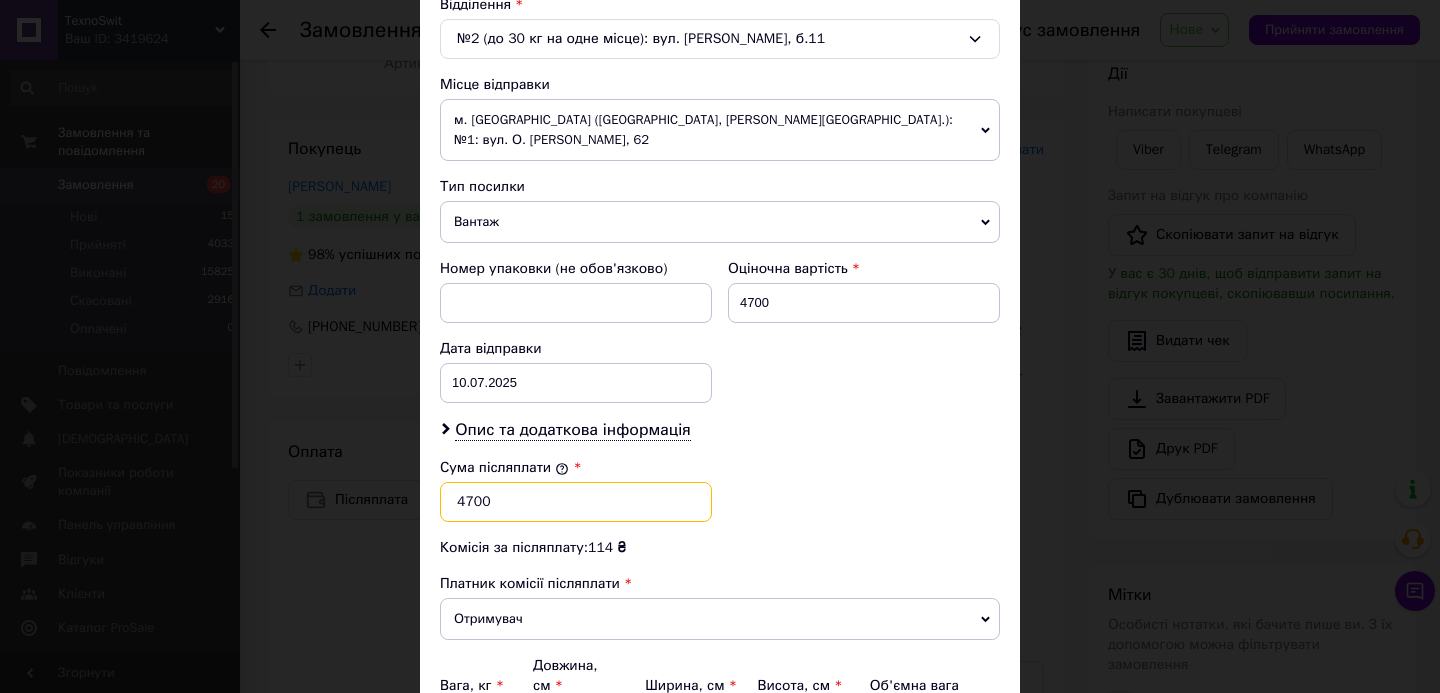 scroll, scrollTop: 853, scrollLeft: 0, axis: vertical 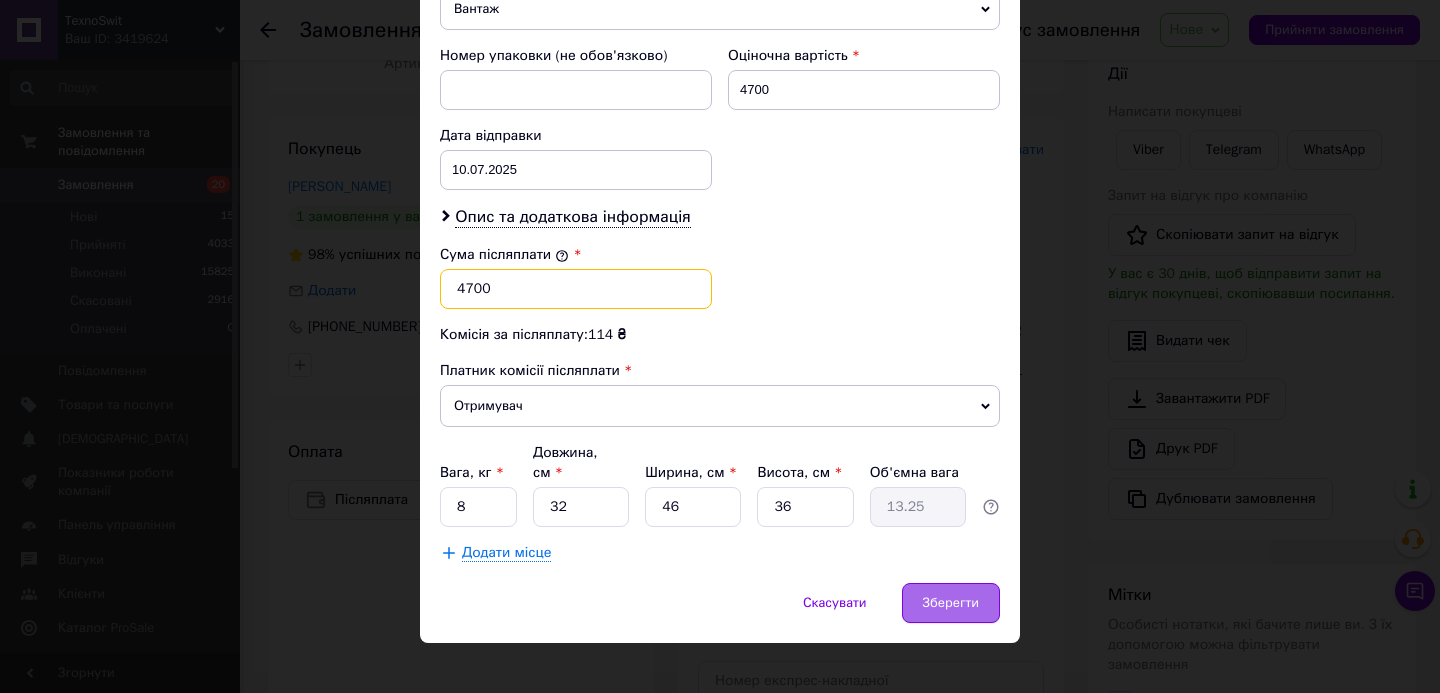 type on "4700" 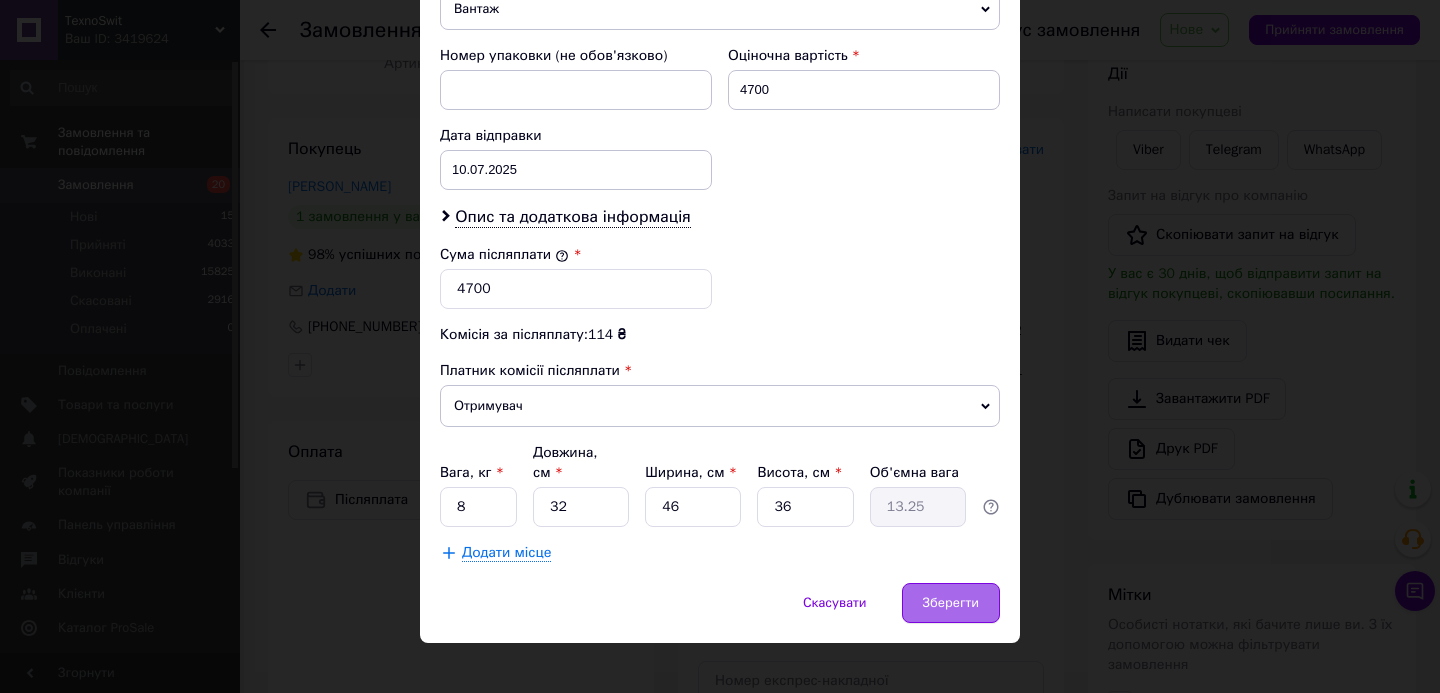 click on "Зберегти" at bounding box center [951, 603] 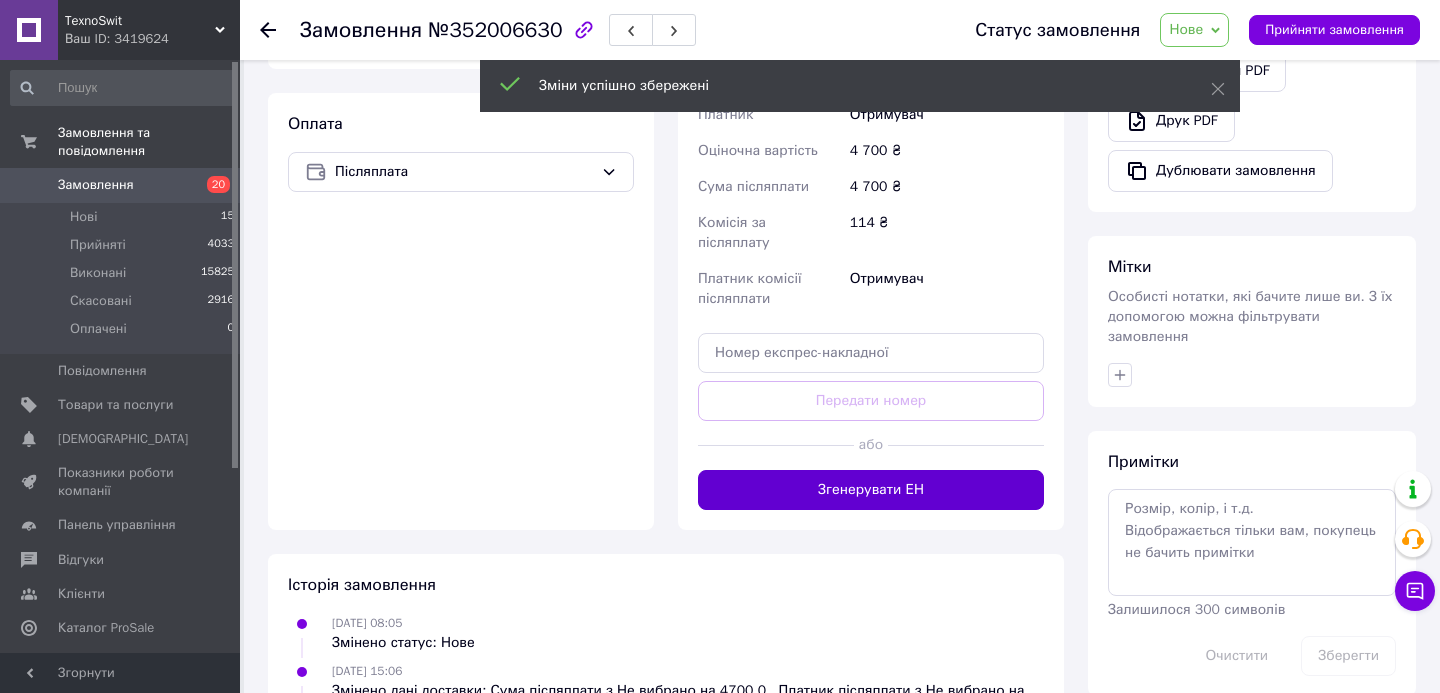 scroll, scrollTop: 630, scrollLeft: 0, axis: vertical 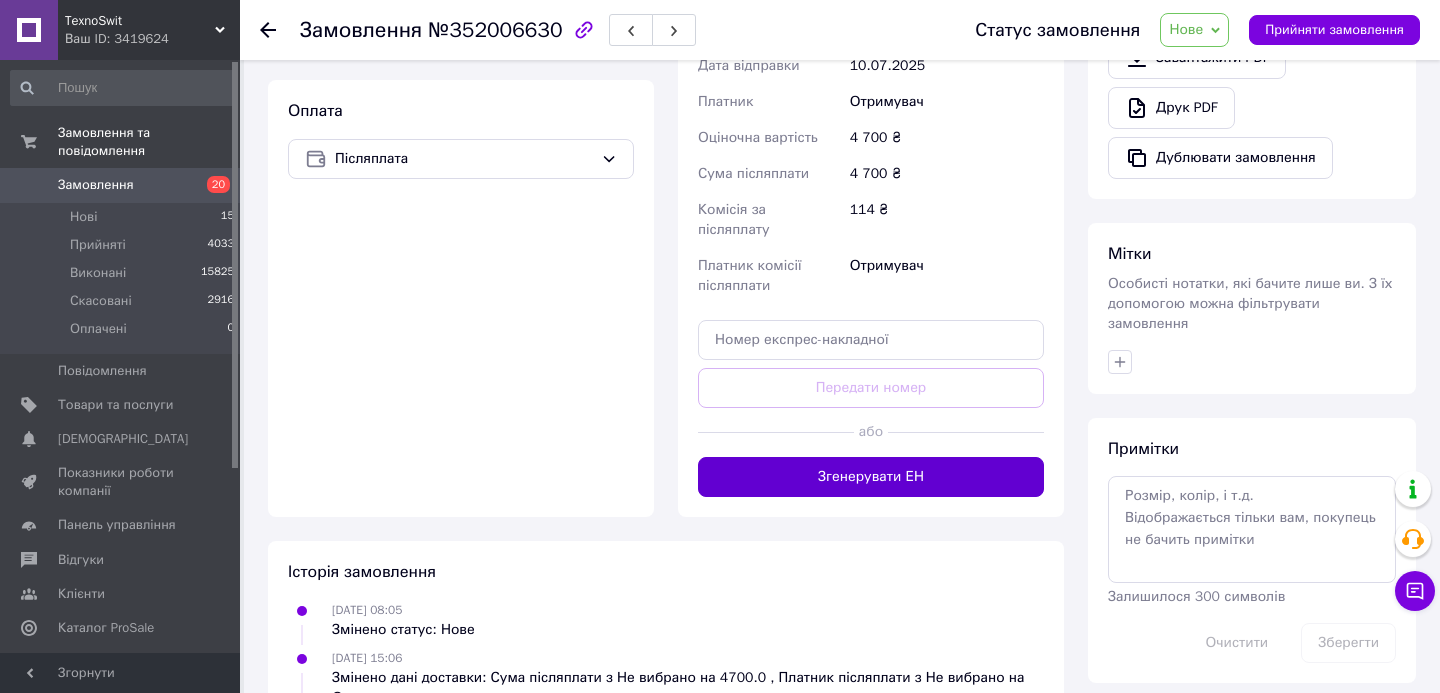 click on "Згенерувати ЕН" at bounding box center (871, 477) 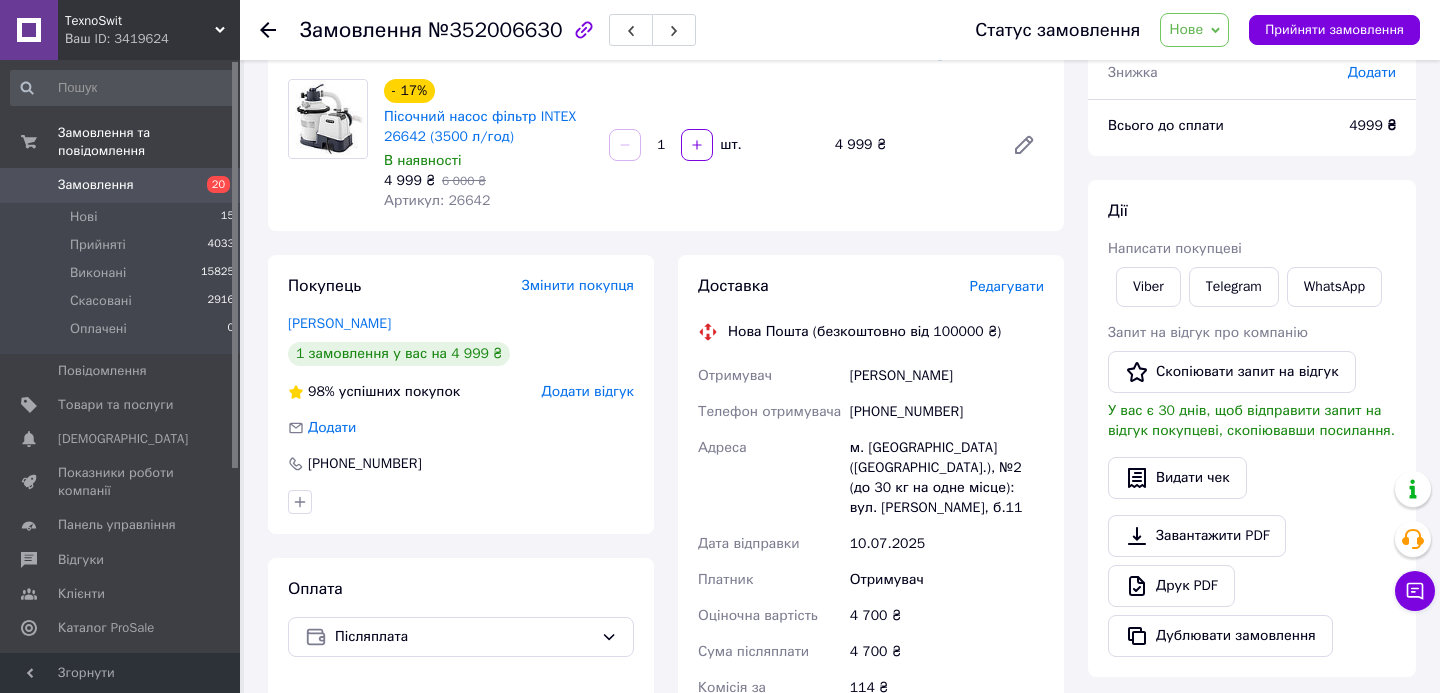 scroll, scrollTop: 163, scrollLeft: 0, axis: vertical 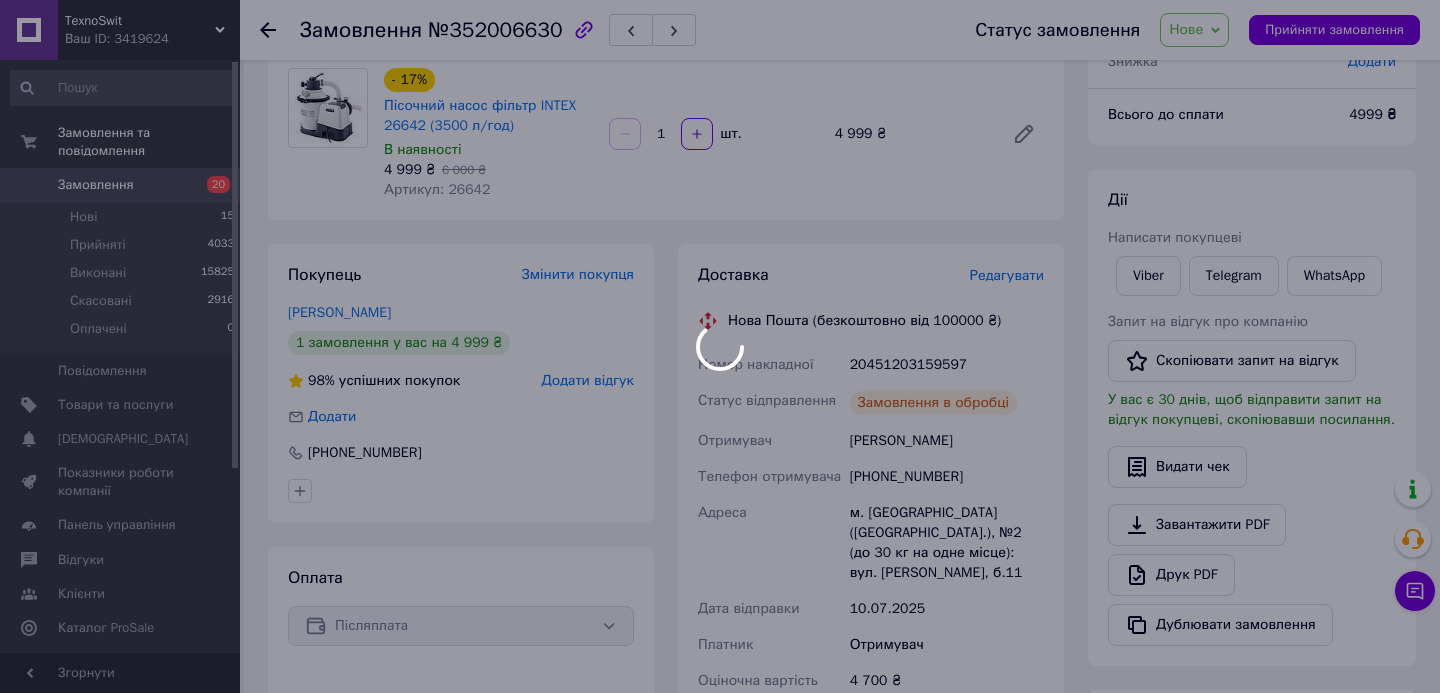 click on "Редагувати" at bounding box center (1007, 275) 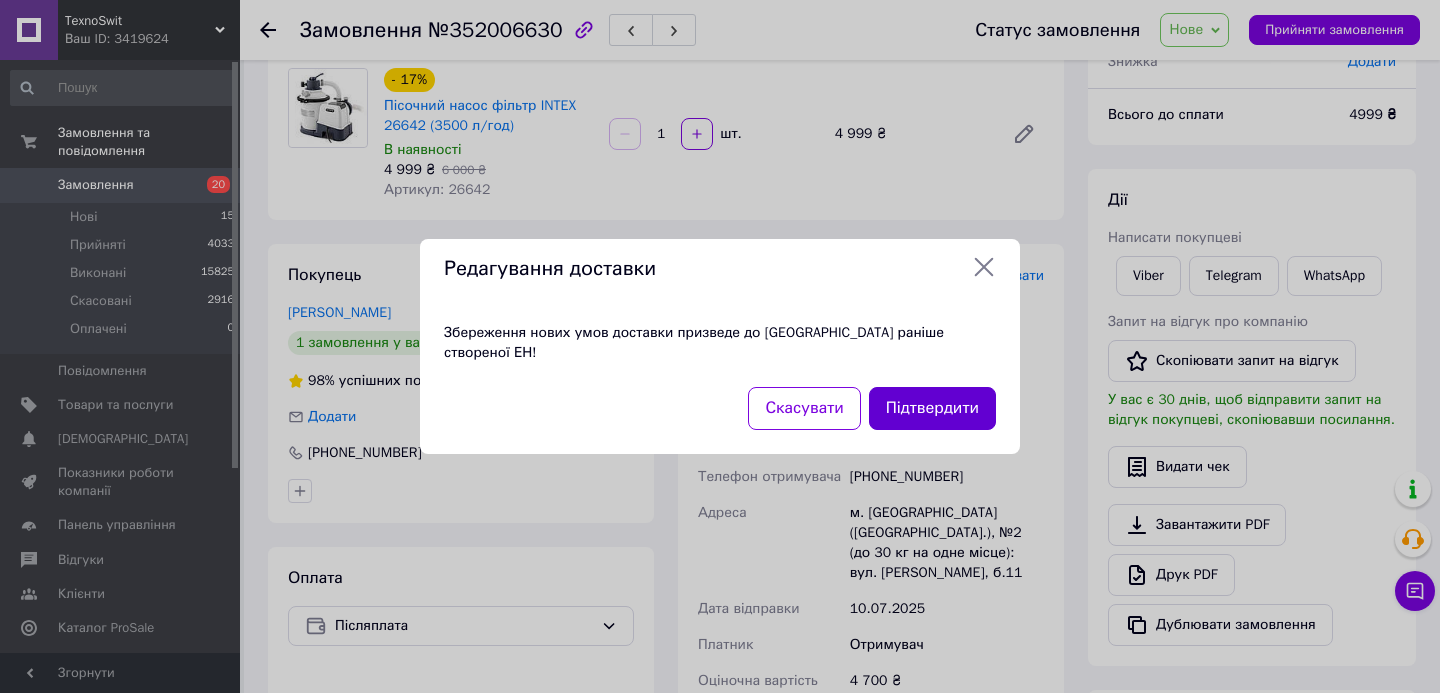click on "Підтвердити" at bounding box center [932, 408] 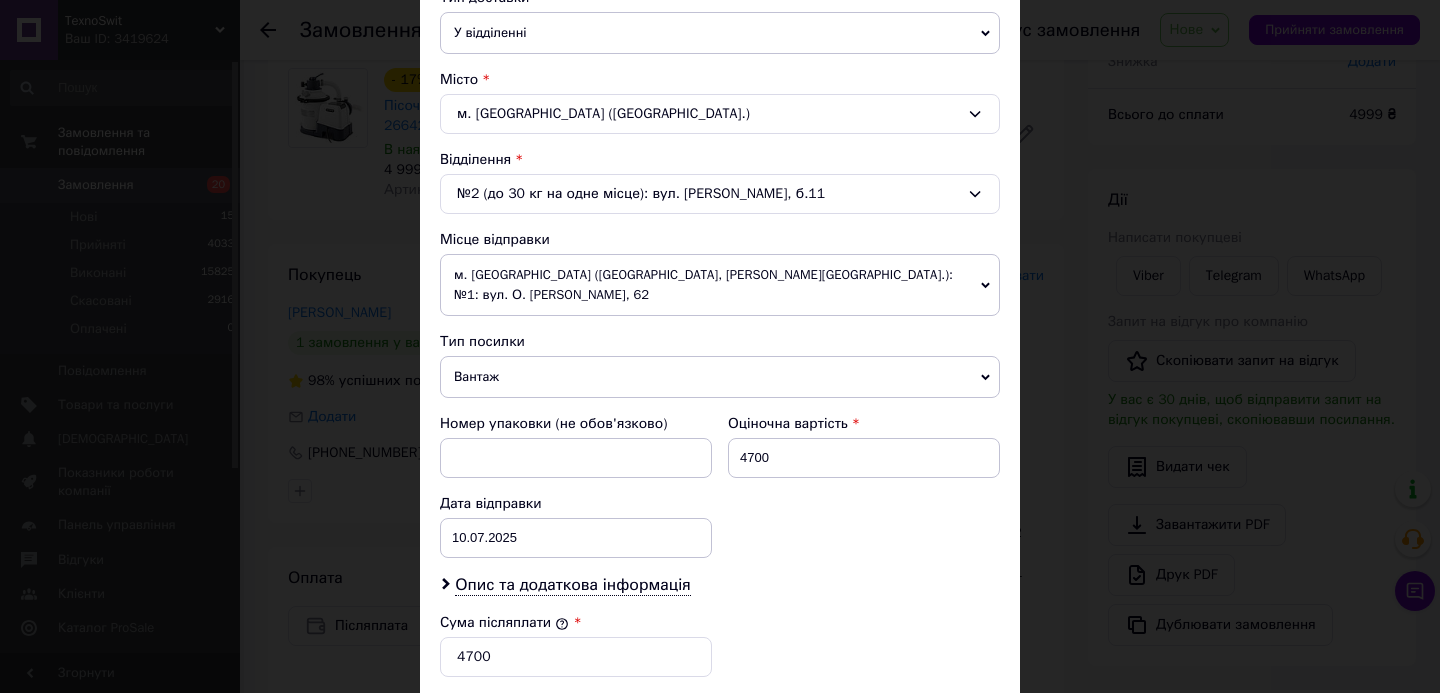 scroll, scrollTop: 853, scrollLeft: 0, axis: vertical 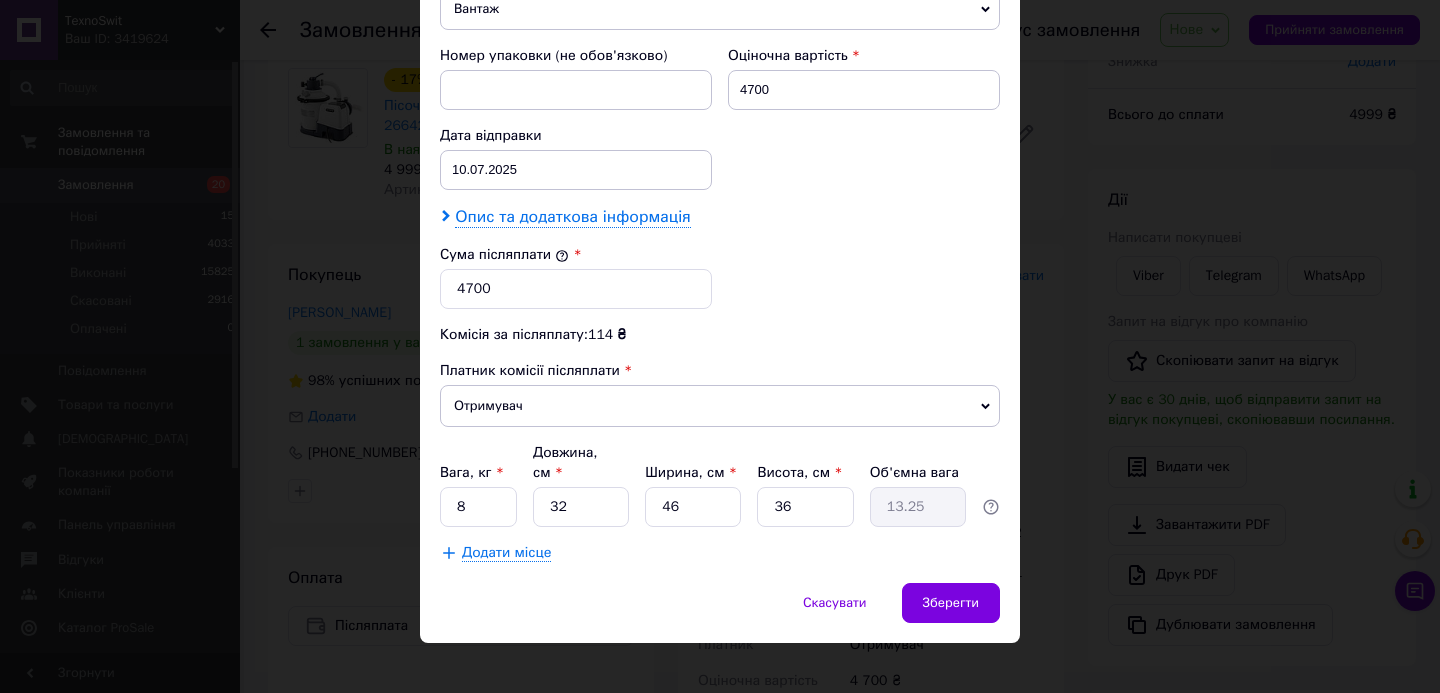 click on "Опис та додаткова інформація" at bounding box center [572, 217] 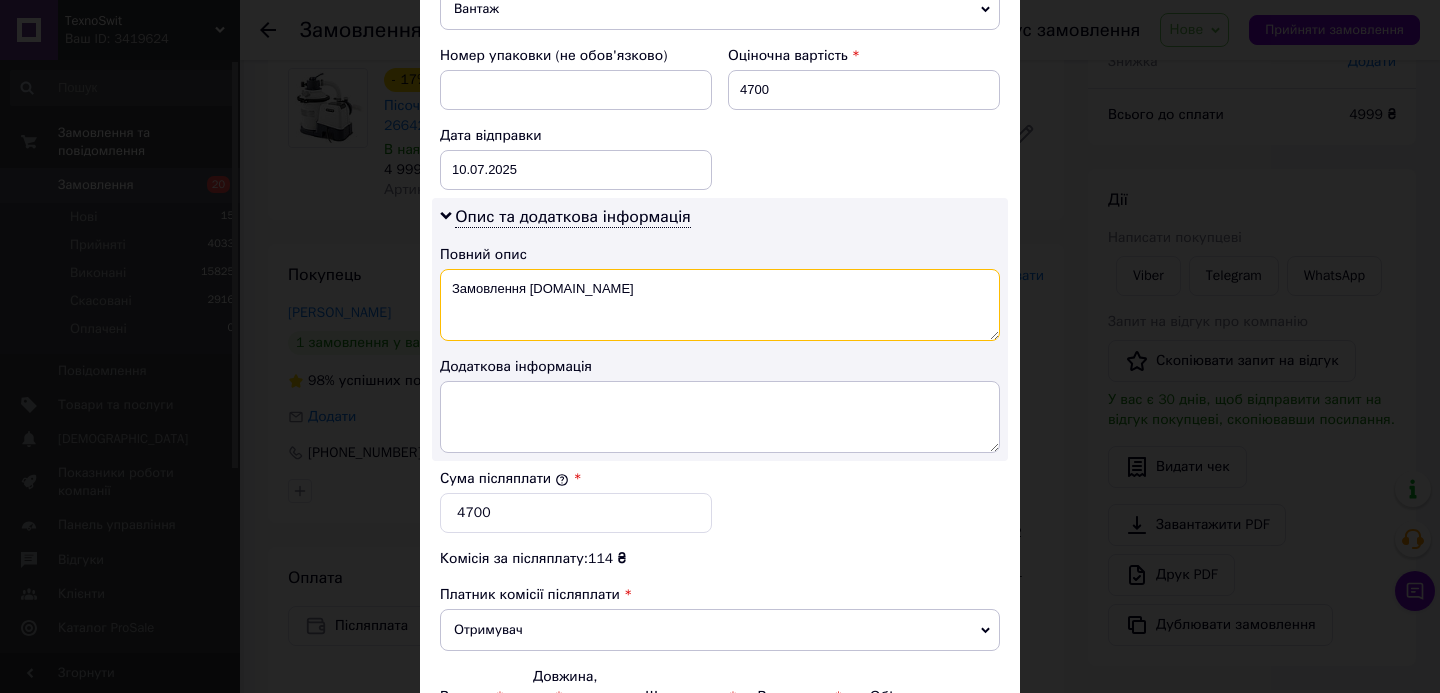click on "Замовлення Prom.ua" at bounding box center (720, 305) 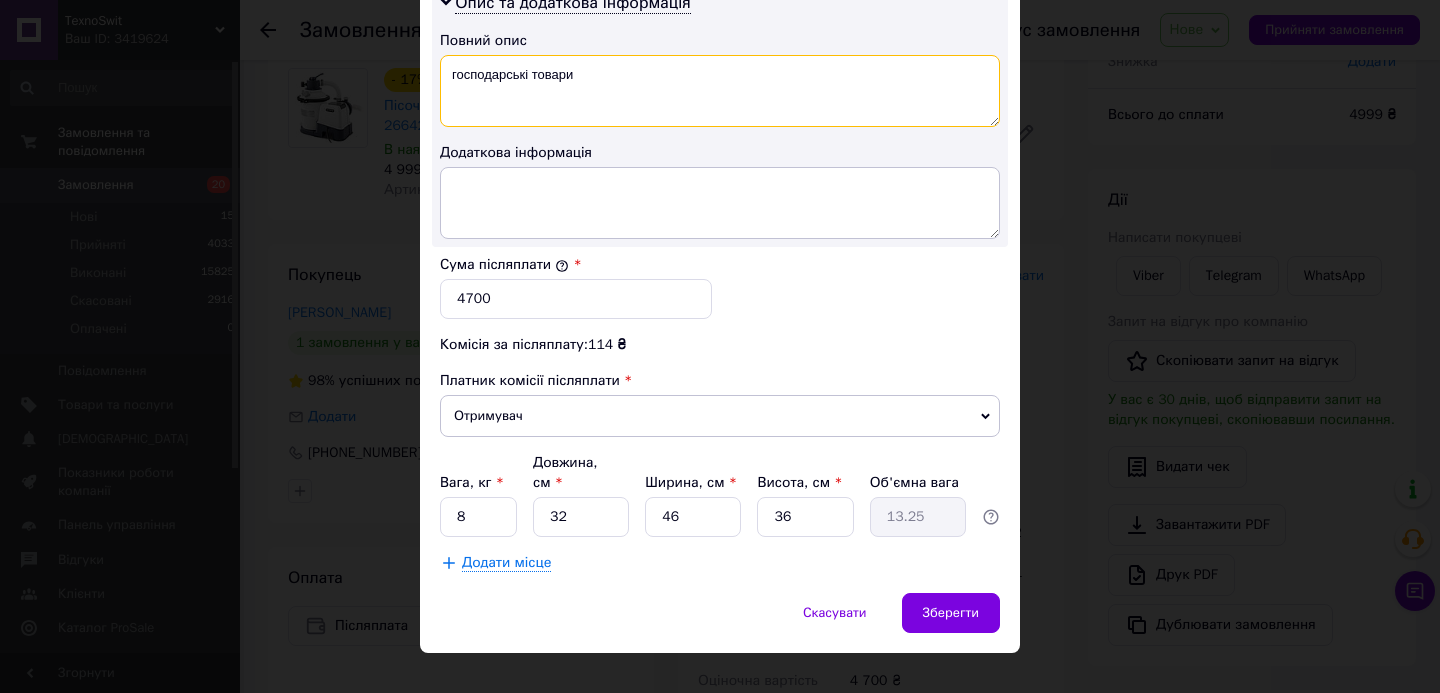 scroll, scrollTop: 1077, scrollLeft: 0, axis: vertical 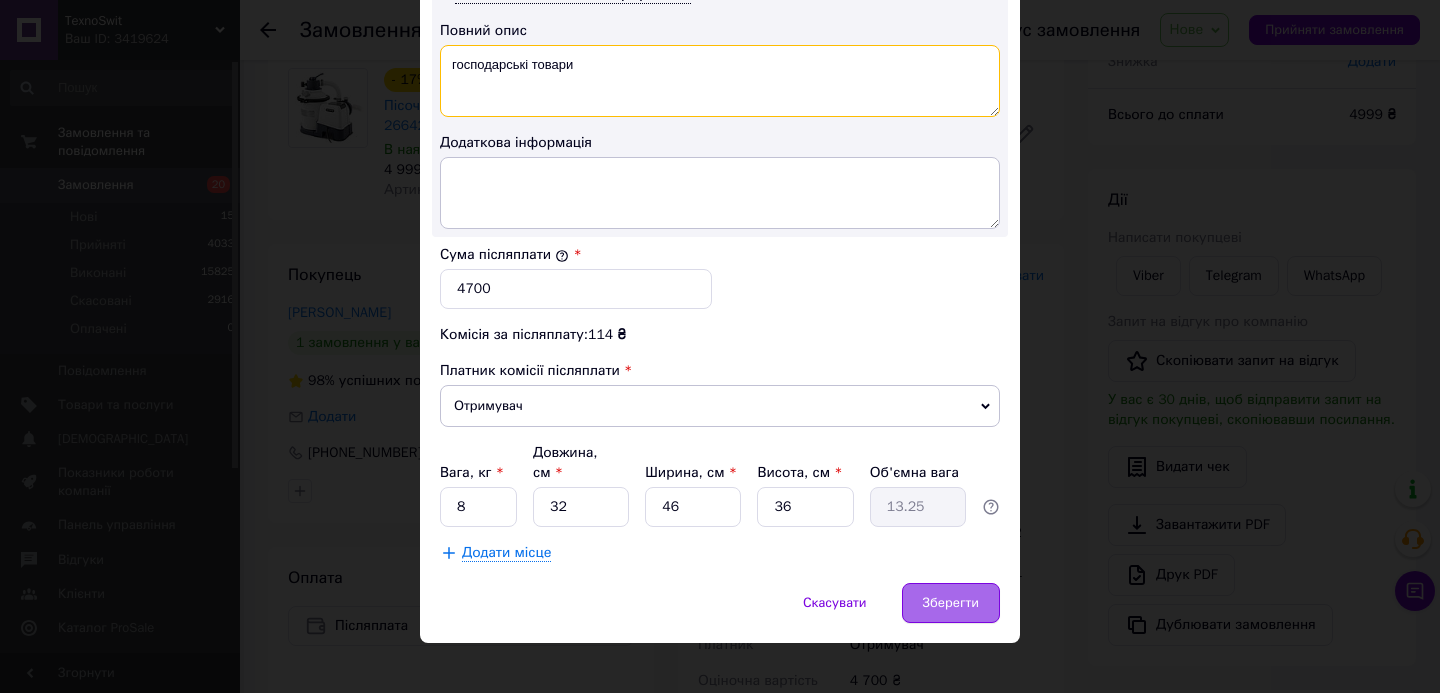 type on "господарські товари" 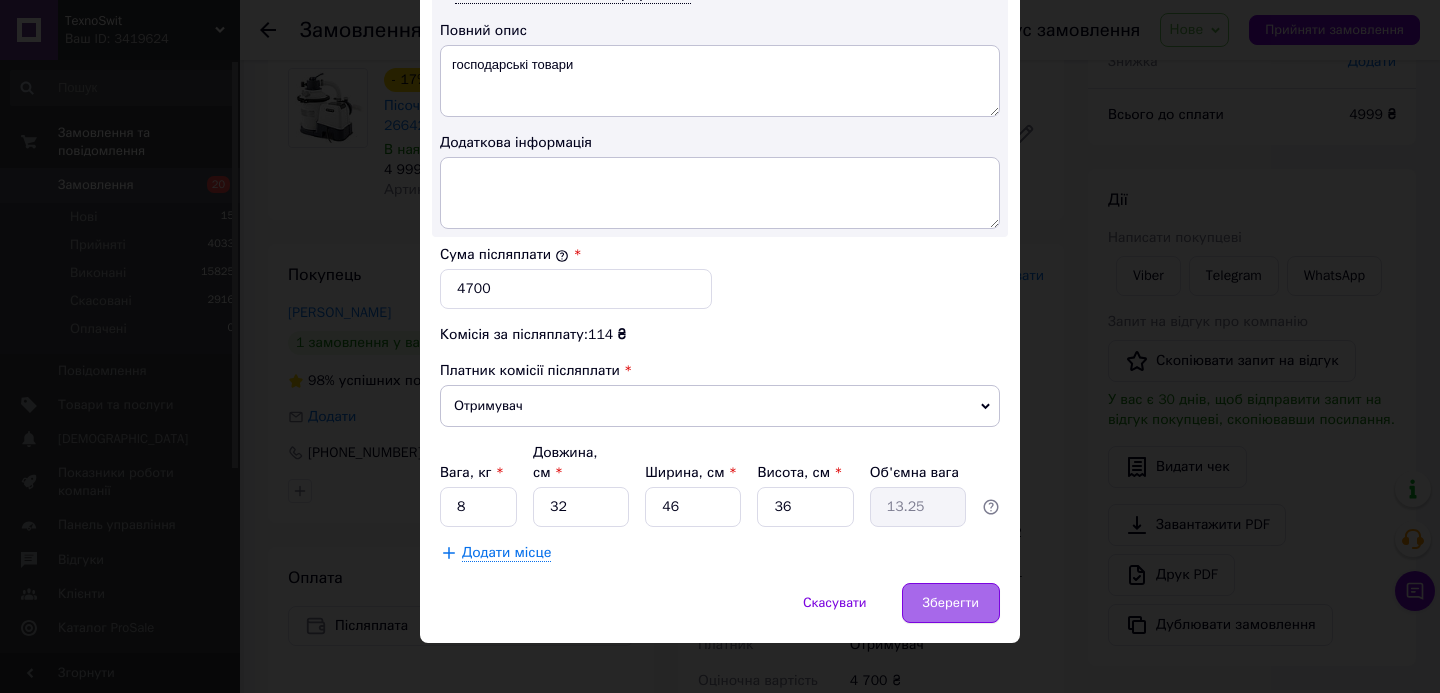 click on "Зберегти" at bounding box center (951, 603) 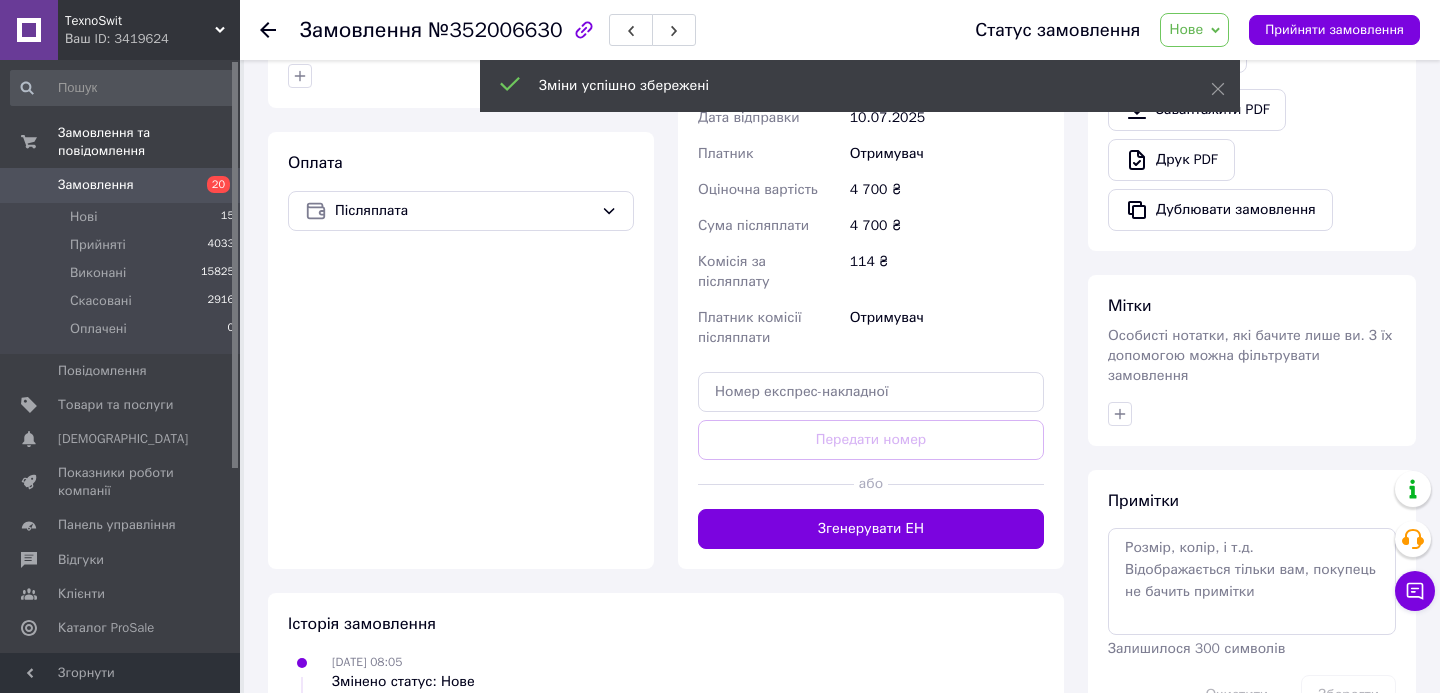 scroll, scrollTop: 605, scrollLeft: 0, axis: vertical 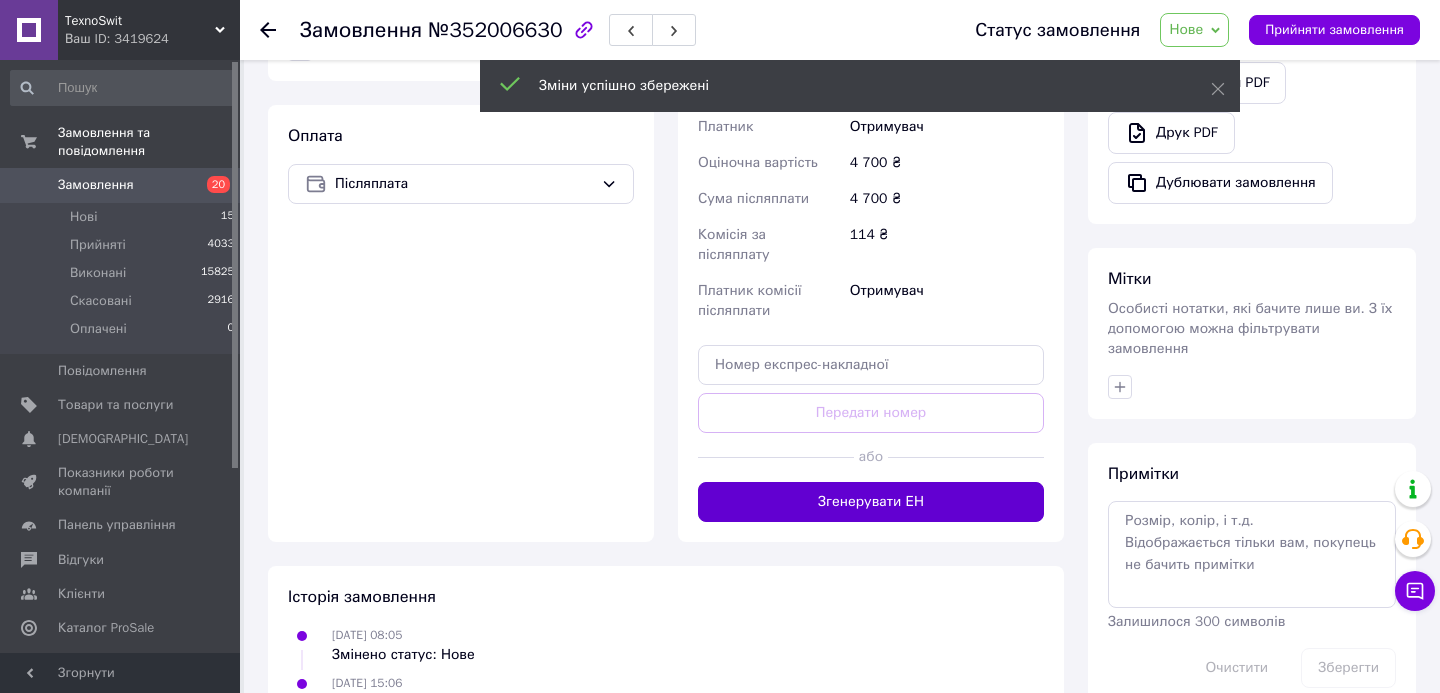 click on "Згенерувати ЕН" at bounding box center [871, 502] 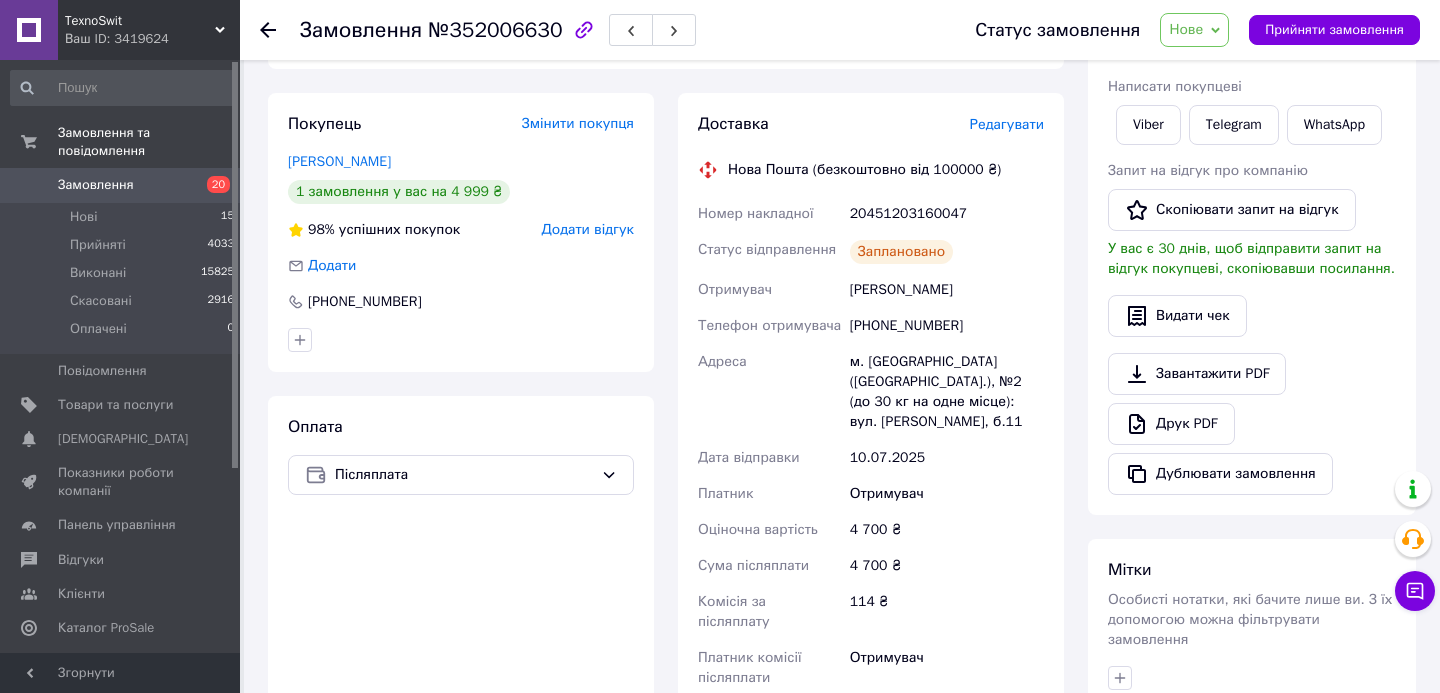 scroll, scrollTop: 310, scrollLeft: 0, axis: vertical 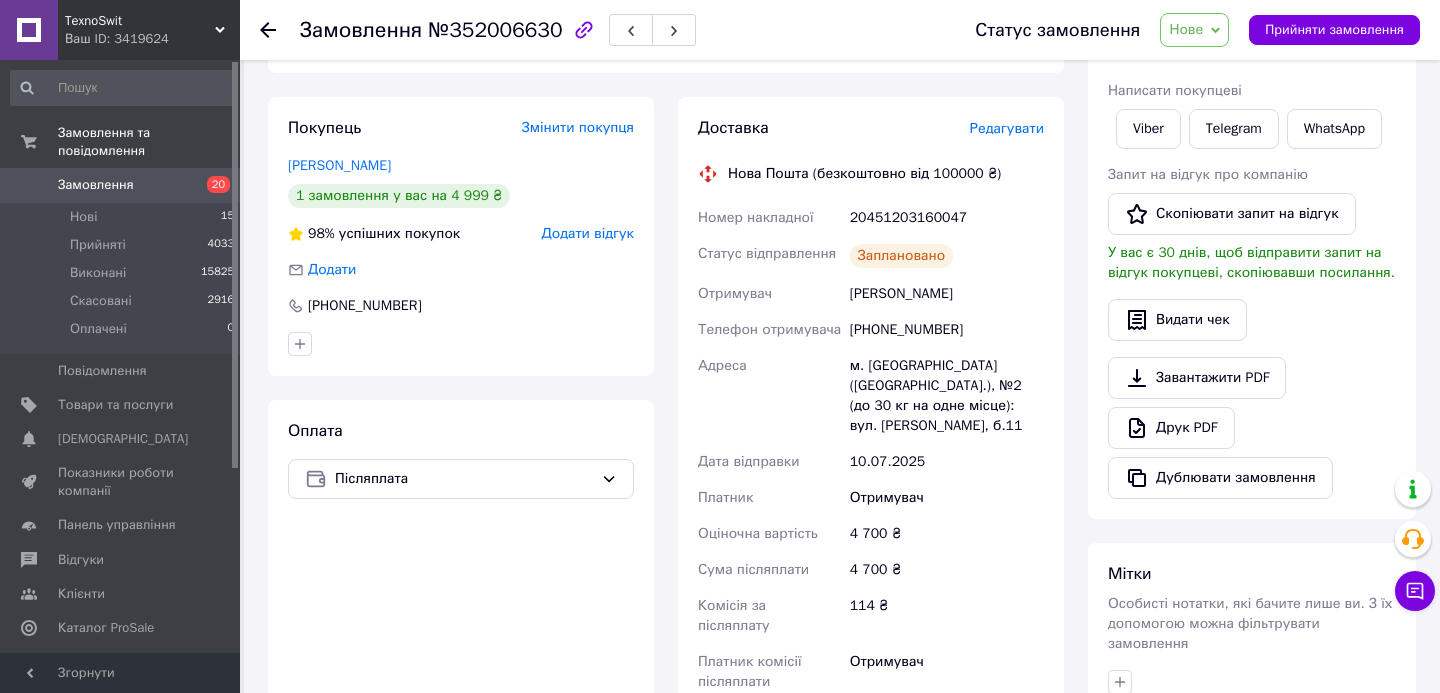 click on "Статус замовлення Нове Прийнято Виконано Скасовано Оплачено Прийняти замовлення" at bounding box center (1187, 30) 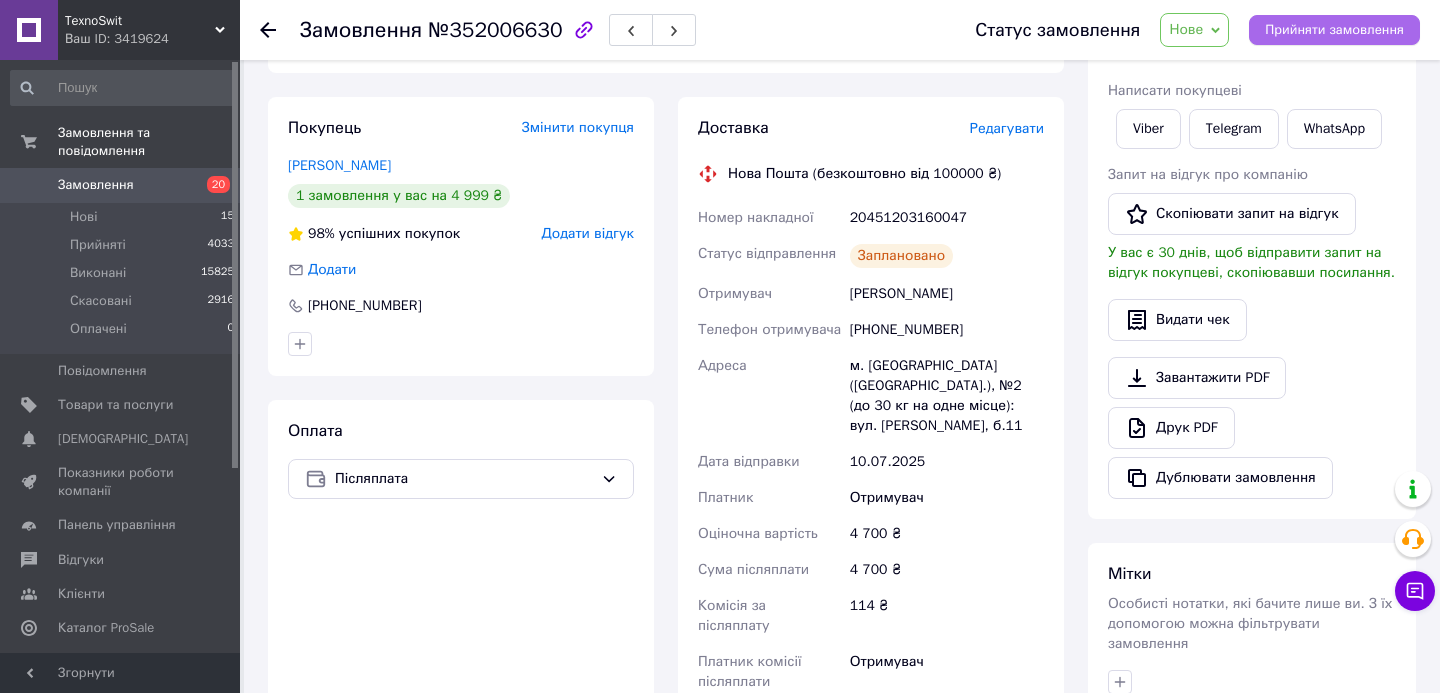 click on "Прийняти замовлення" at bounding box center (1334, 30) 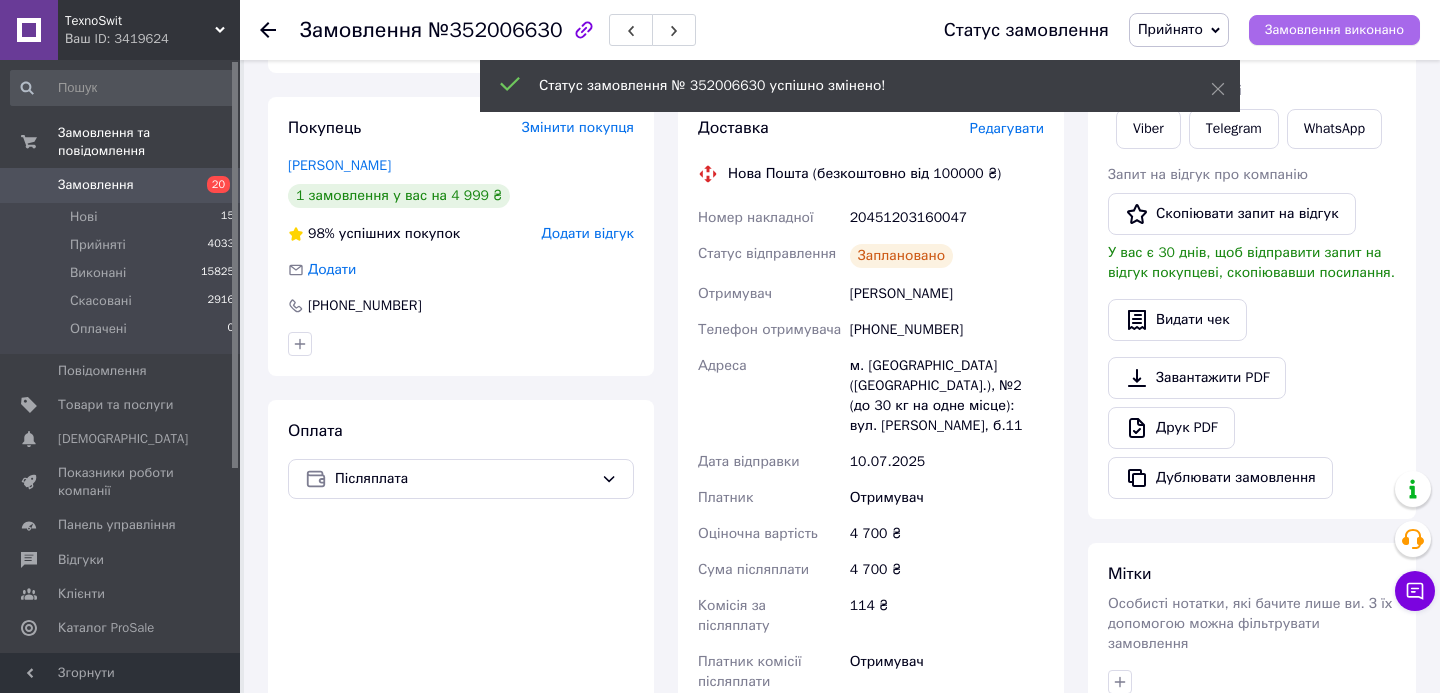 click on "Замовлення виконано" at bounding box center [1334, 30] 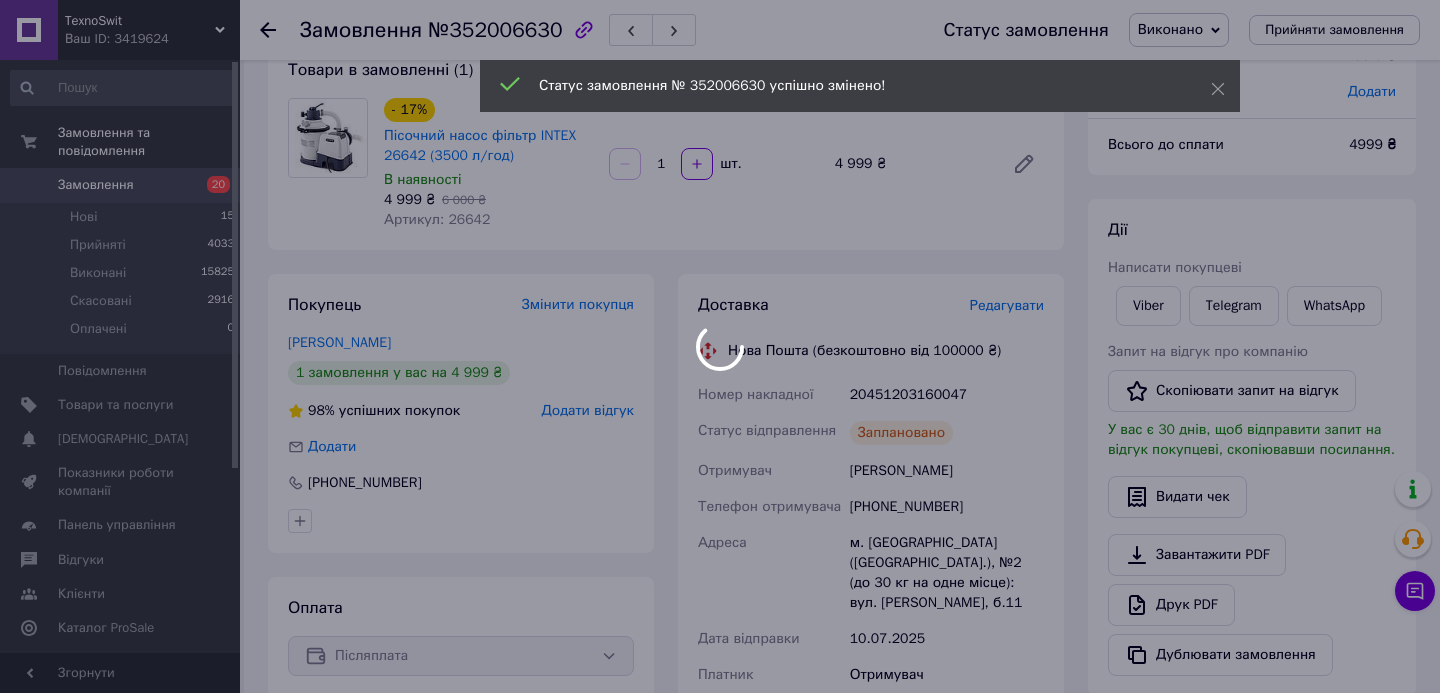 scroll, scrollTop: 0, scrollLeft: 0, axis: both 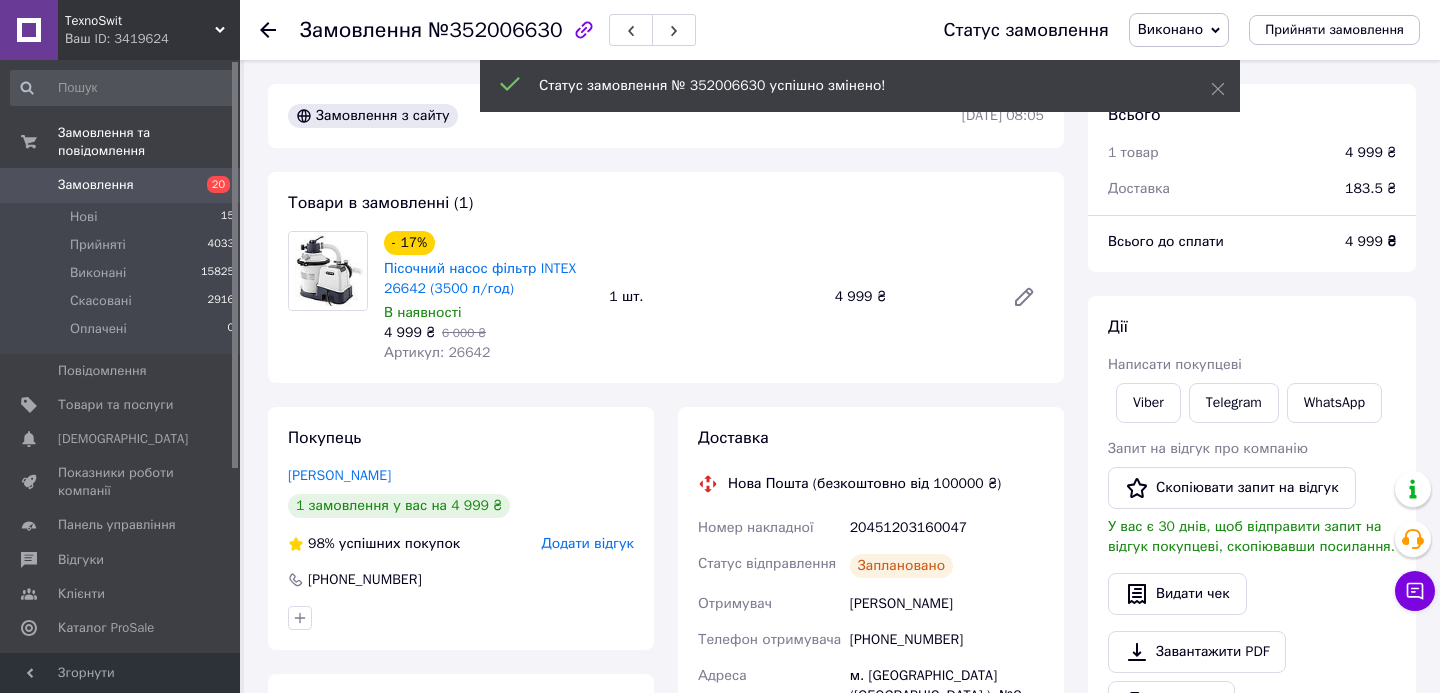 click 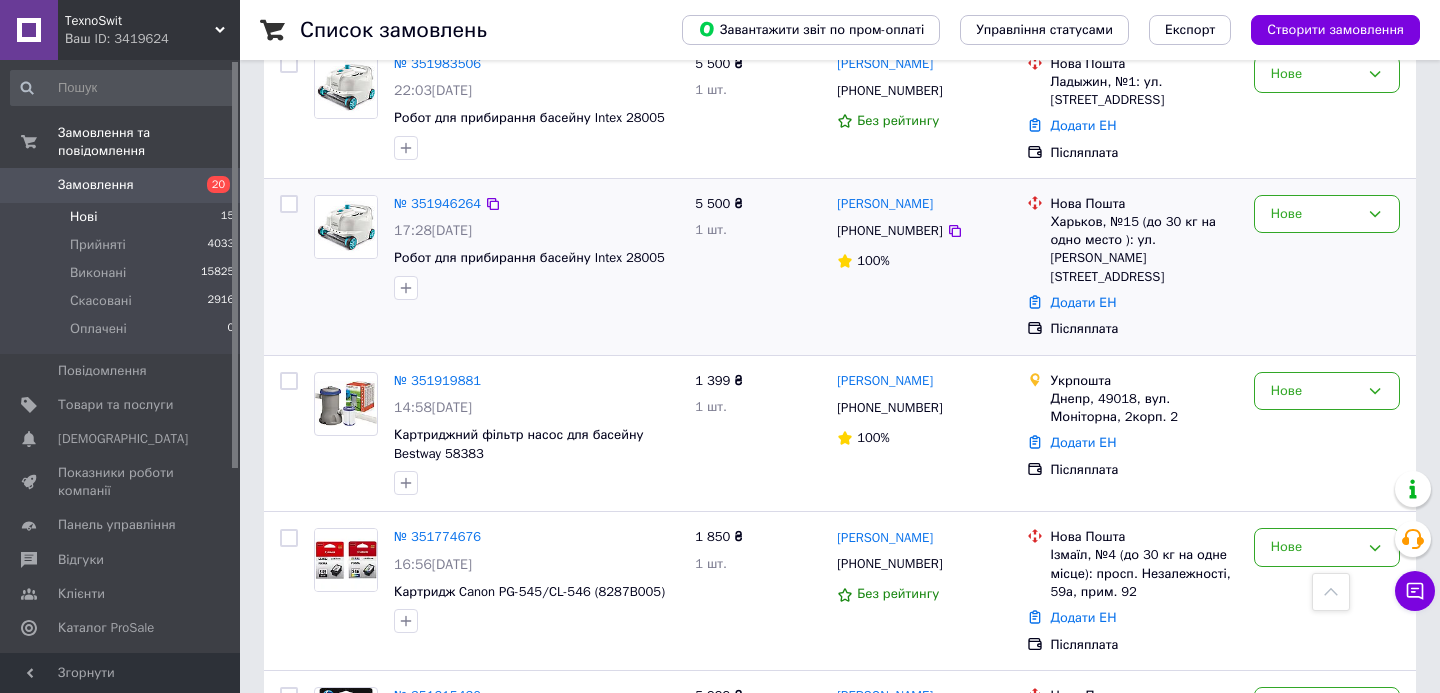 scroll, scrollTop: 0, scrollLeft: 0, axis: both 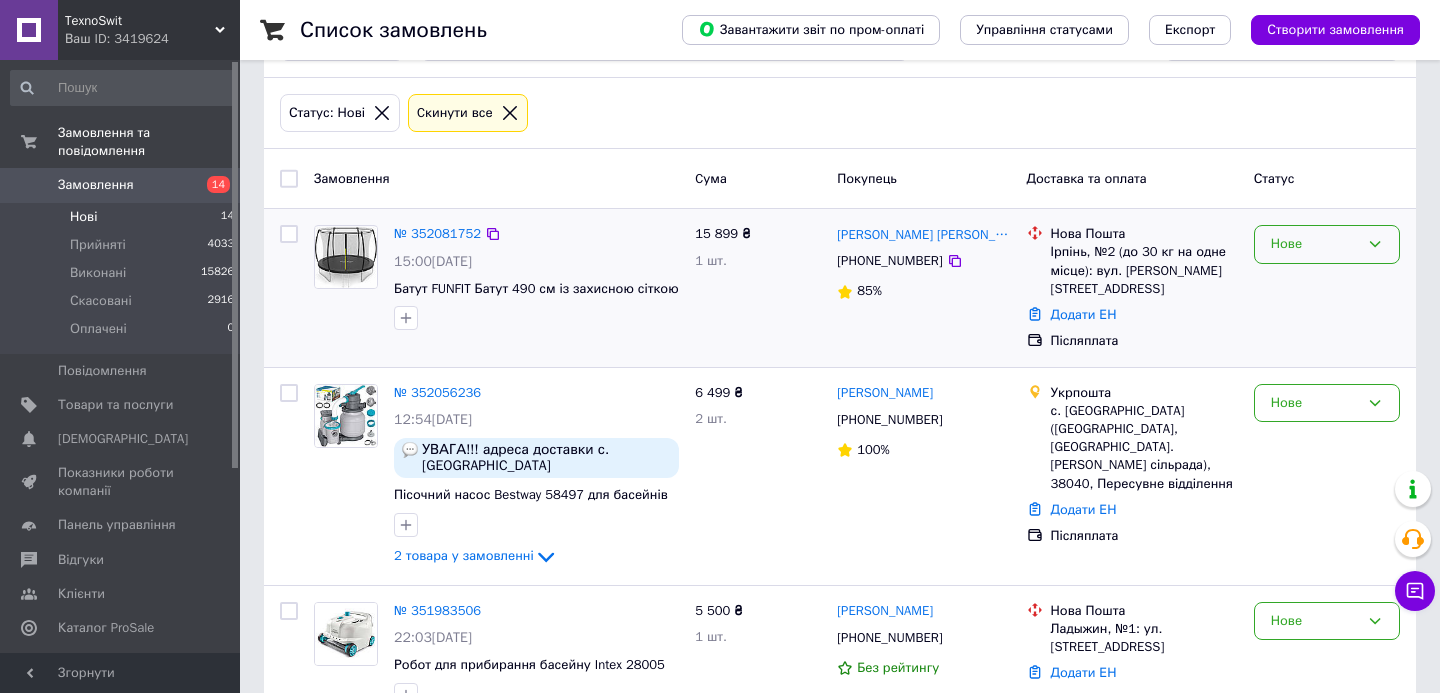 click on "Нове" at bounding box center [1315, 244] 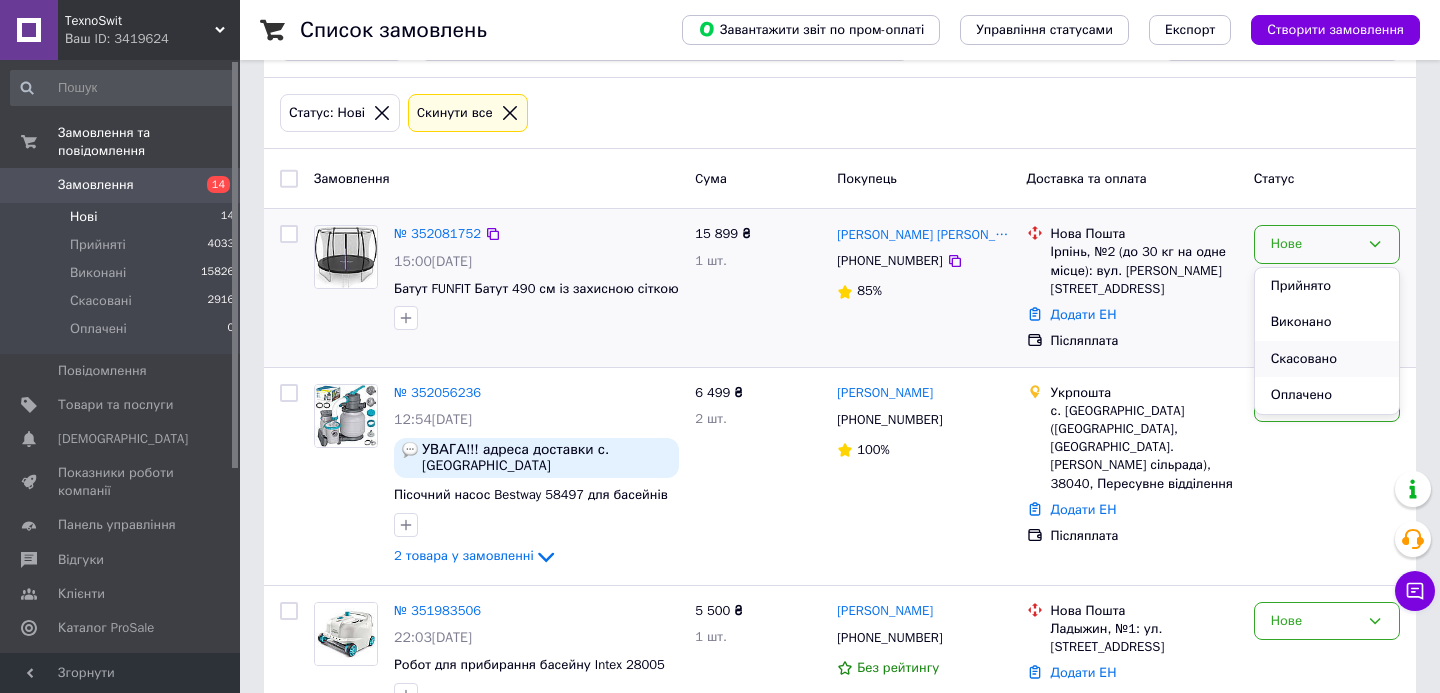 click on "Скасовано" at bounding box center (1327, 359) 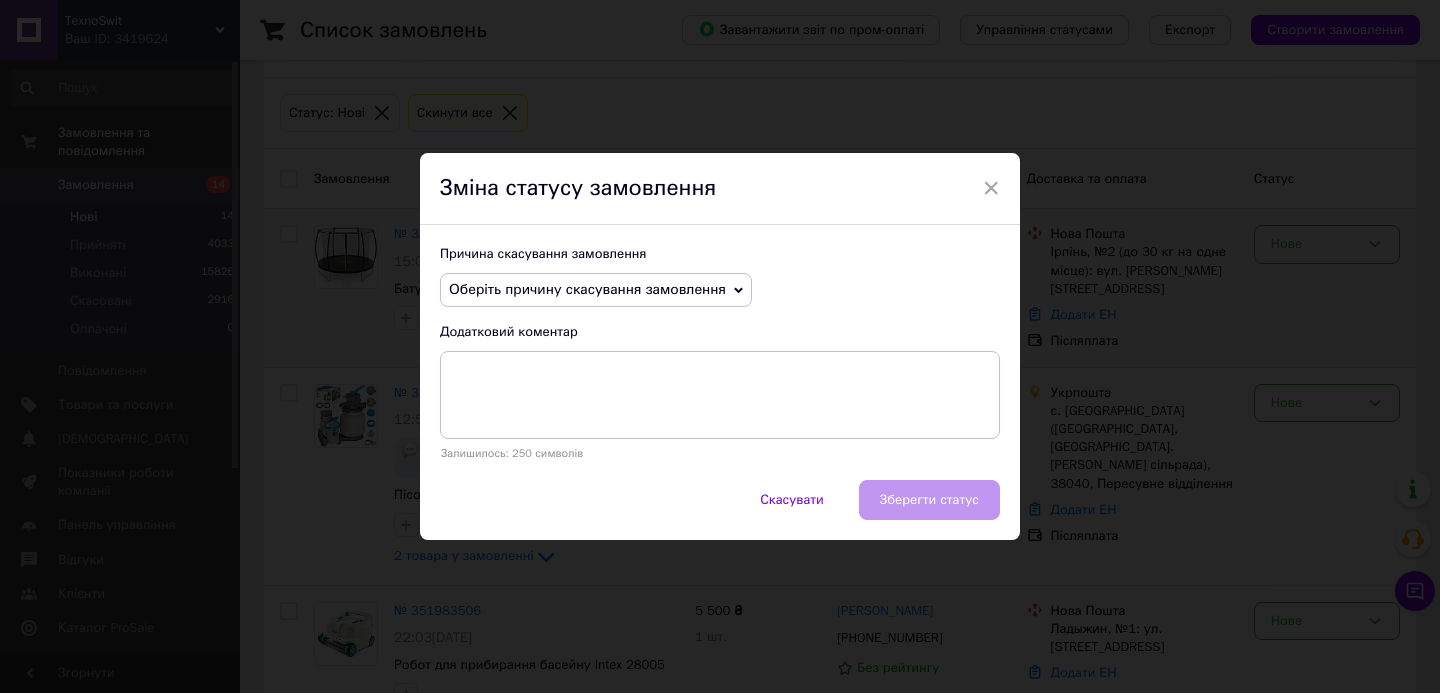 click on "Оберіть причину скасування замовлення" at bounding box center (587, 289) 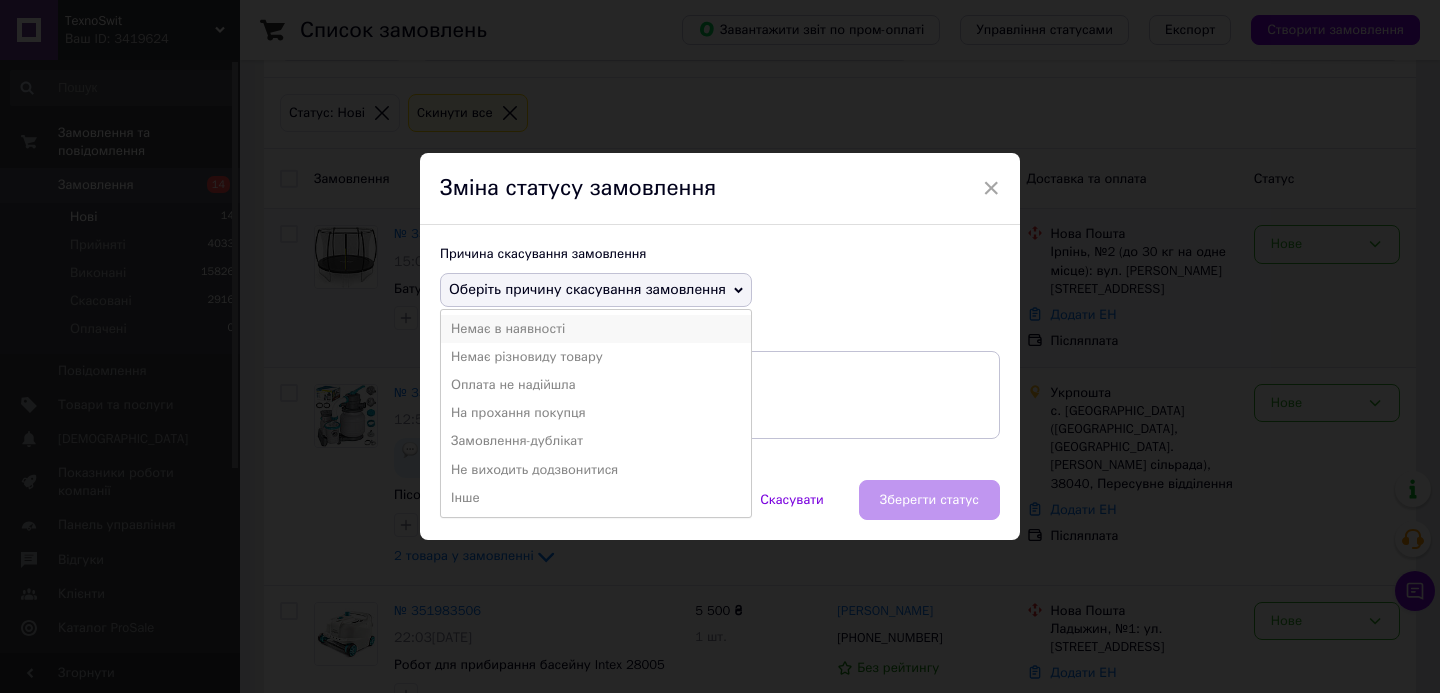 click on "Немає в наявності" at bounding box center [596, 329] 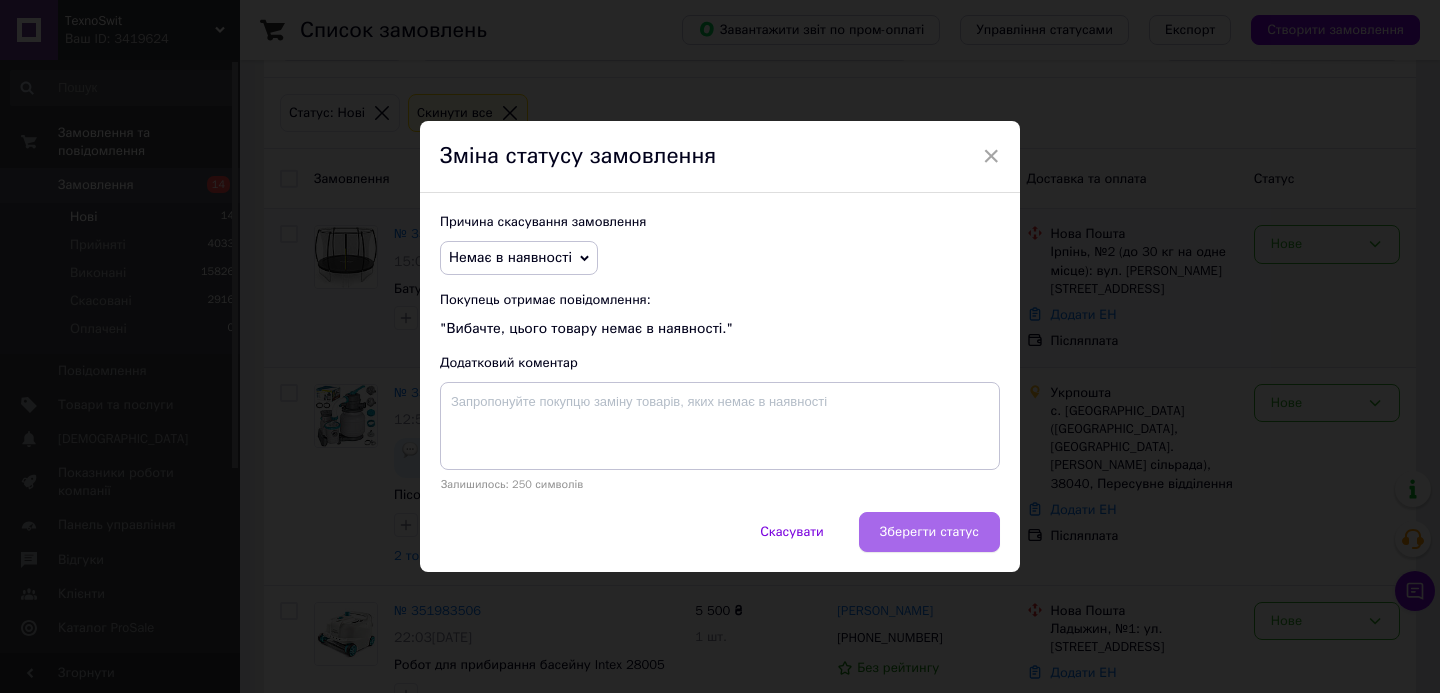 click on "Зберегти статус" at bounding box center [929, 532] 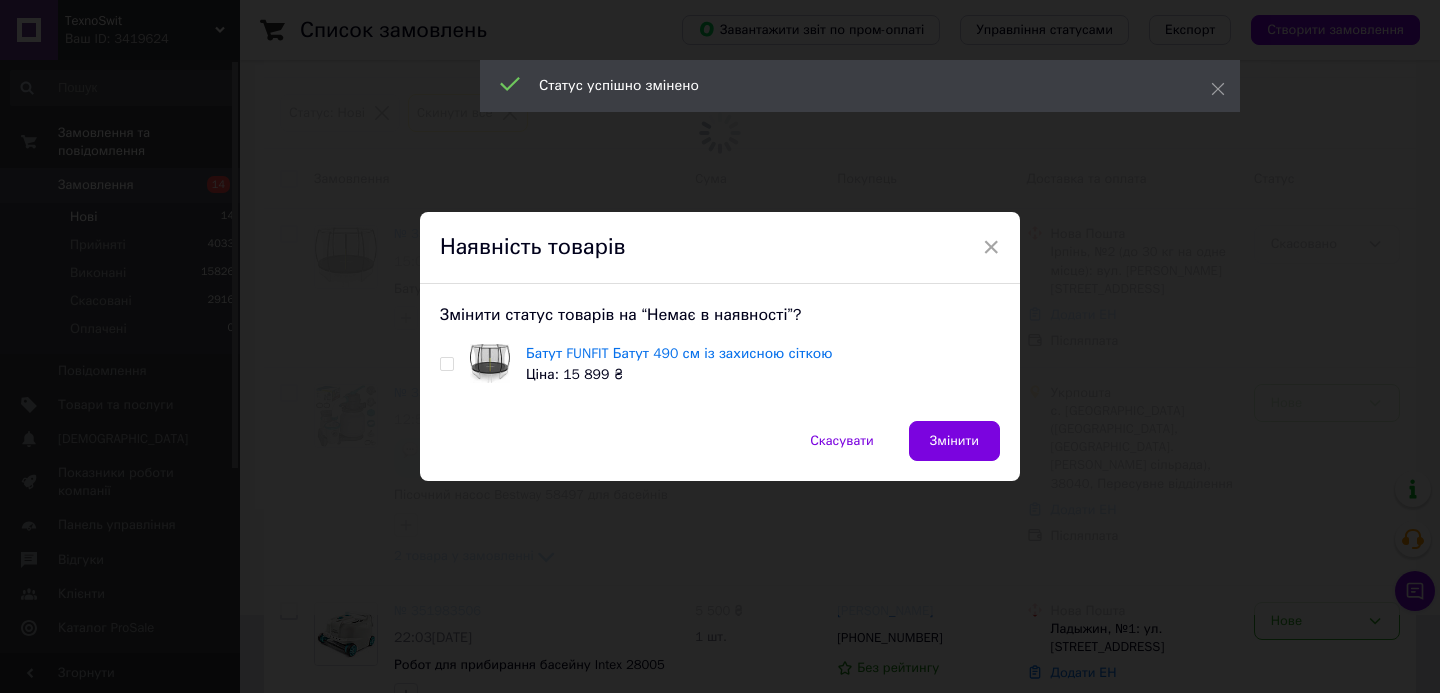 click at bounding box center [446, 364] 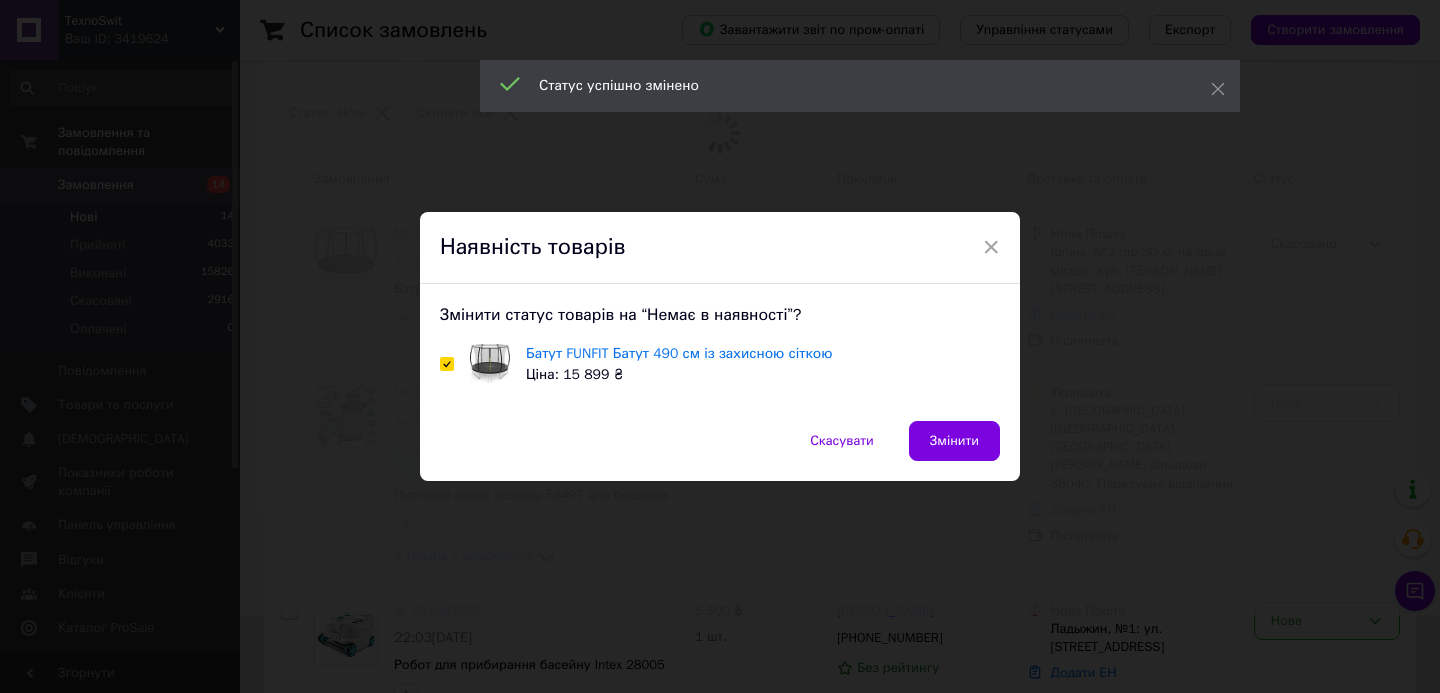 checkbox on "true" 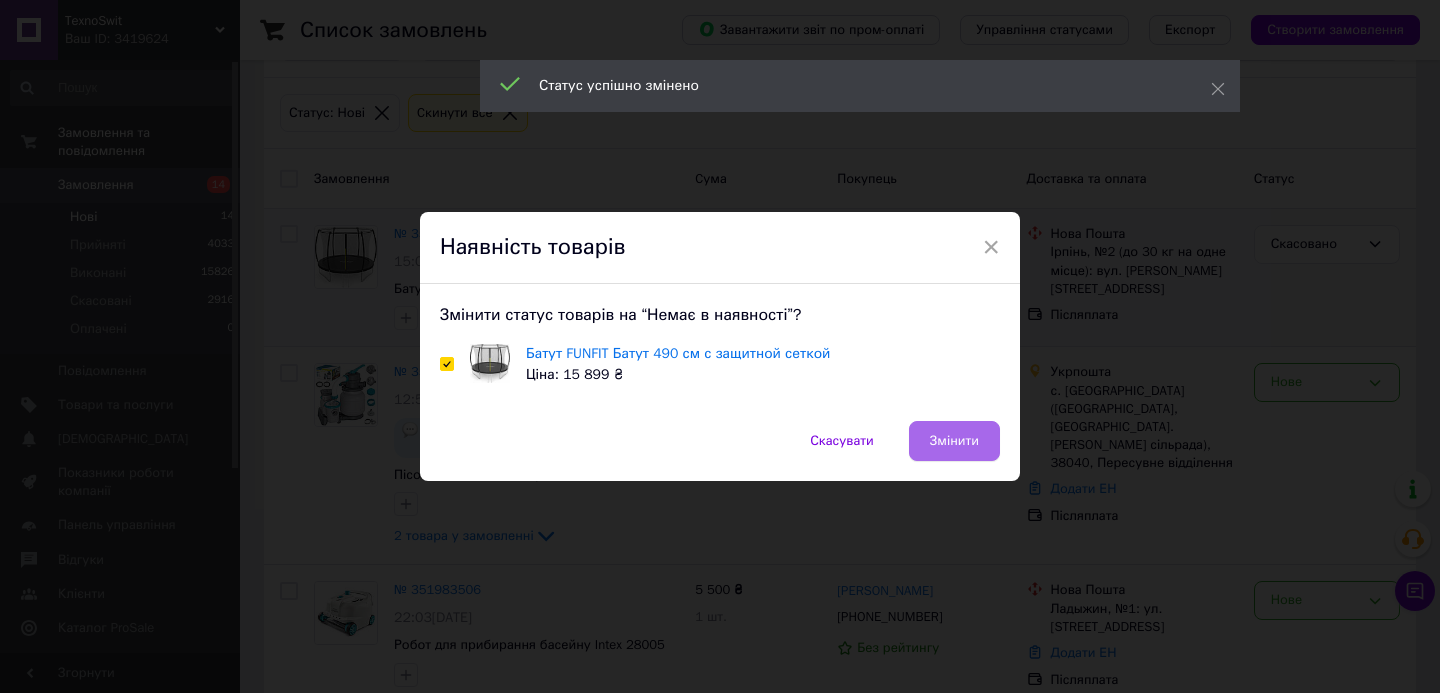 click on "Змінити" at bounding box center (954, 441) 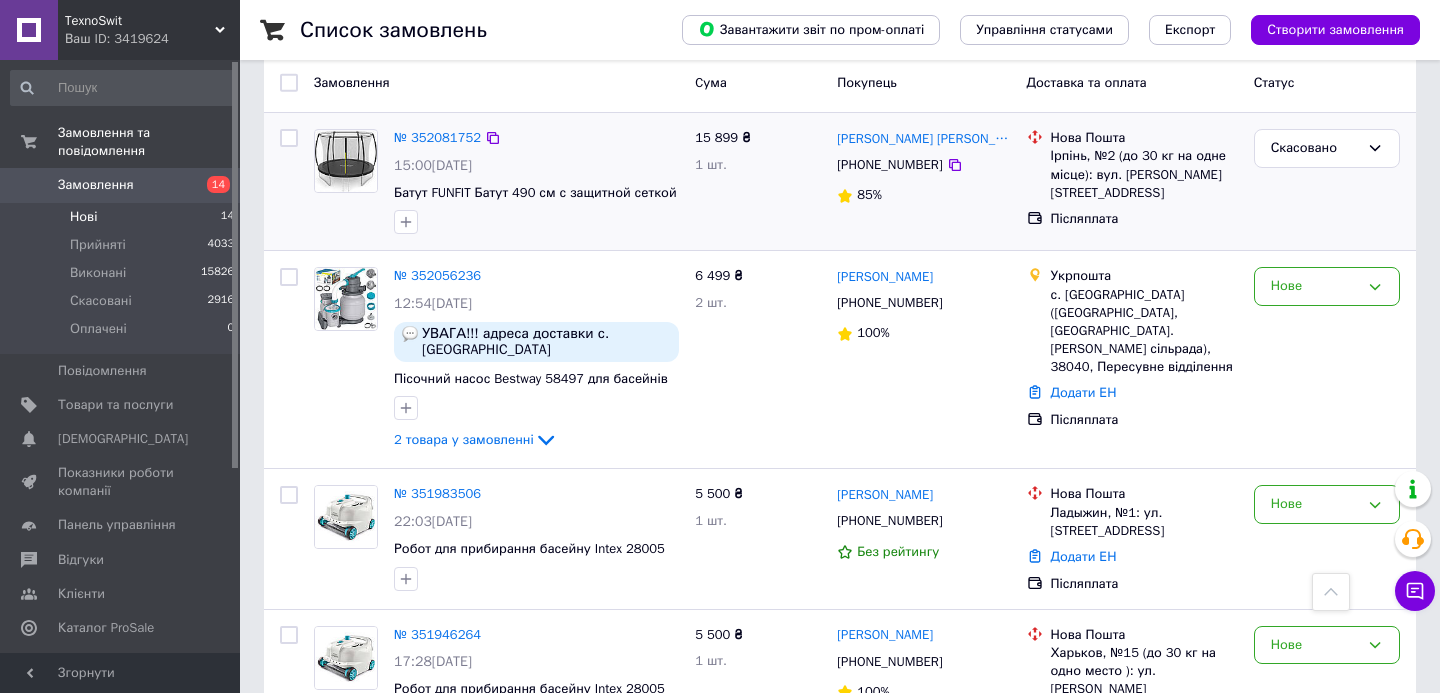 scroll, scrollTop: 0, scrollLeft: 0, axis: both 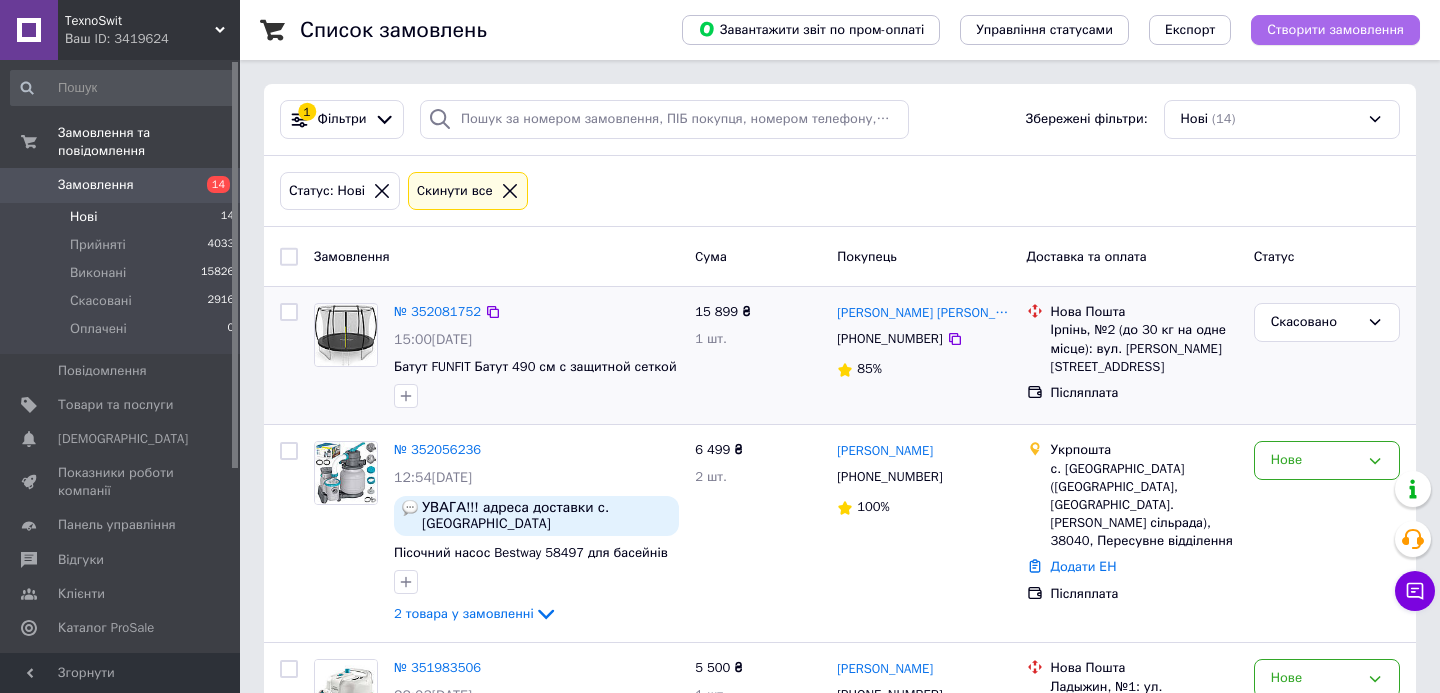 click on "Створити замовлення" at bounding box center [1335, 30] 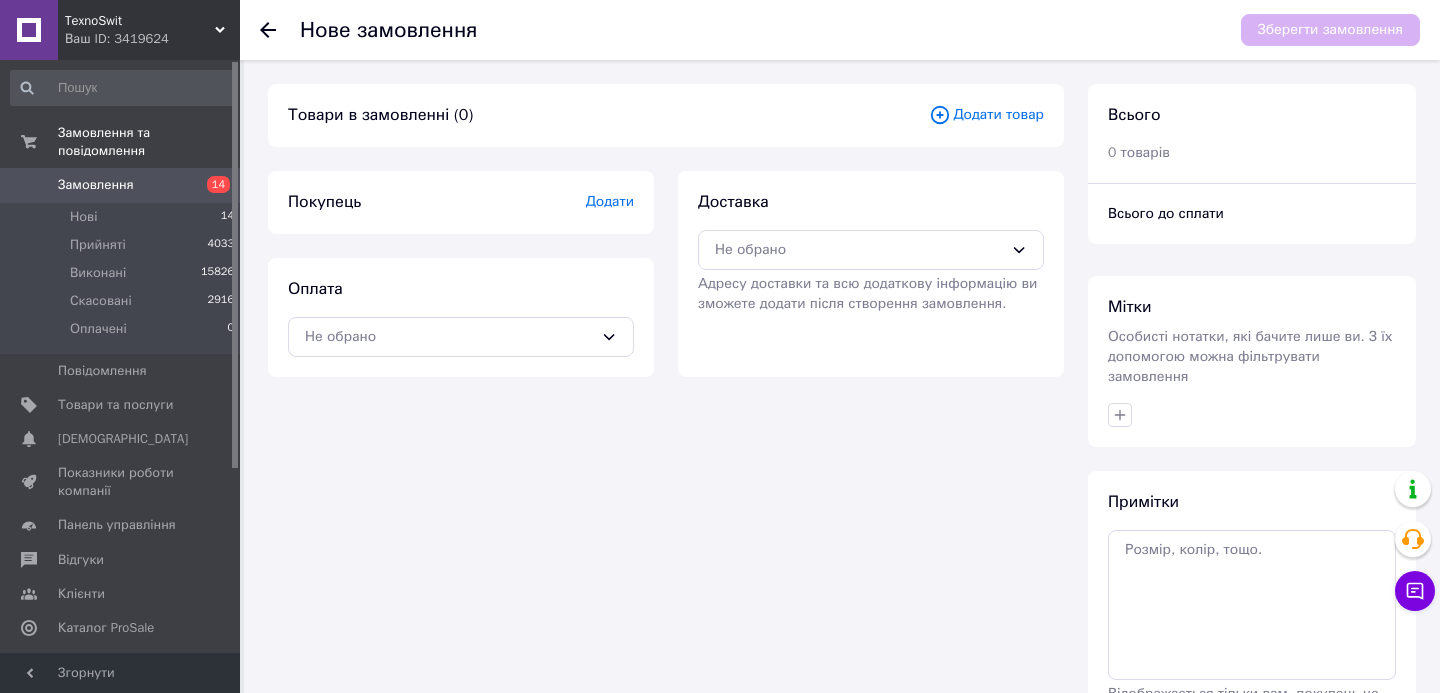 click on "Додати товар" at bounding box center [986, 115] 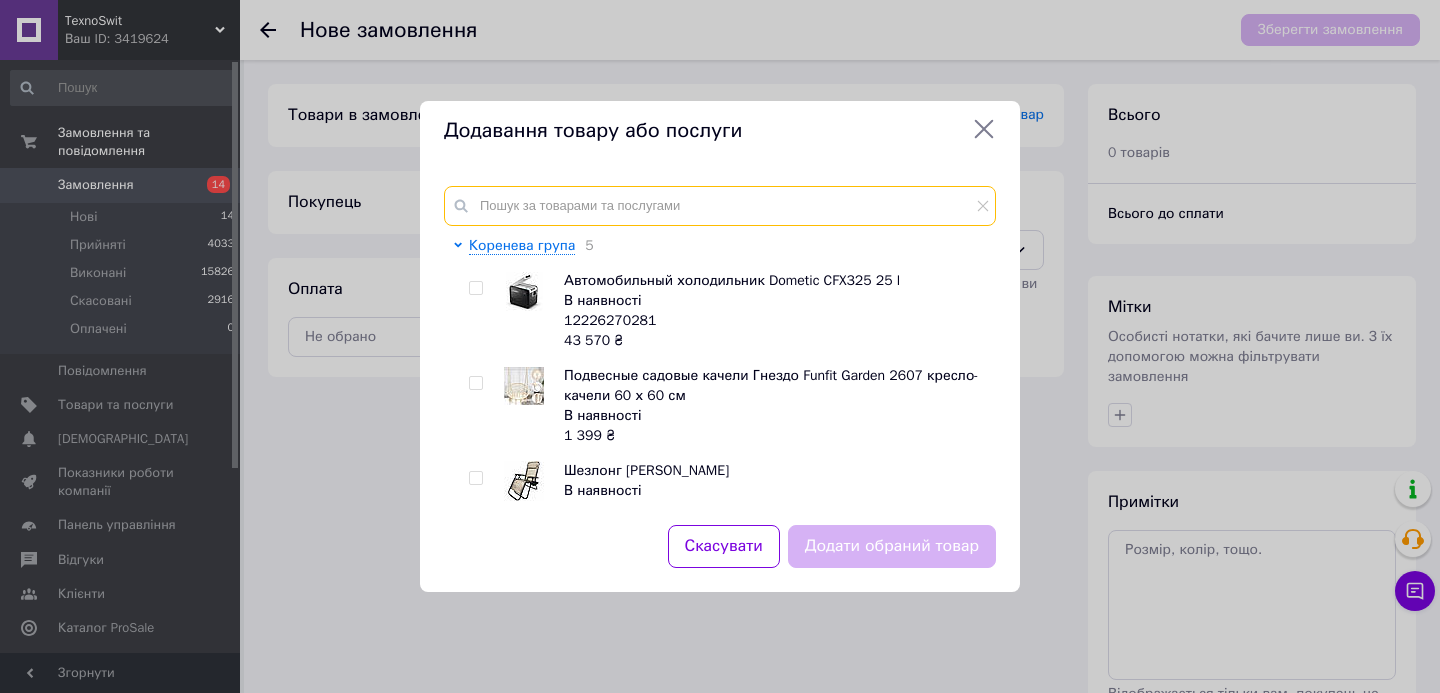 click at bounding box center [720, 206] 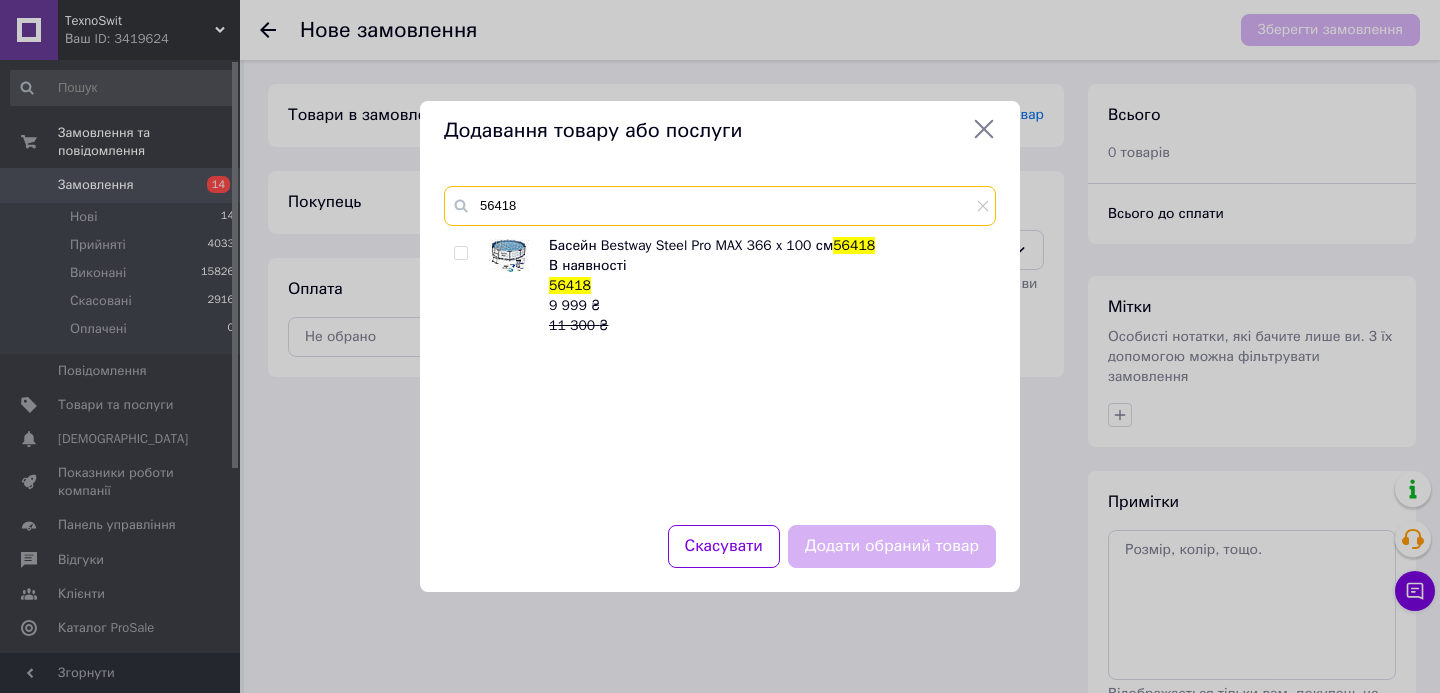 type on "56418" 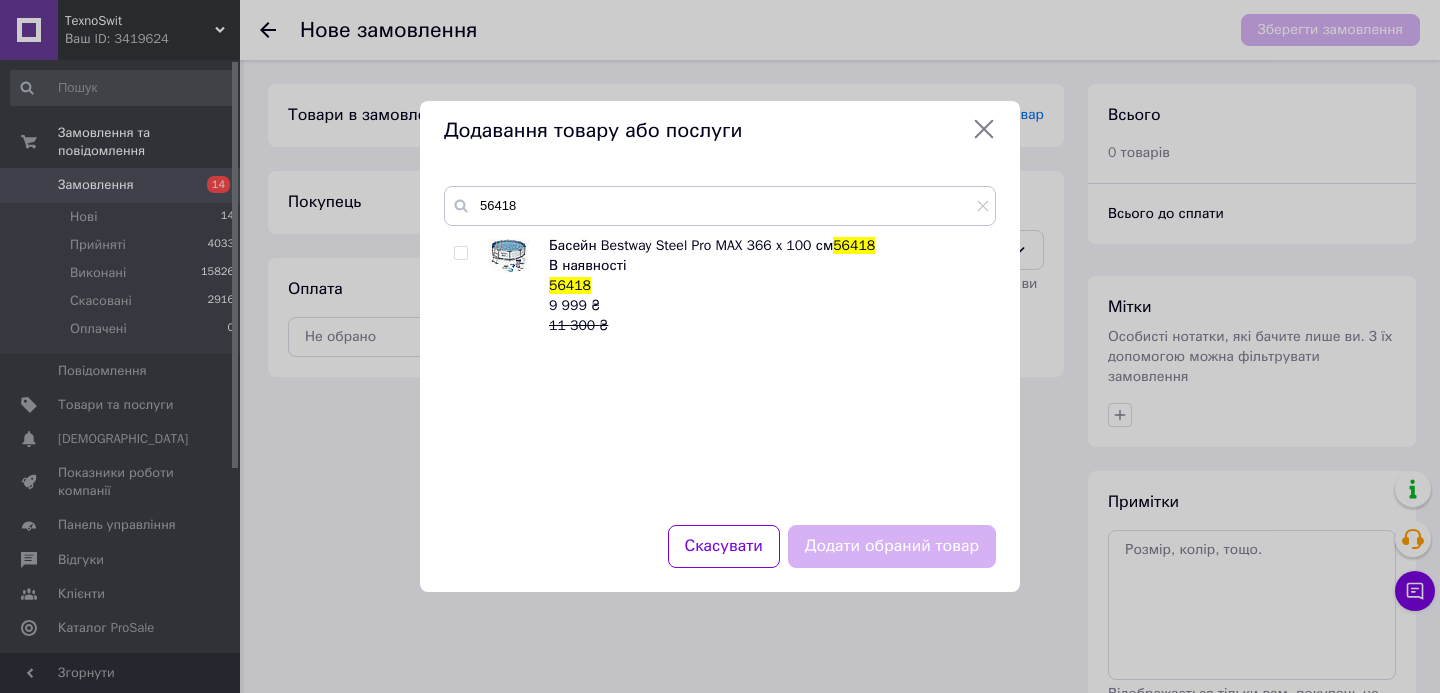 click at bounding box center [460, 253] 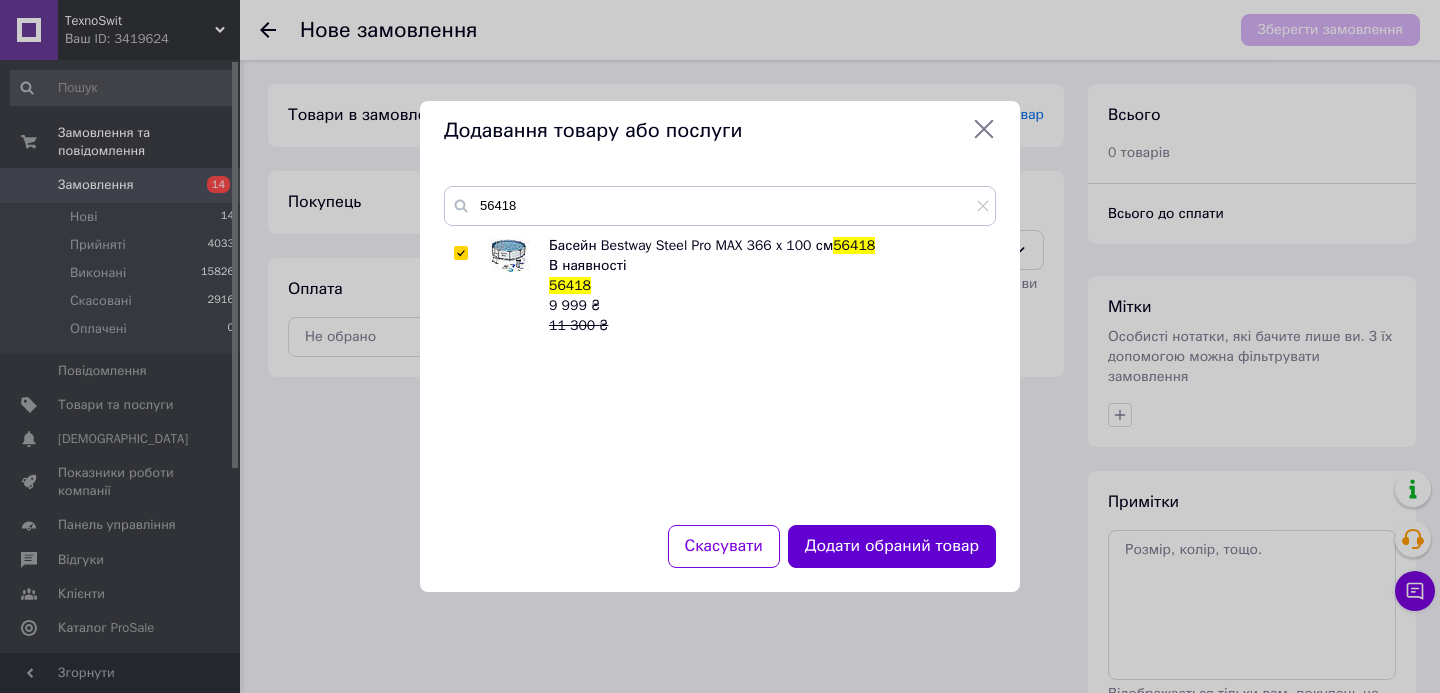 click on "Додати обраний товар" at bounding box center (892, 546) 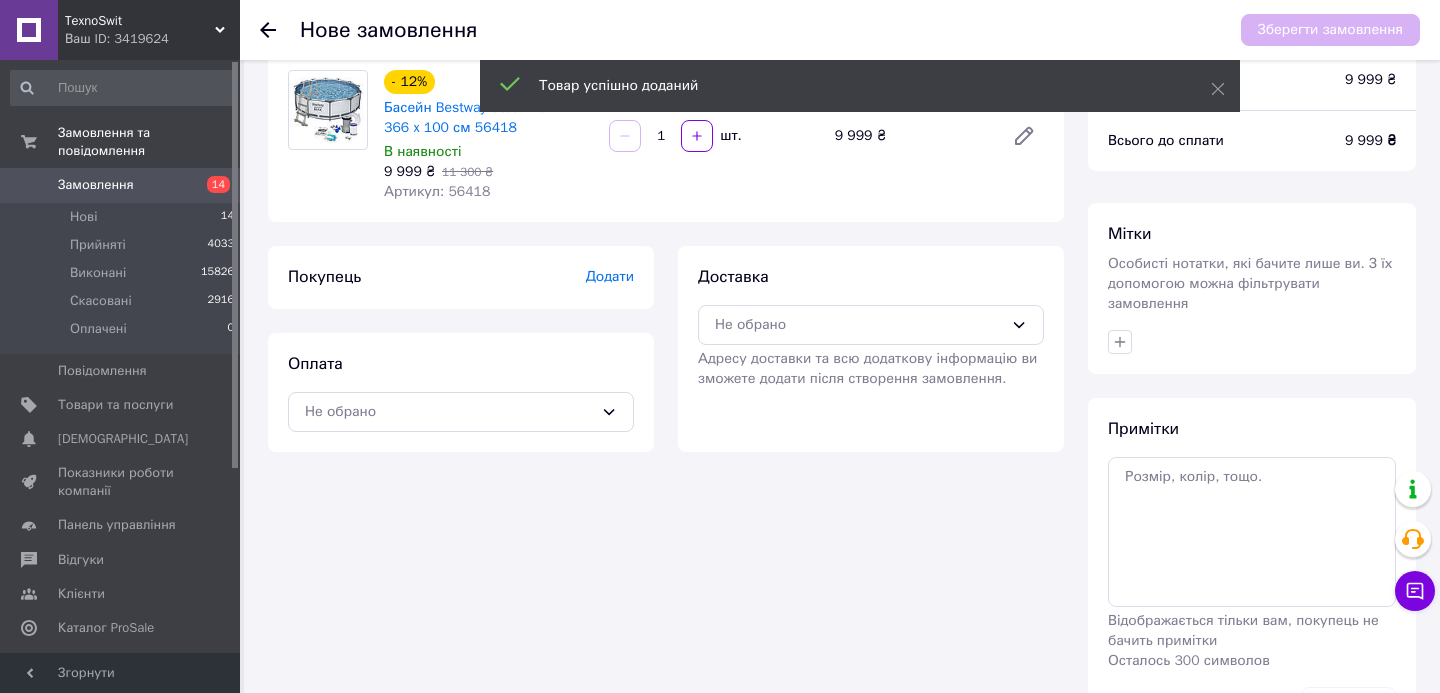 scroll, scrollTop: 85, scrollLeft: 0, axis: vertical 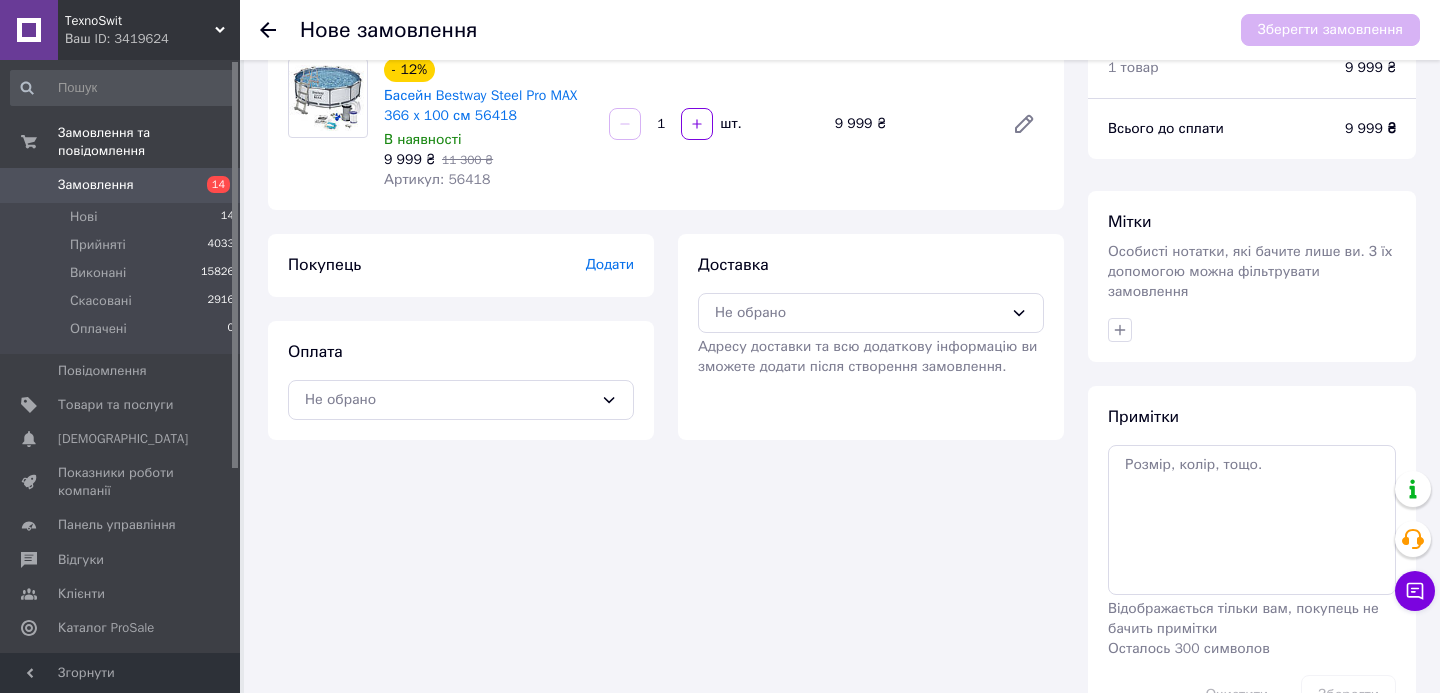 click on "Додати" at bounding box center [610, 264] 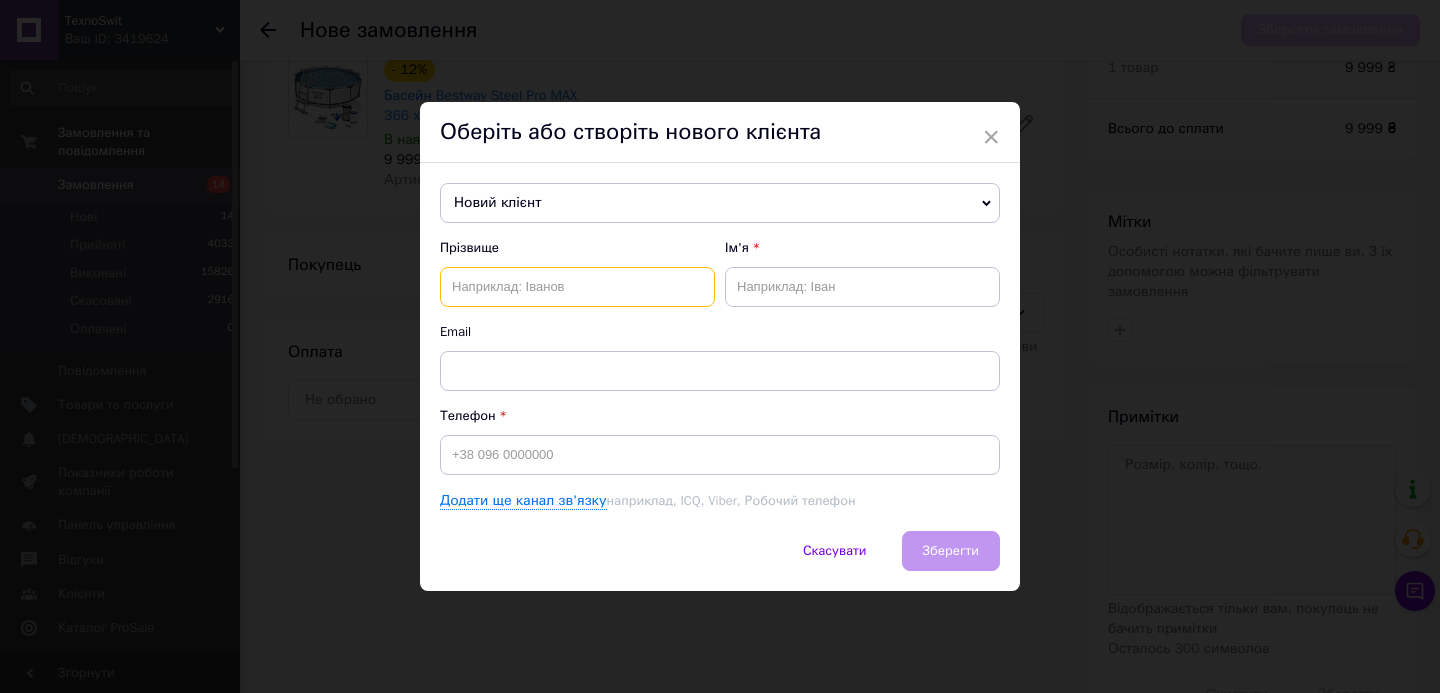 click at bounding box center [577, 287] 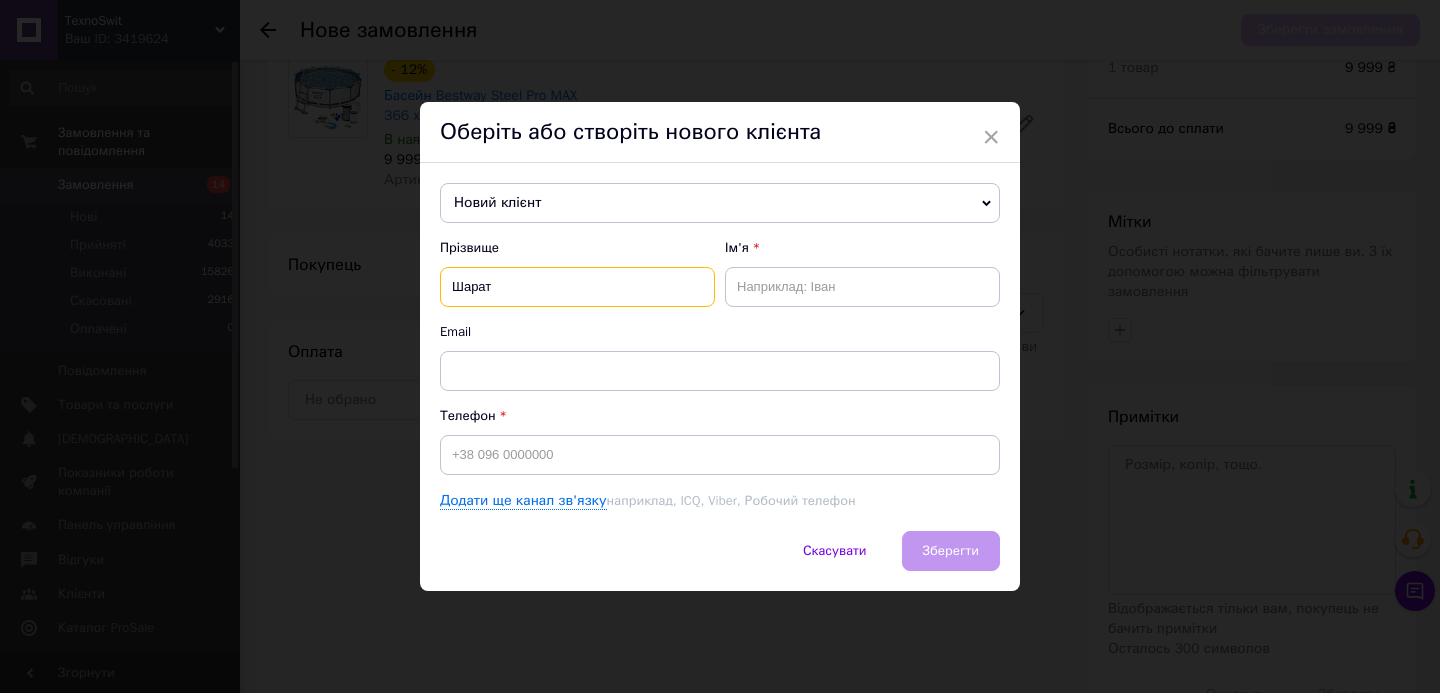 type on "Шарат" 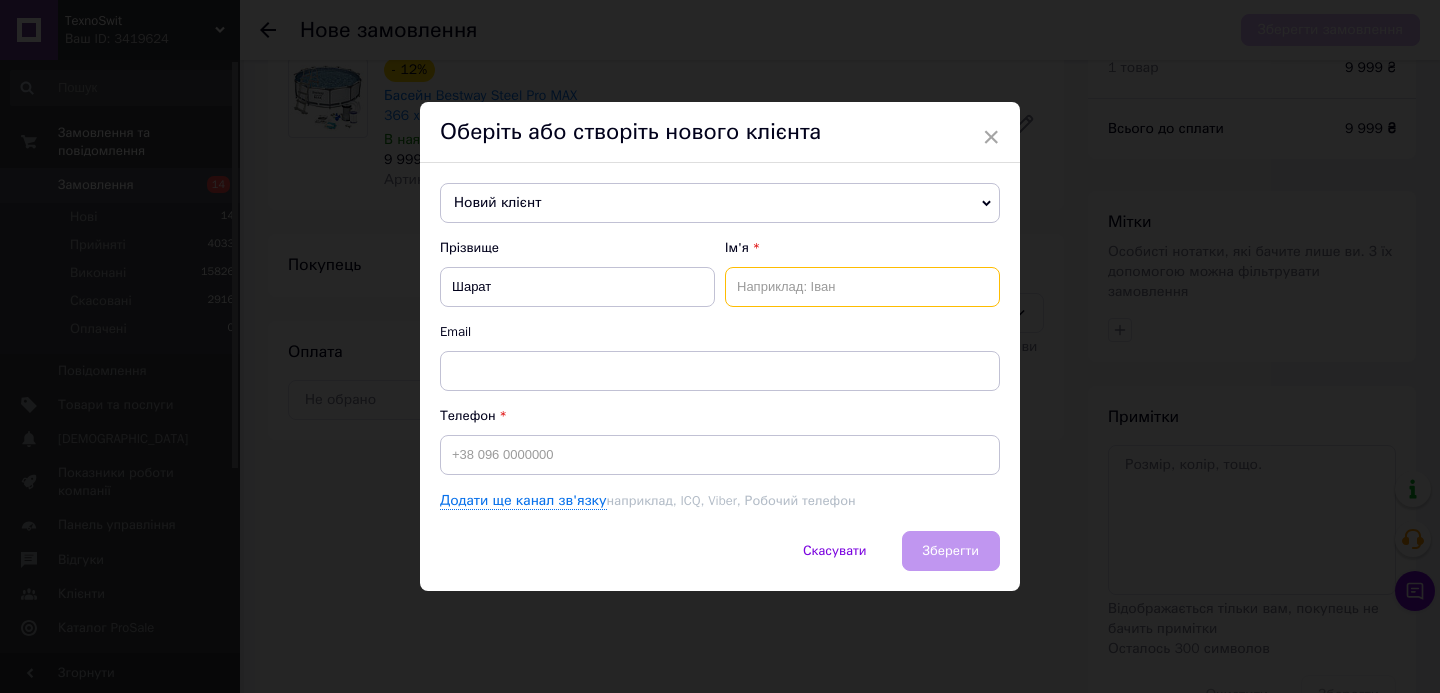 click at bounding box center (862, 287) 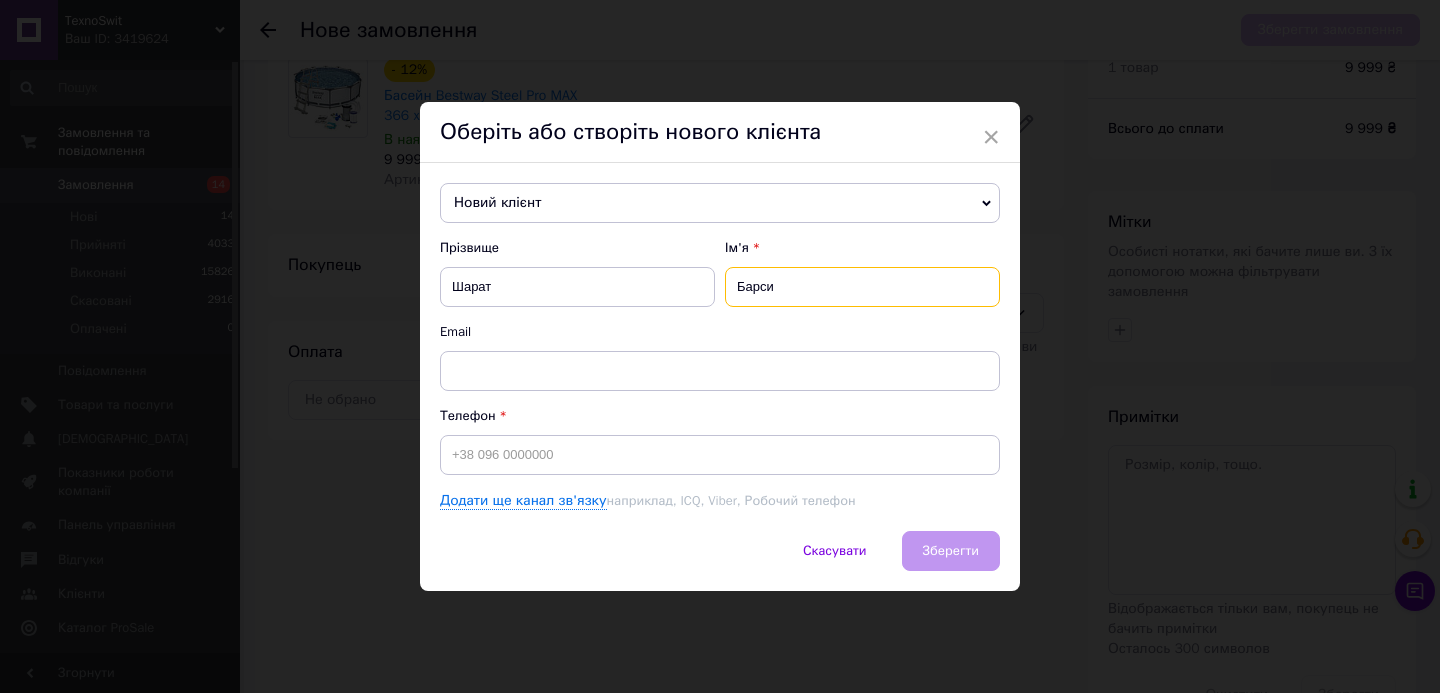 type on "Барси" 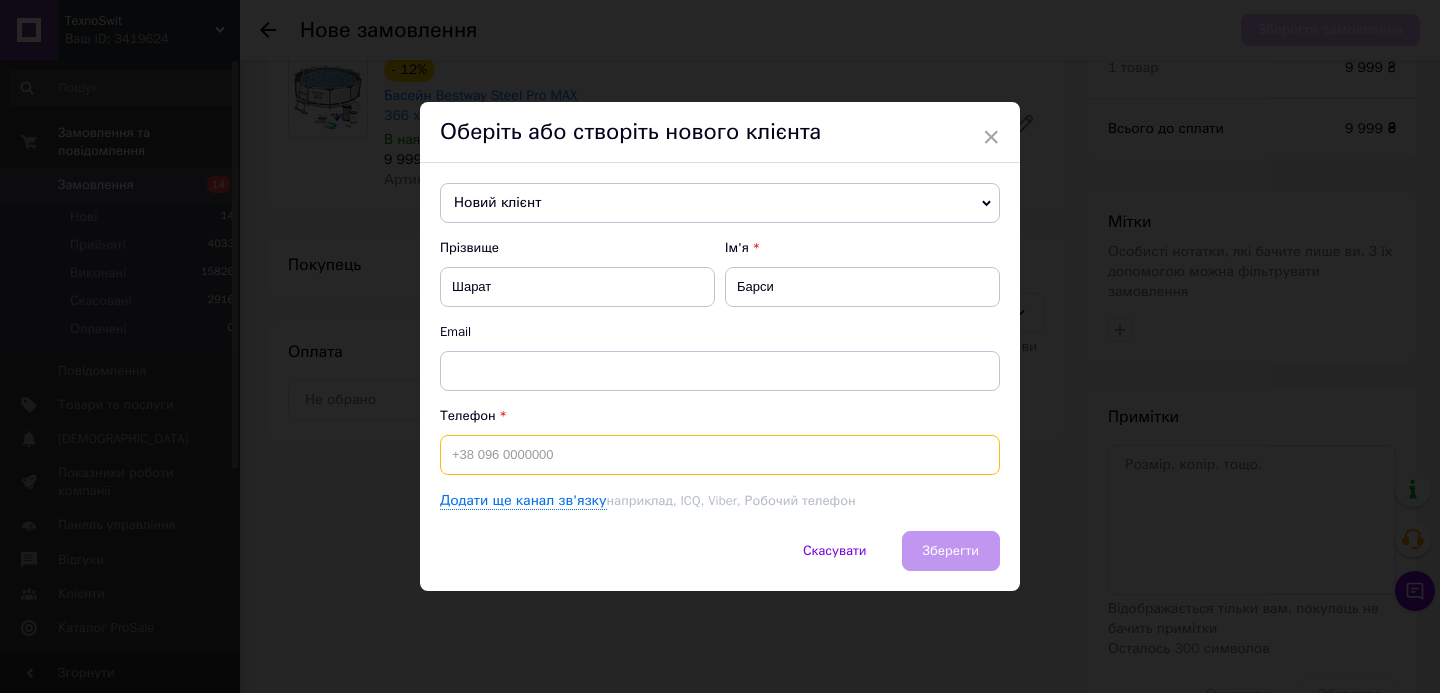 click at bounding box center (720, 455) 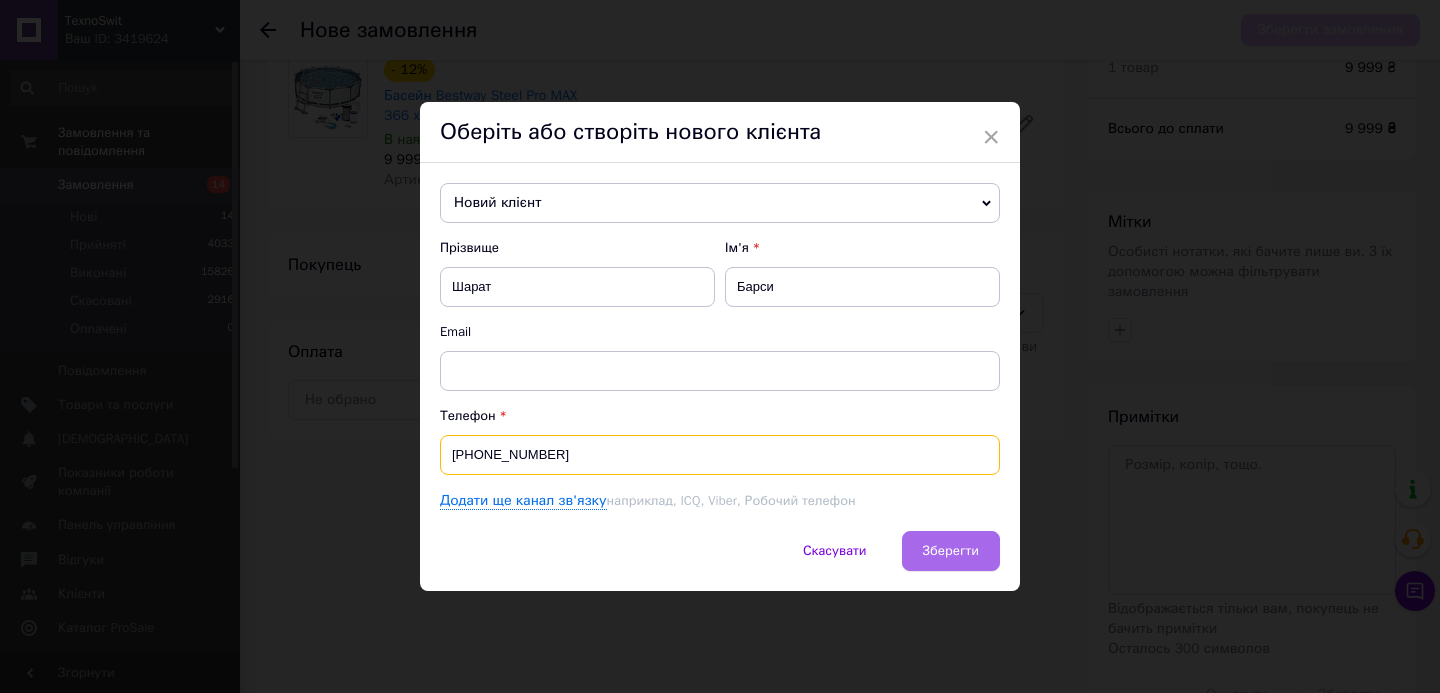 type on "+380935202265" 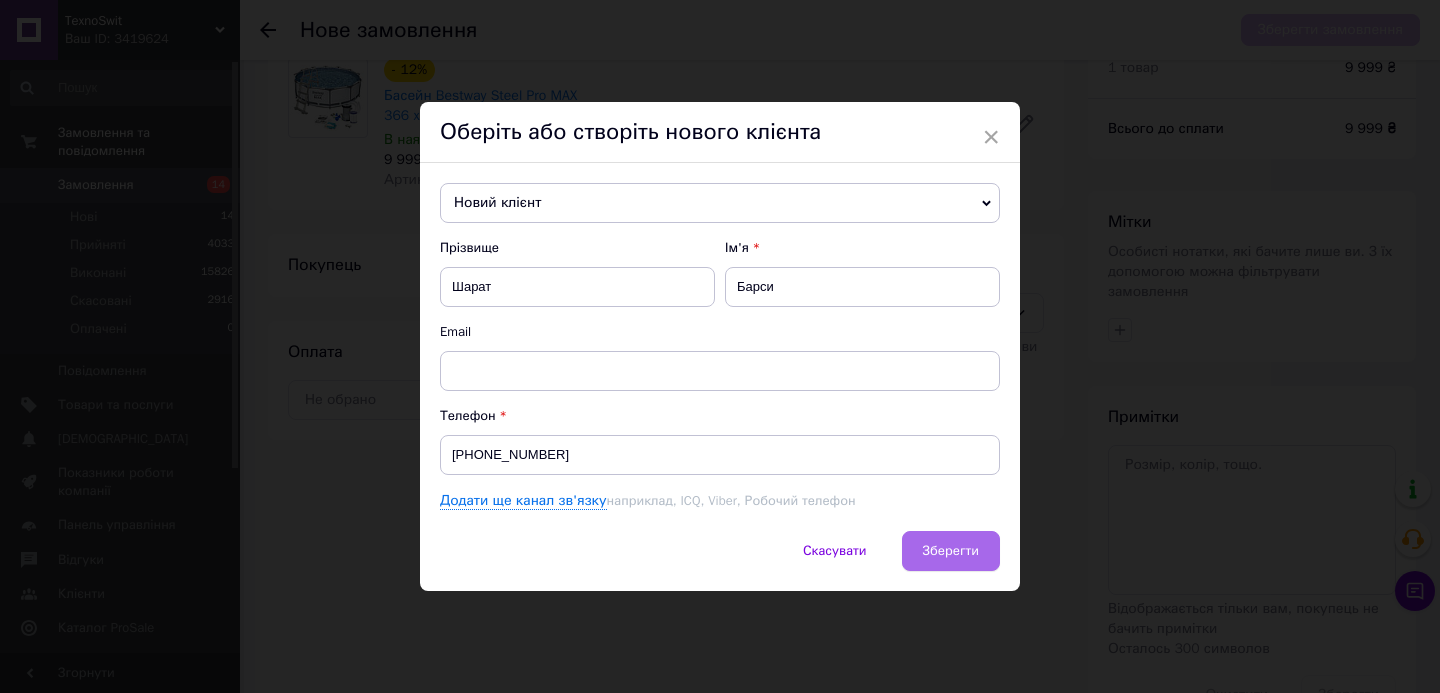 click on "Зберегти" at bounding box center (951, 550) 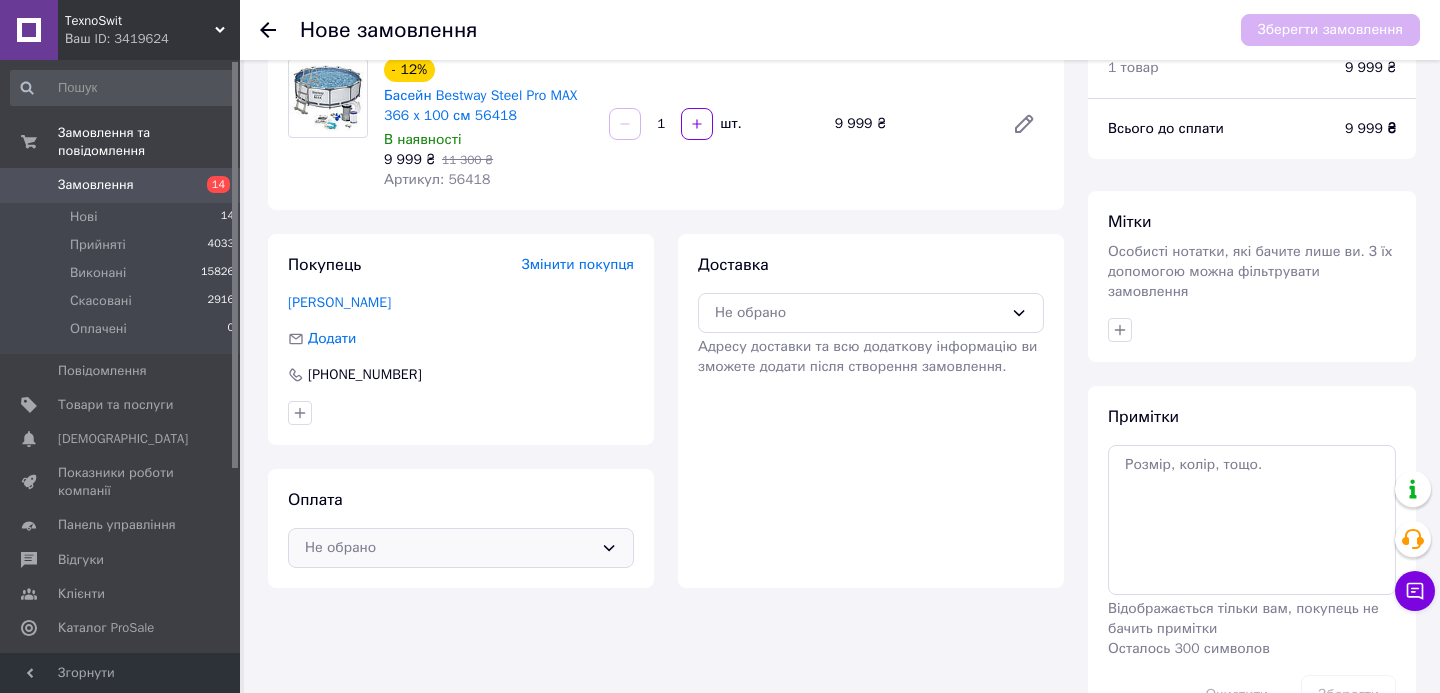 click on "Не обрано" at bounding box center (449, 548) 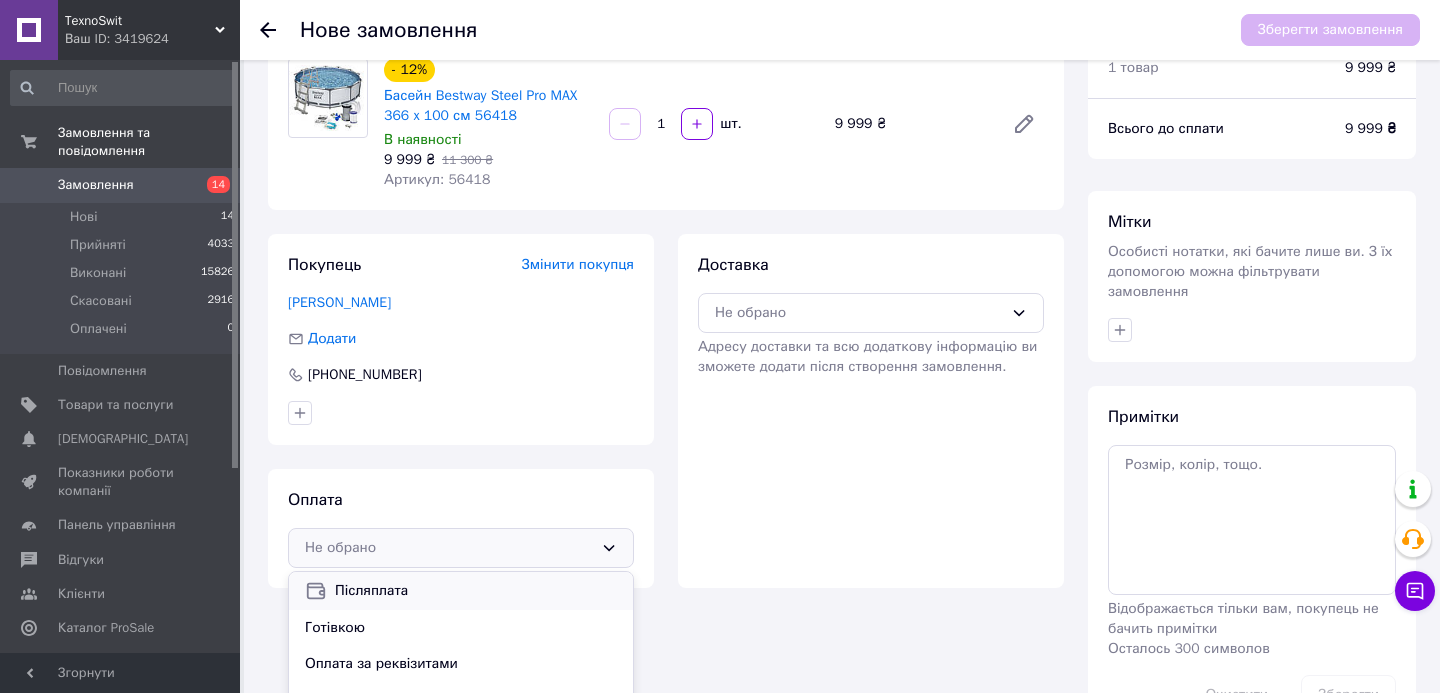 click on "Післяплата" at bounding box center [476, 591] 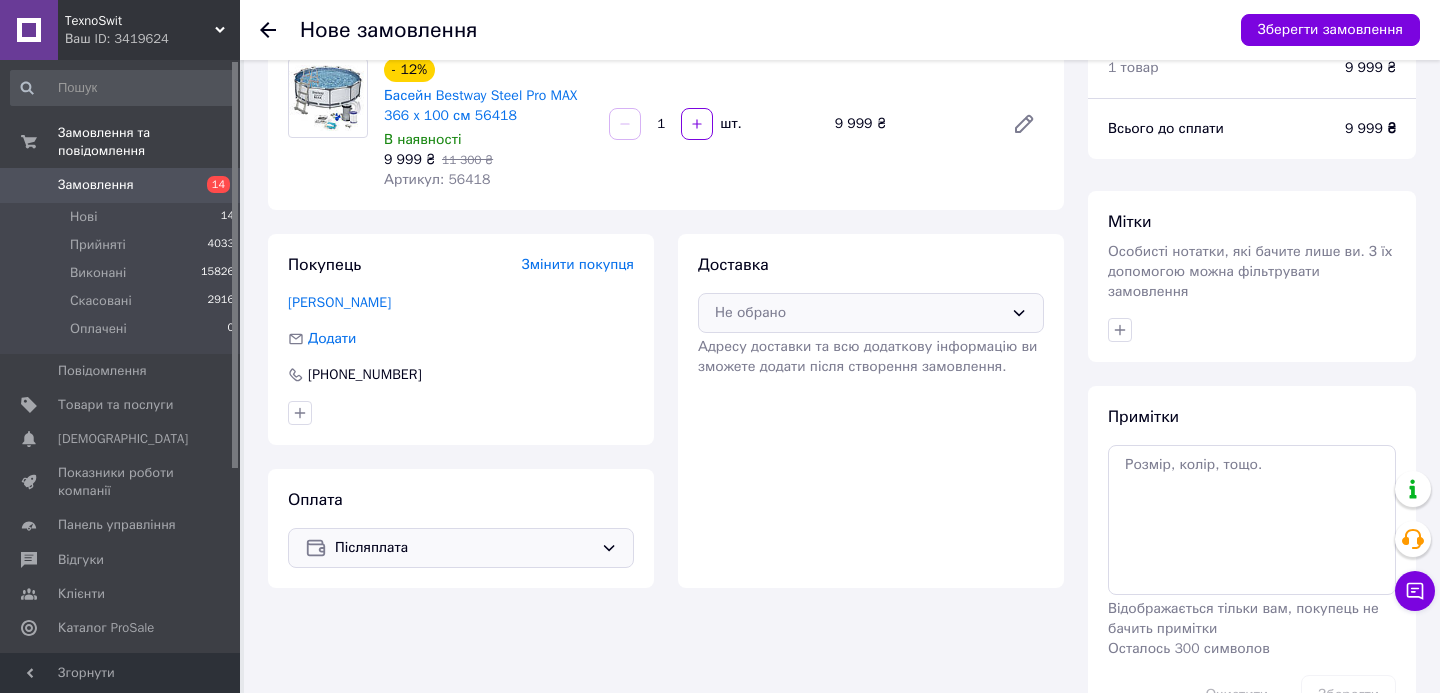 click on "Не обрано" at bounding box center (871, 313) 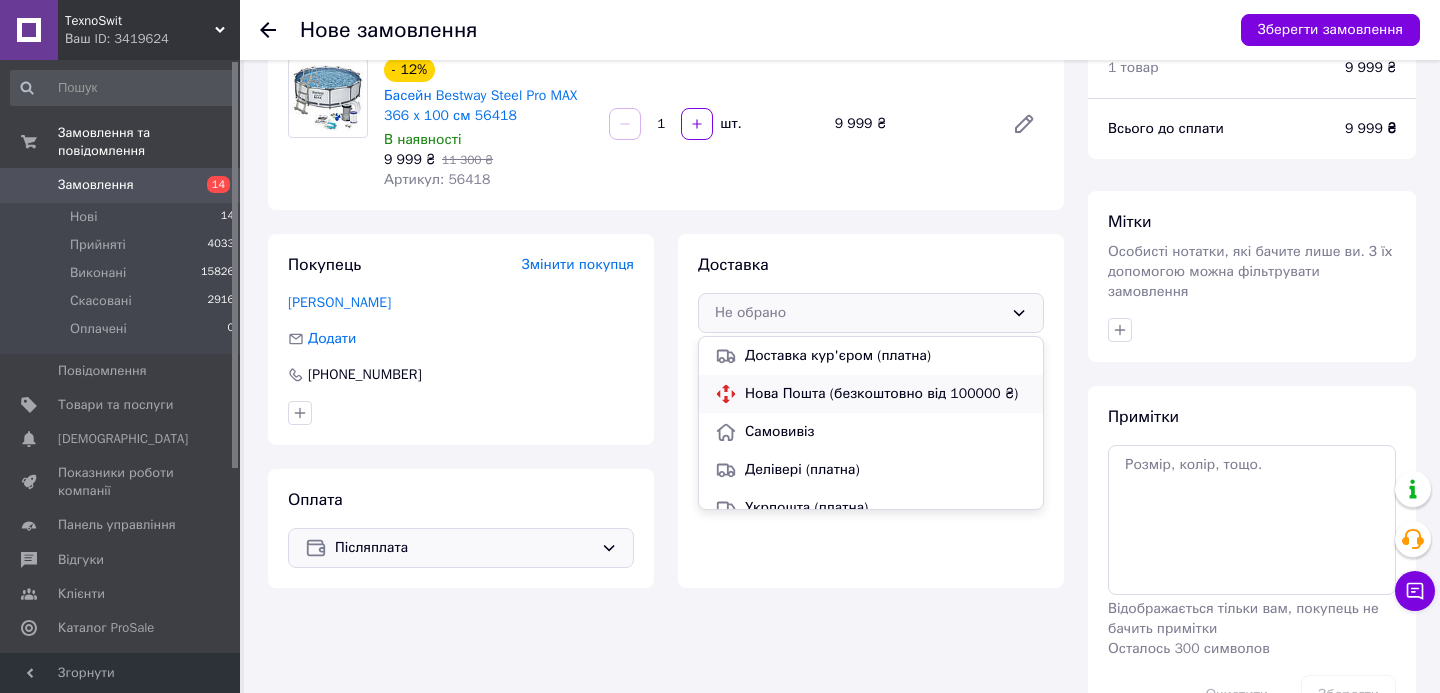 click on "Нова Пошта (безкоштовно від 100000 ₴)" at bounding box center (886, 394) 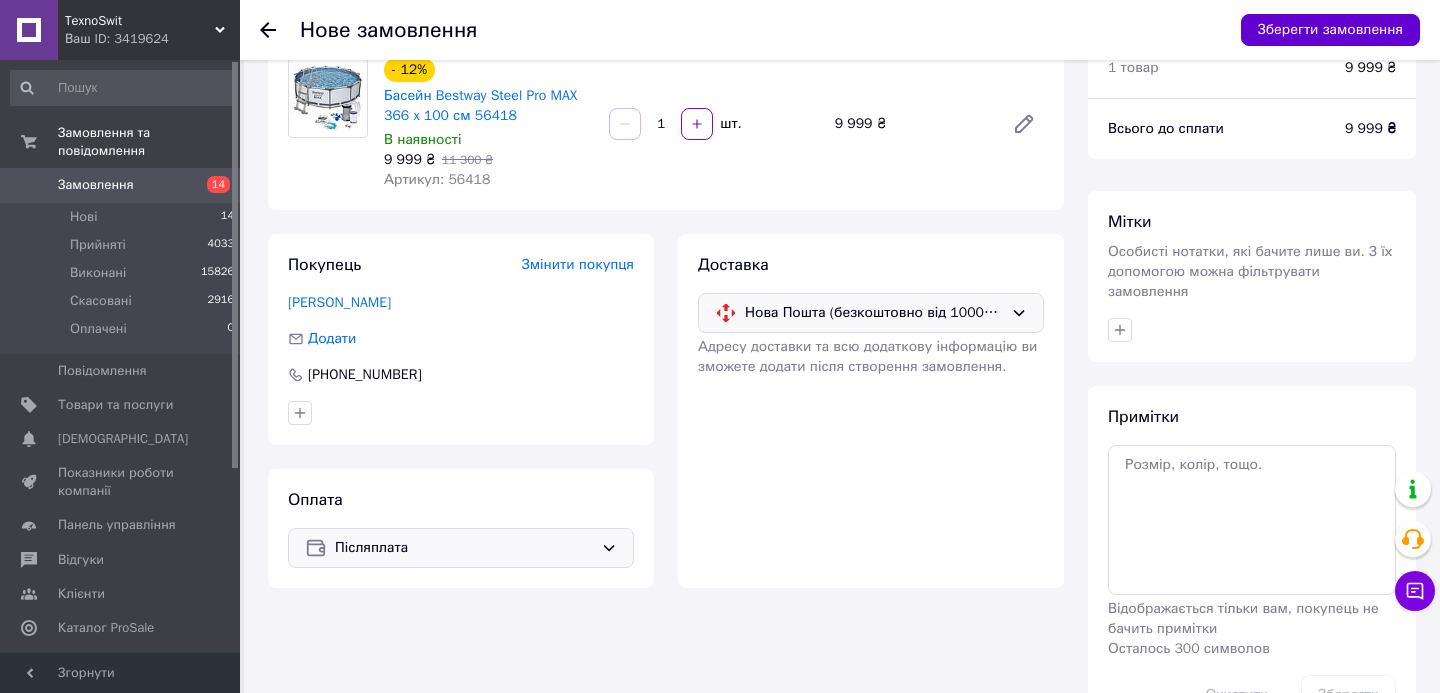 click on "Зберегти замовлення" at bounding box center (1330, 30) 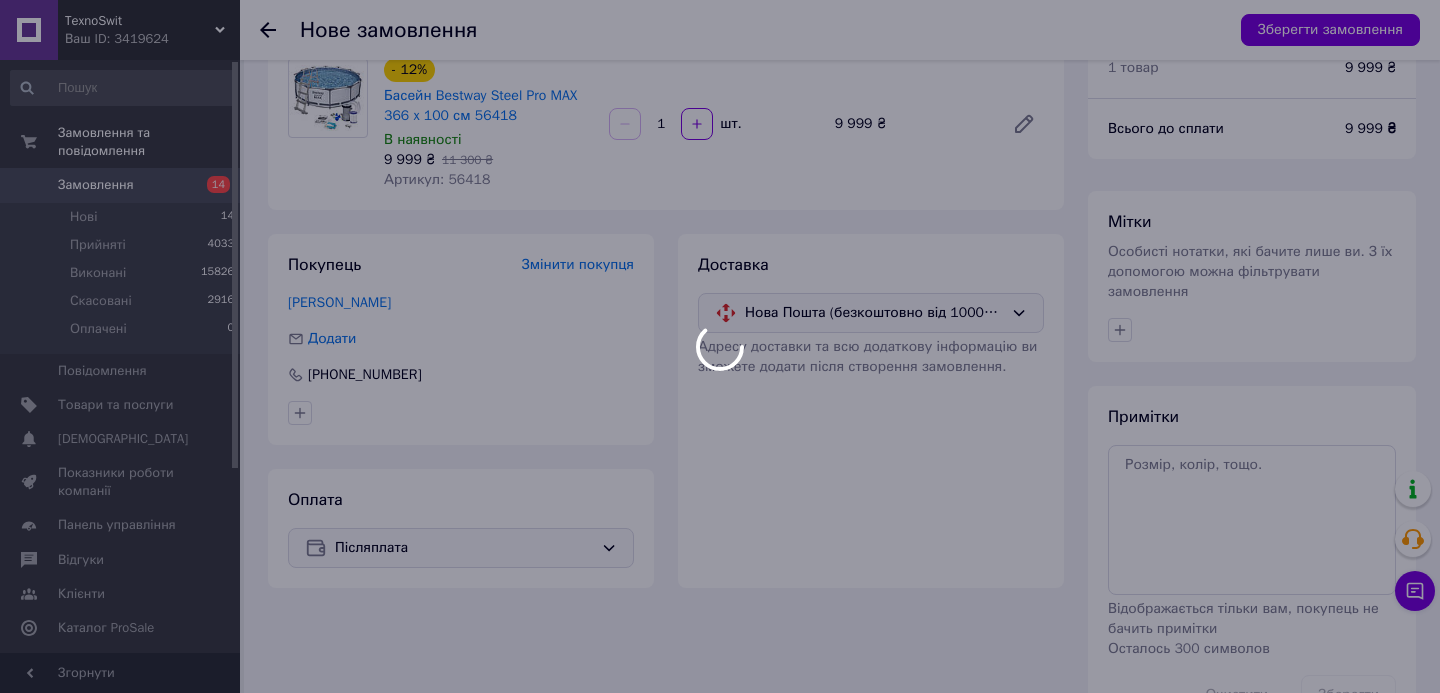 scroll, scrollTop: 0, scrollLeft: 0, axis: both 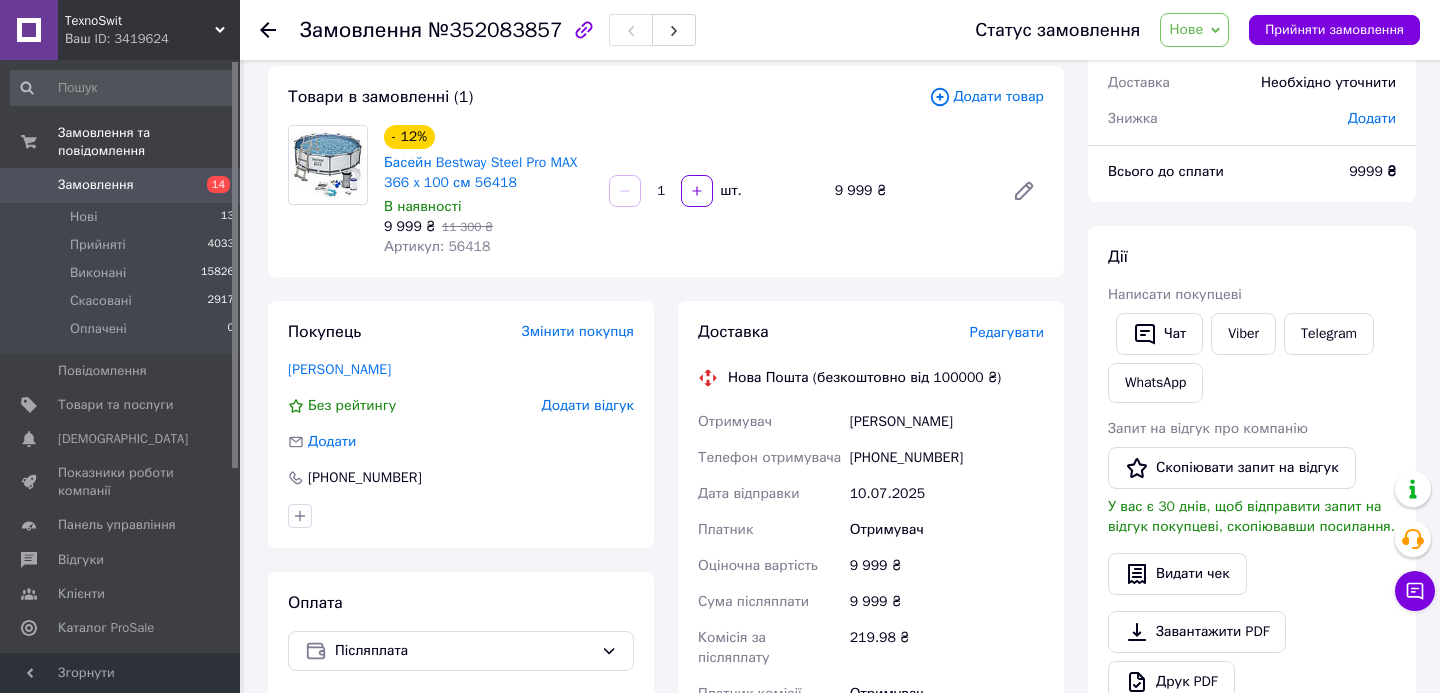 click on "Редагувати" at bounding box center (1007, 332) 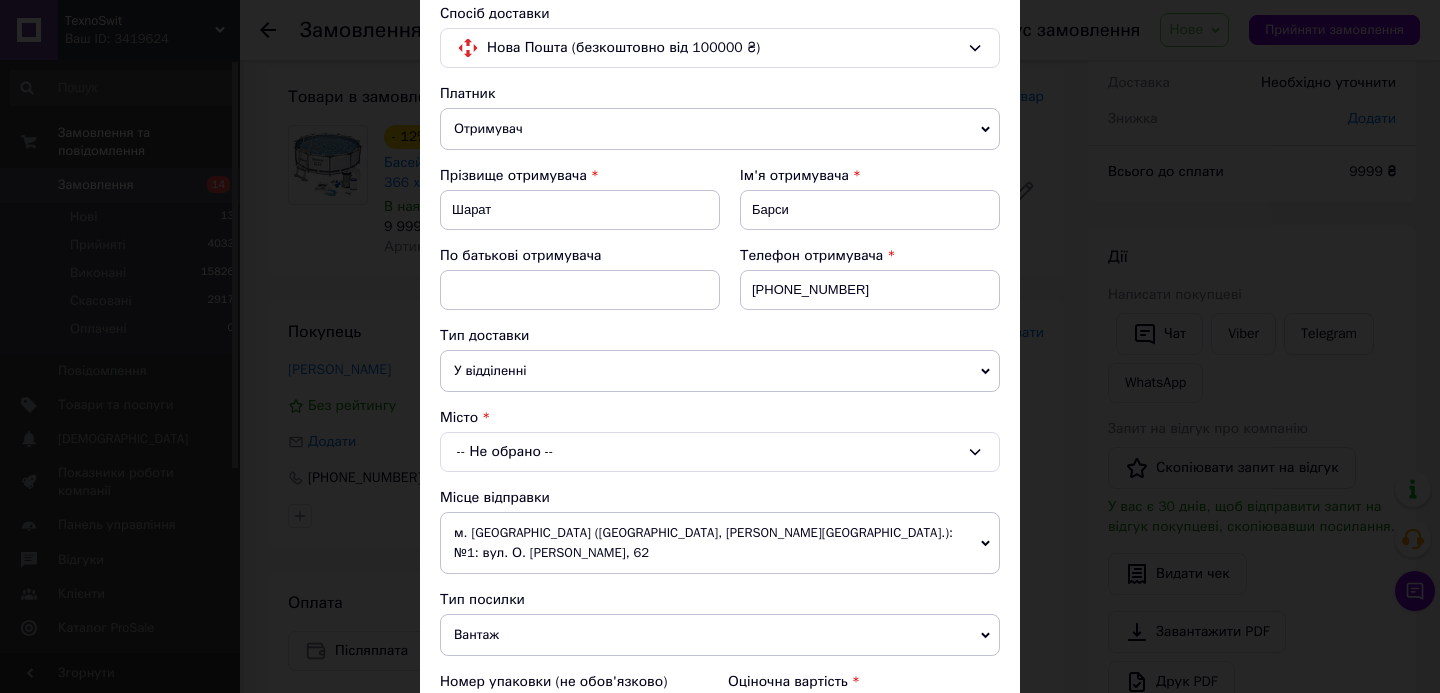 scroll, scrollTop: 156, scrollLeft: 0, axis: vertical 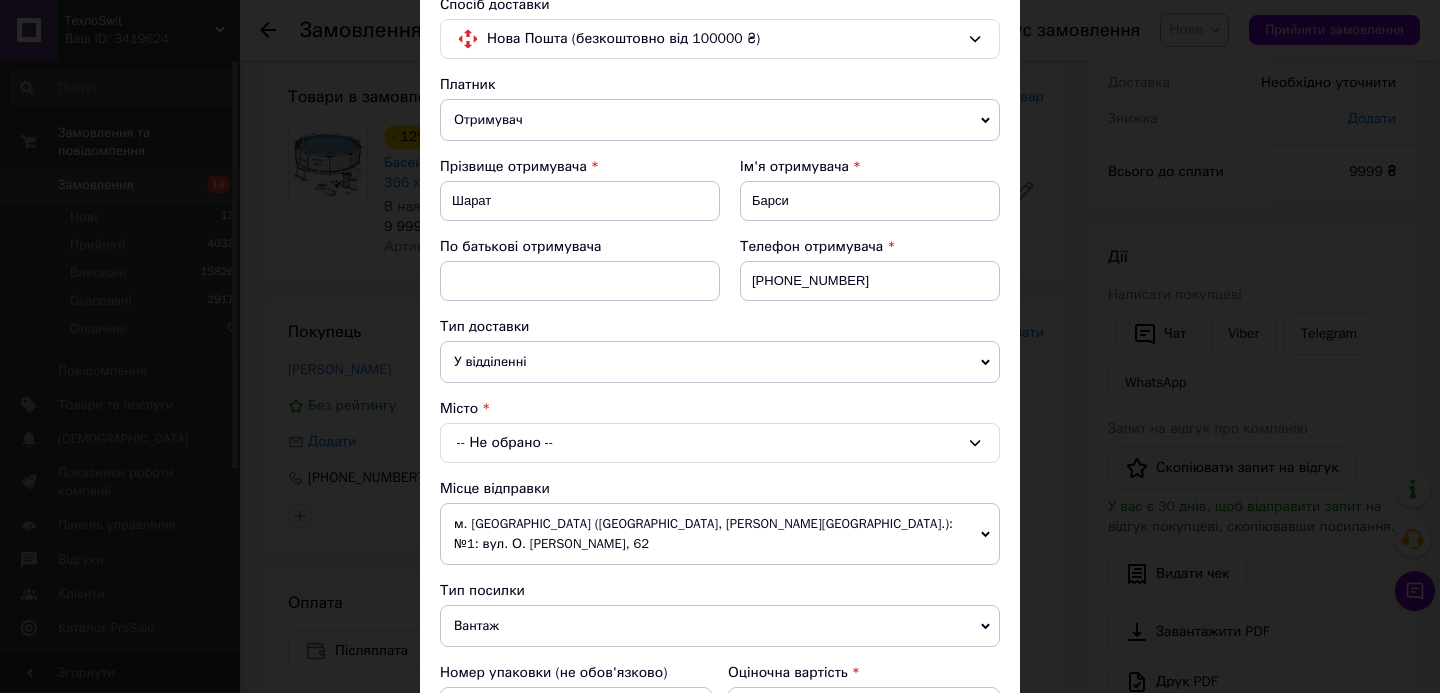 click on "-- Не обрано --" at bounding box center [720, 443] 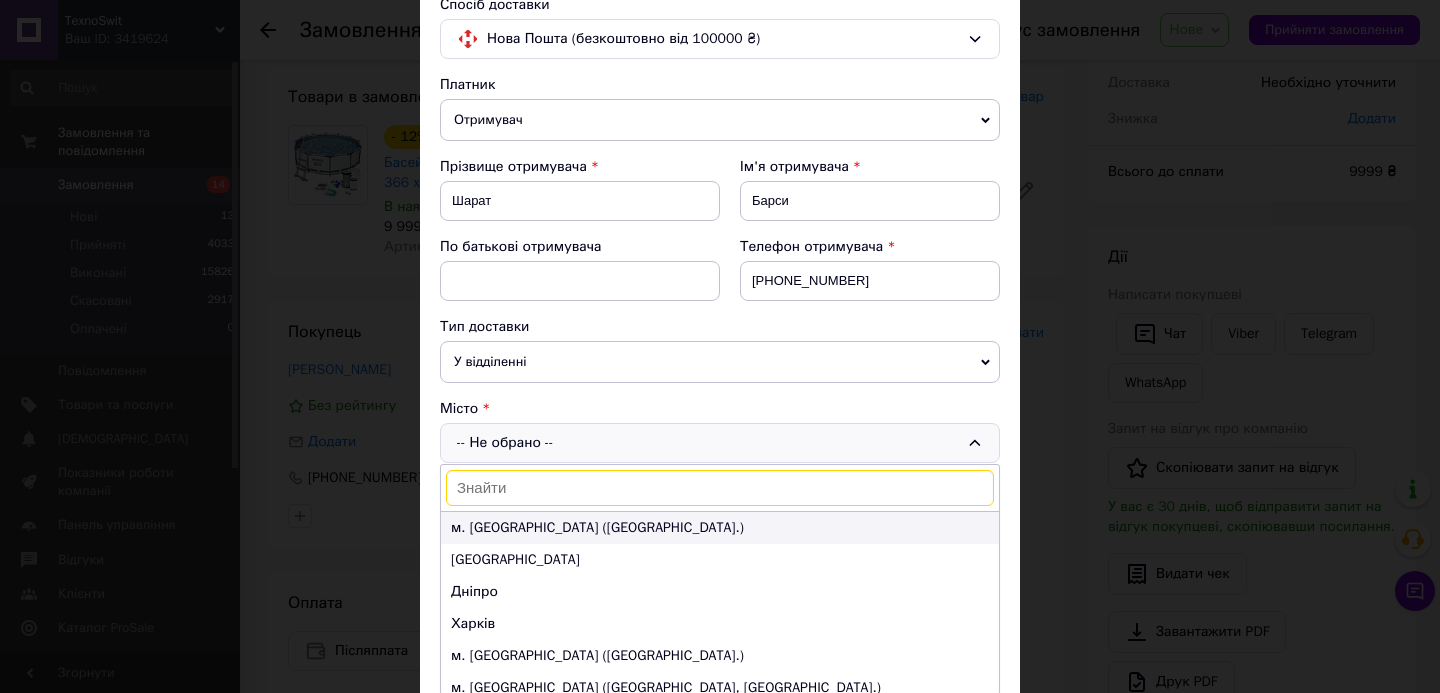 click on "м. Київ (Київська обл.)" at bounding box center [720, 528] 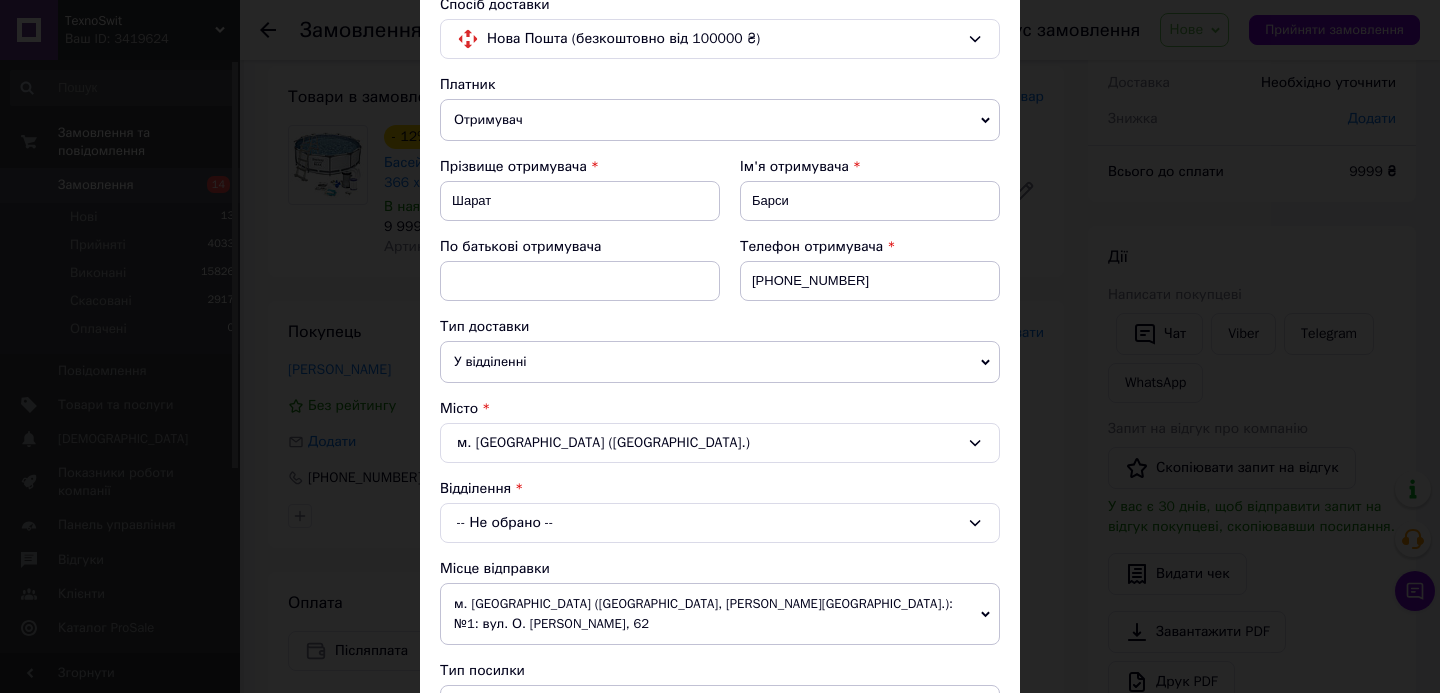 click on "-- Не обрано --" at bounding box center (720, 523) 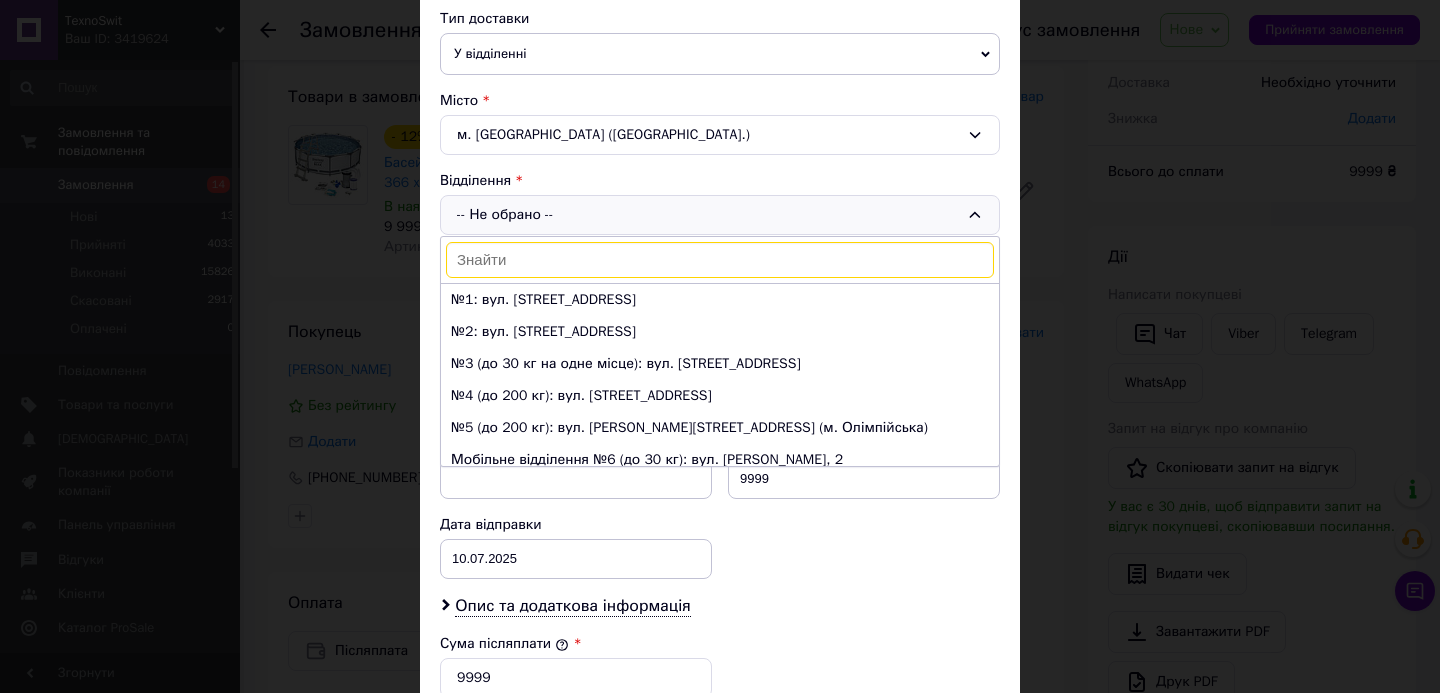 scroll, scrollTop: 467, scrollLeft: 0, axis: vertical 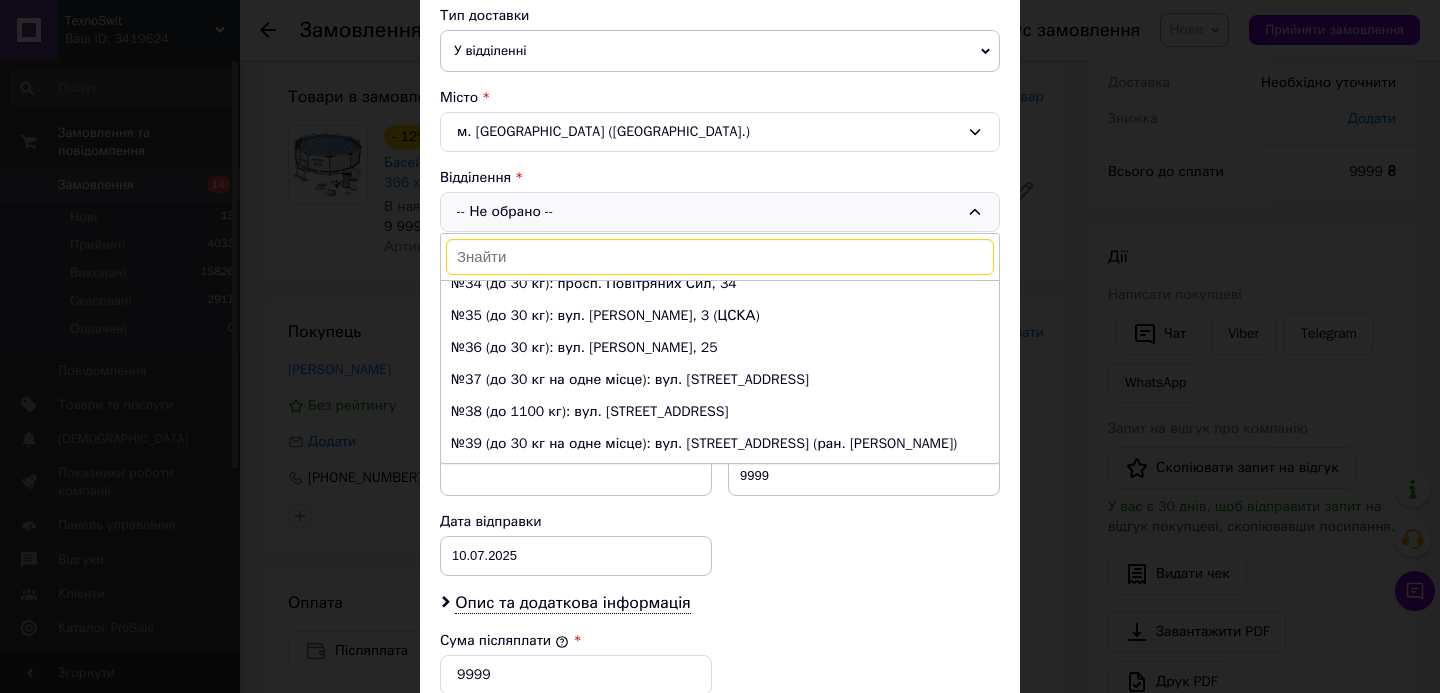 click on "№38 (до 1100 кг): вул. Дніпровська набережна, 17Ж" at bounding box center [720, 412] 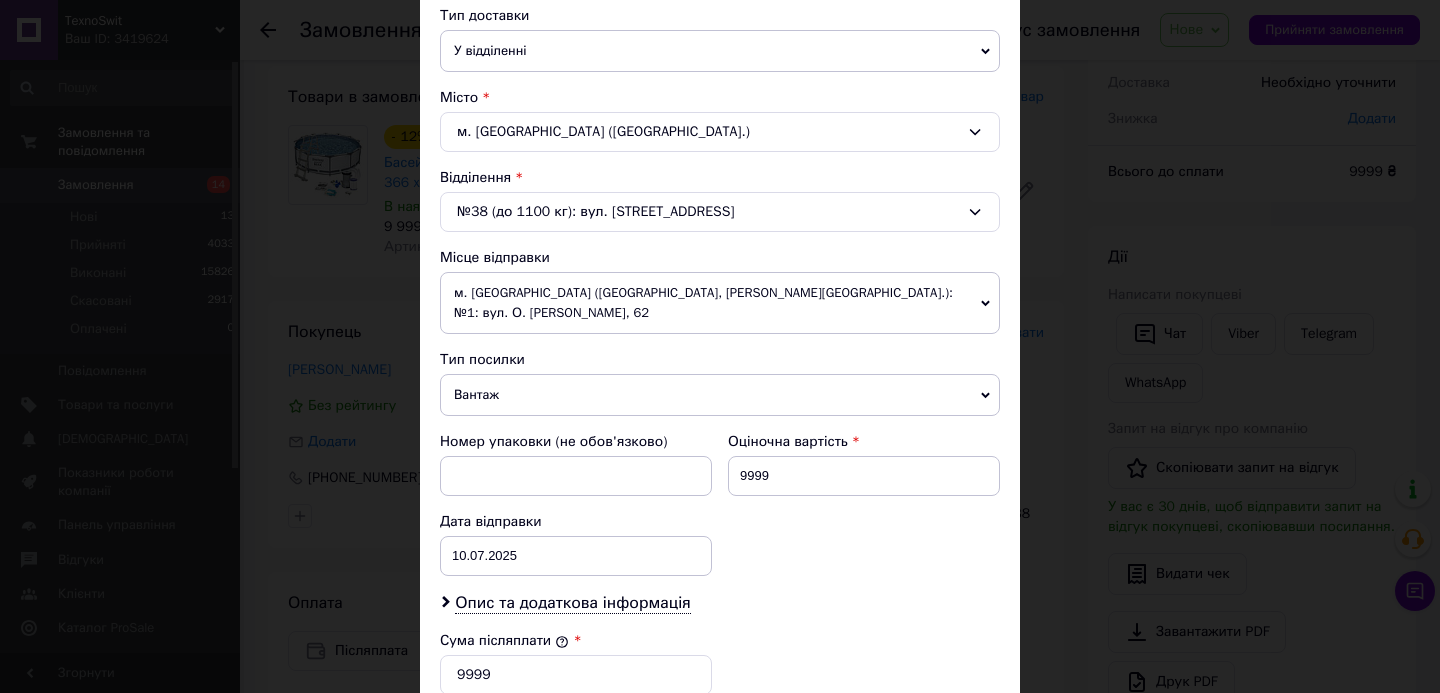click on "Вантаж" at bounding box center (720, 395) 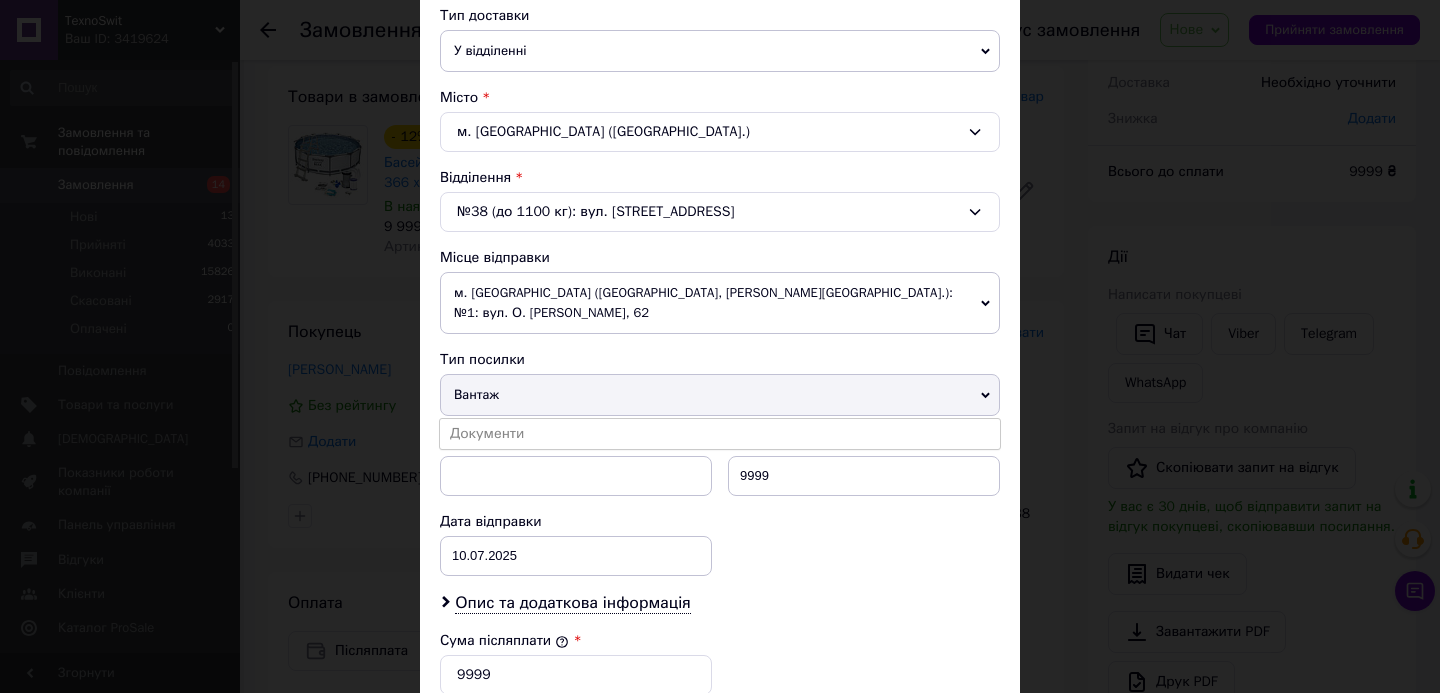 click on "Вантаж" at bounding box center (720, 395) 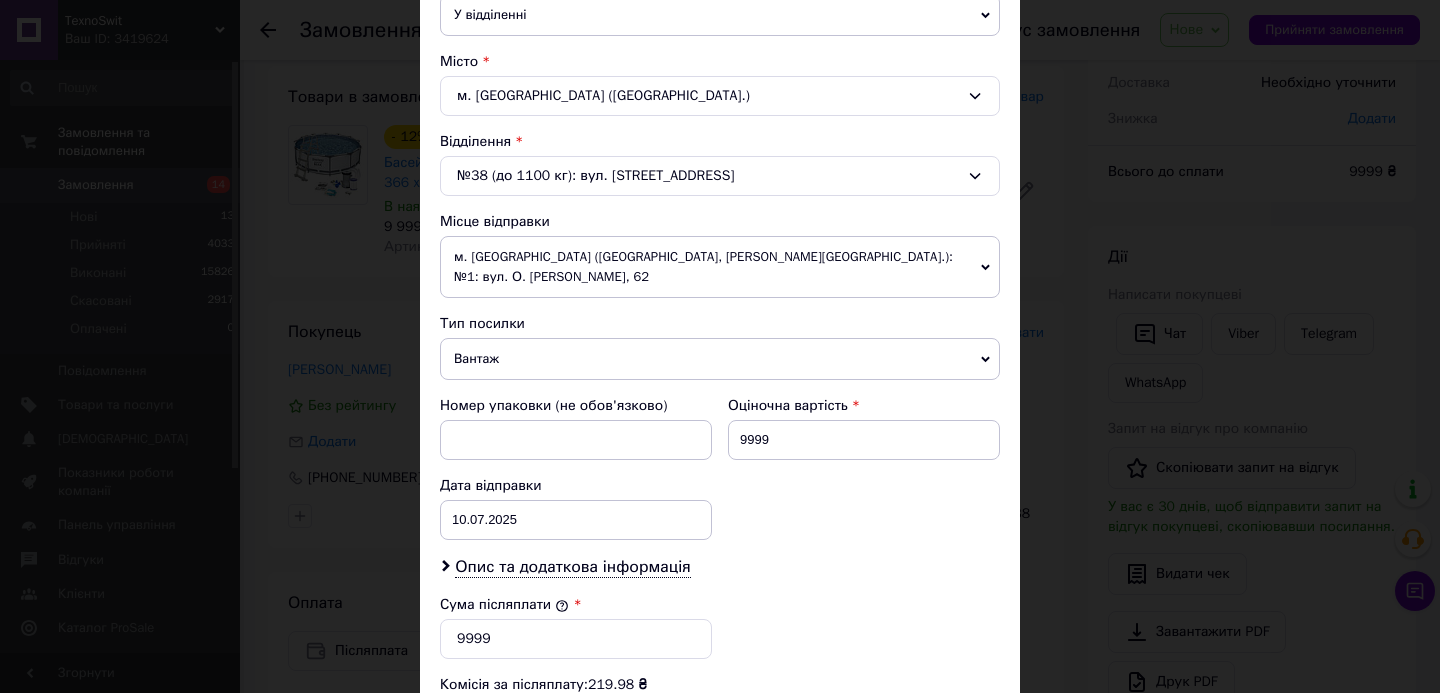 scroll, scrollTop: 532, scrollLeft: 0, axis: vertical 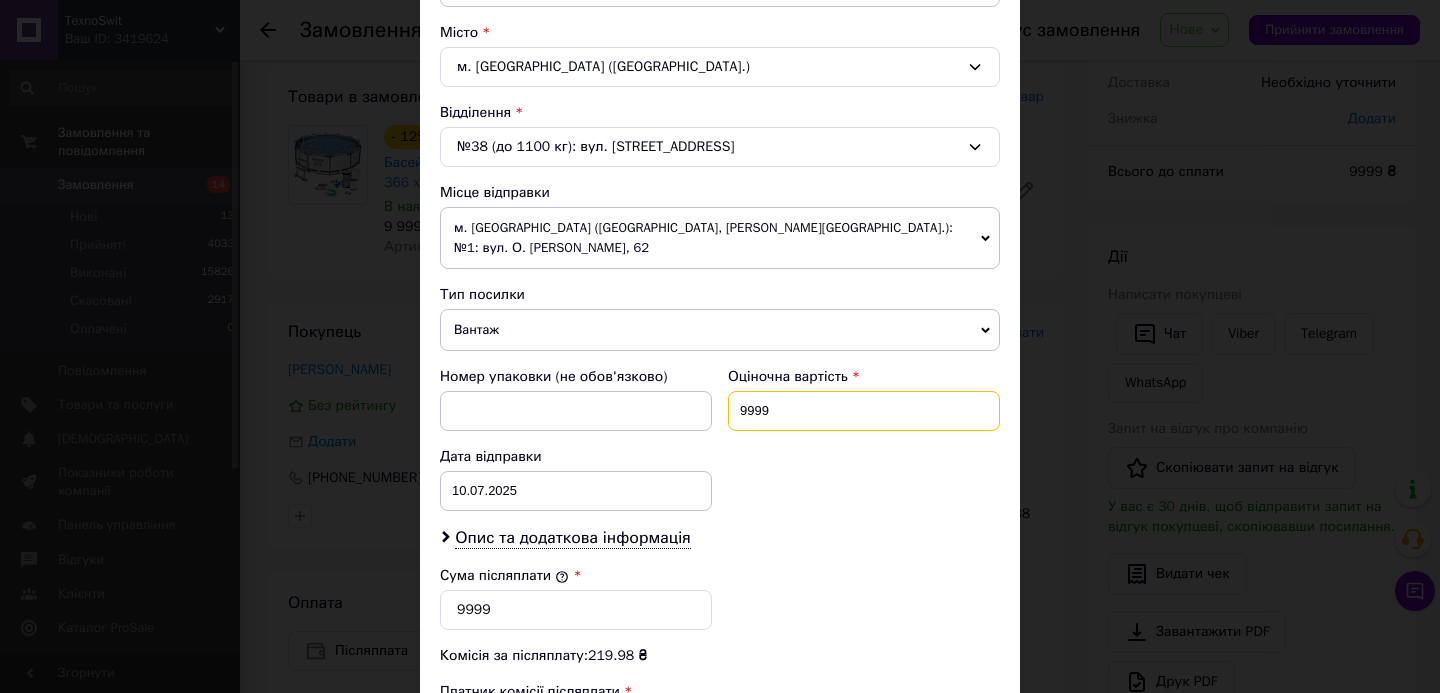 click on "9999" at bounding box center (864, 411) 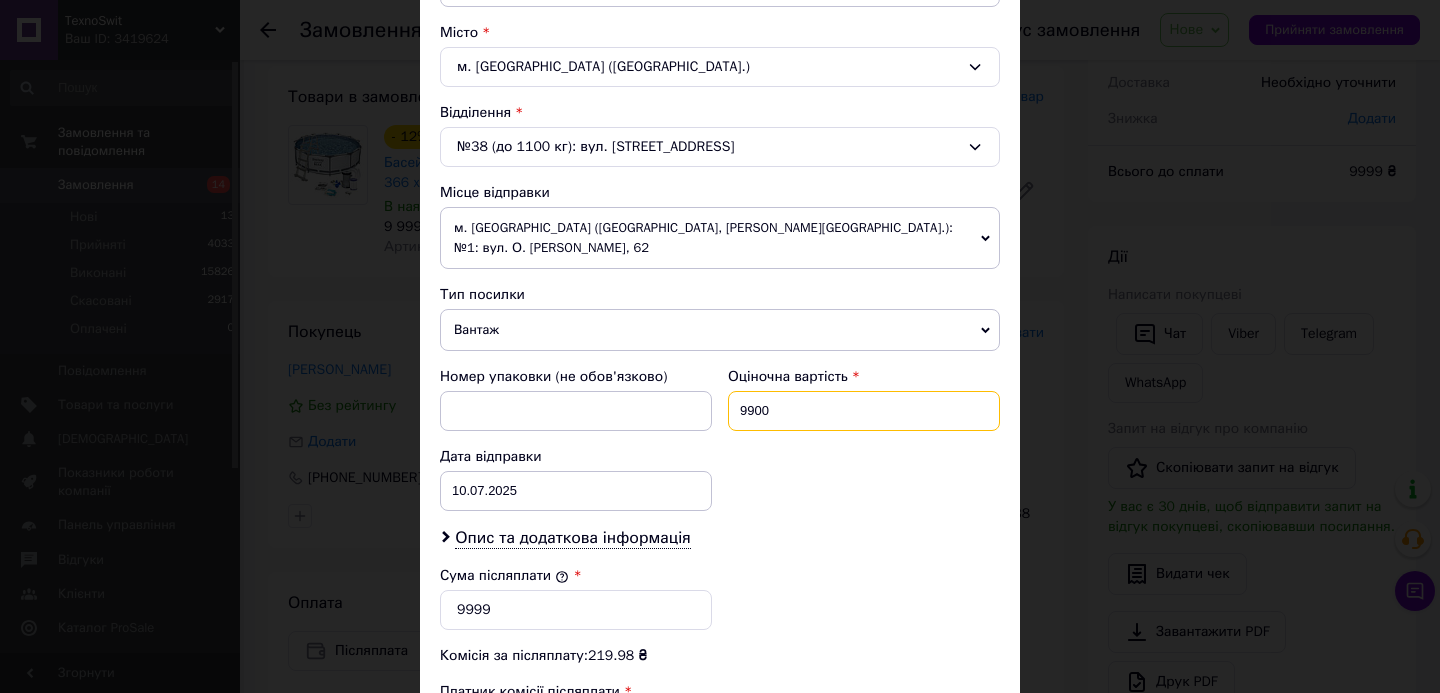 type on "9900" 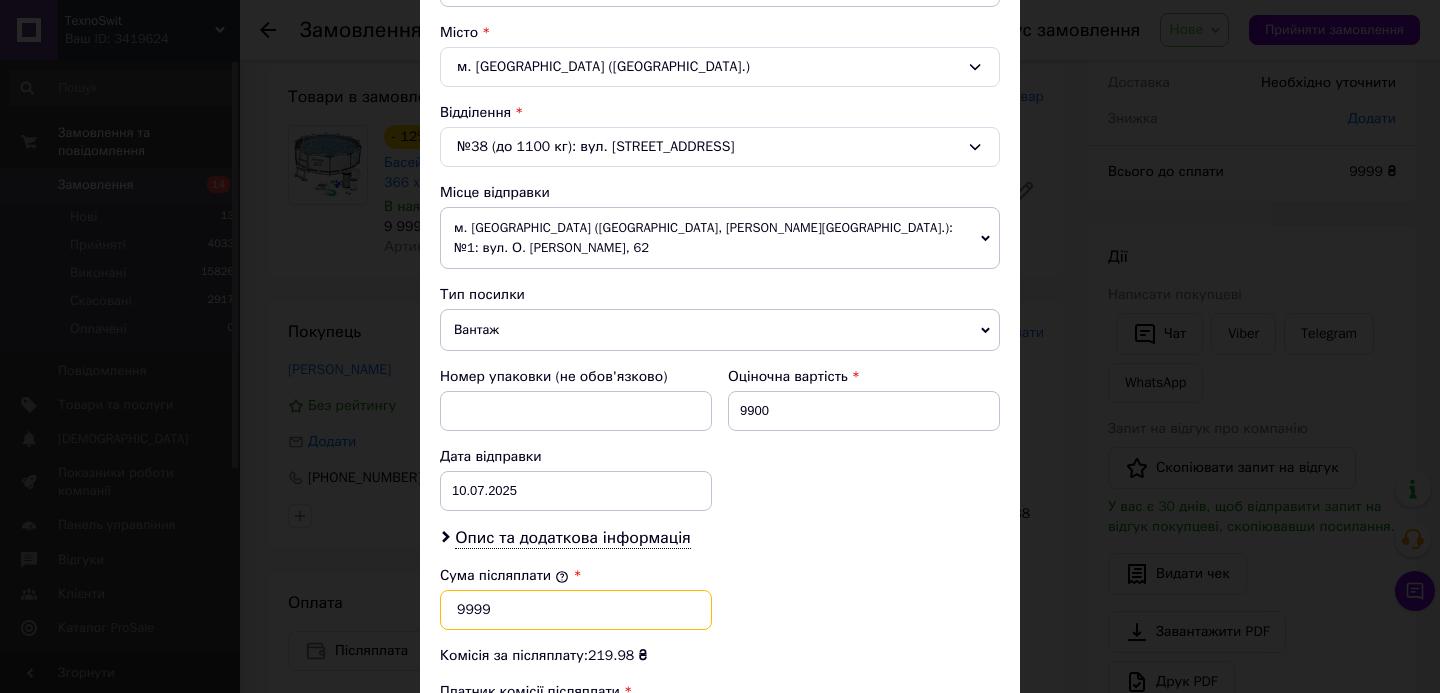 click on "9999" at bounding box center [576, 610] 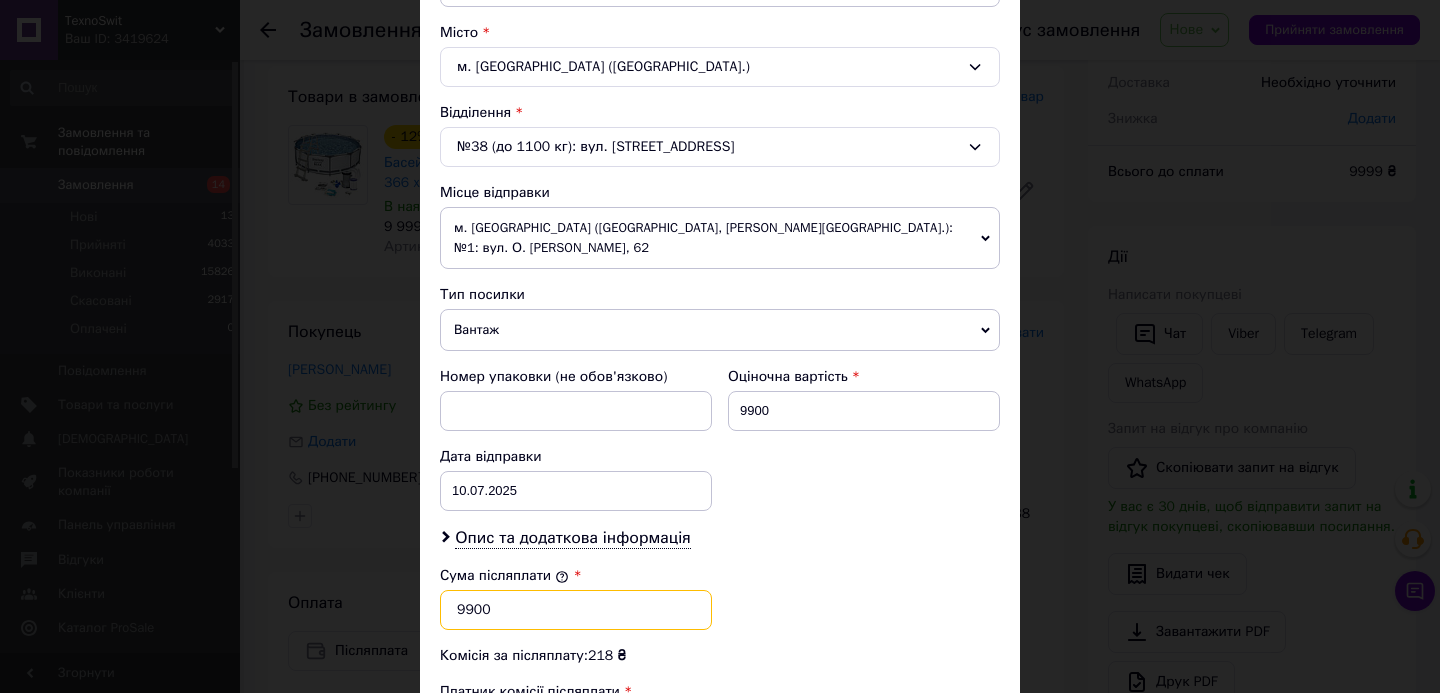 scroll, scrollTop: 853, scrollLeft: 0, axis: vertical 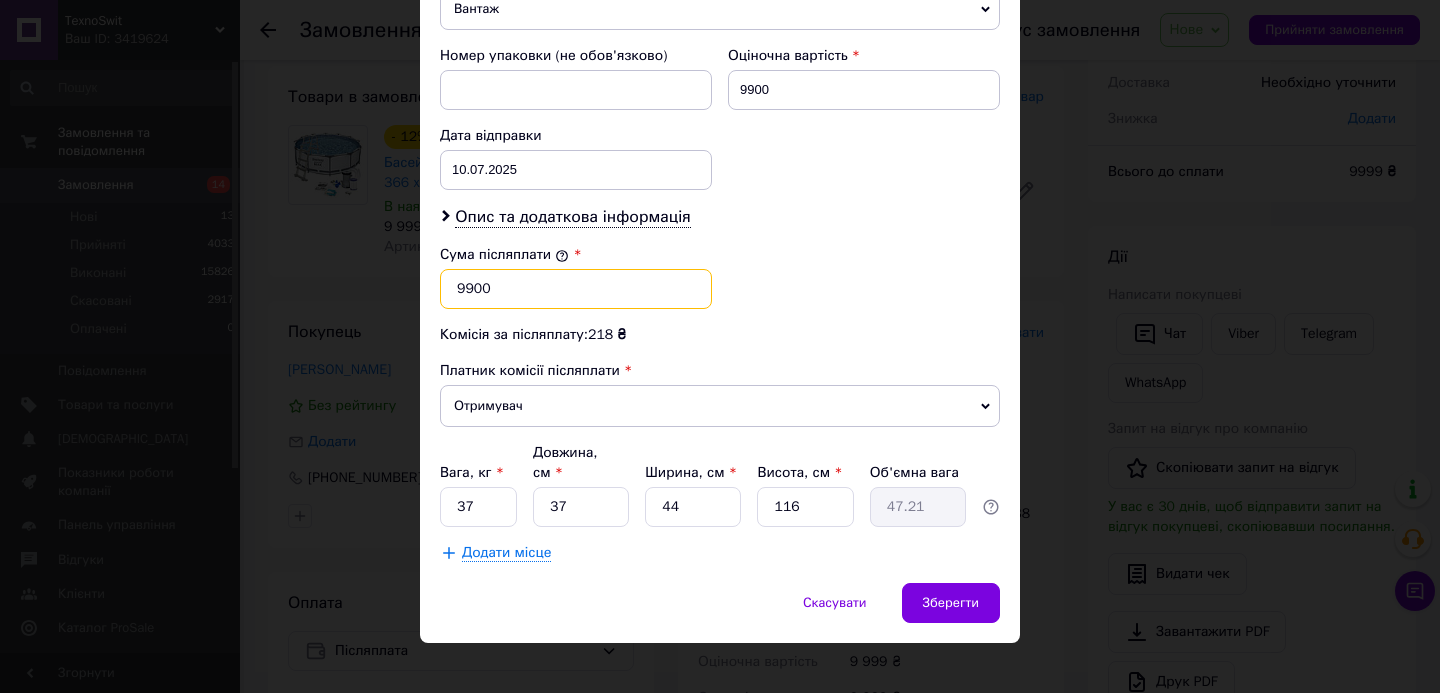 type on "9900" 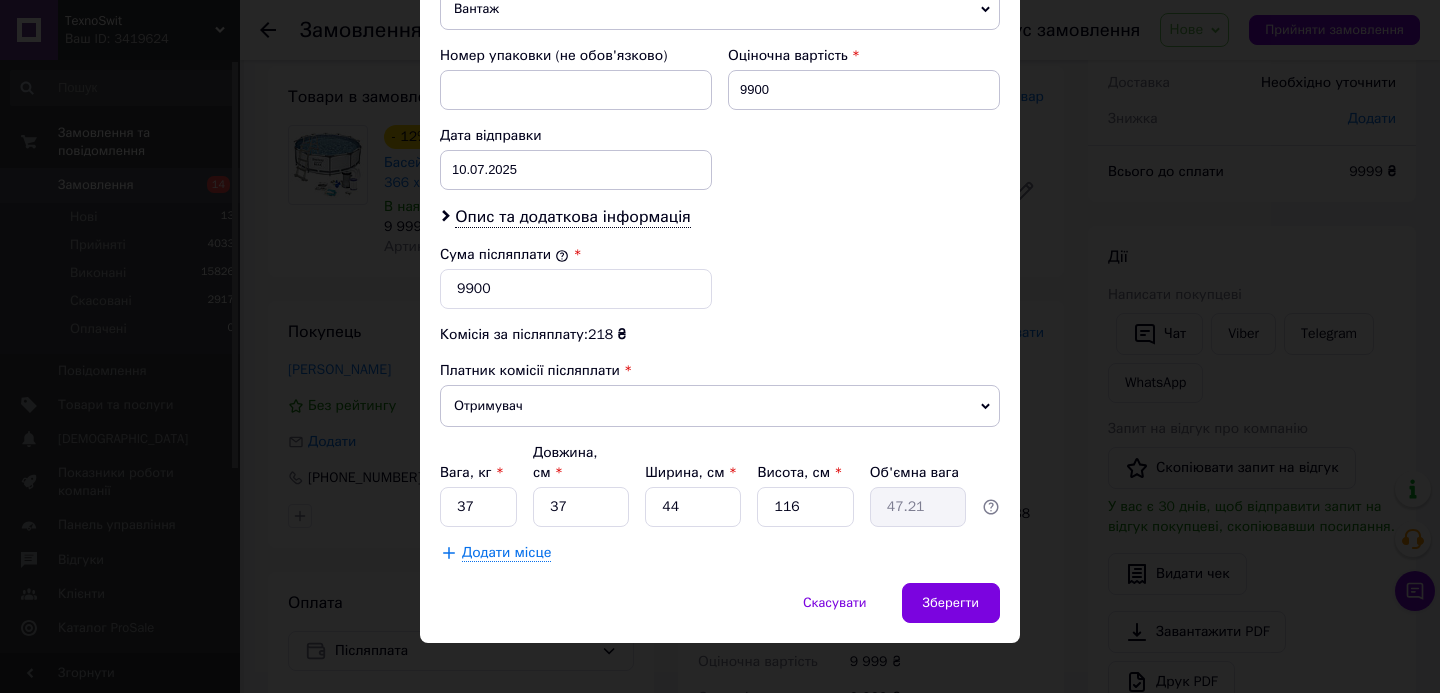 click on "Платник Отримувач Відправник Прізвище отримувача Шарат Ім'я отримувача Барси По батькові отримувача Телефон отримувача +380935202265 Тип доставки У відділенні Кур'єром В поштоматі Місто м. Київ (Київська обл.) Відділення №38 (до 1100 кг): вул. Дніпровська набережна, 17Ж Місце відправки м. Яворів (Львівська обл., Яворівський р-н.): №1: вул. О. Маковея, 62 Немає збігів. Спробуйте змінити умови пошуку Додати ще місце відправки Тип посилки Вантаж Документи Номер упаковки (не обов'язково) Оціночна вартість 9900 Дата відправки 10.07.2025 < 2025 > < Июль > Пн Вт Ср Чт Пт Сб Вс 30 1 2 3 4 5 6 7 8 9 10 11" at bounding box center (720, -30) 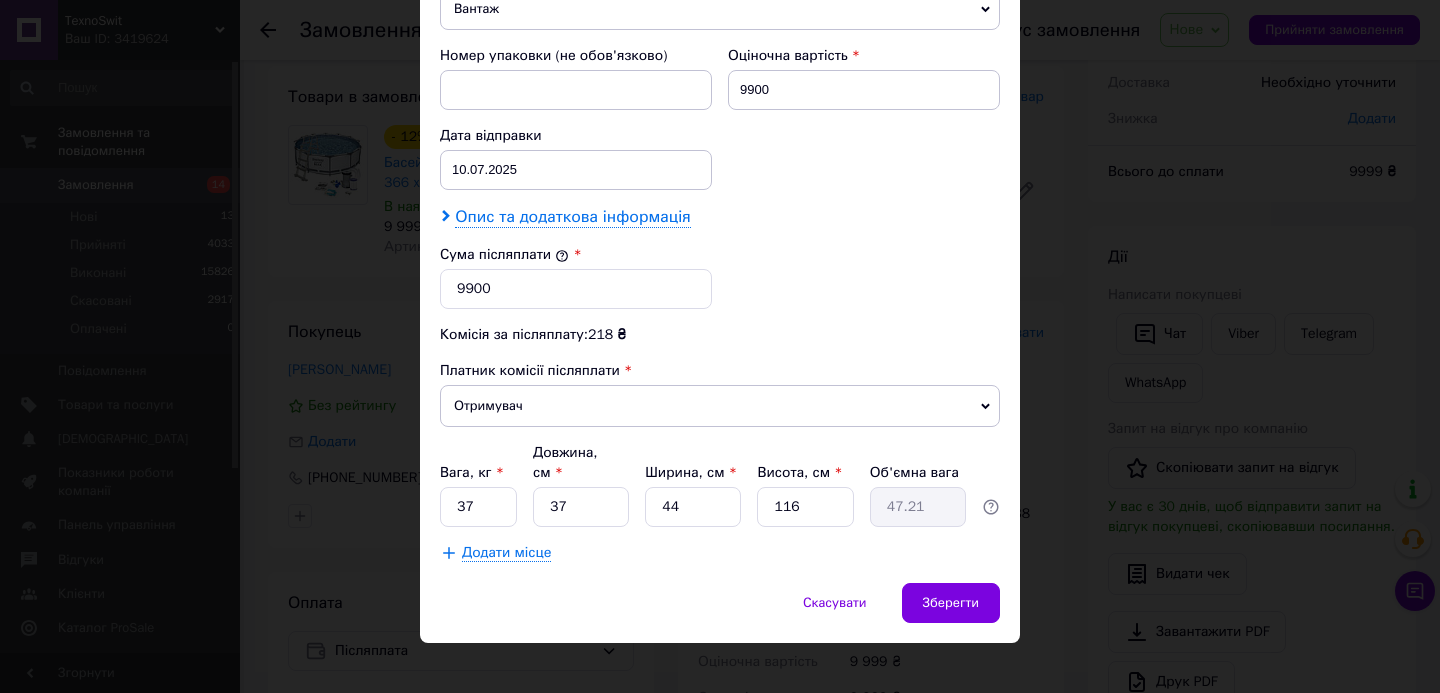 click on "Опис та додаткова інформація" at bounding box center (572, 217) 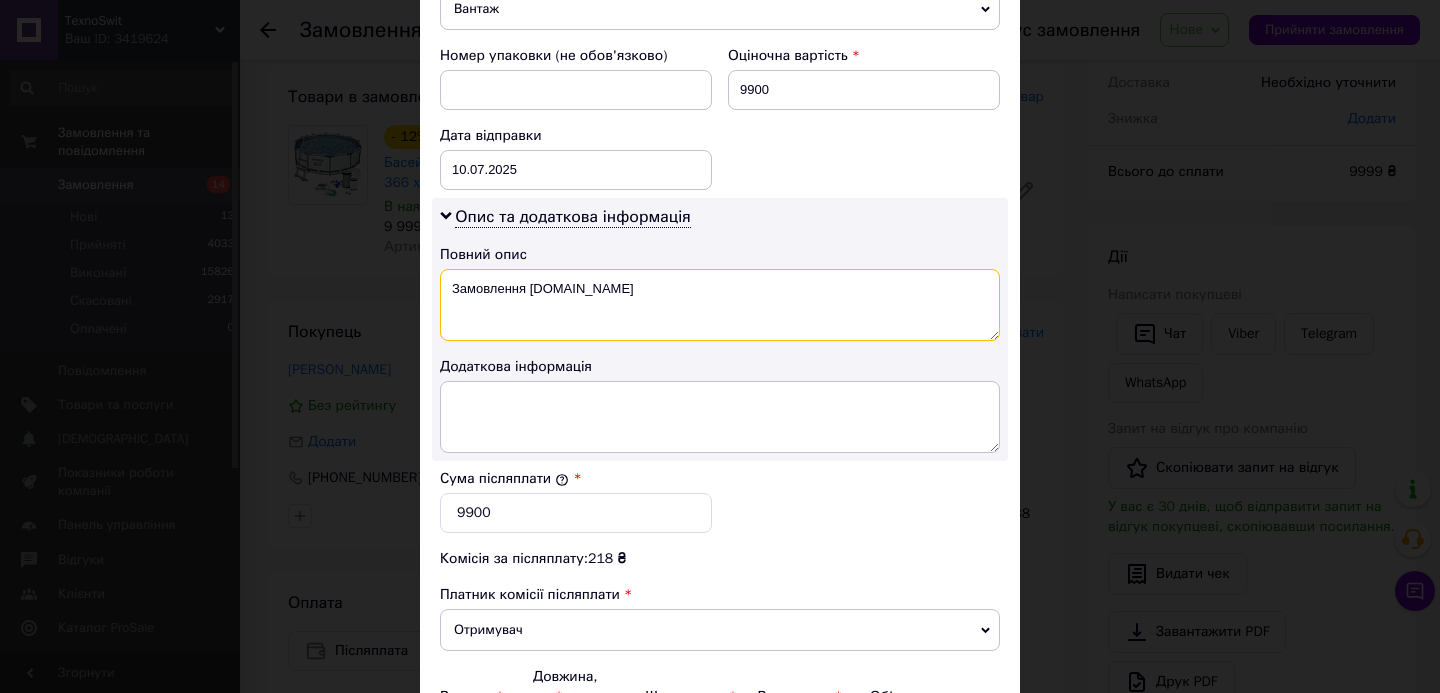 click on "Замовлення Prom.ua" at bounding box center (720, 305) 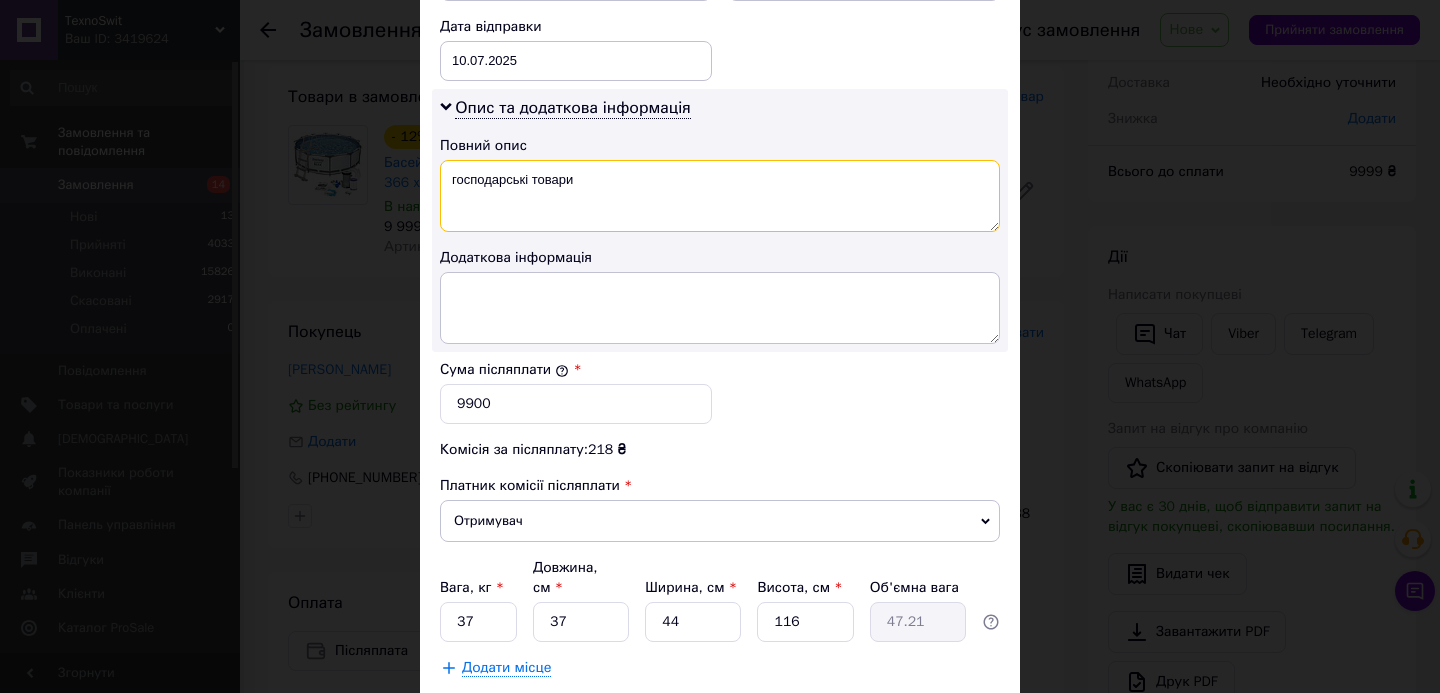 scroll, scrollTop: 1004, scrollLeft: 0, axis: vertical 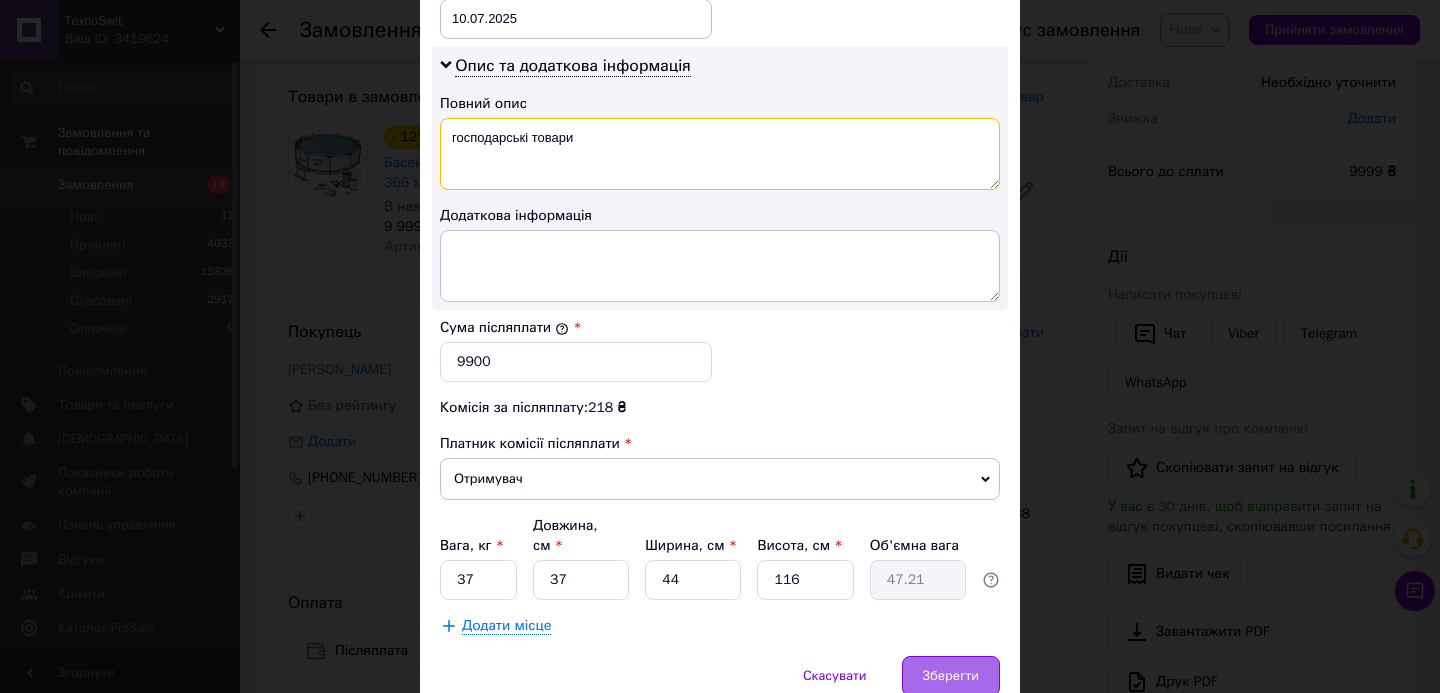 type on "господарські товари" 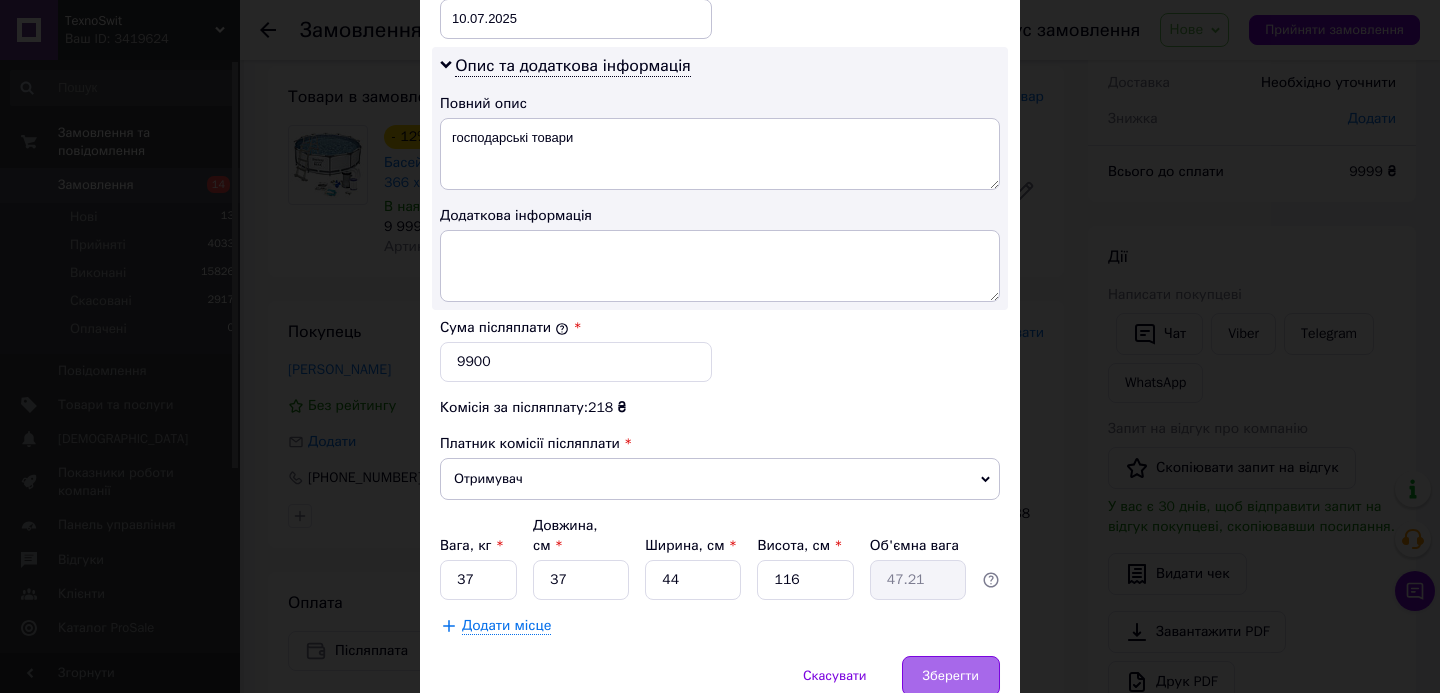 click on "Зберегти" at bounding box center [951, 676] 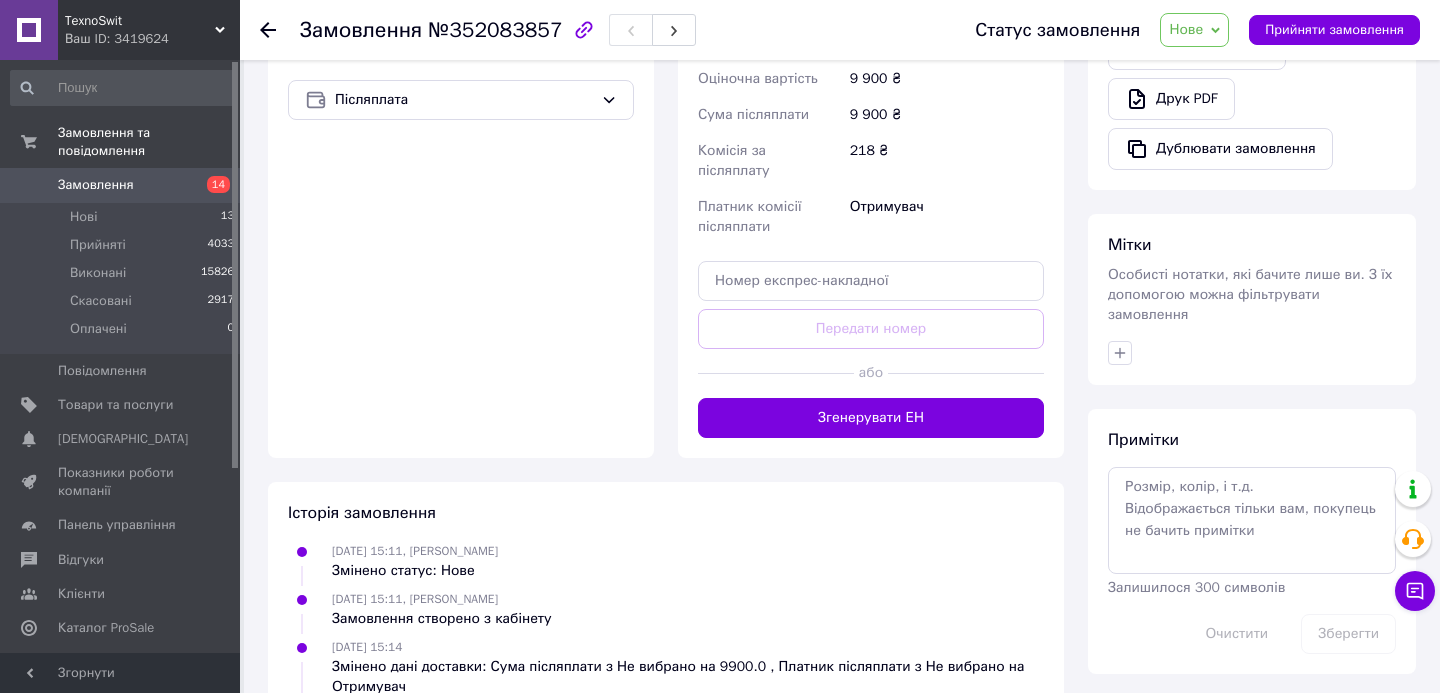 scroll, scrollTop: 666, scrollLeft: 0, axis: vertical 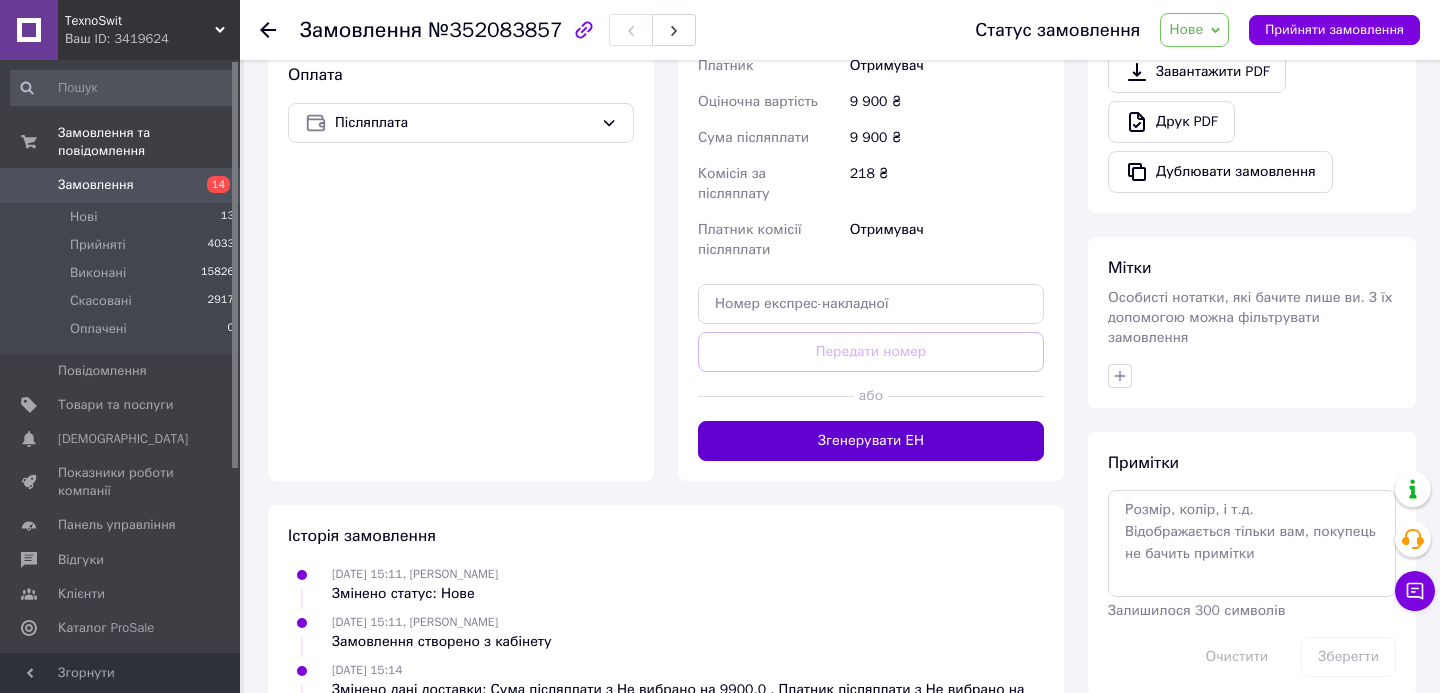 click on "Згенерувати ЕН" at bounding box center (871, 441) 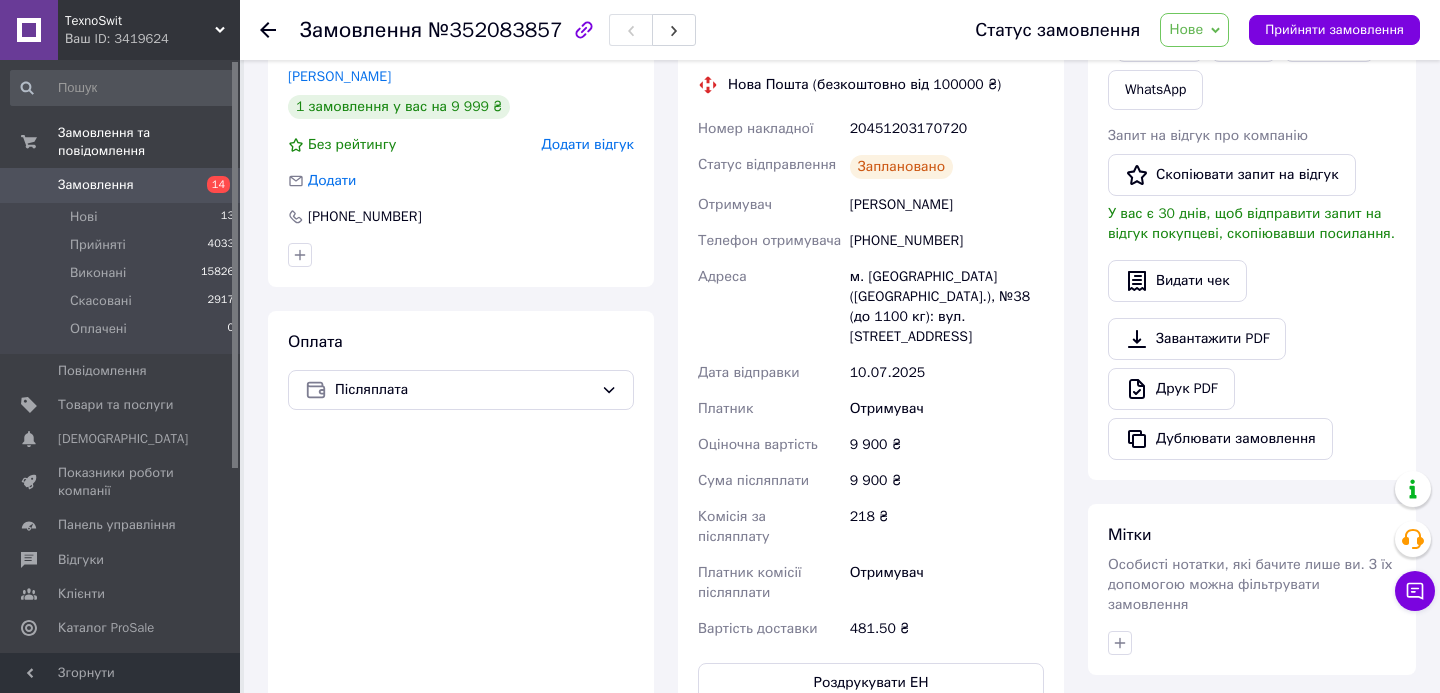 scroll, scrollTop: 396, scrollLeft: 0, axis: vertical 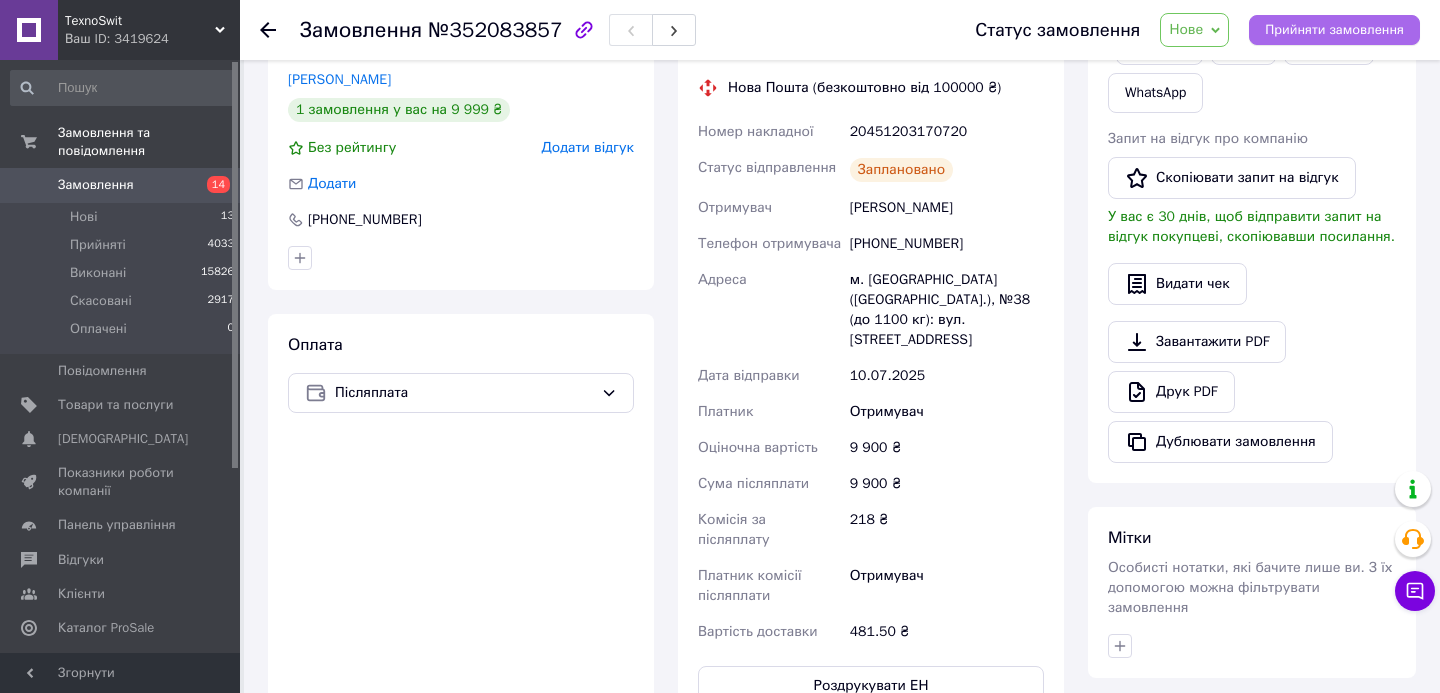 click on "Прийняти замовлення" at bounding box center [1334, 30] 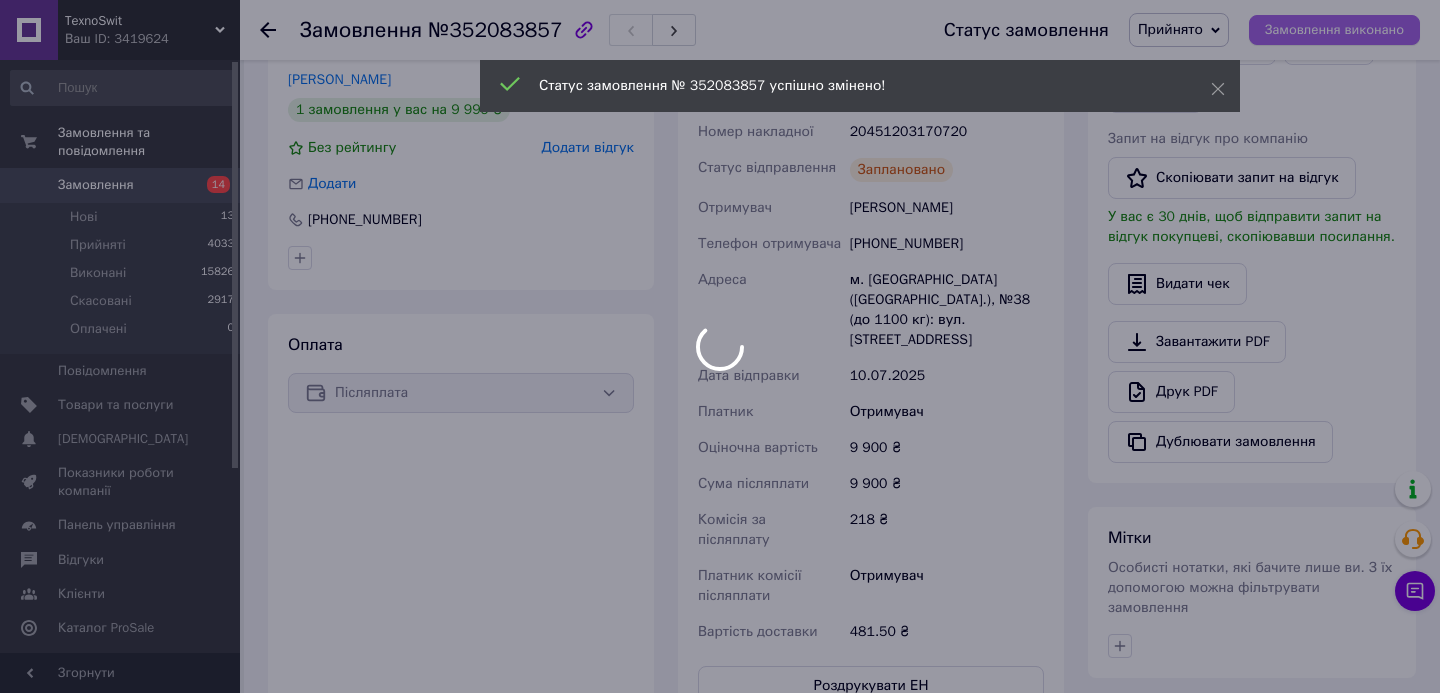 click at bounding box center (720, 346) 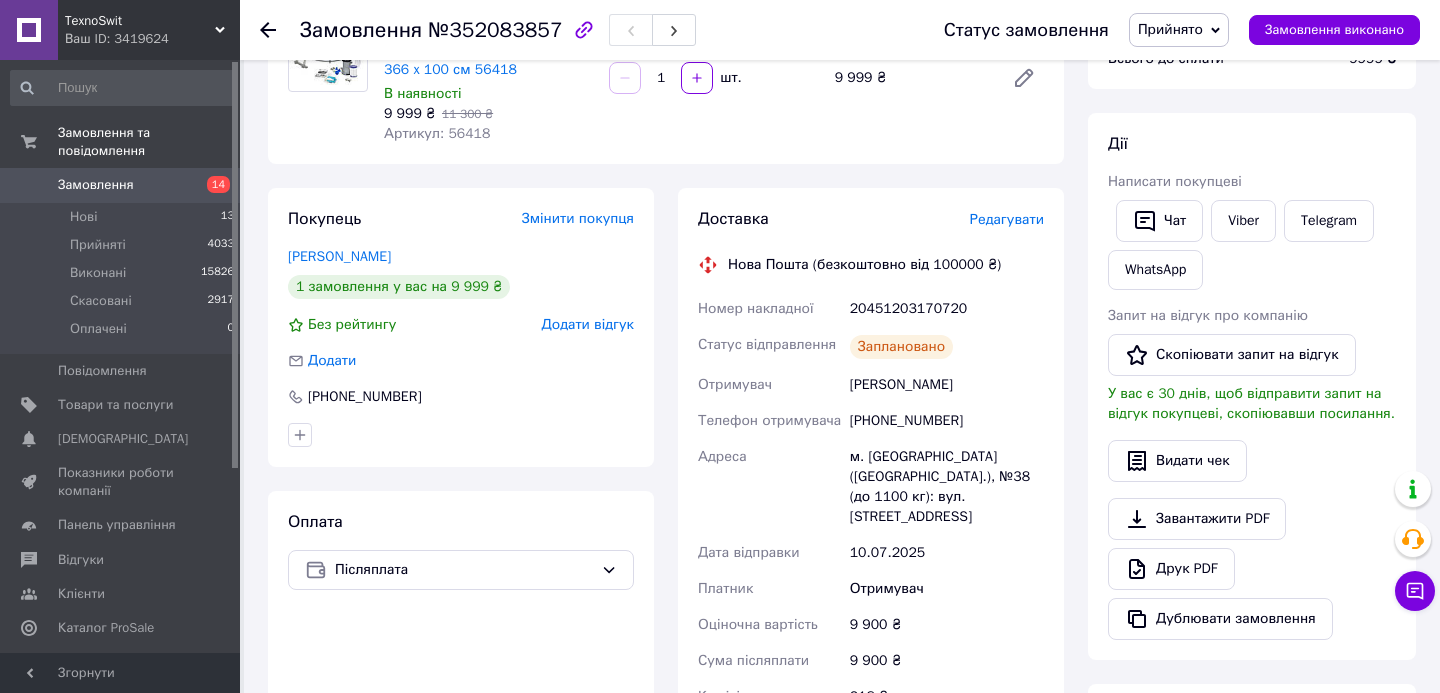 scroll, scrollTop: 0, scrollLeft: 0, axis: both 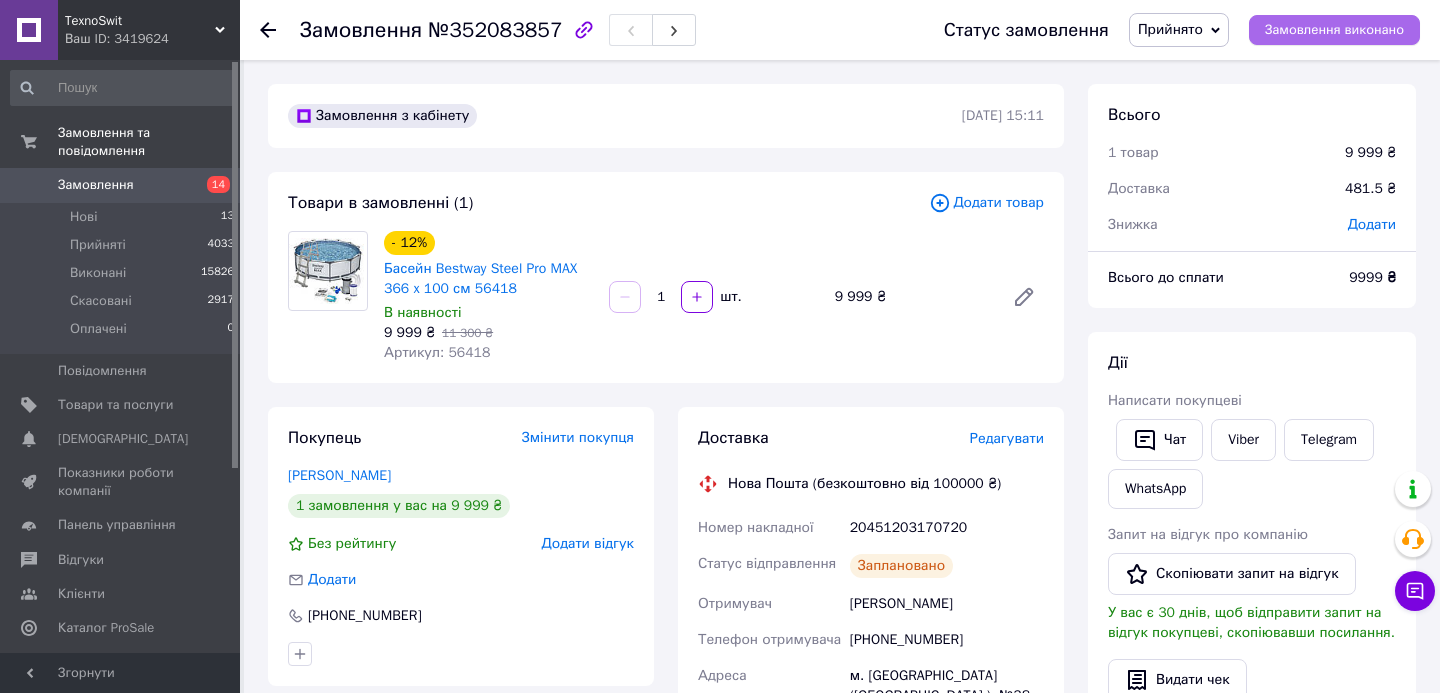 click on "Замовлення виконано" at bounding box center [1334, 30] 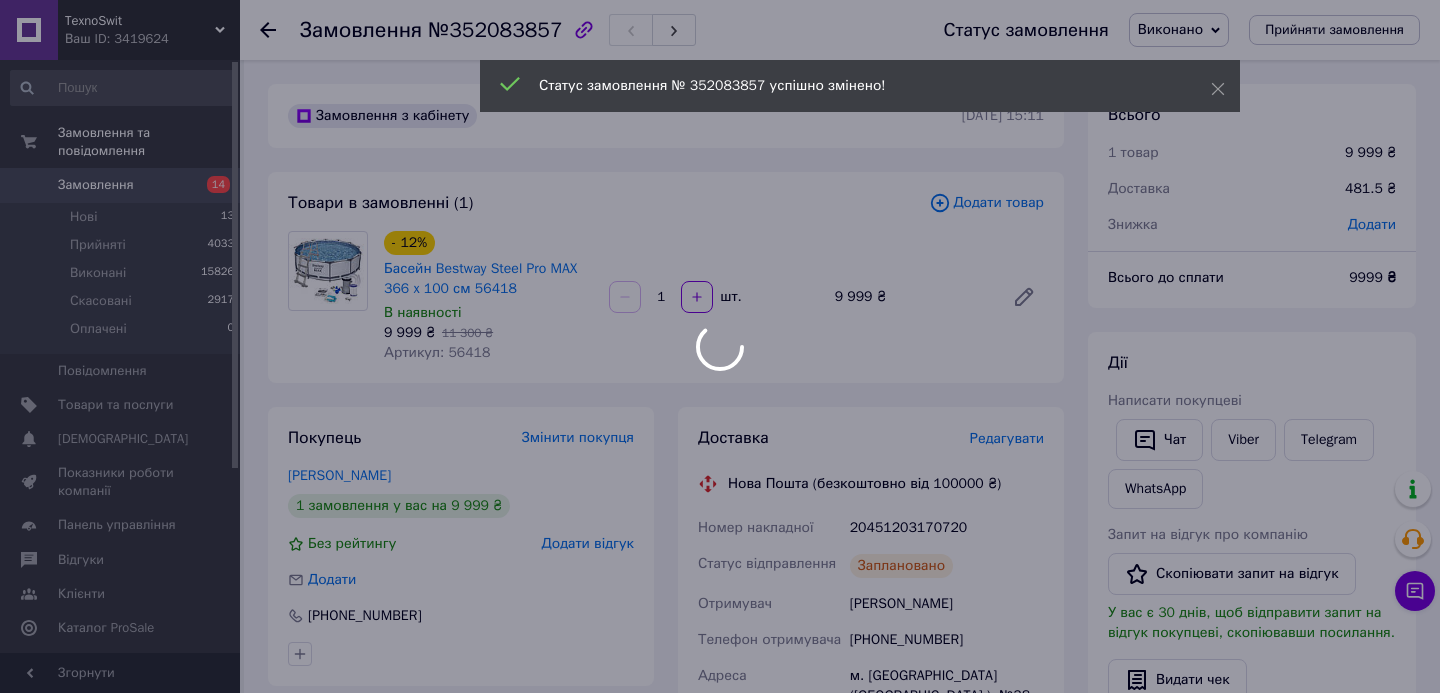 click on "14" at bounding box center (212, 185) 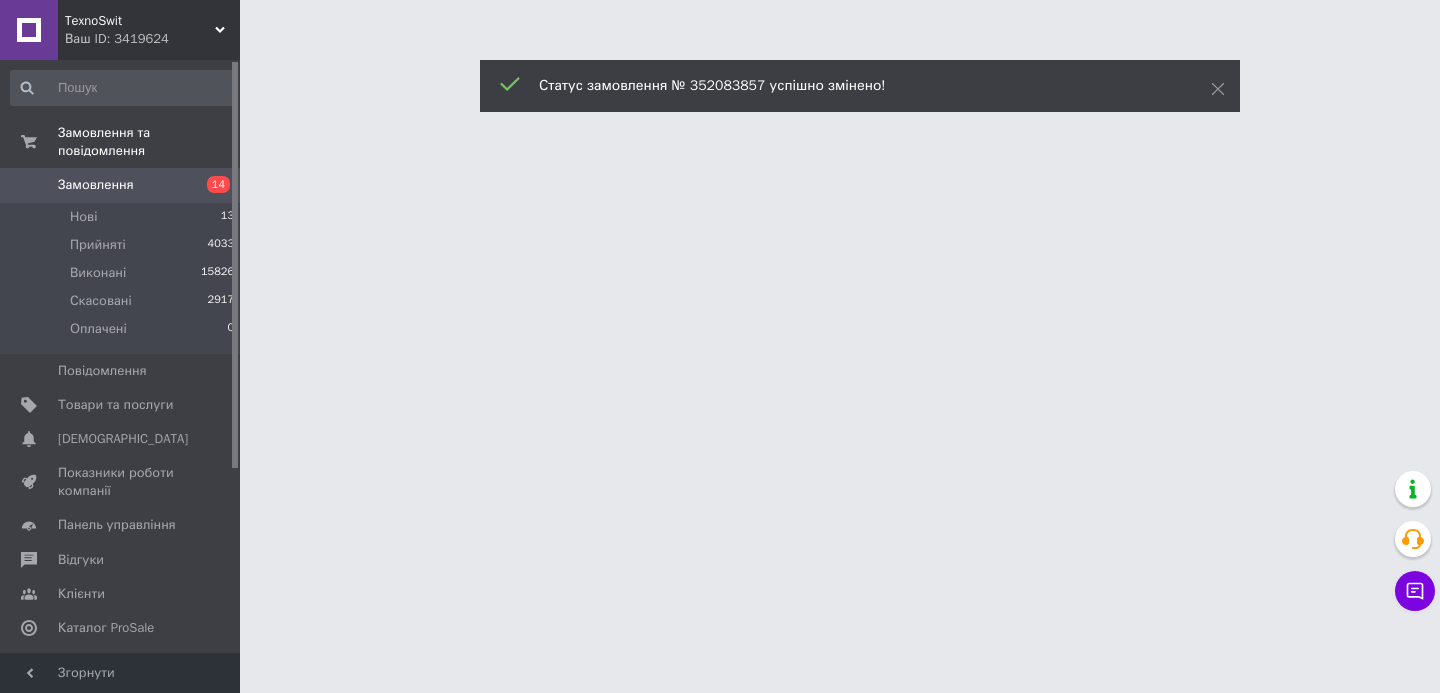 click on "14" at bounding box center (212, 185) 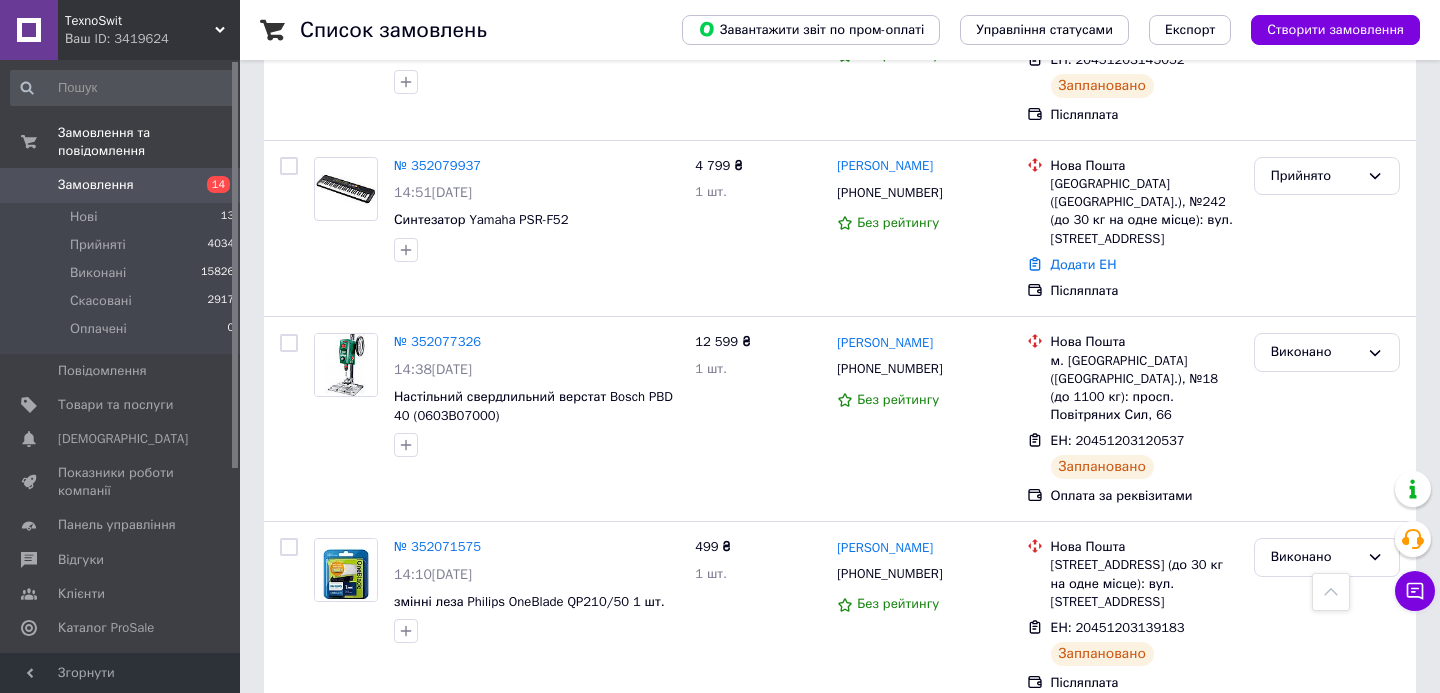scroll, scrollTop: 758, scrollLeft: 0, axis: vertical 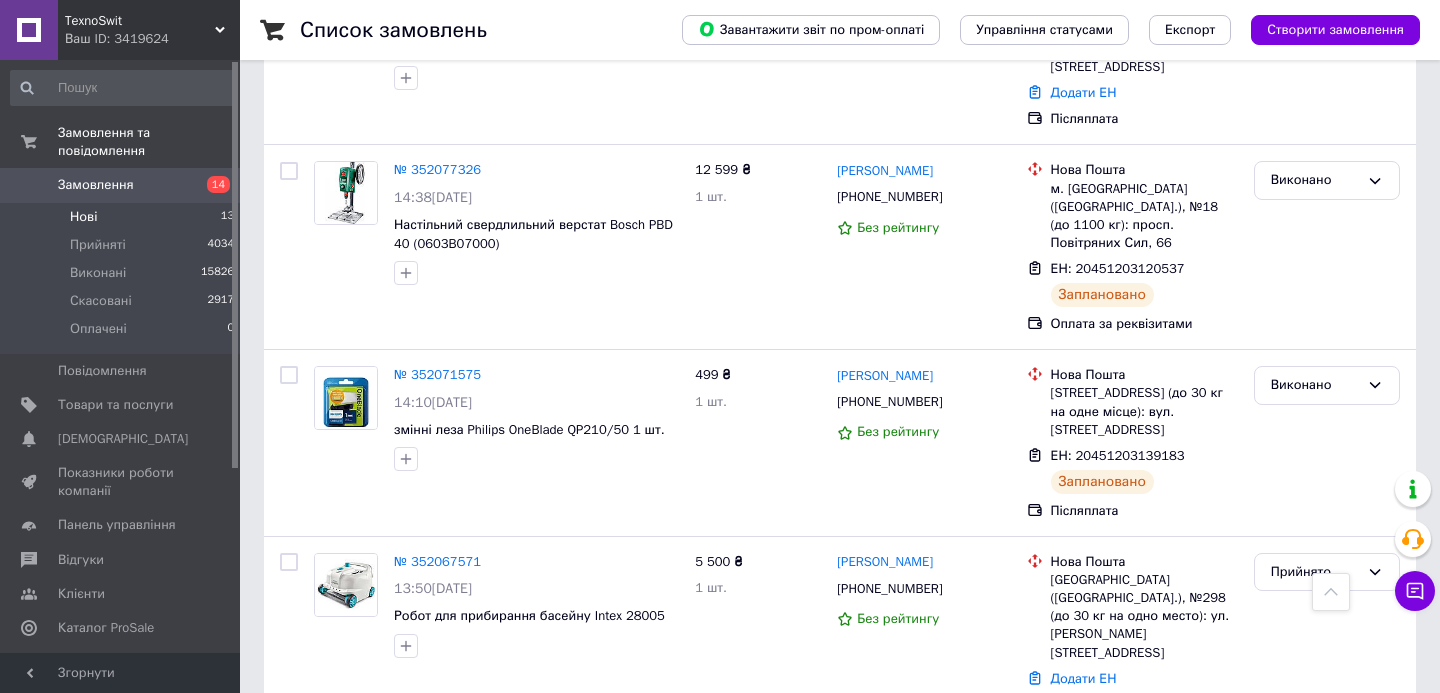 click on "Нові 13" at bounding box center (123, 217) 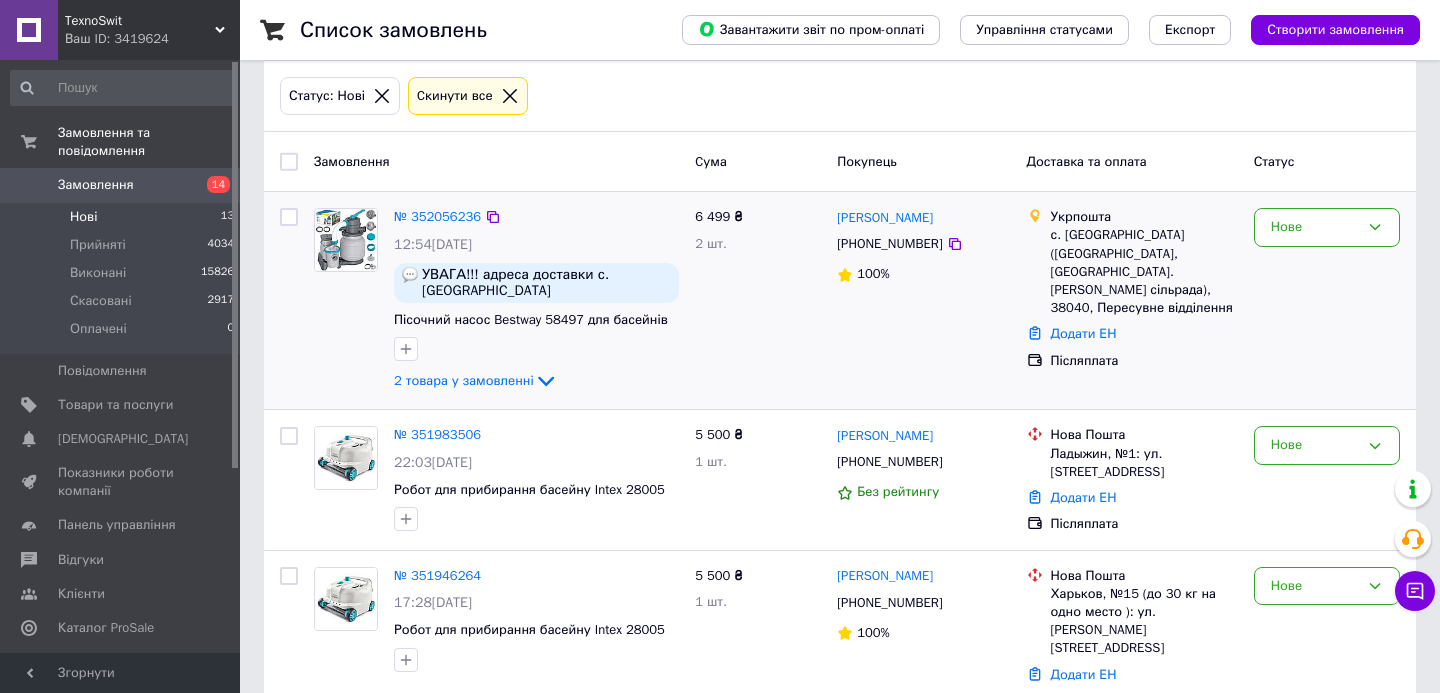 scroll, scrollTop: 101, scrollLeft: 0, axis: vertical 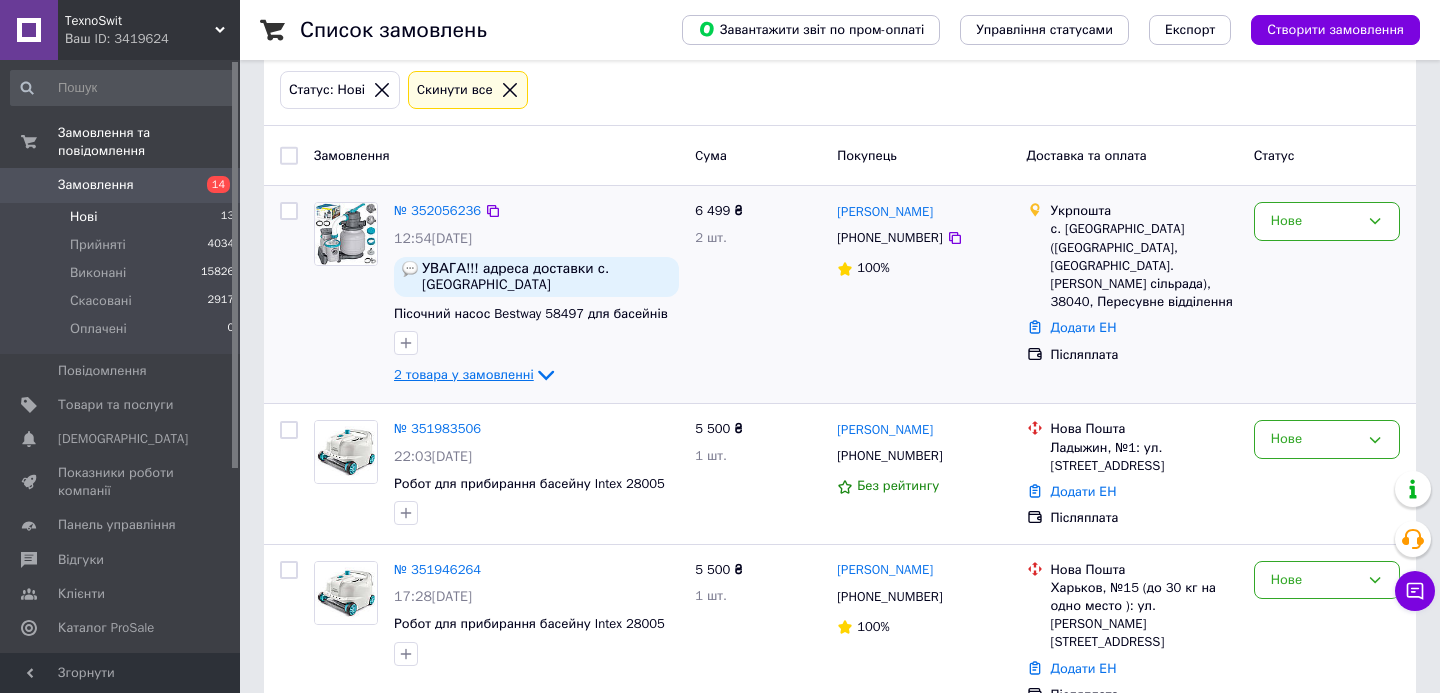 click 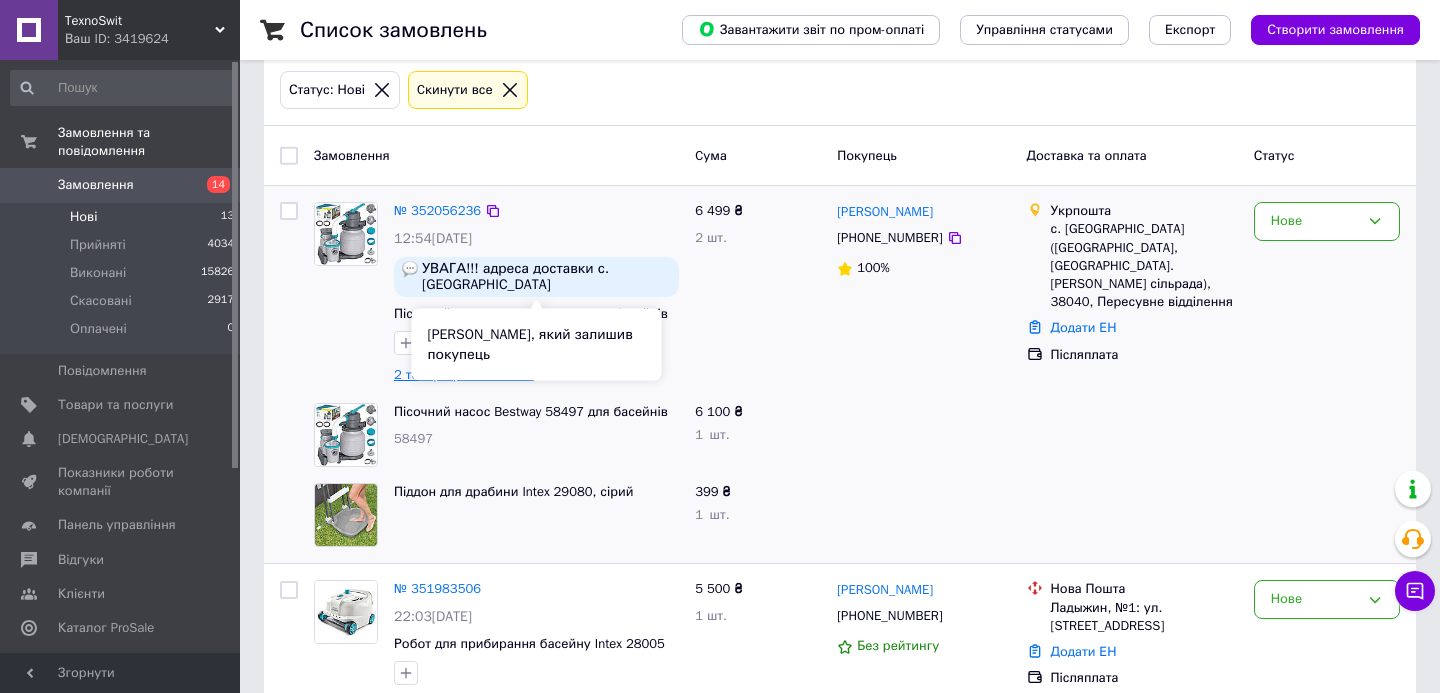 click on "УВАГА!!! адреса доставки с. Гоголеве (Полтавська обл., Миргородський р-н. Гоголівська сільрада) інд.38310, пересувне відділення
з випадаючого списку чомусь не підтягує" at bounding box center [546, 277] 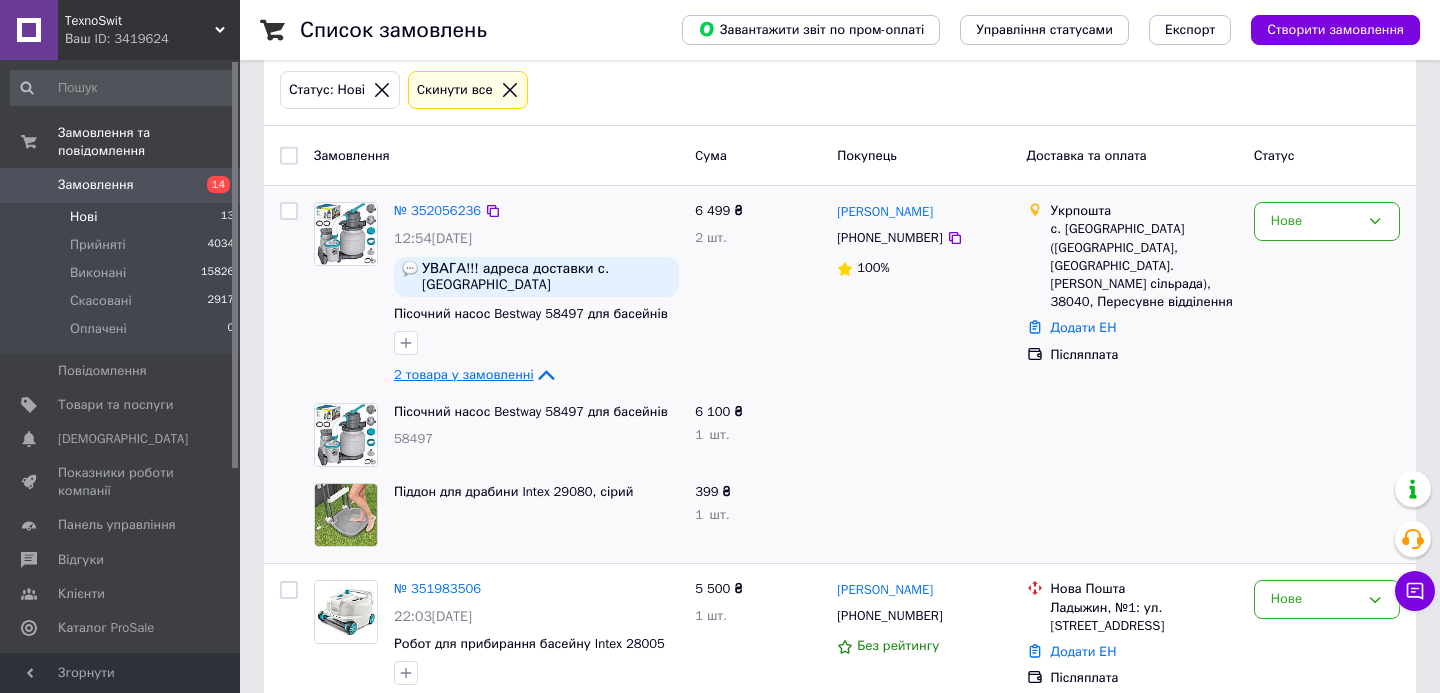 click on "УВАГА!!! адреса доставки с. Гоголеве (Полтавська обл., Миргородський р-н. Гоголівська сільрада) інд.38310, пересувне відділення
з випадаючого списку чомусь не підтягує" at bounding box center (546, 277) 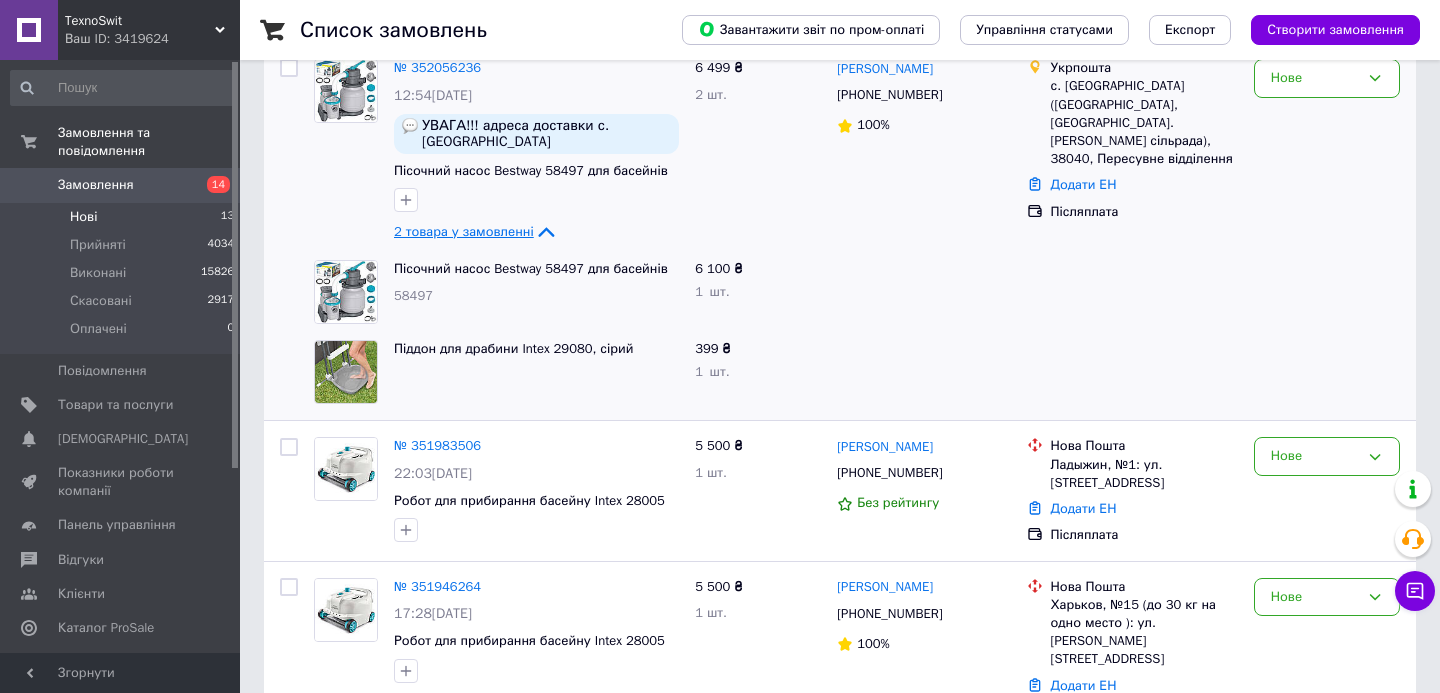 scroll, scrollTop: 0, scrollLeft: 0, axis: both 